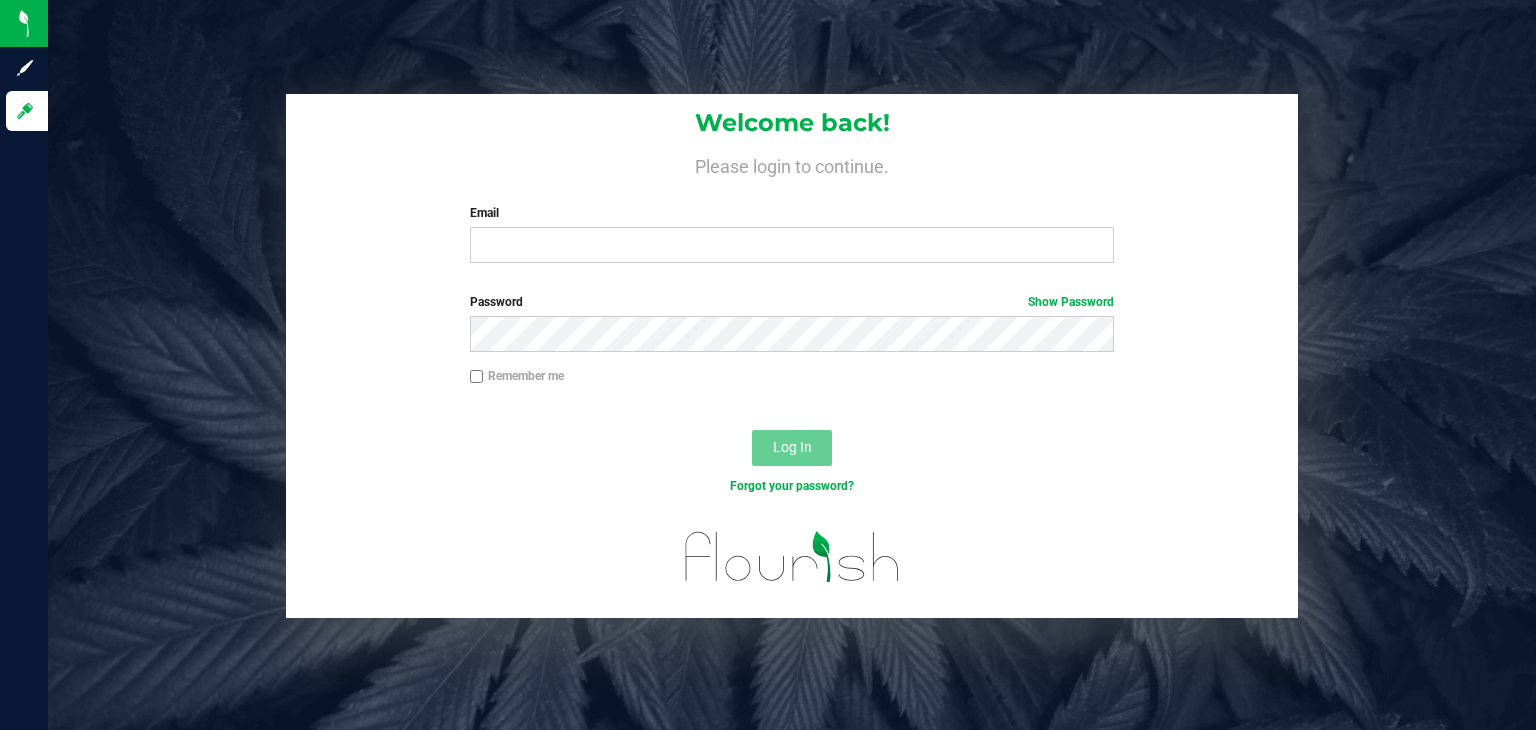 scroll, scrollTop: 0, scrollLeft: 0, axis: both 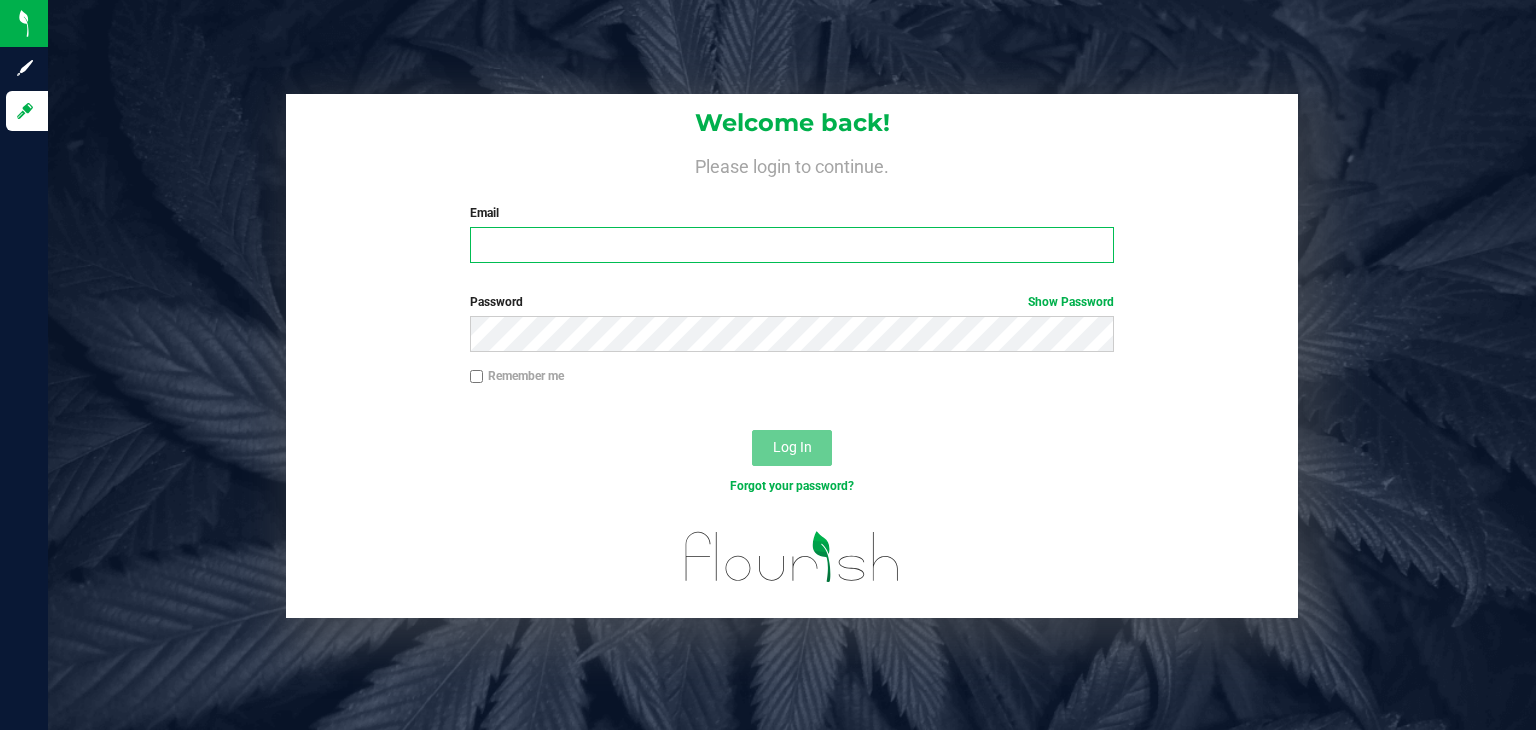 click on "Email" at bounding box center [792, 245] 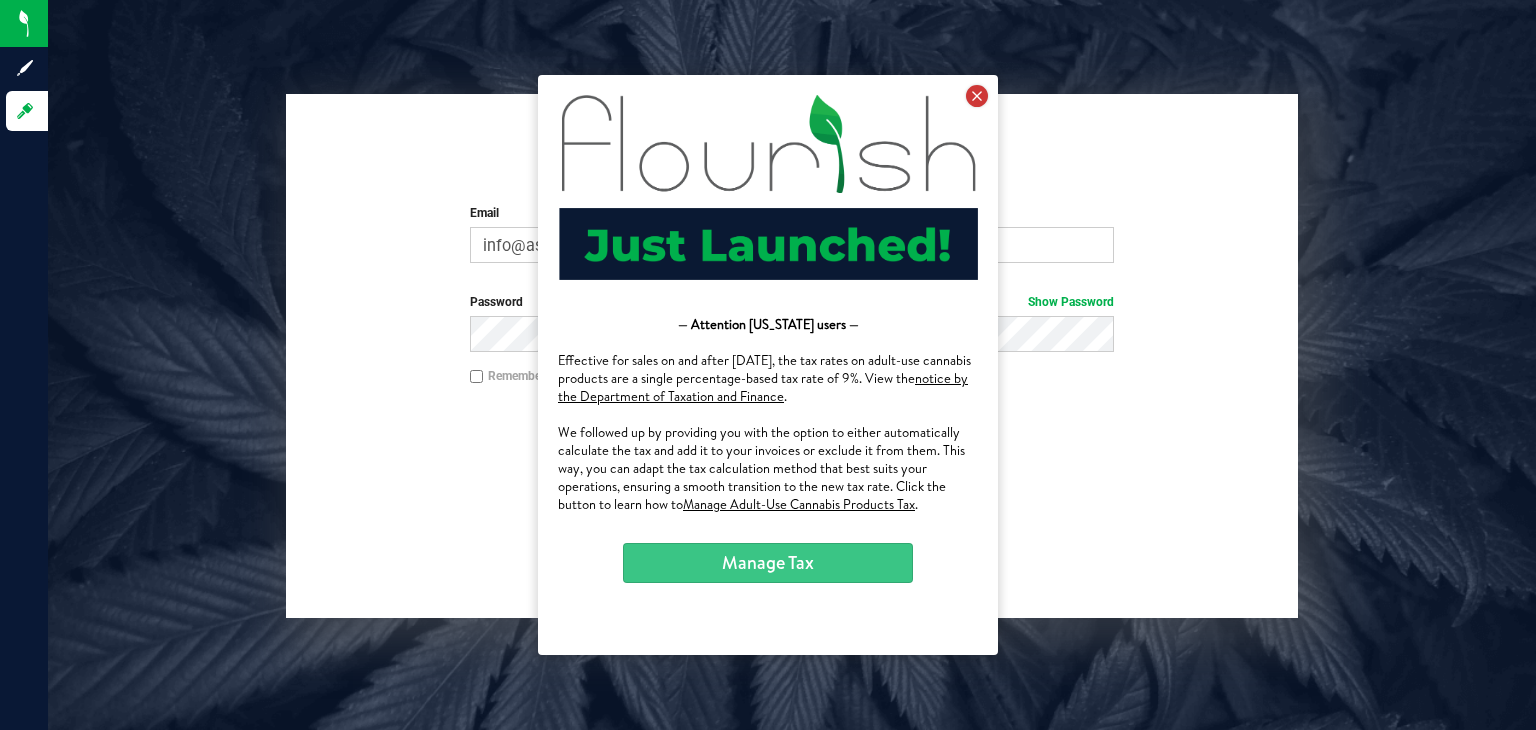 click at bounding box center [977, 96] 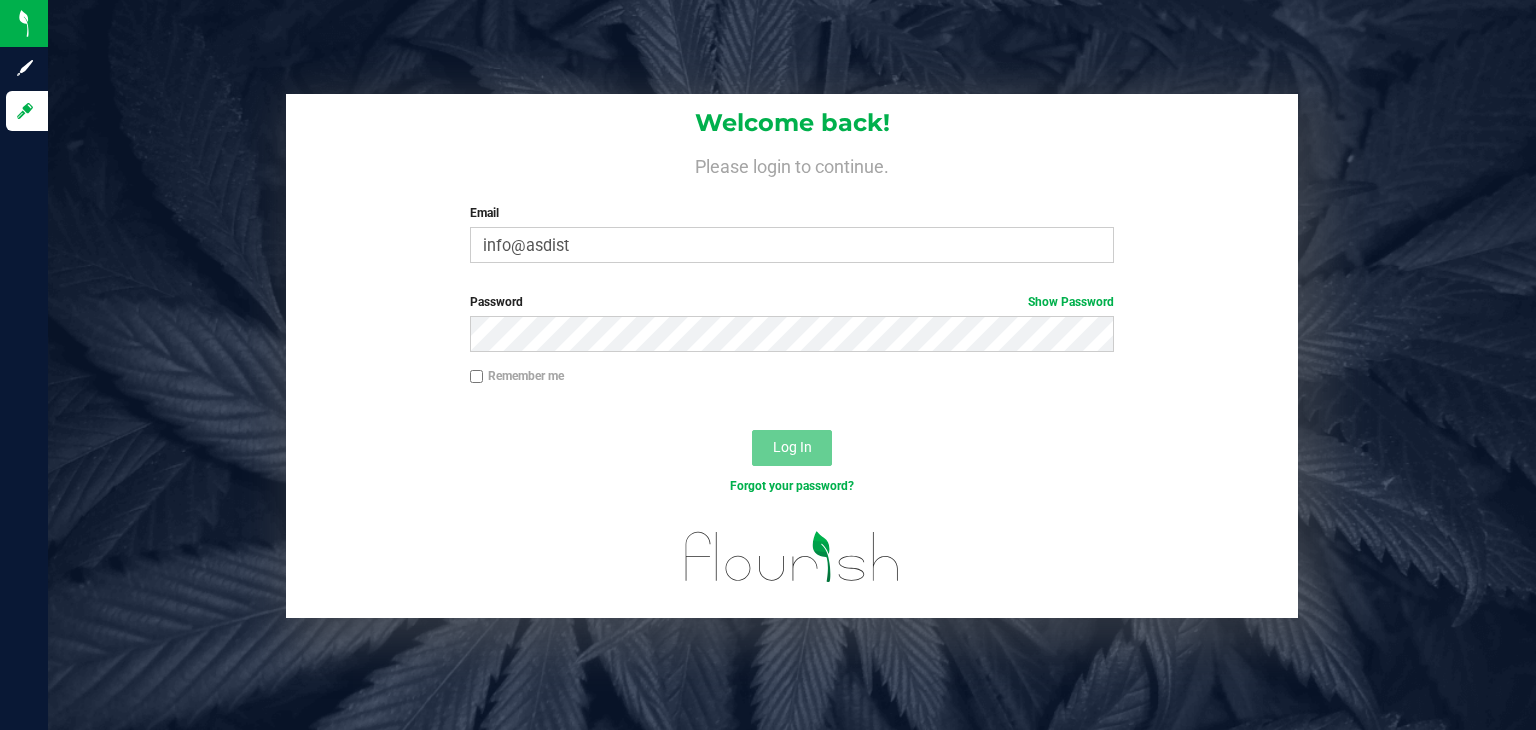 scroll, scrollTop: 0, scrollLeft: 0, axis: both 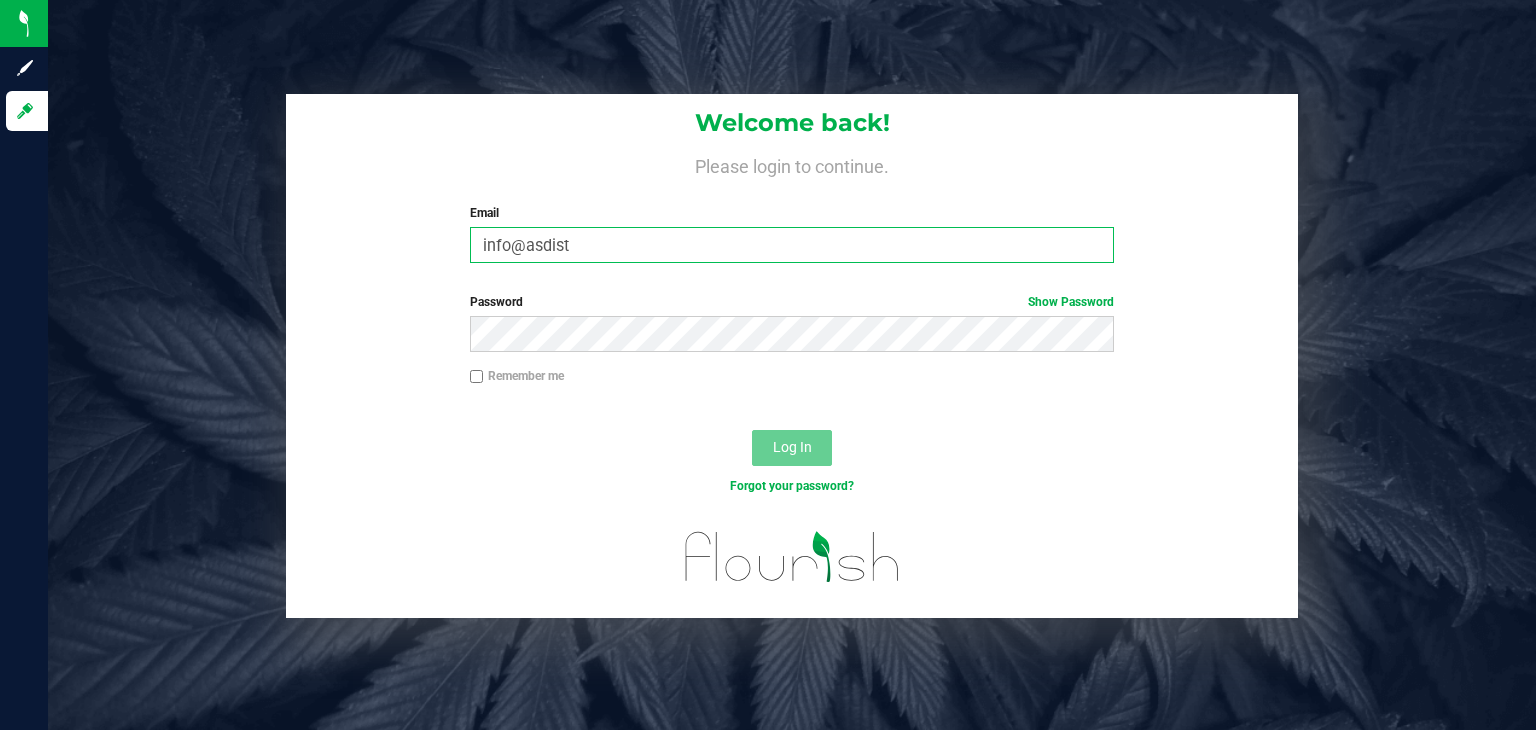 click on "info@asdist" at bounding box center [792, 245] 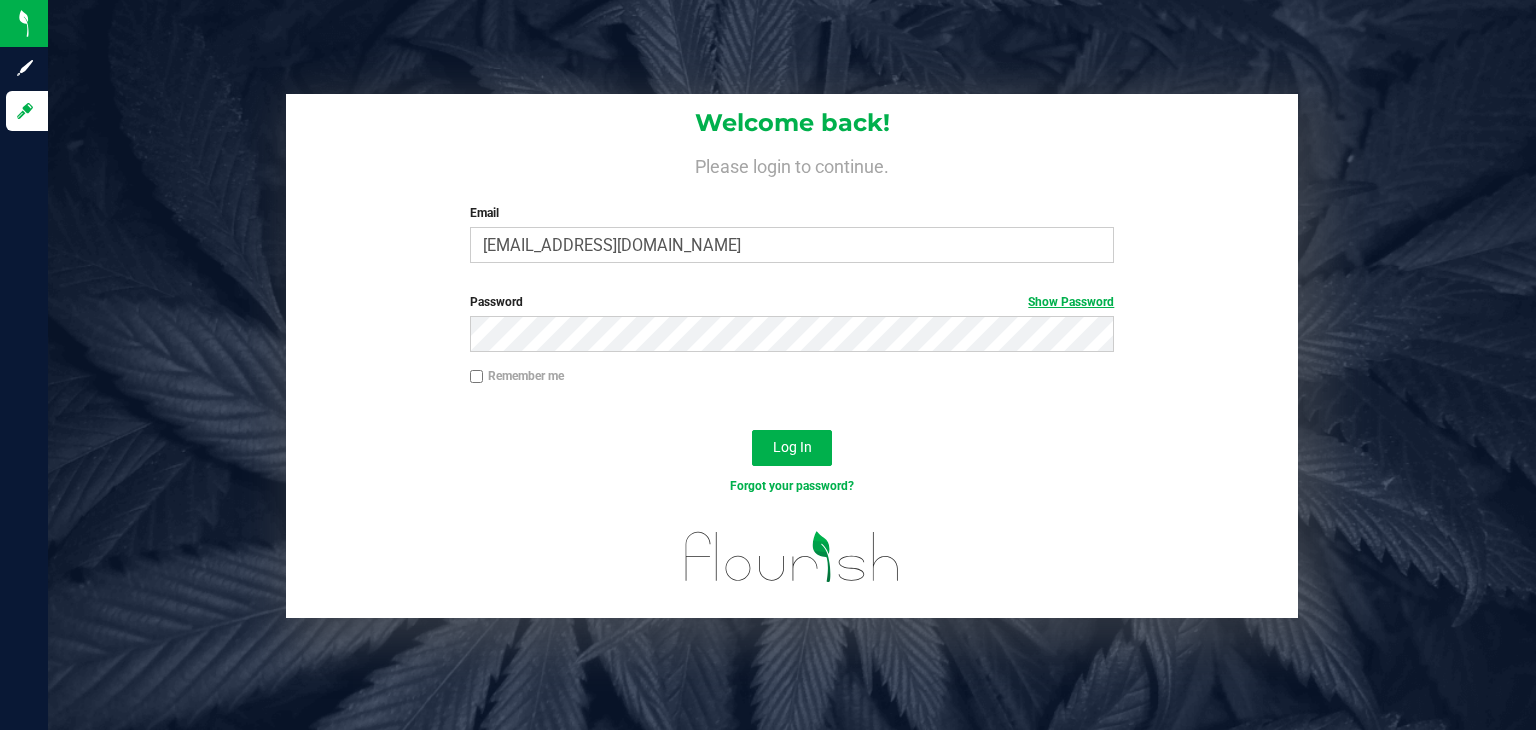 click on "Show Password" at bounding box center [1071, 302] 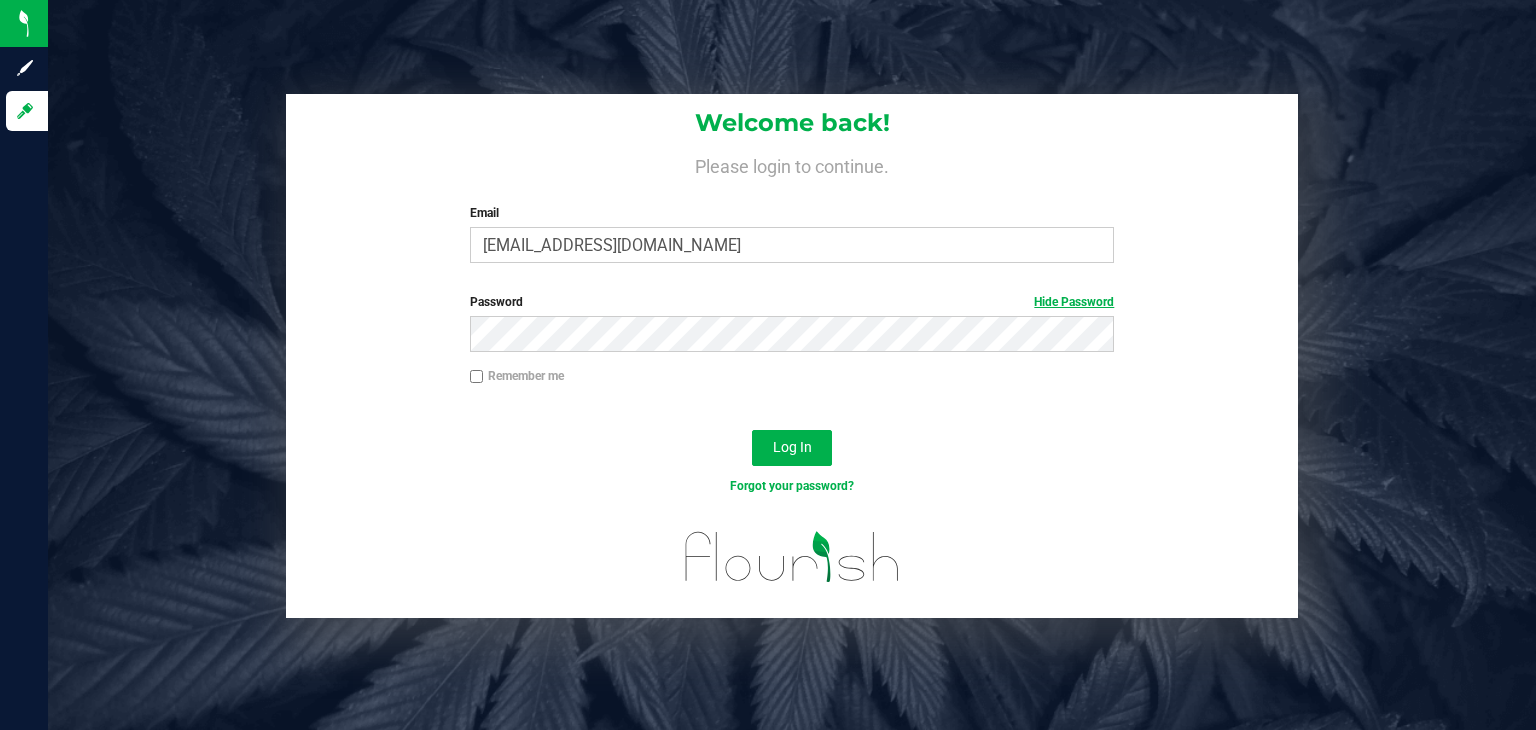 click on "Log In" at bounding box center (792, 447) 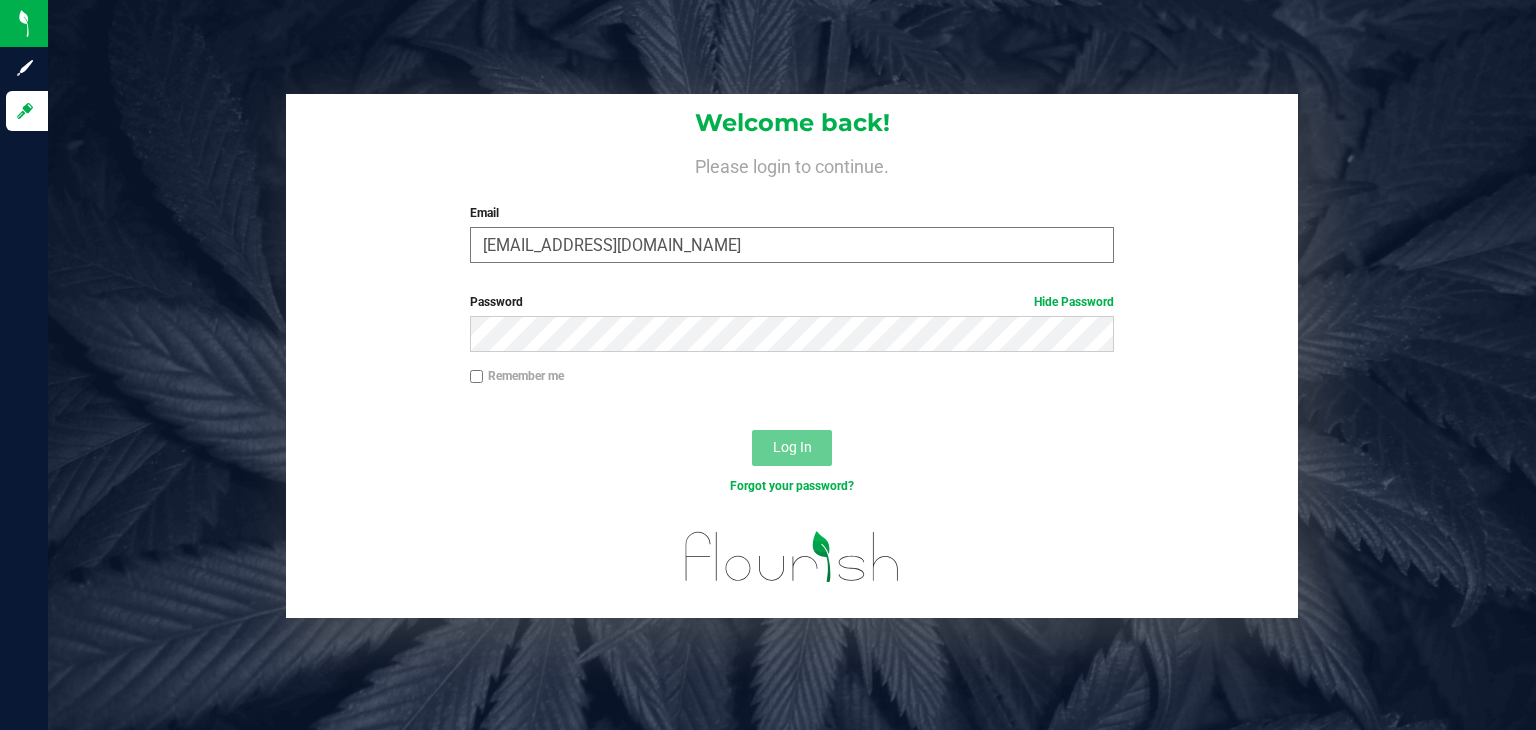 click on "[EMAIL_ADDRESS][DOMAIN_NAME]" at bounding box center [792, 245] 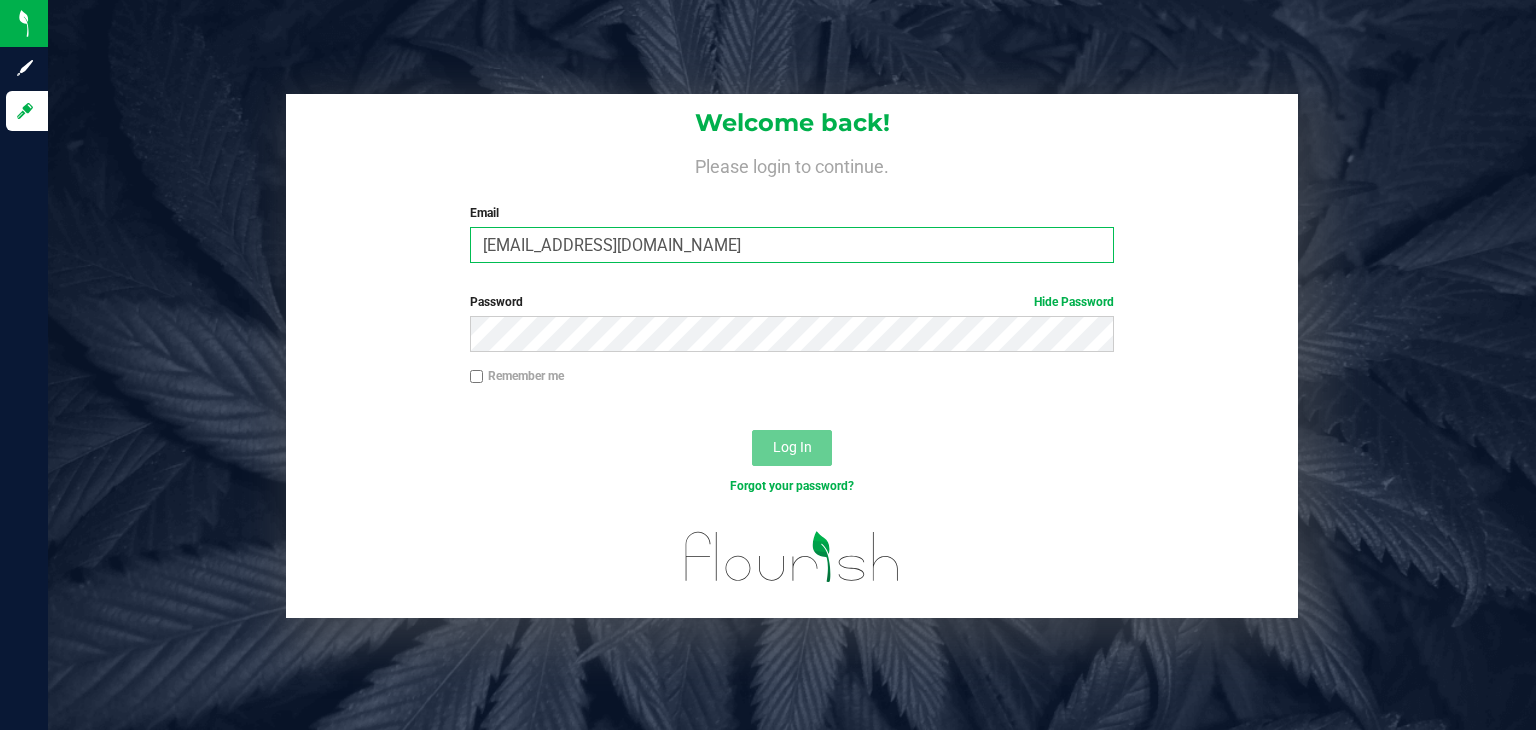 type on "[EMAIL_ADDRESS][DOMAIN_NAME]" 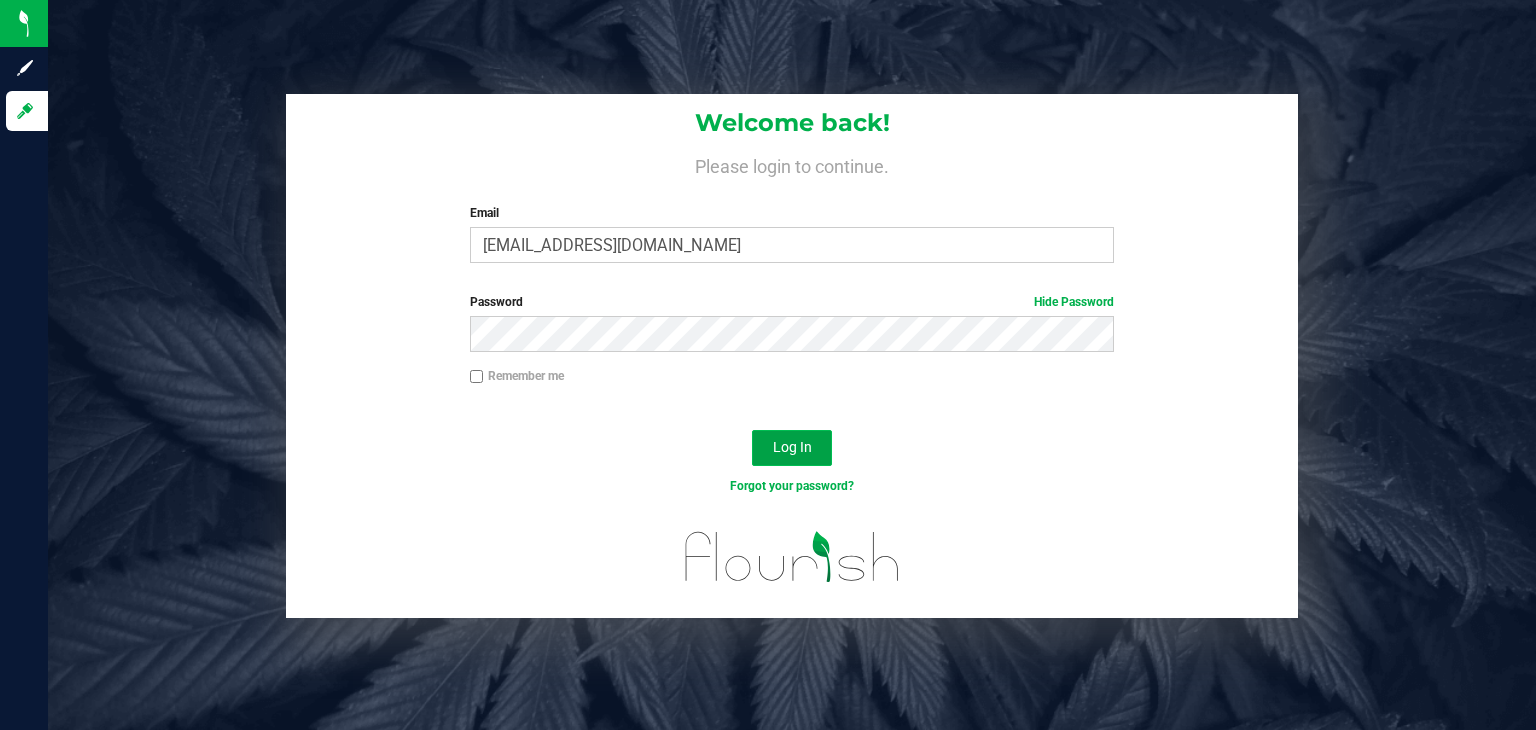 click on "Log In" at bounding box center [792, 448] 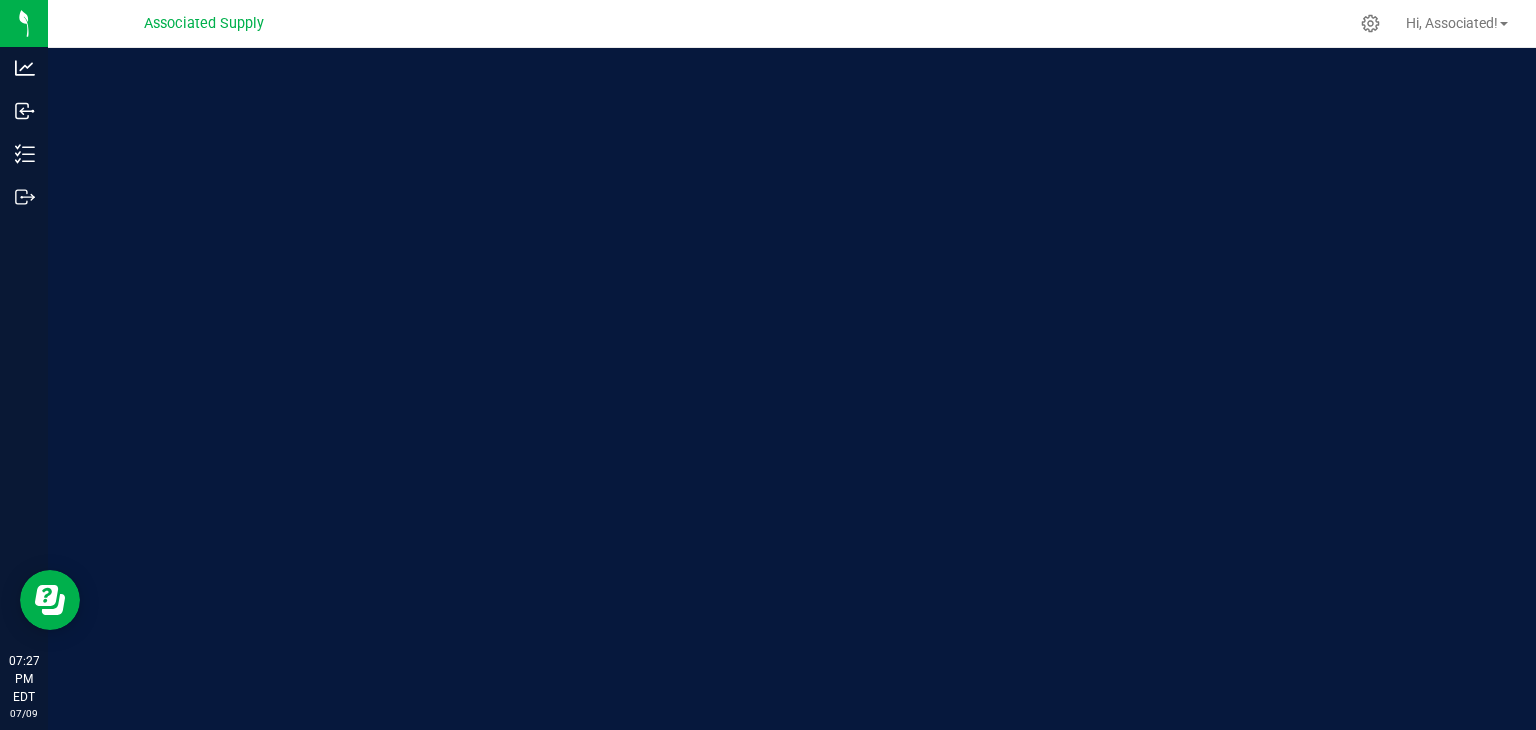 scroll, scrollTop: 0, scrollLeft: 0, axis: both 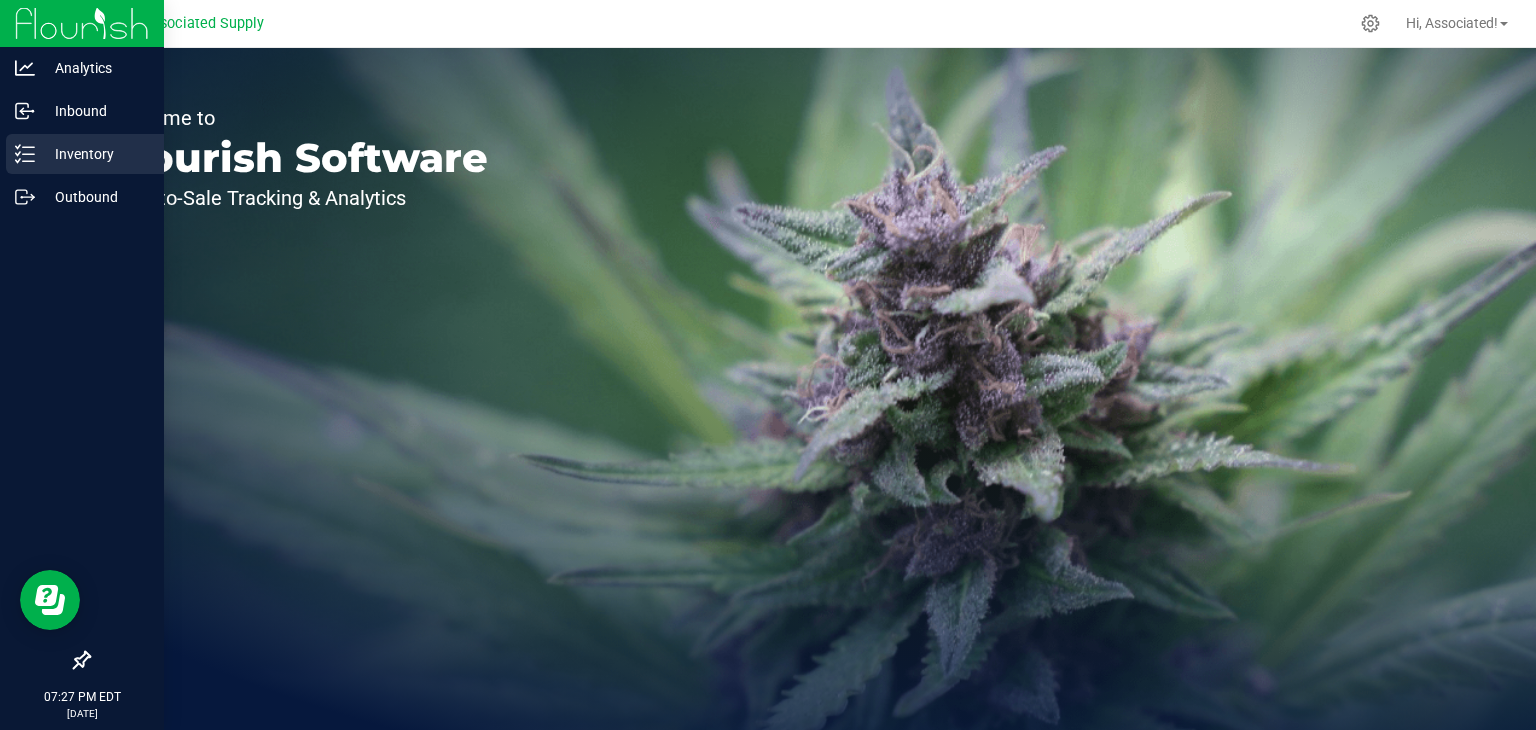 click 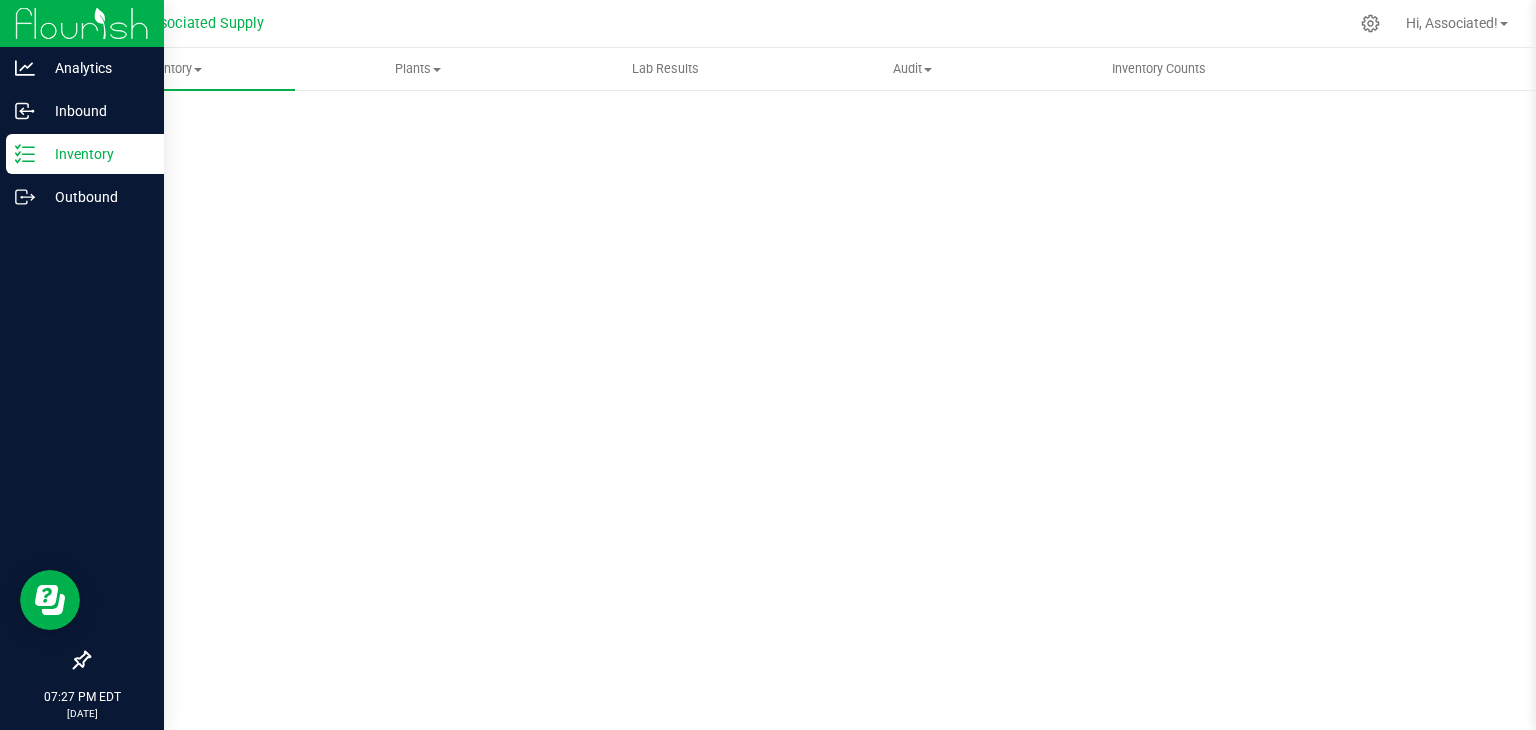 click on "Inventory" at bounding box center [95, 154] 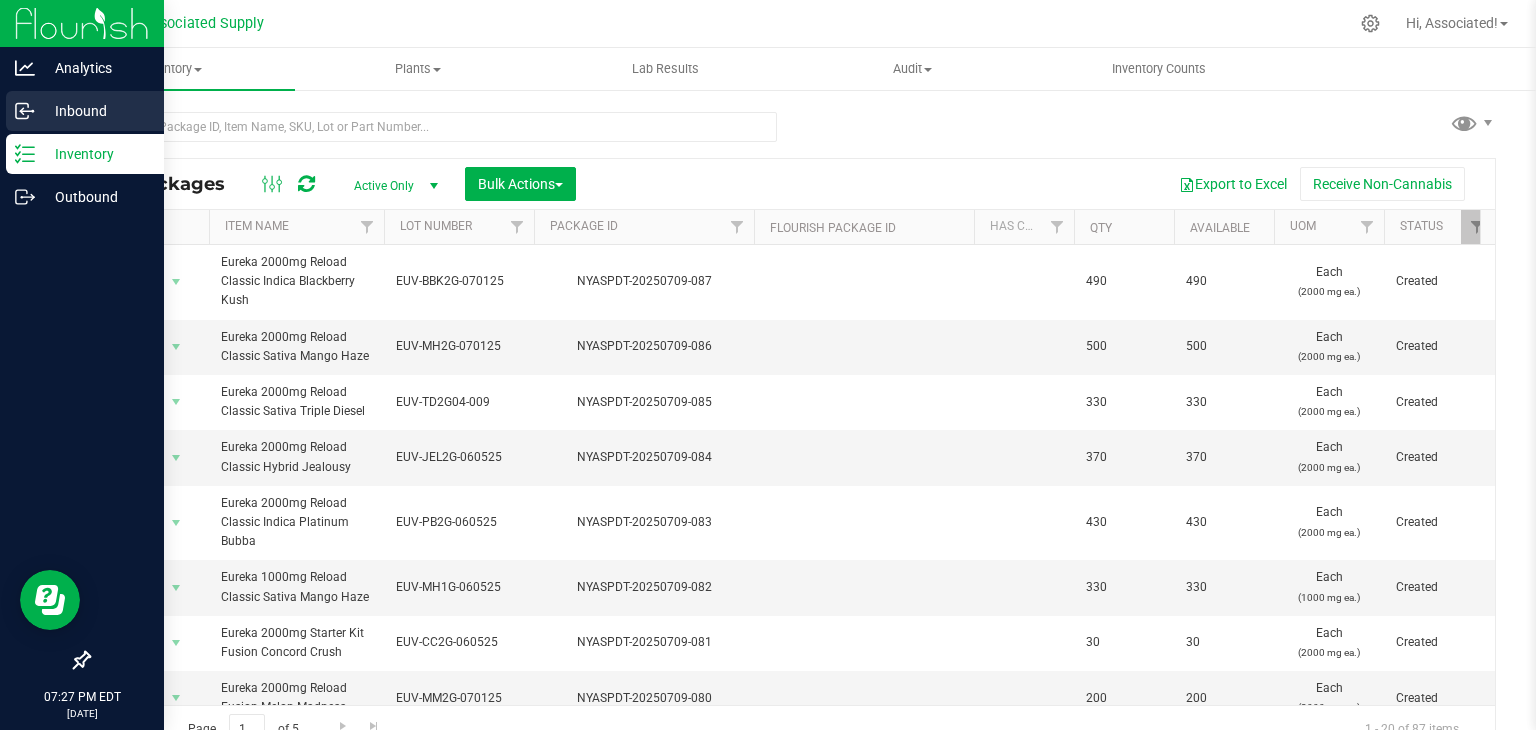 click on "Inbound" at bounding box center [95, 111] 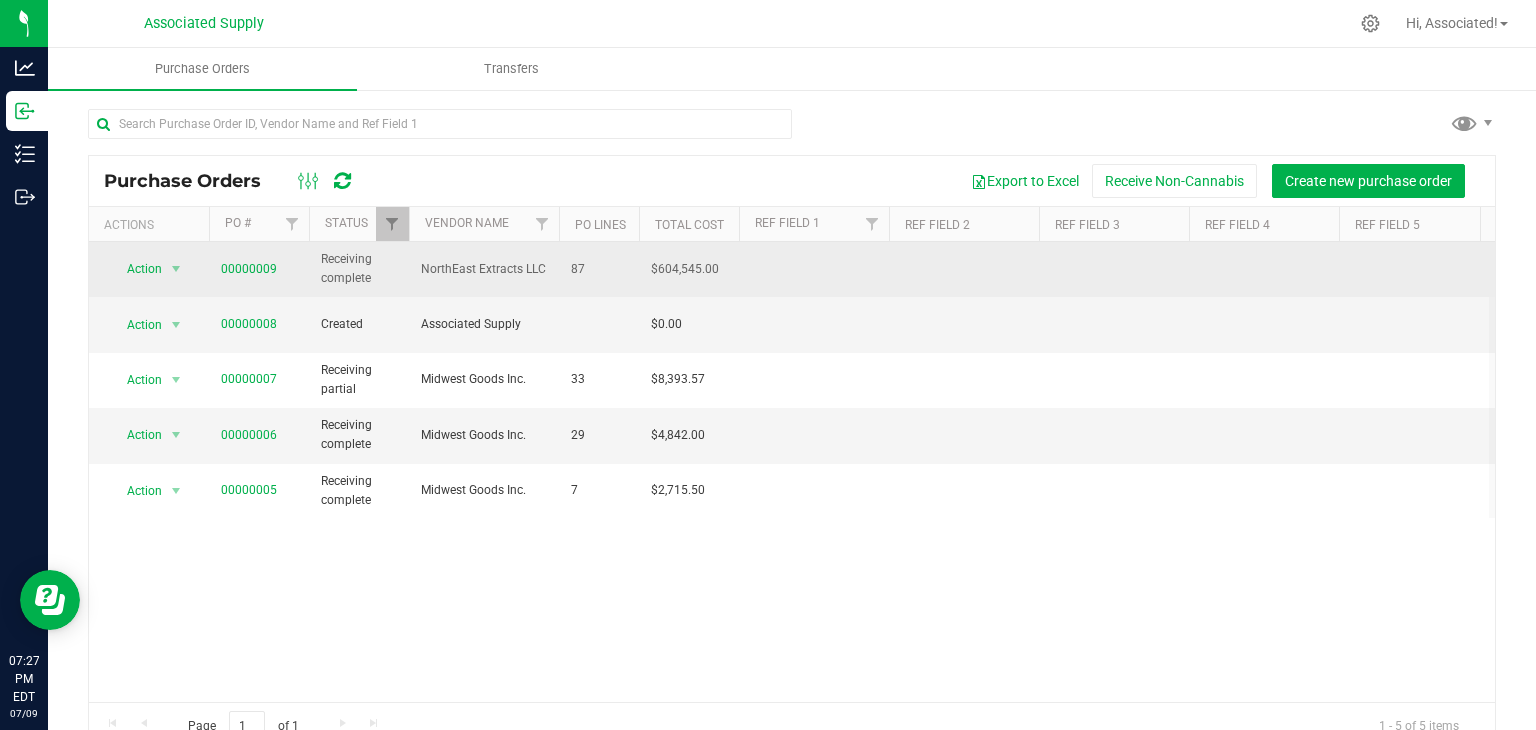 click on "NorthEast Extracts LLC" at bounding box center [484, 269] 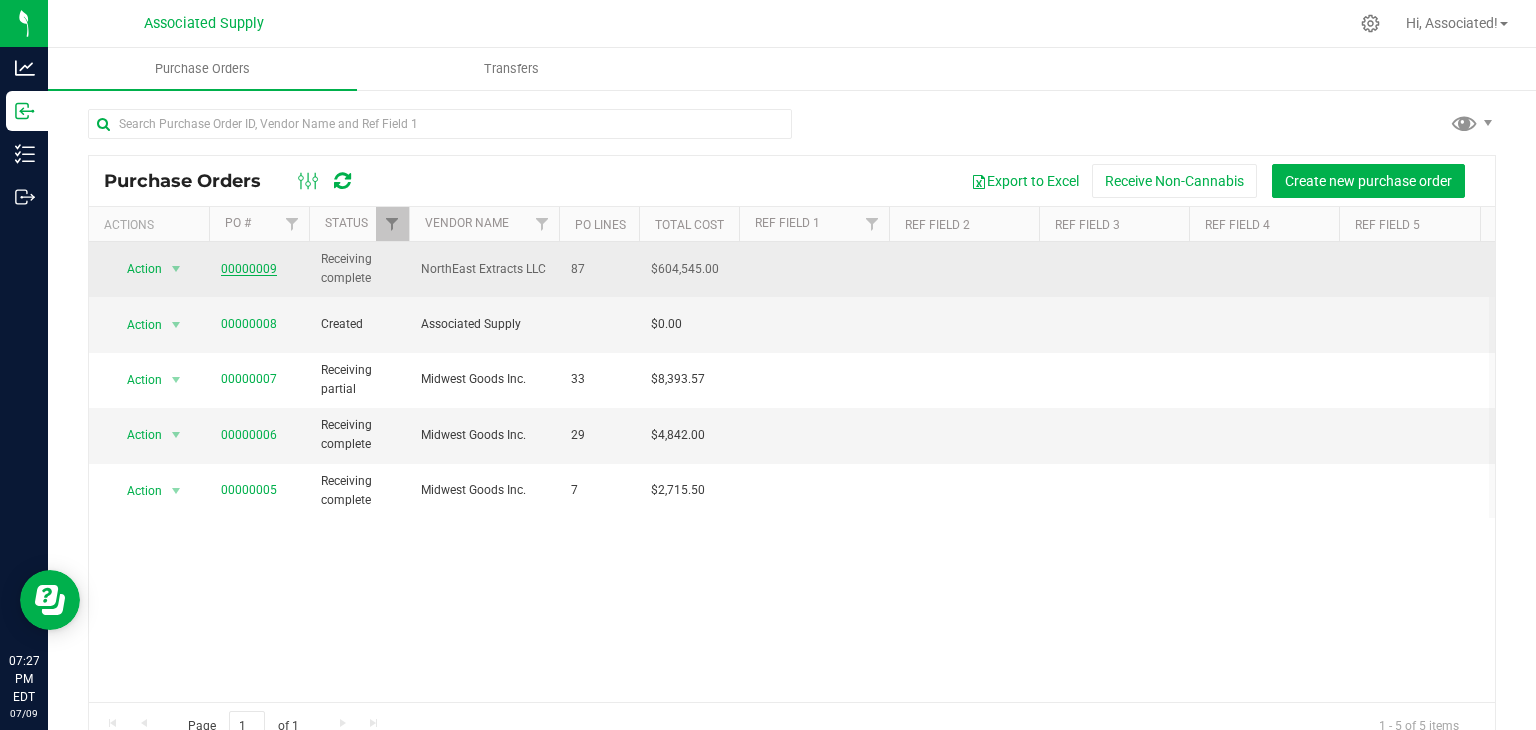 click on "00000009" at bounding box center [249, 269] 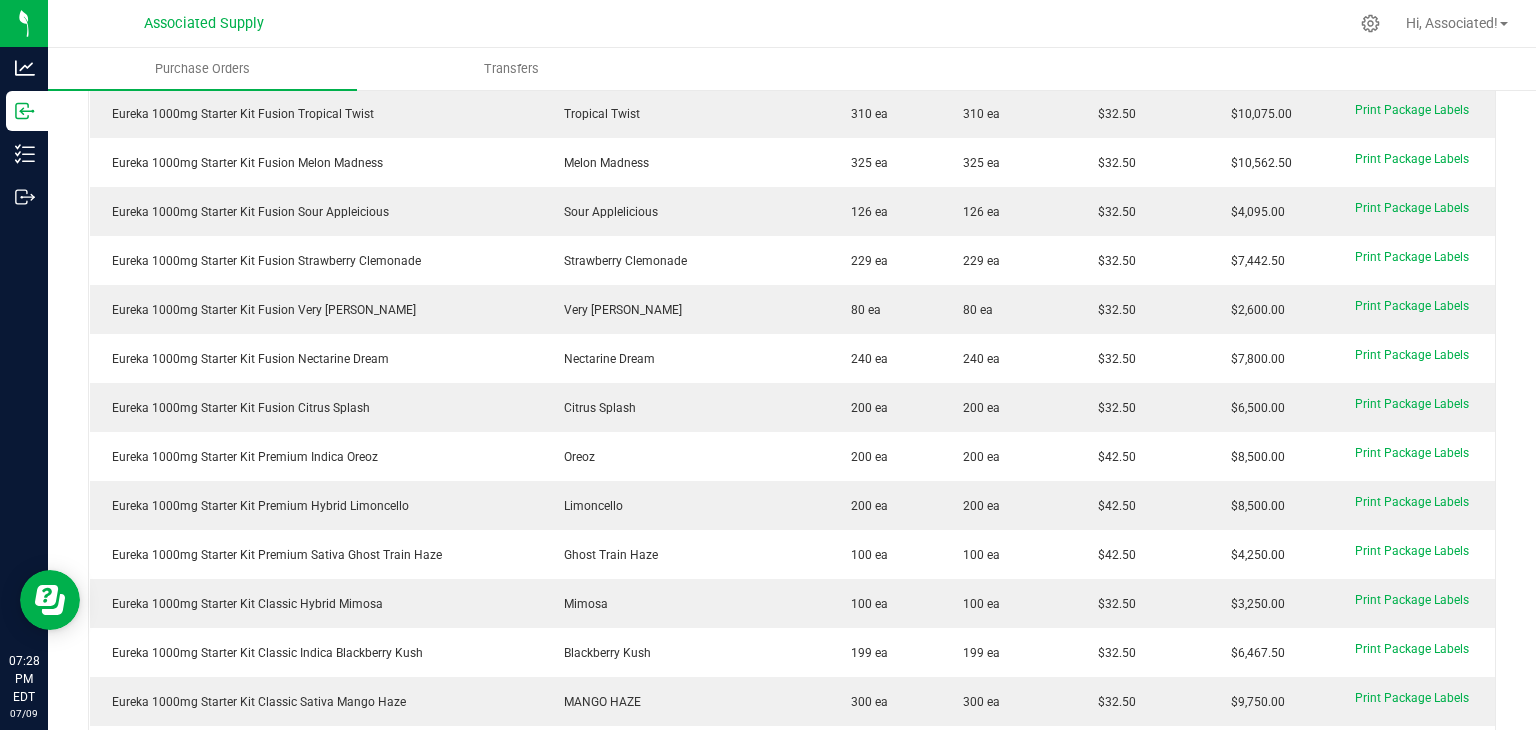 scroll, scrollTop: 758, scrollLeft: 0, axis: vertical 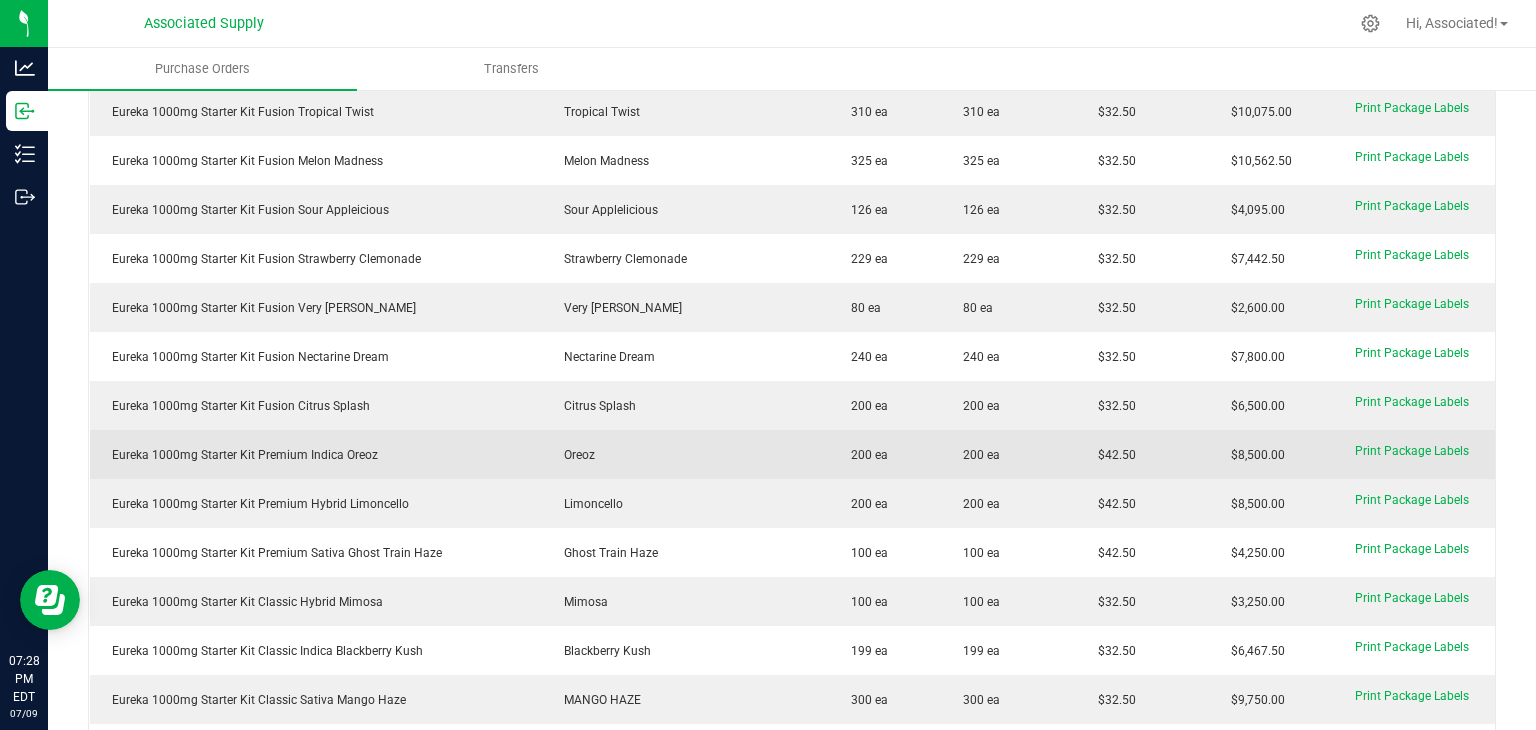 click on "Eureka 1000mg Starter Kit Premium Indica Oreoz" at bounding box center (316, 454) 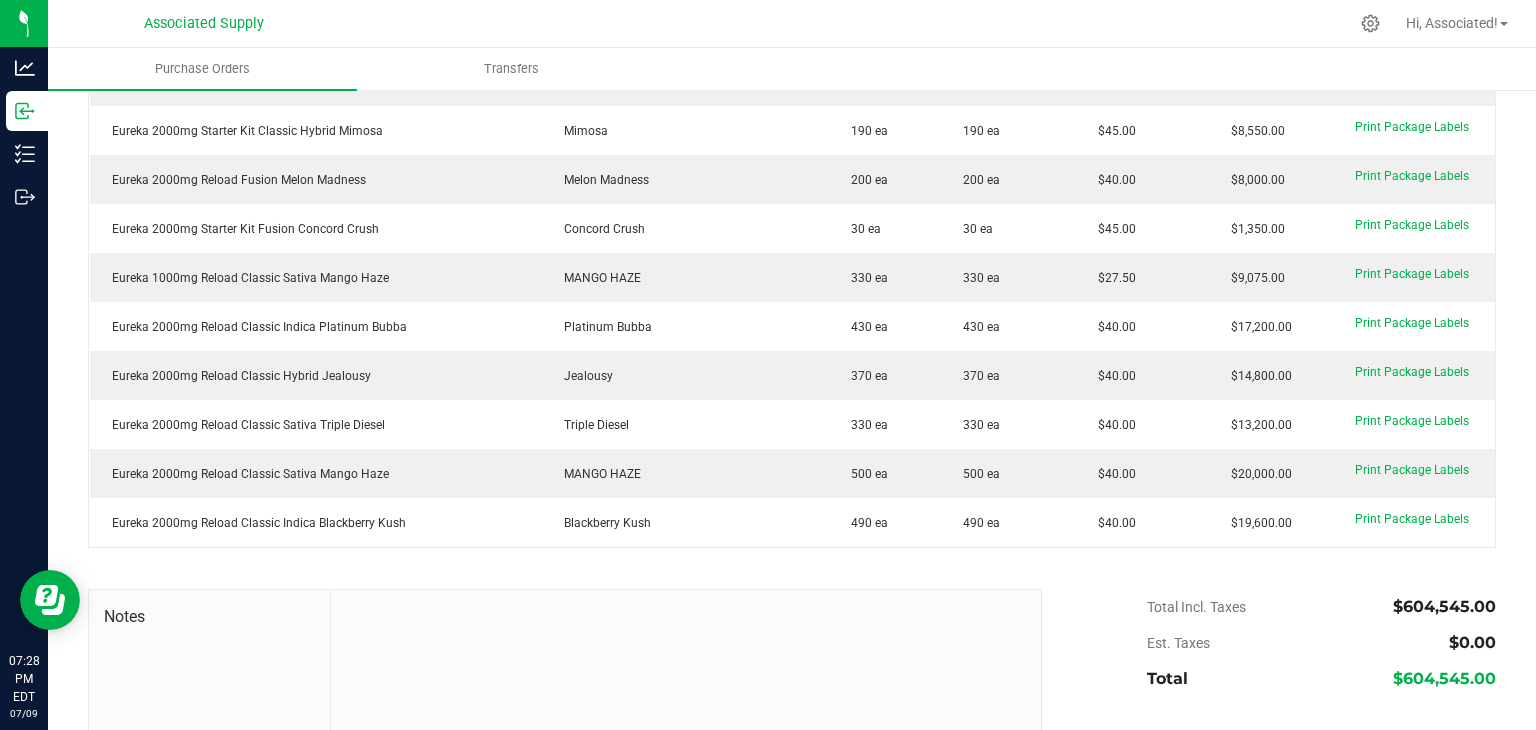 scroll, scrollTop: 4121, scrollLeft: 0, axis: vertical 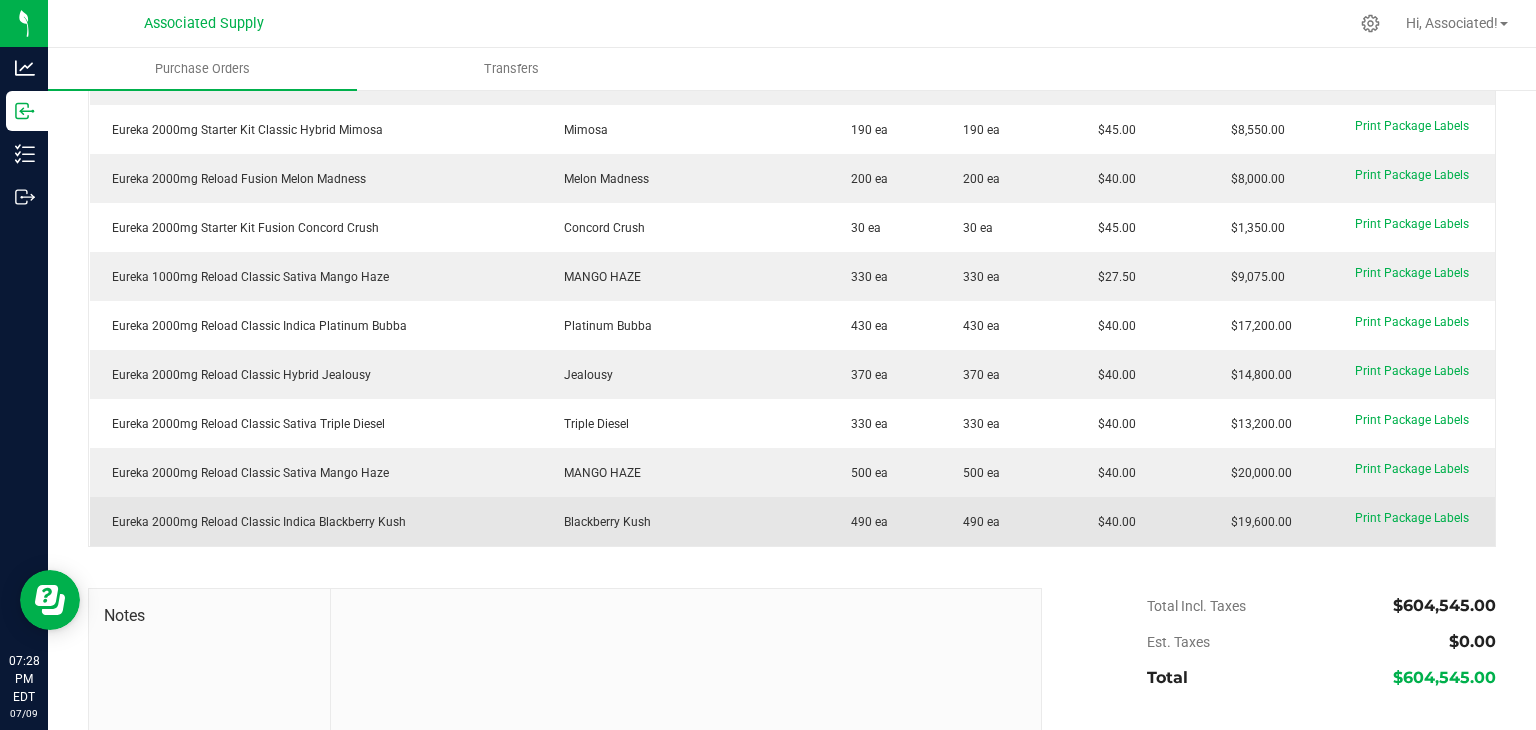 click on "Eureka 2000mg Reload Classic Indica Blackberry Kush" at bounding box center (316, 522) 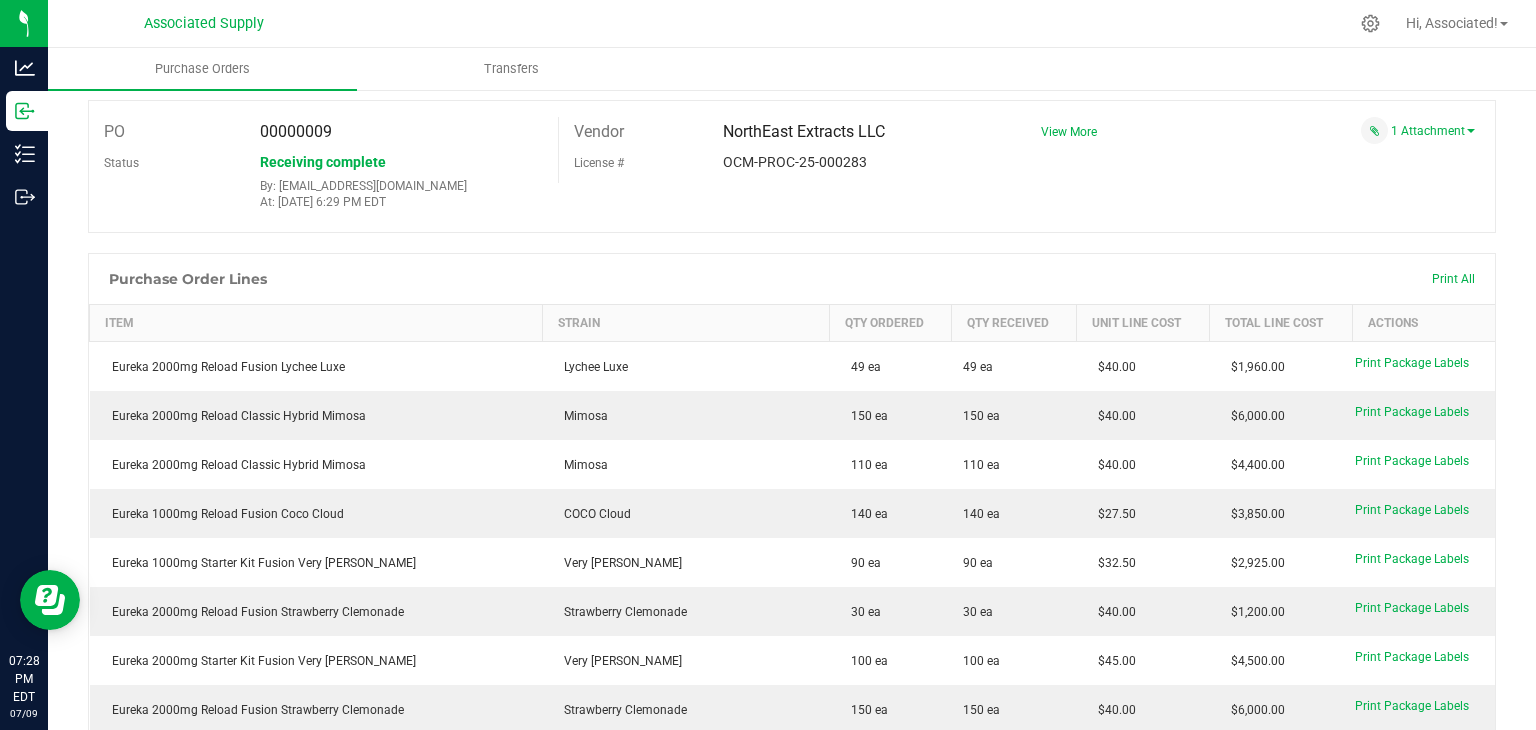 scroll, scrollTop: 0, scrollLeft: 0, axis: both 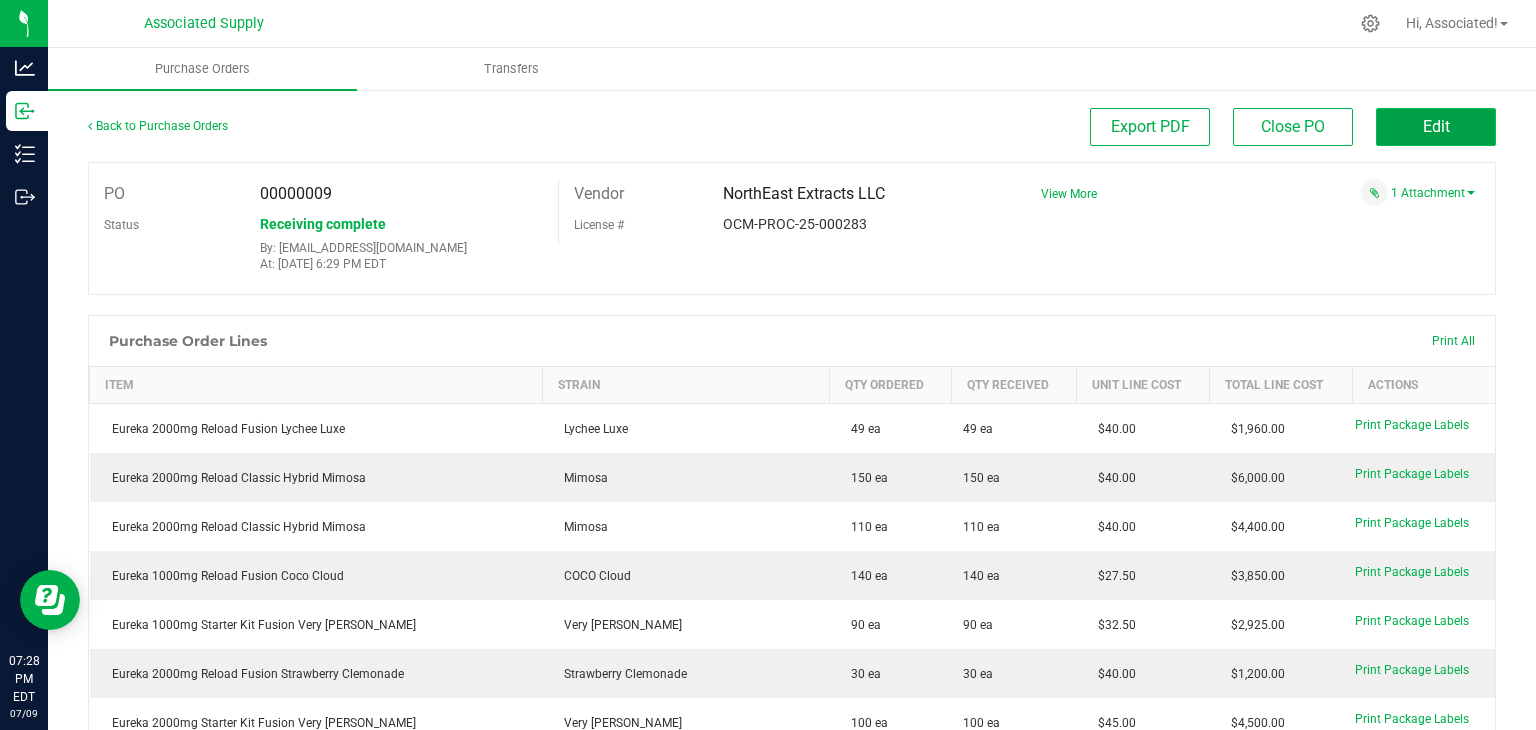 click on "Edit" at bounding box center (1436, 126) 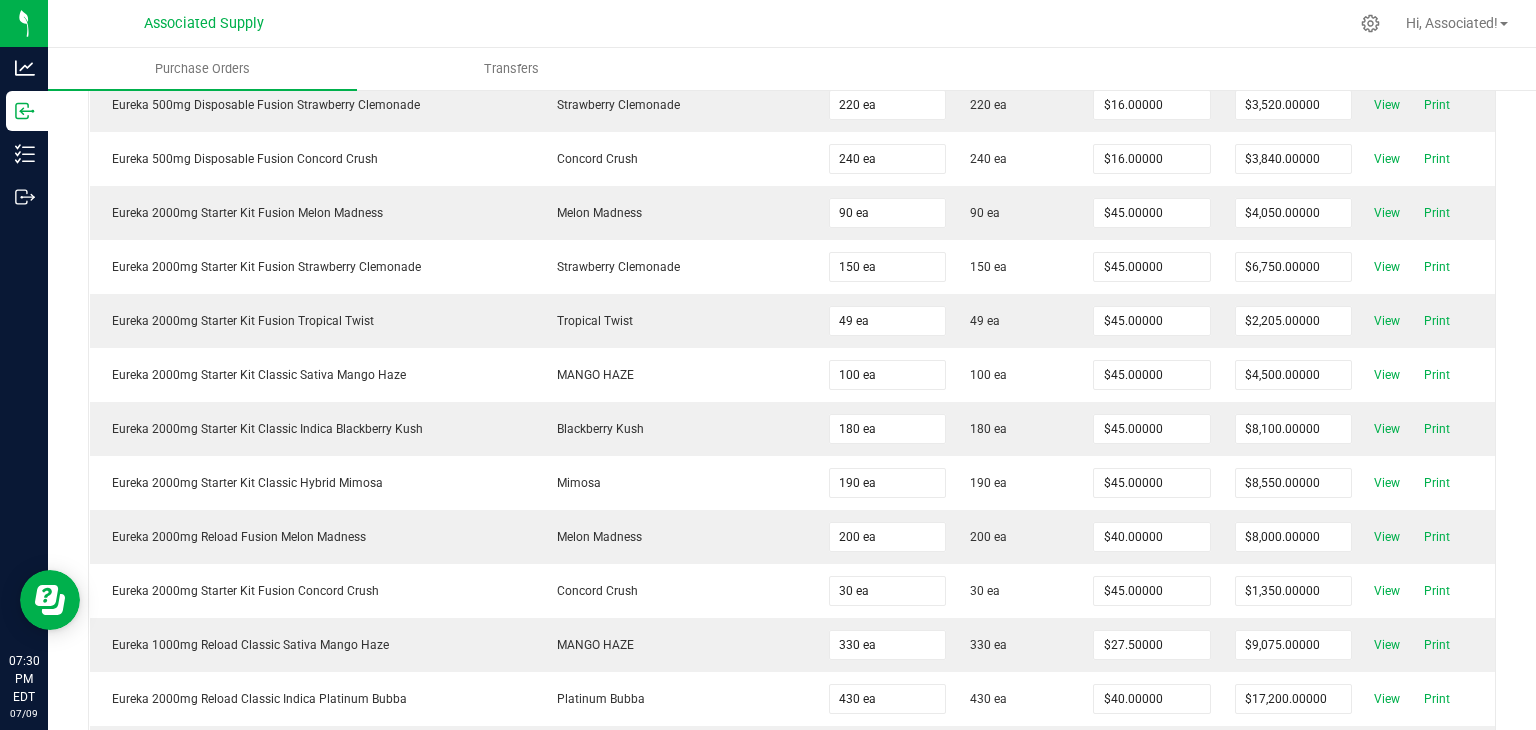 scroll, scrollTop: 4700, scrollLeft: 0, axis: vertical 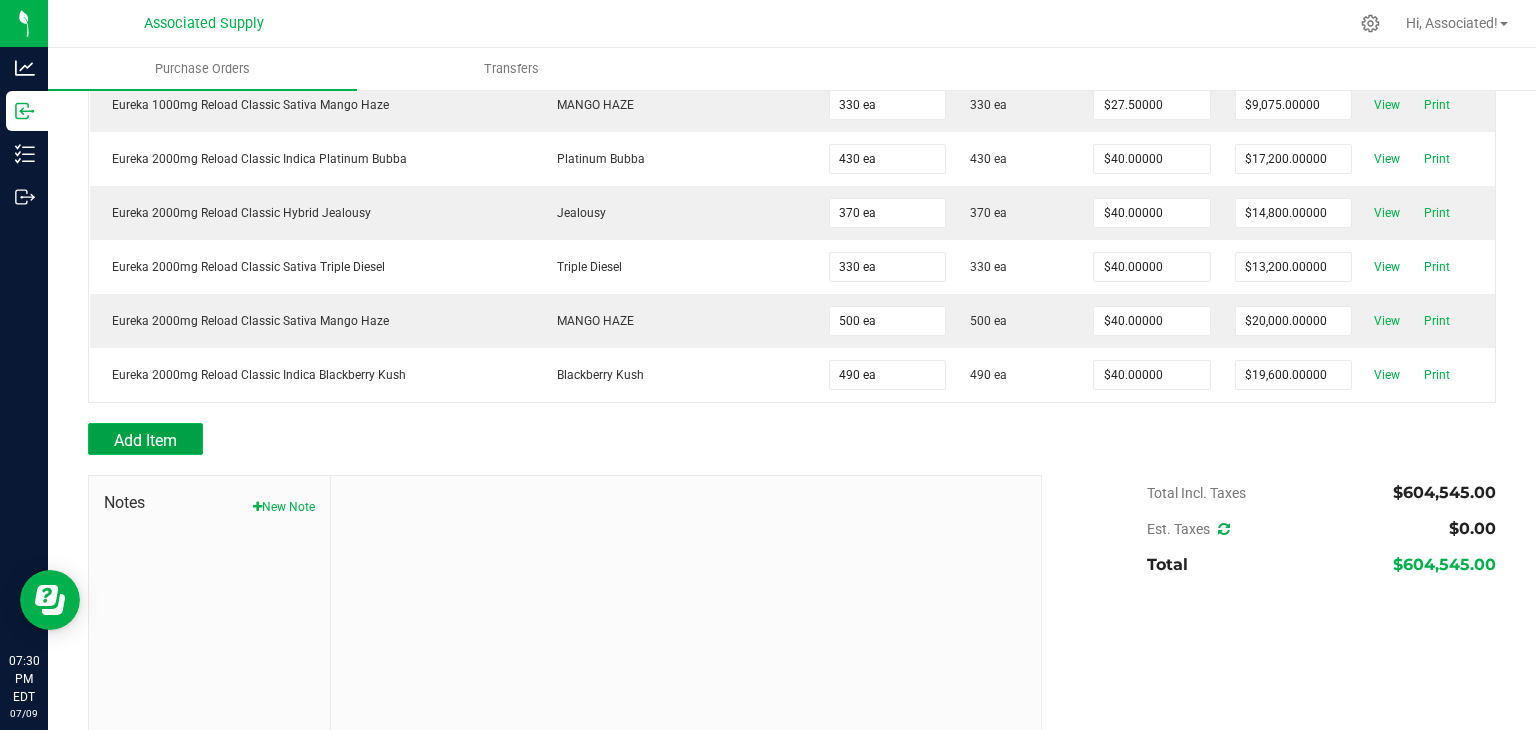 click on "Add Item" at bounding box center (145, 439) 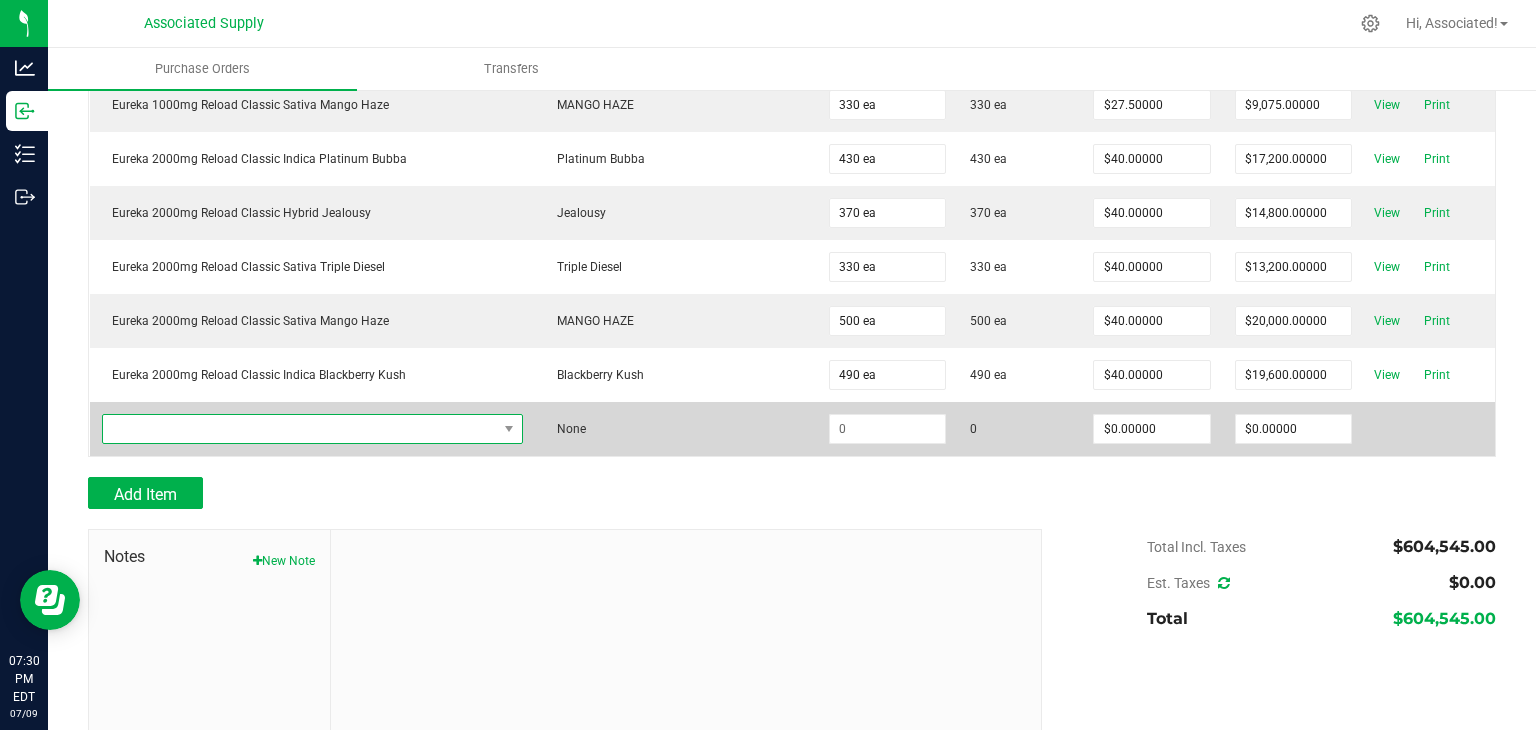 click at bounding box center (300, 429) 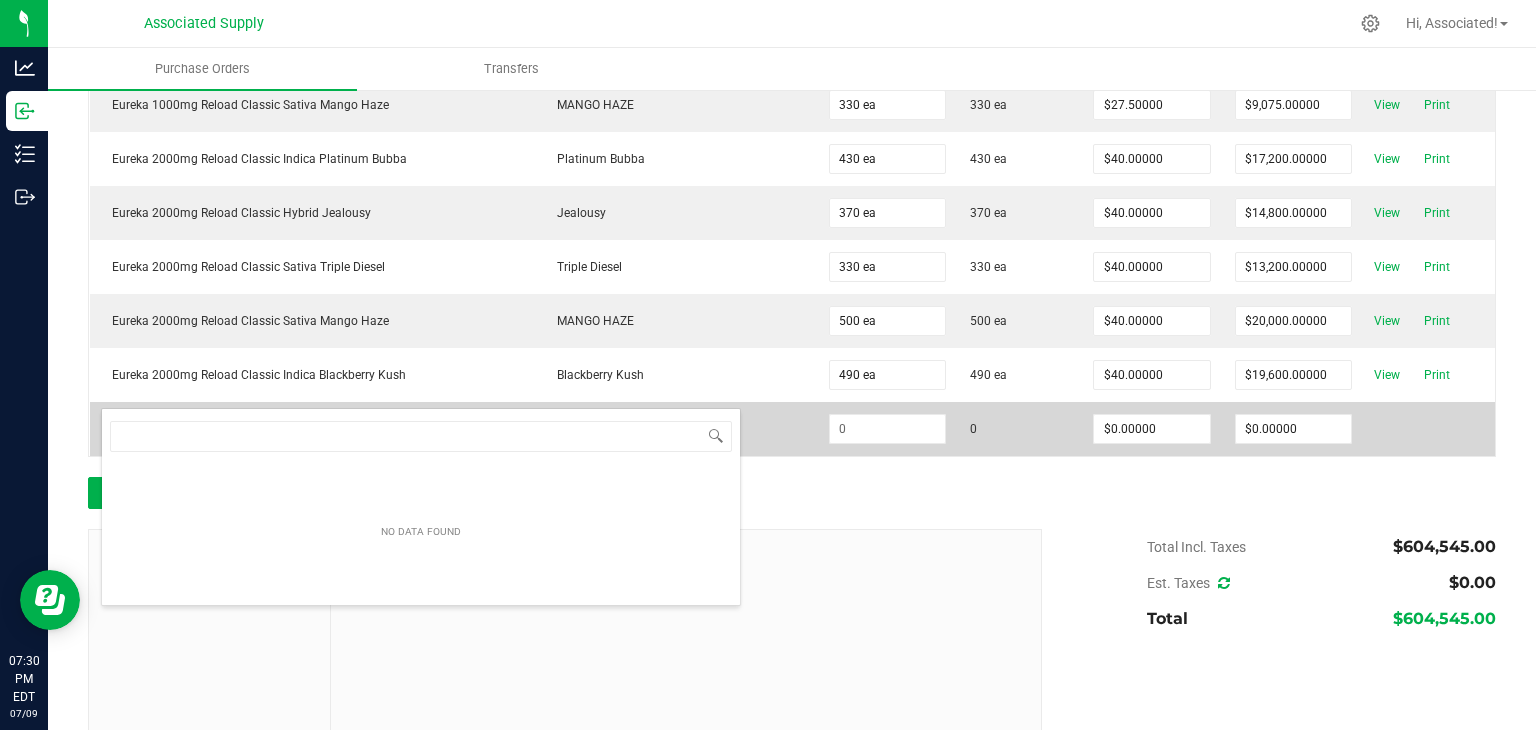 scroll, scrollTop: 99970, scrollLeft: 99587, axis: both 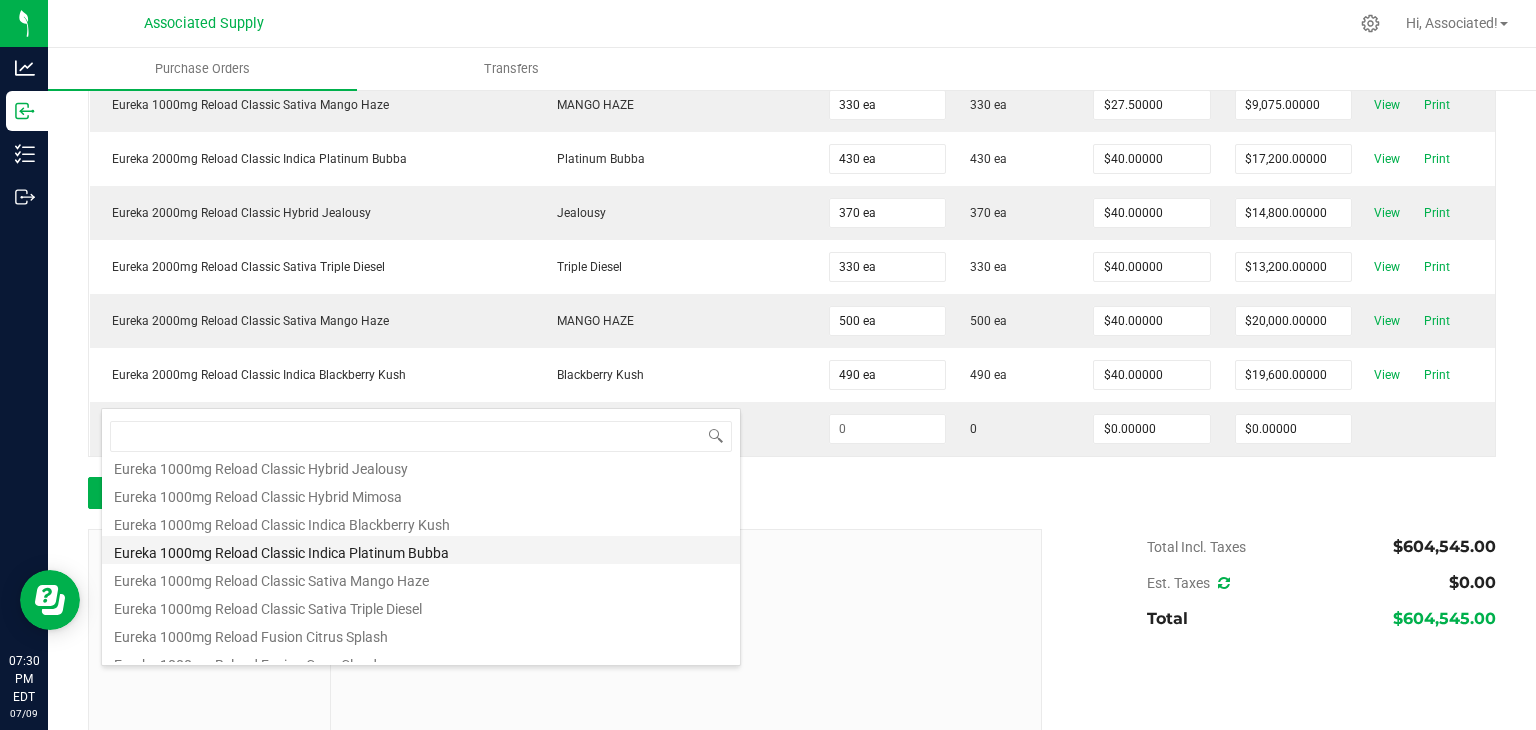 click on "Eureka 1000mg Reload Classic Indica Platinum Bubba" at bounding box center (421, 550) 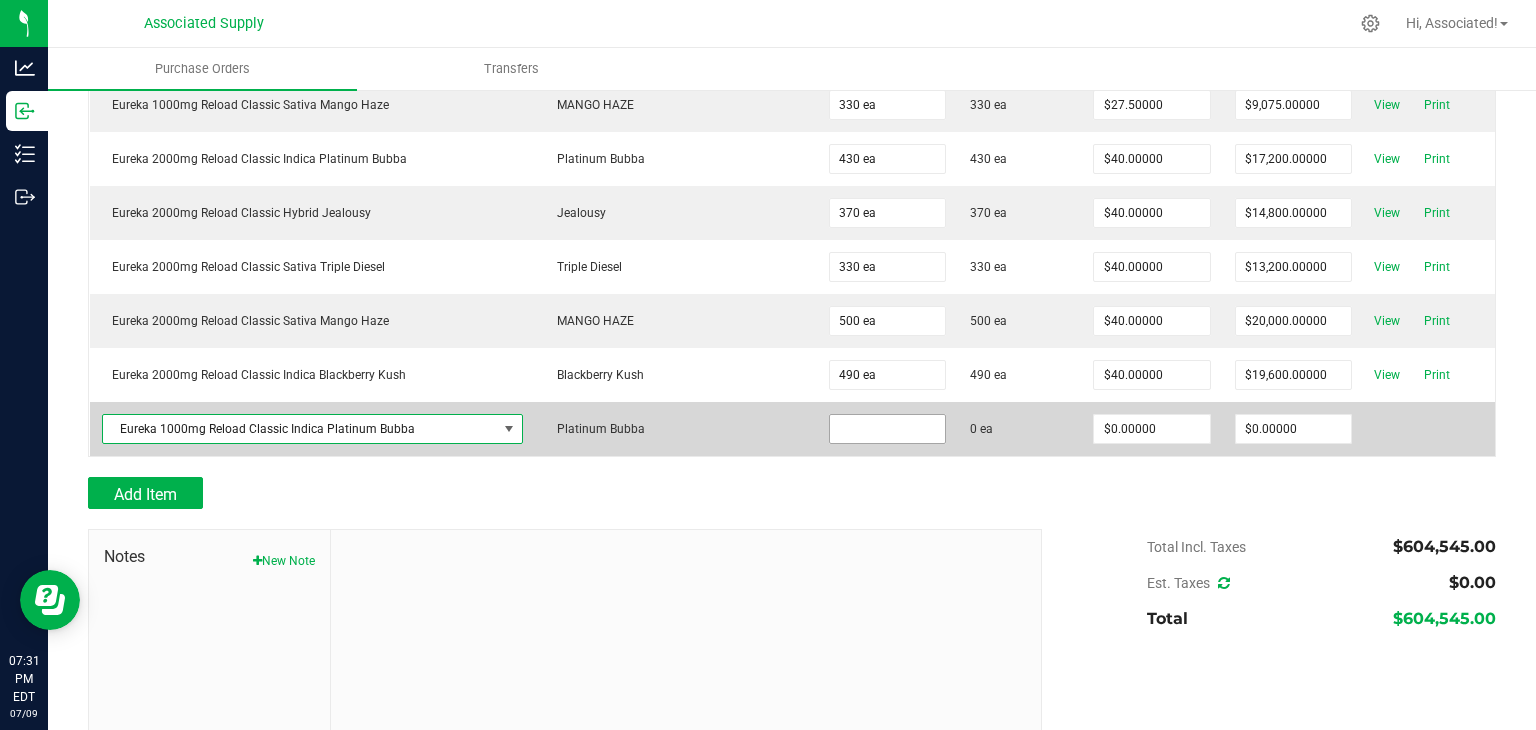 click at bounding box center (888, 429) 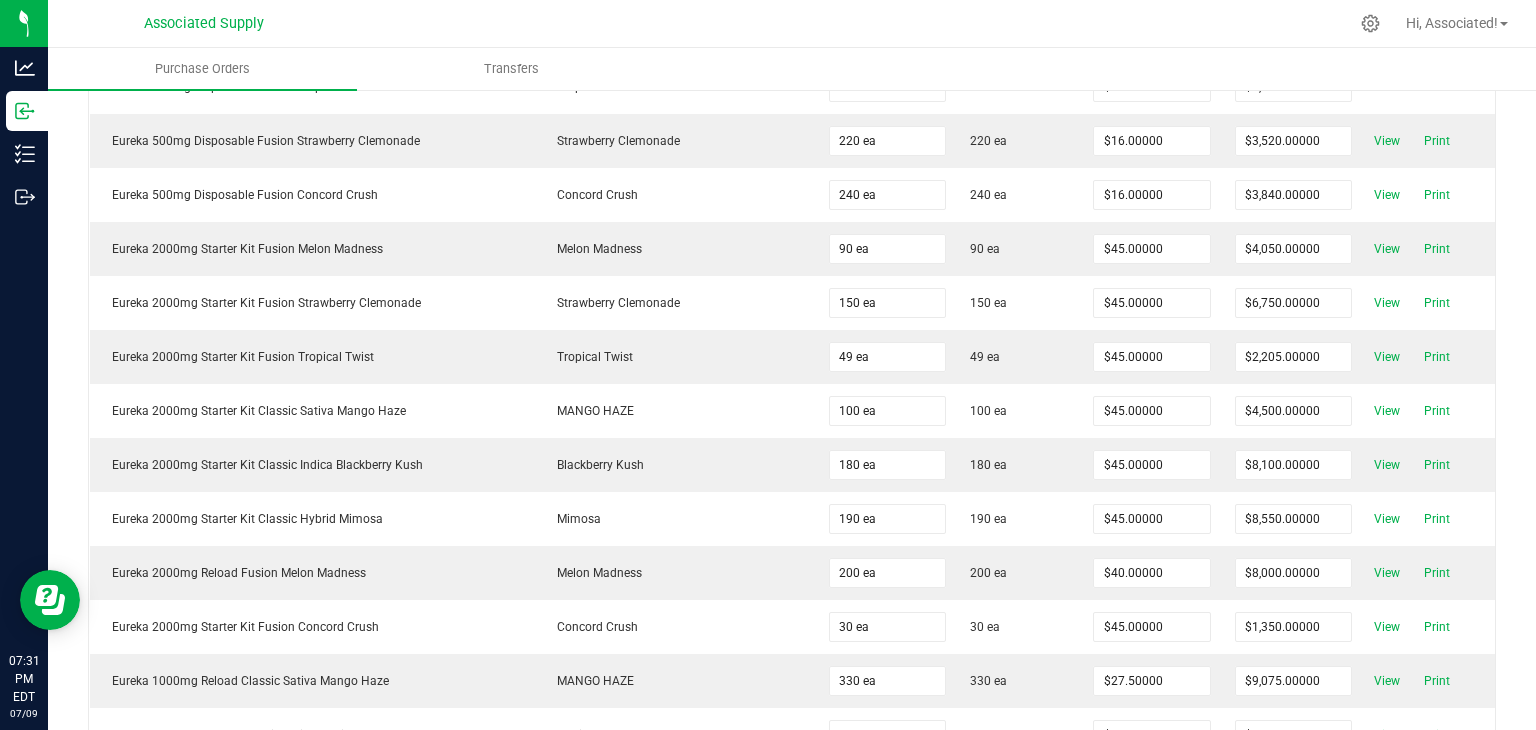 scroll, scrollTop: 4753, scrollLeft: 0, axis: vertical 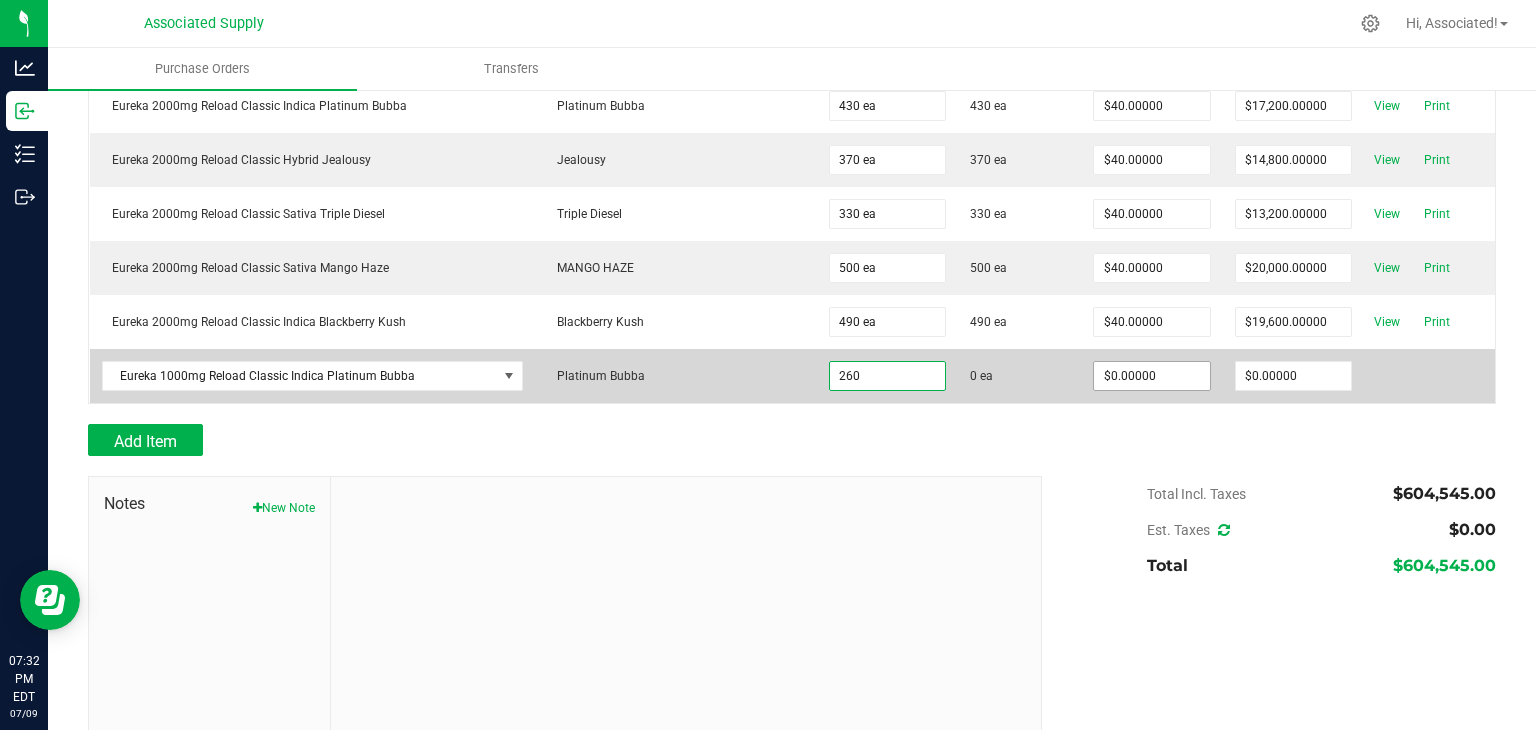 click on "$0.00000" at bounding box center (1152, 376) 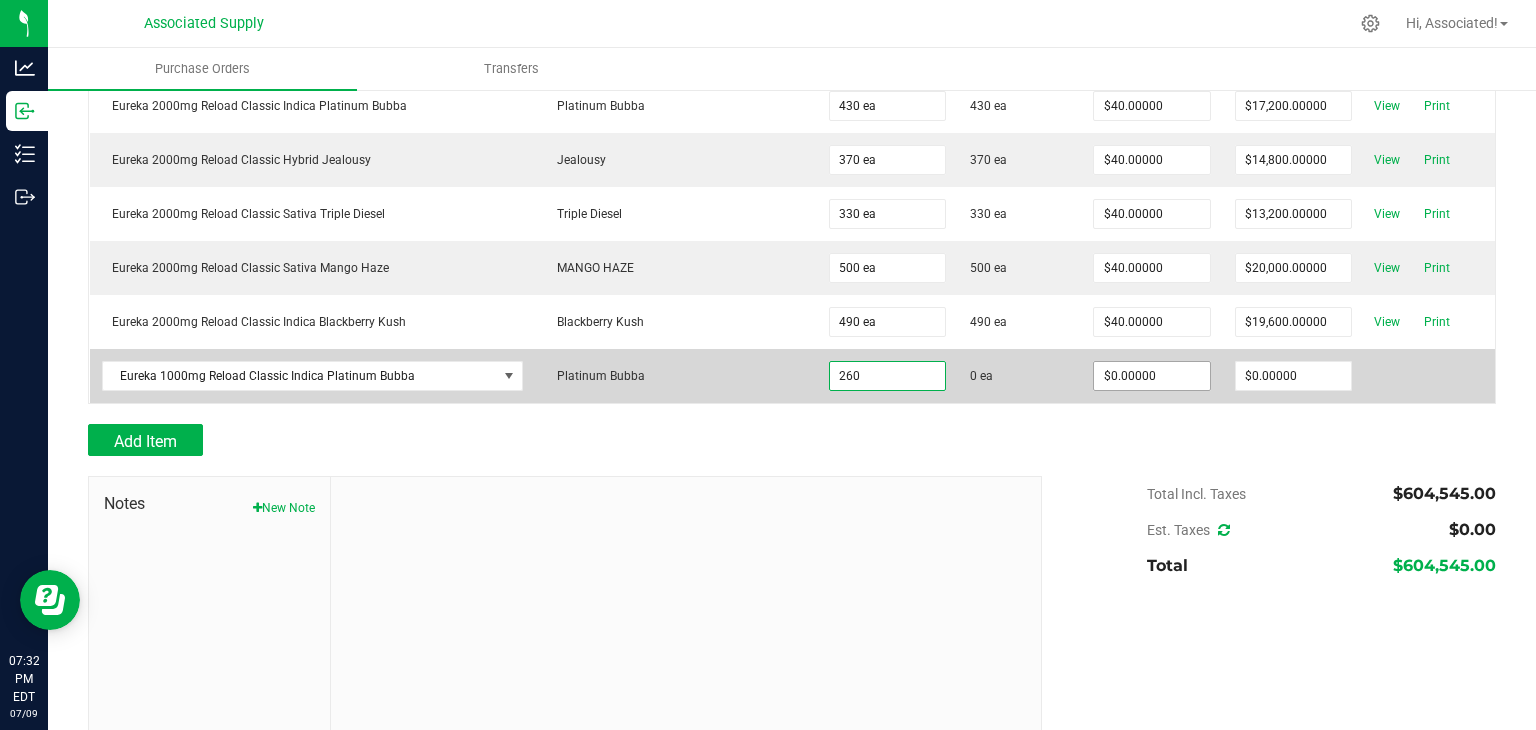 type on "260 ea" 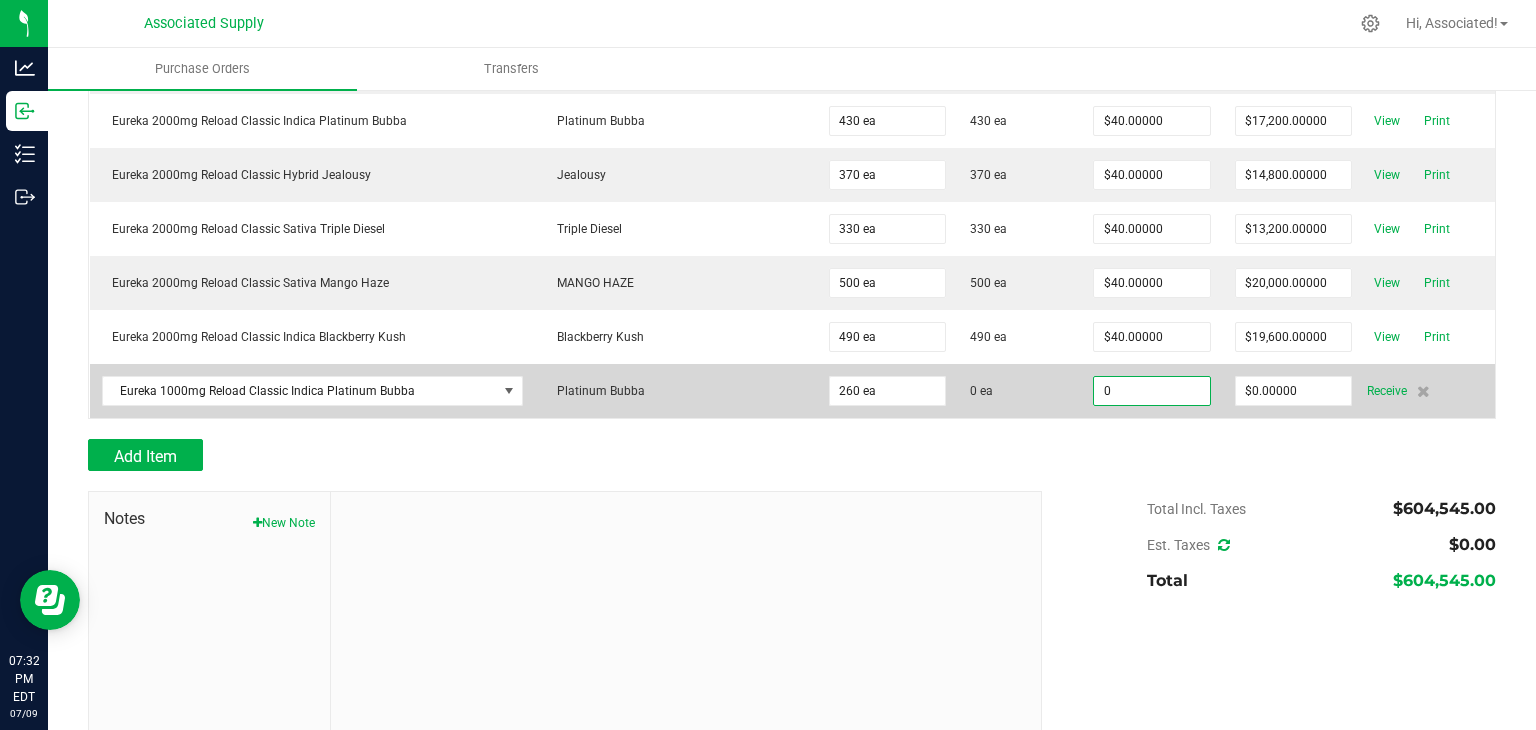 scroll, scrollTop: 4740, scrollLeft: 0, axis: vertical 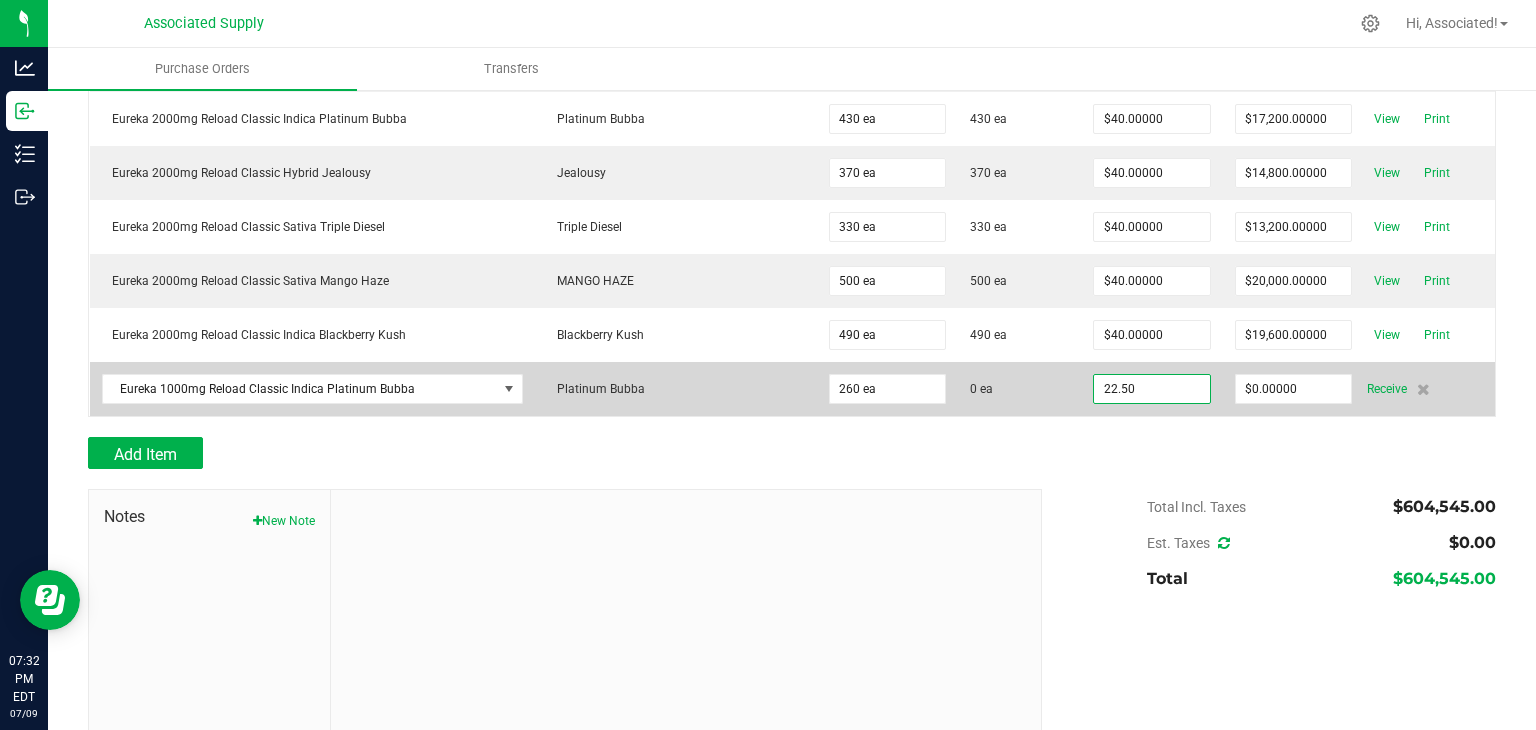 type on "$22.50000" 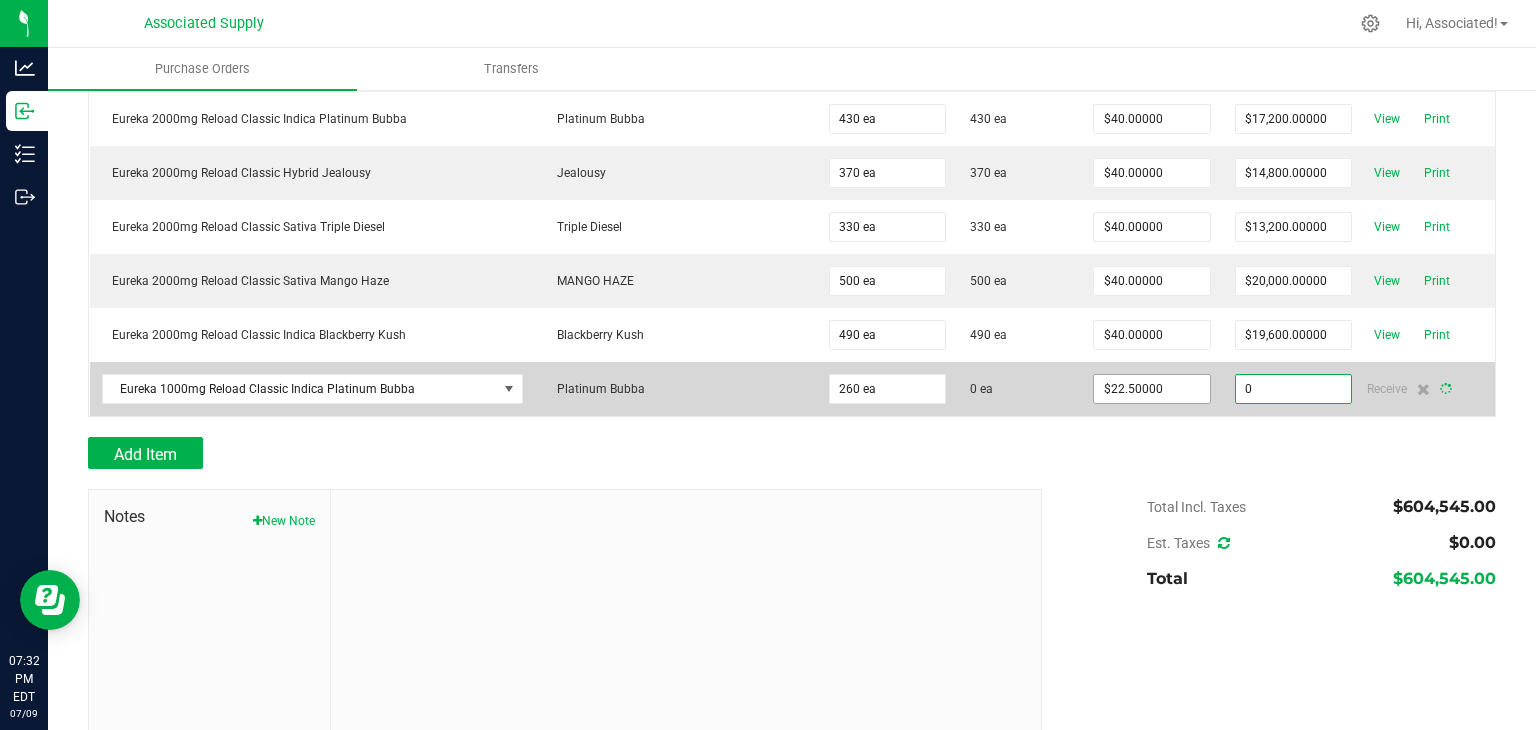 type on "260" 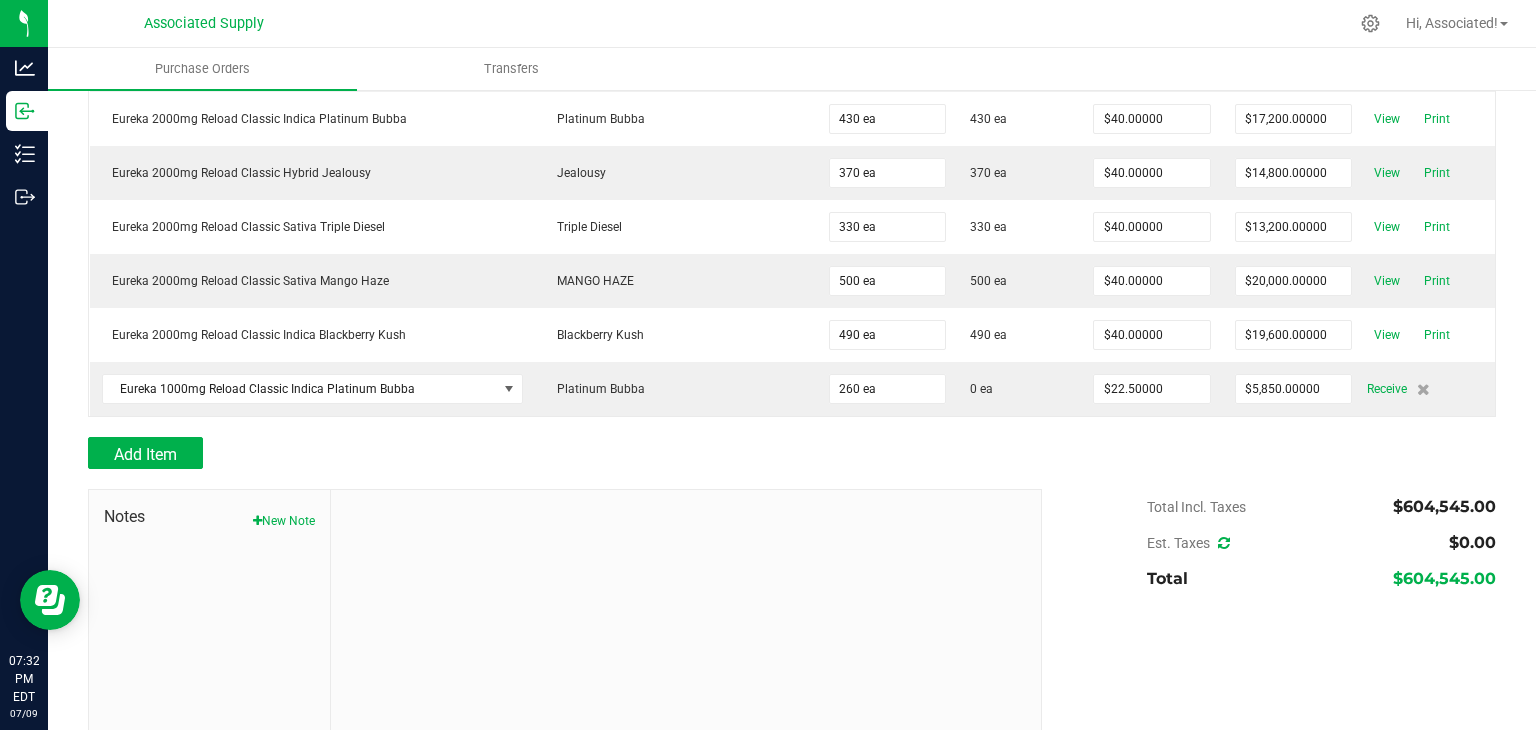 scroll, scrollTop: 4753, scrollLeft: 0, axis: vertical 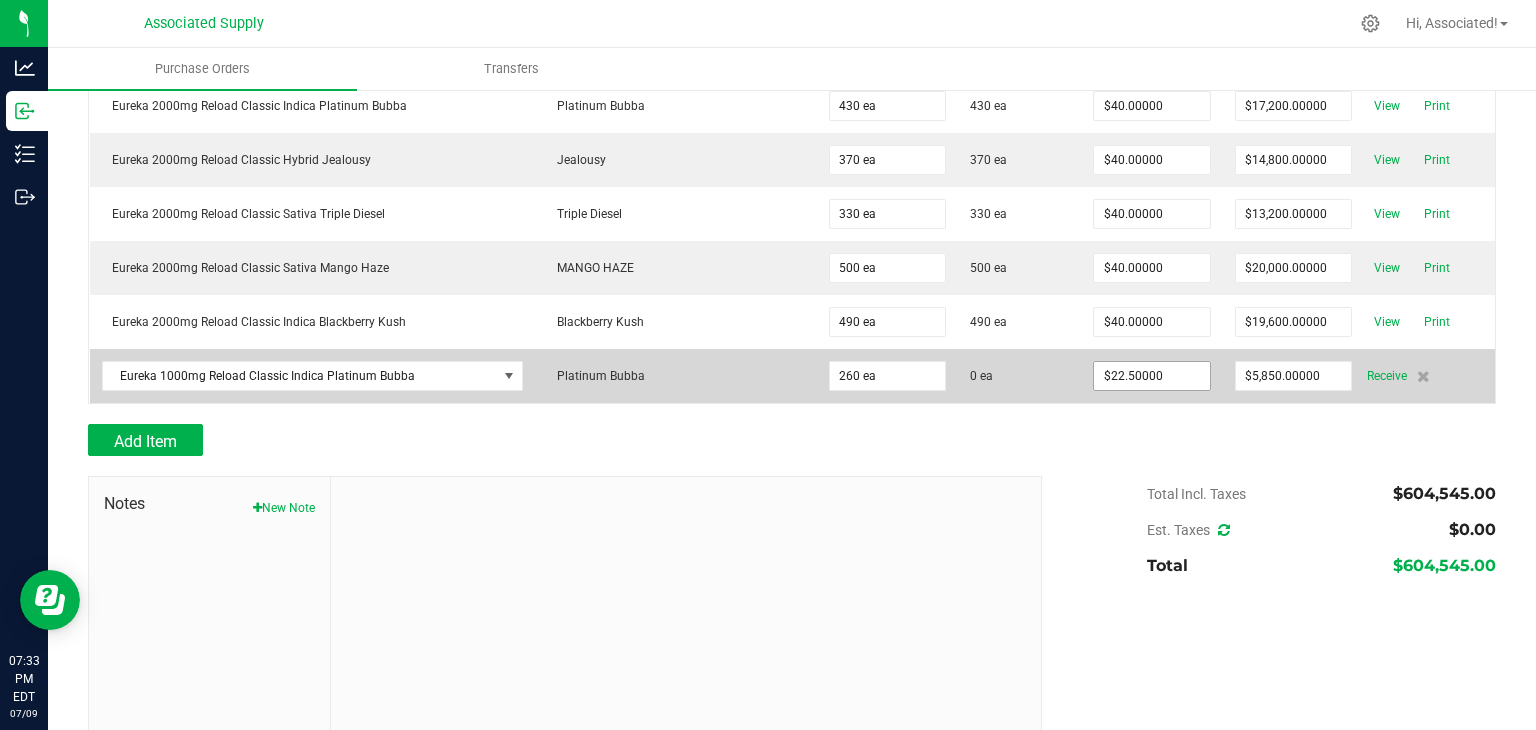 click on "$22.50000" at bounding box center [1152, 376] 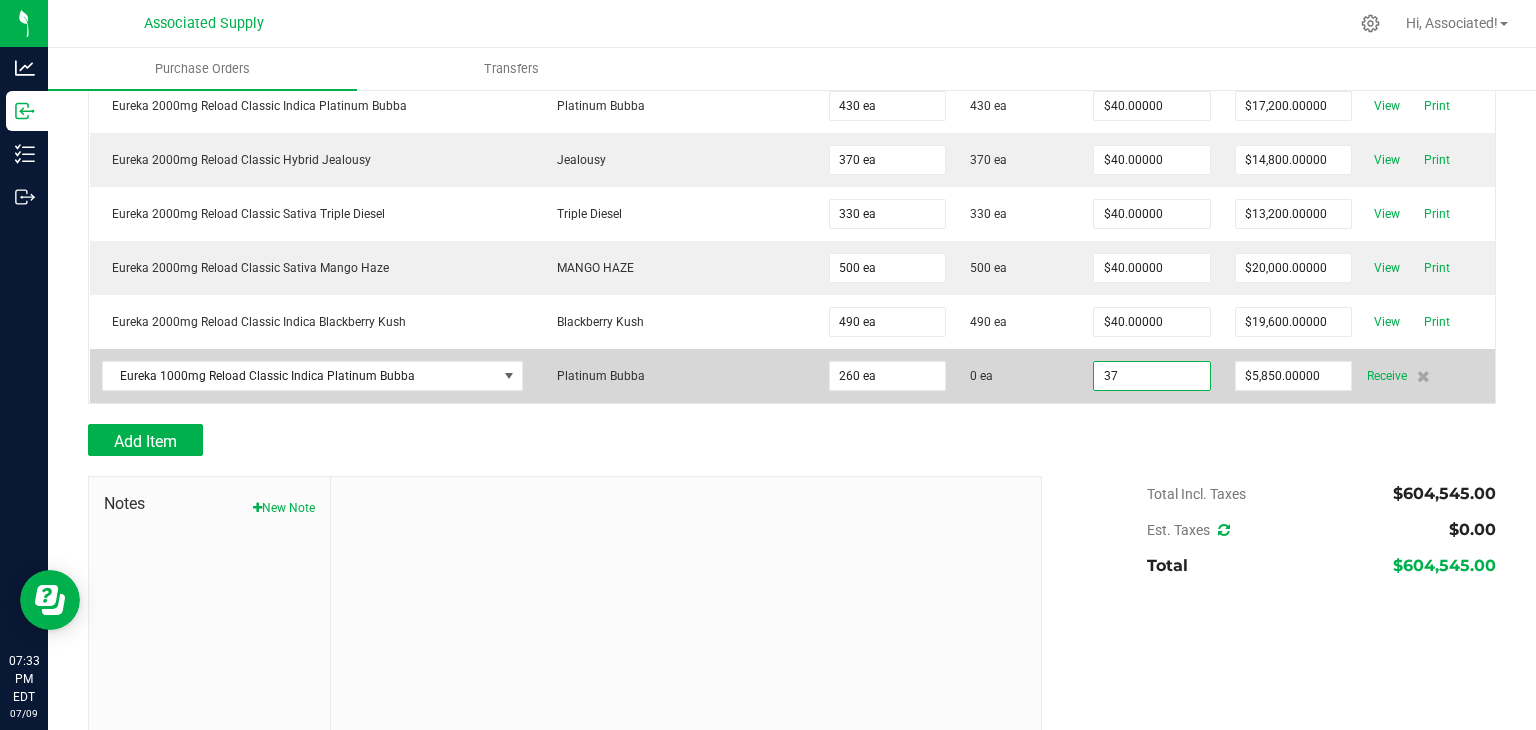 type on "3" 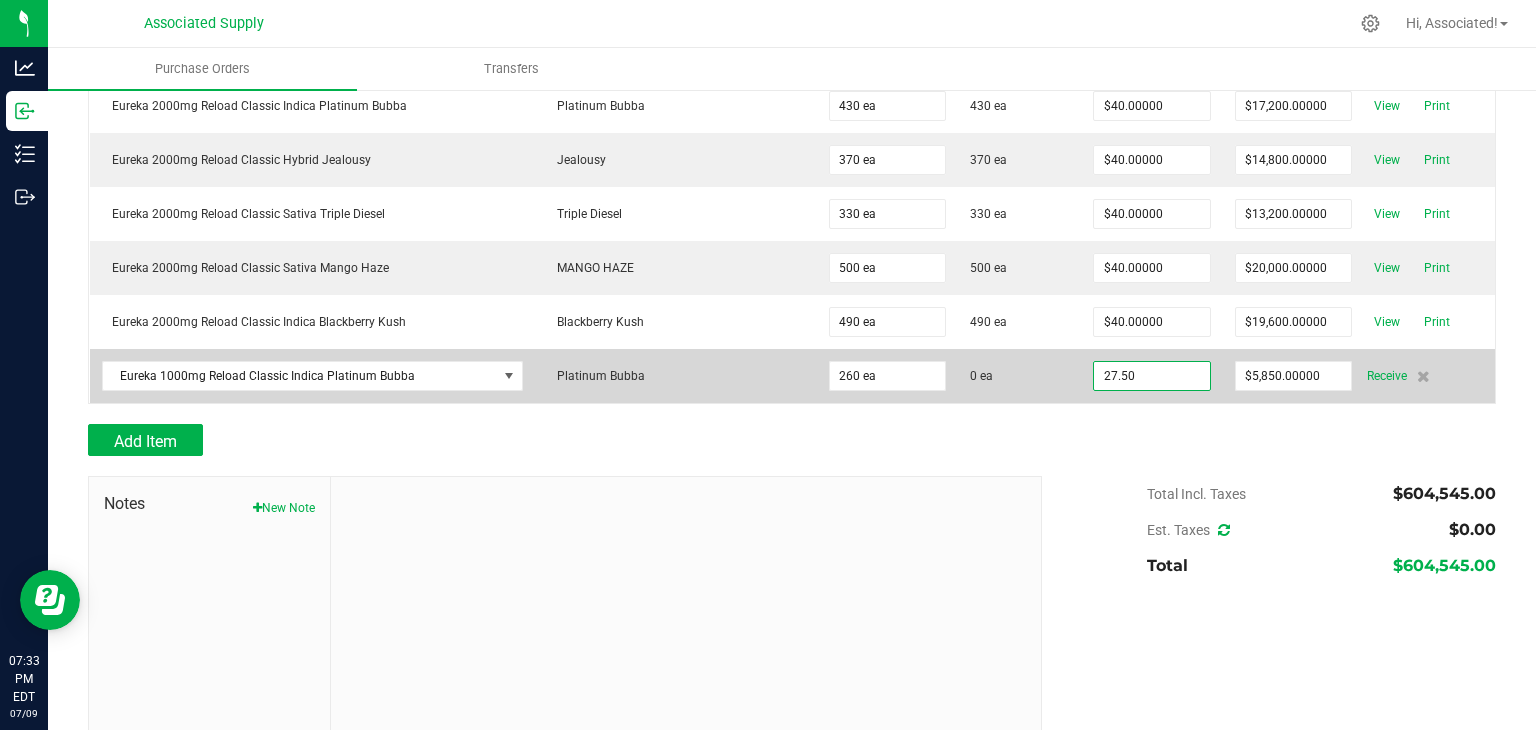 type on "$27.50000" 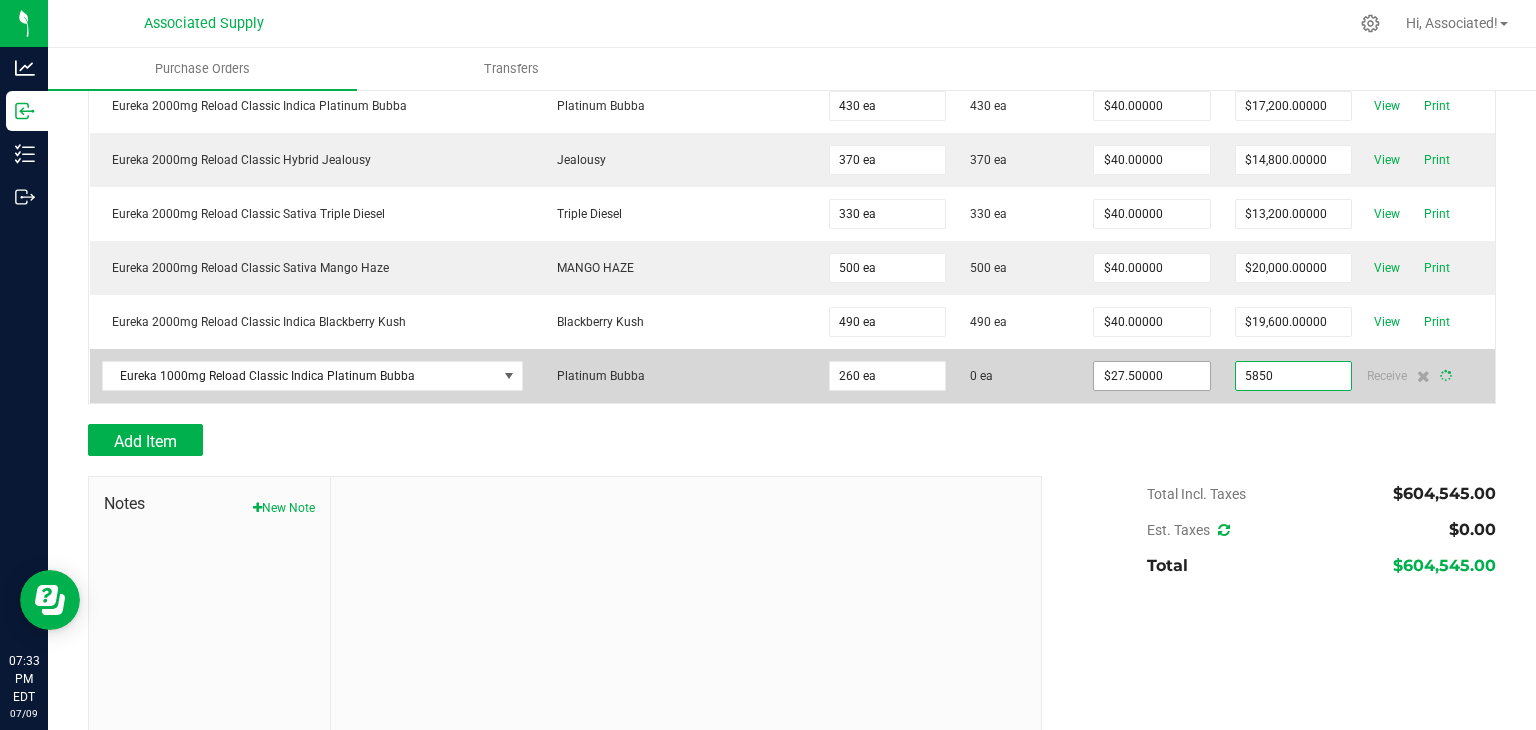 type on "260" 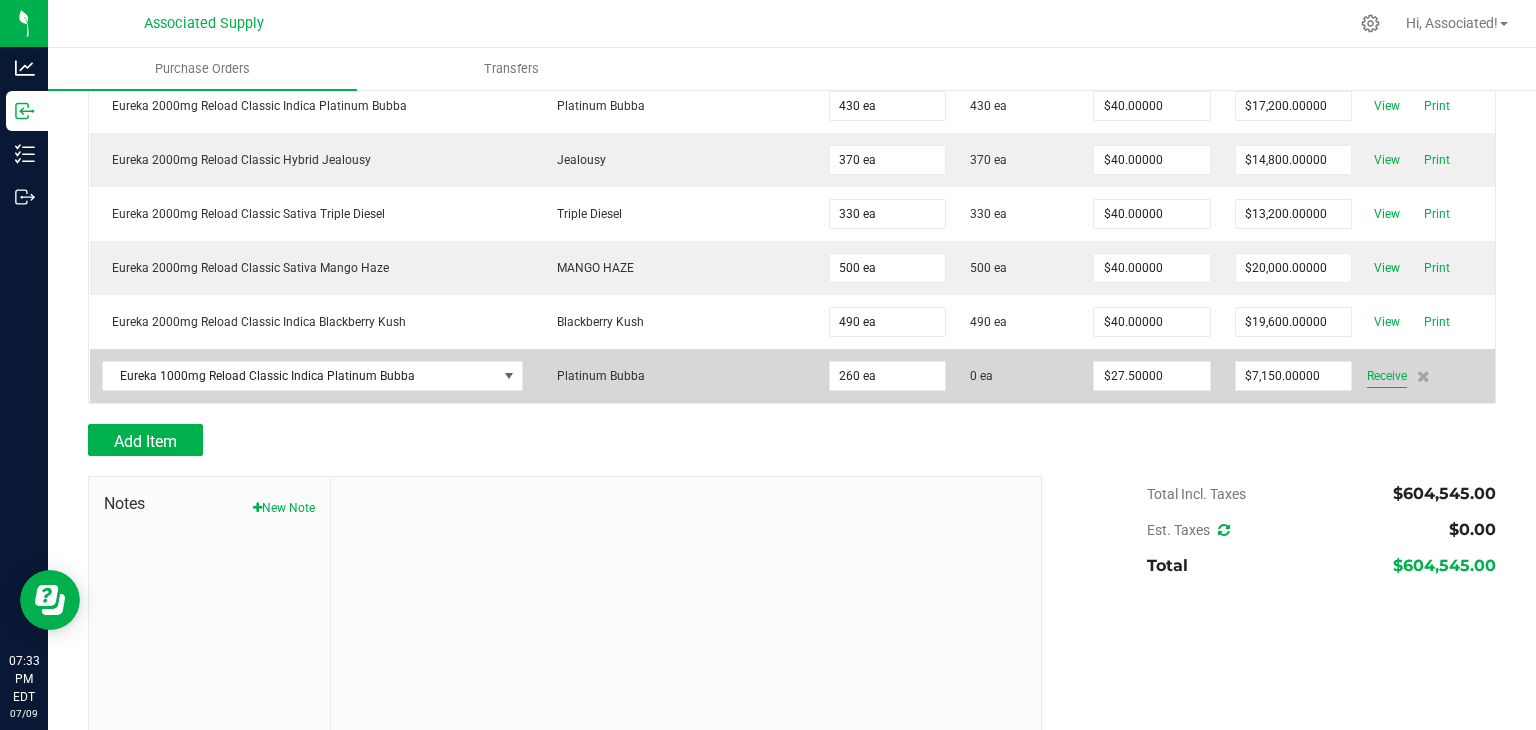 click on "Receive" at bounding box center (1387, 376) 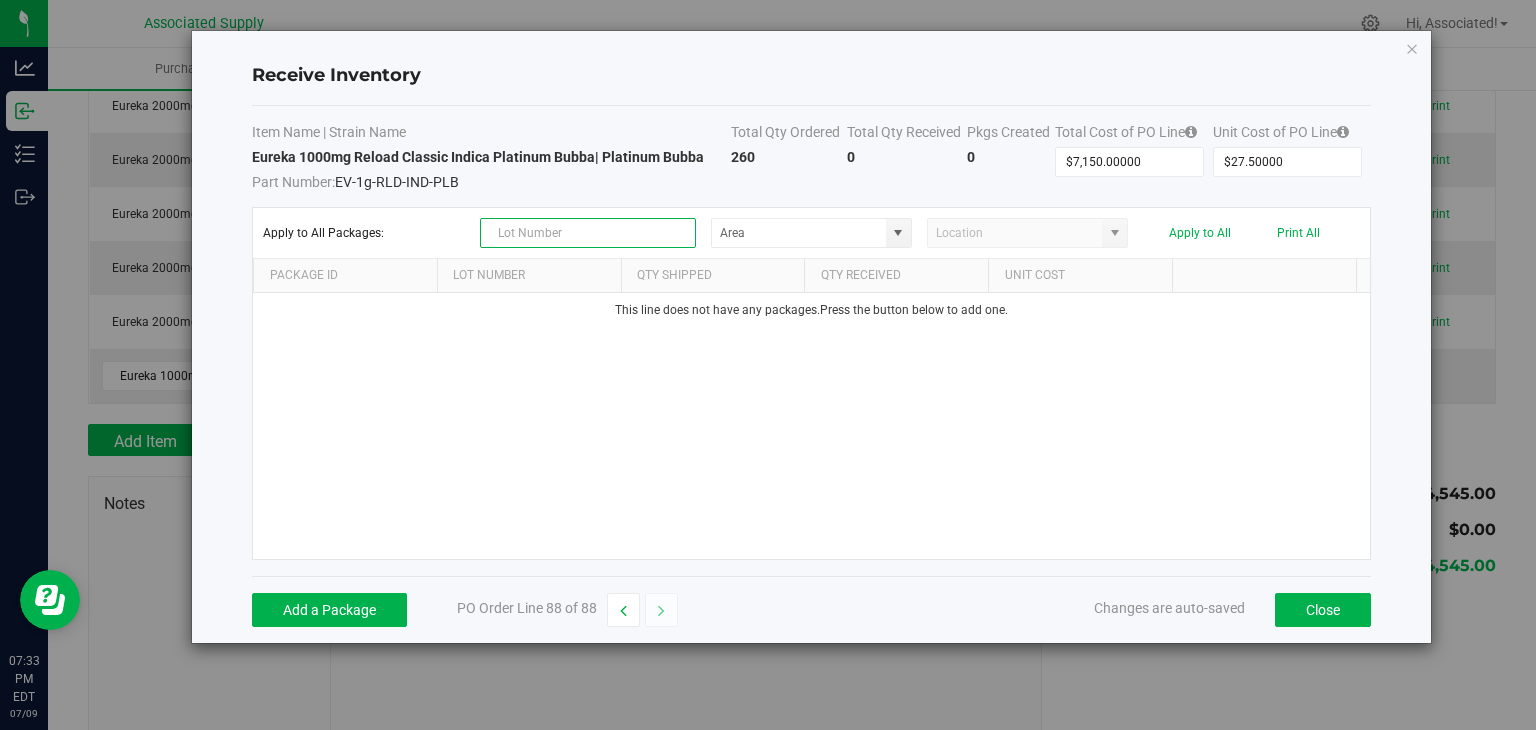 click at bounding box center [588, 233] 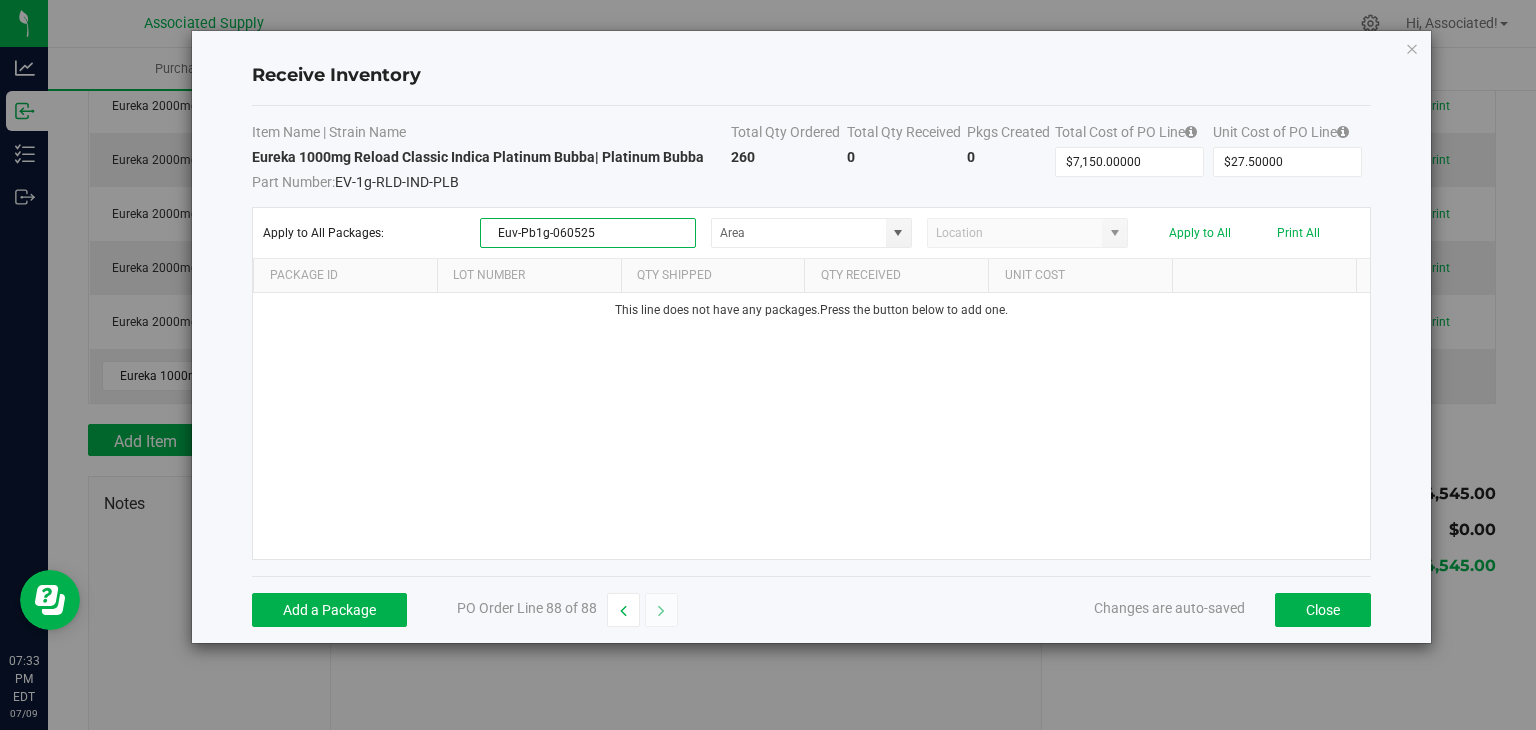 type on "Euv-Pb1g-060525" 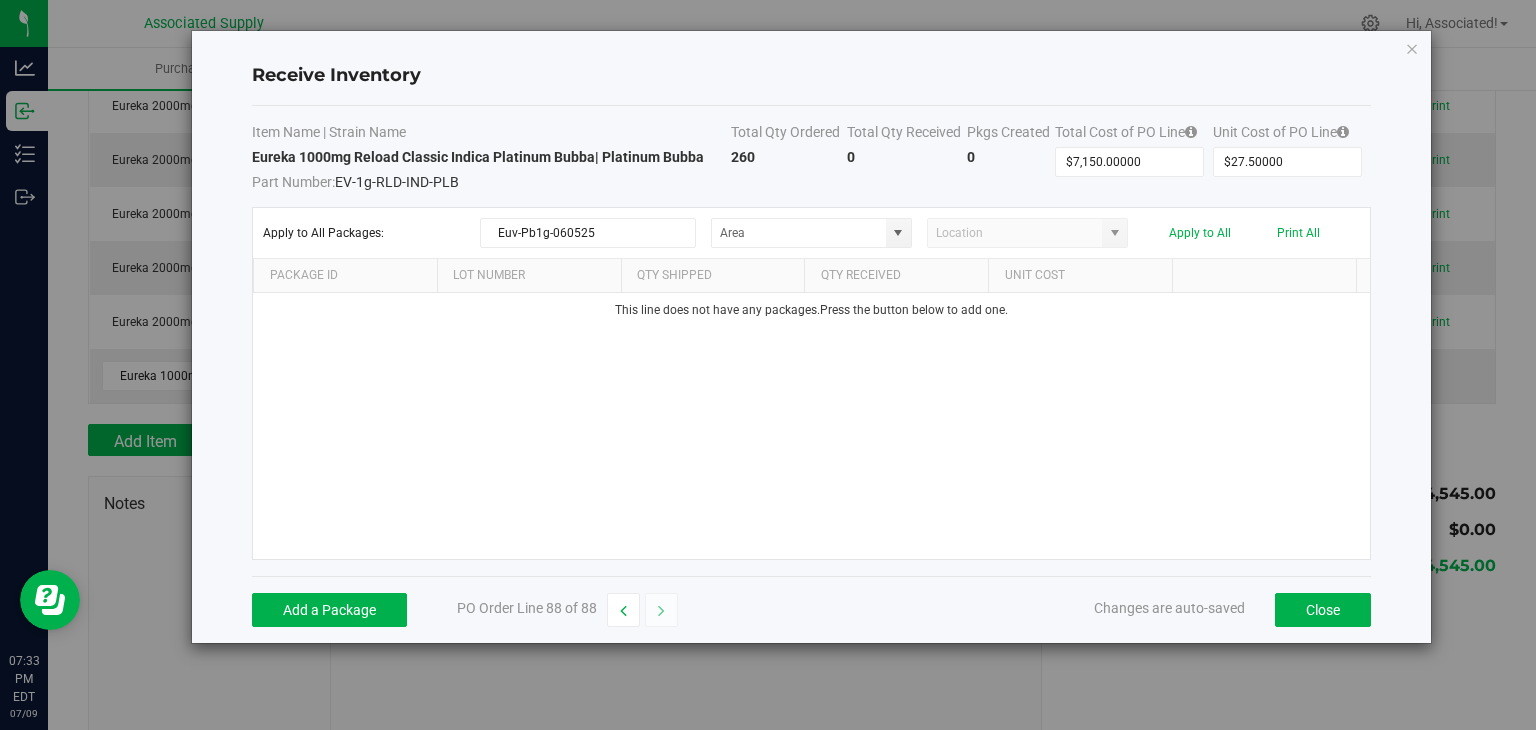 click on "This line does not have any packages.   Press the button below to add one." at bounding box center [811, 426] 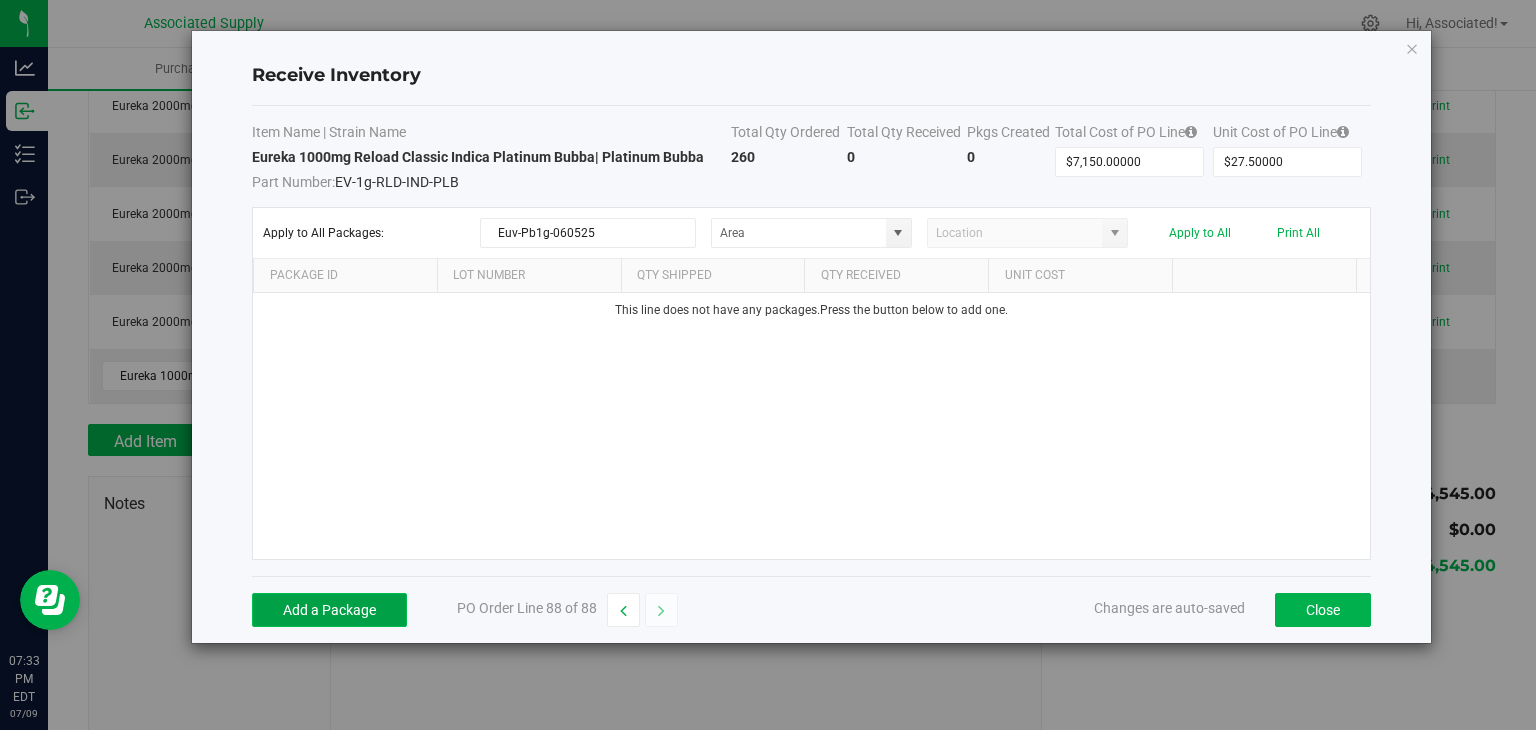 click on "Add a Package" at bounding box center (329, 610) 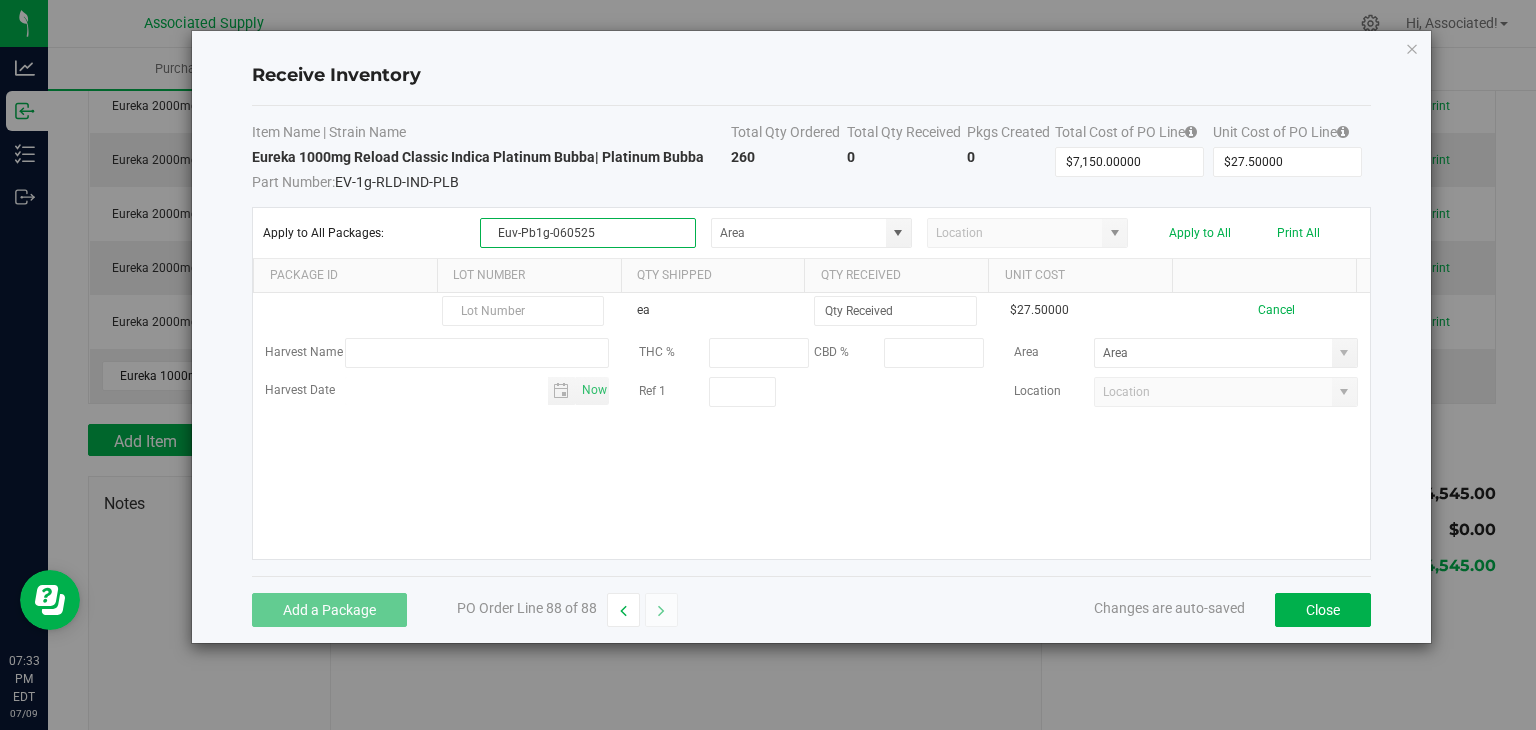 click on "Euv-Pb1g-060525" at bounding box center [588, 233] 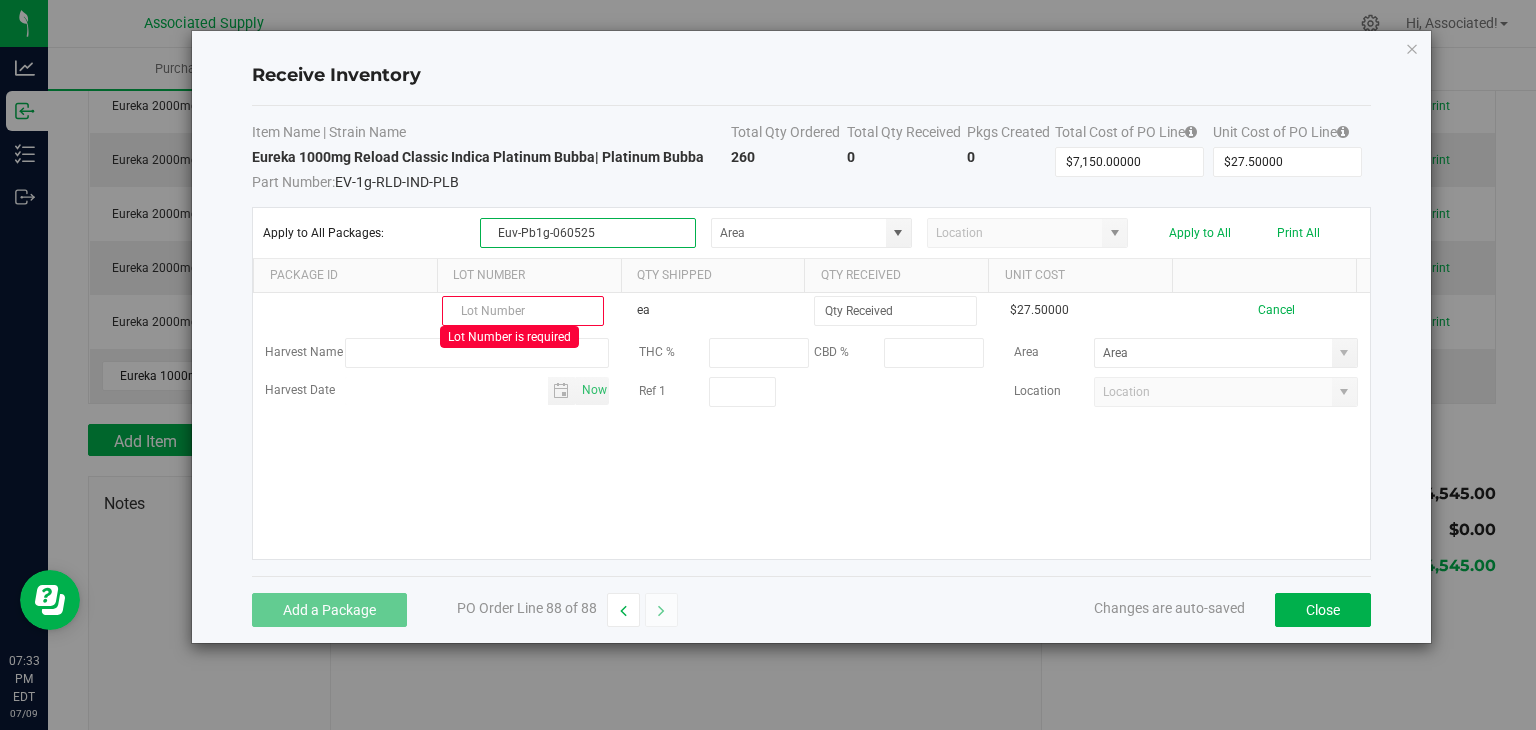 click on "Euv-Pb1g-060525" at bounding box center [588, 233] 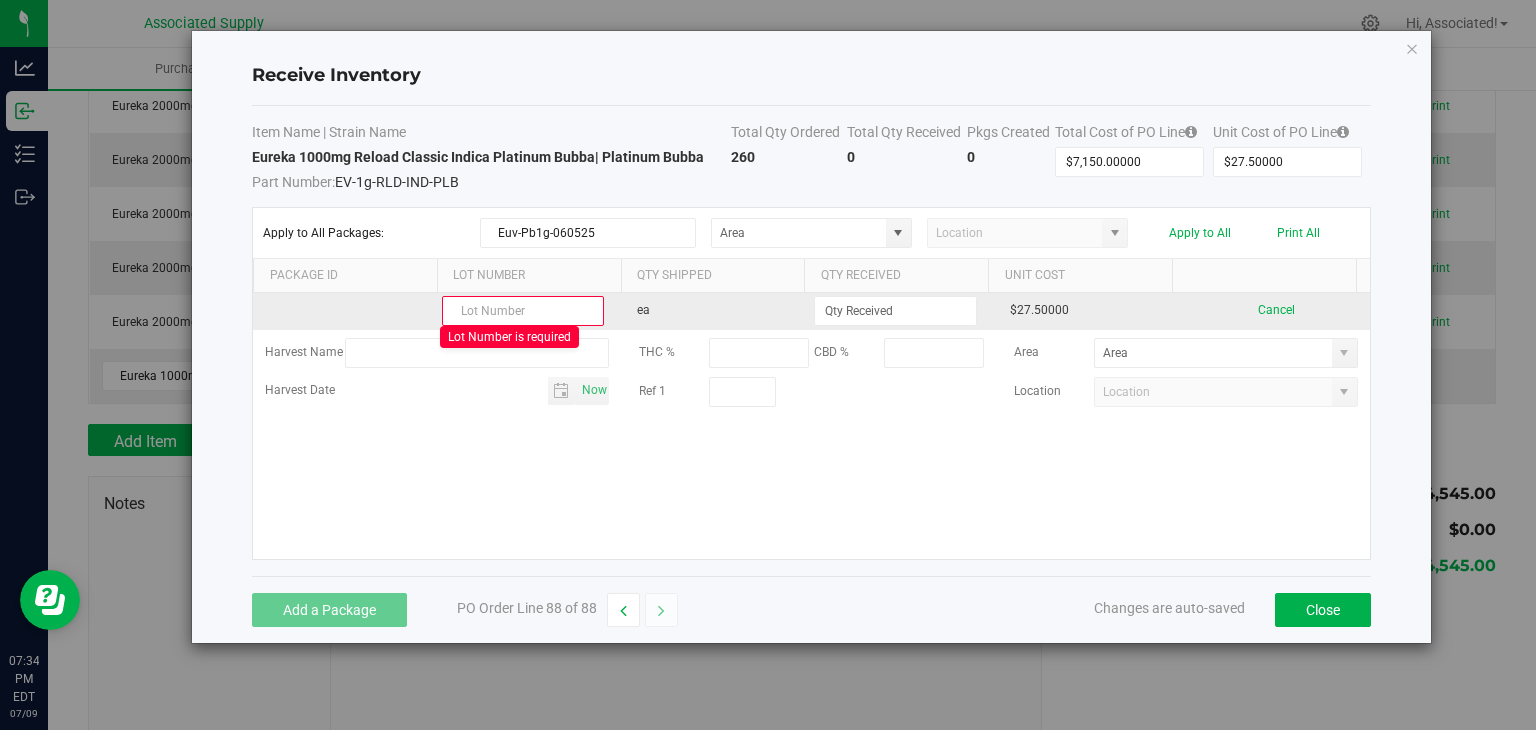 click at bounding box center [523, 311] 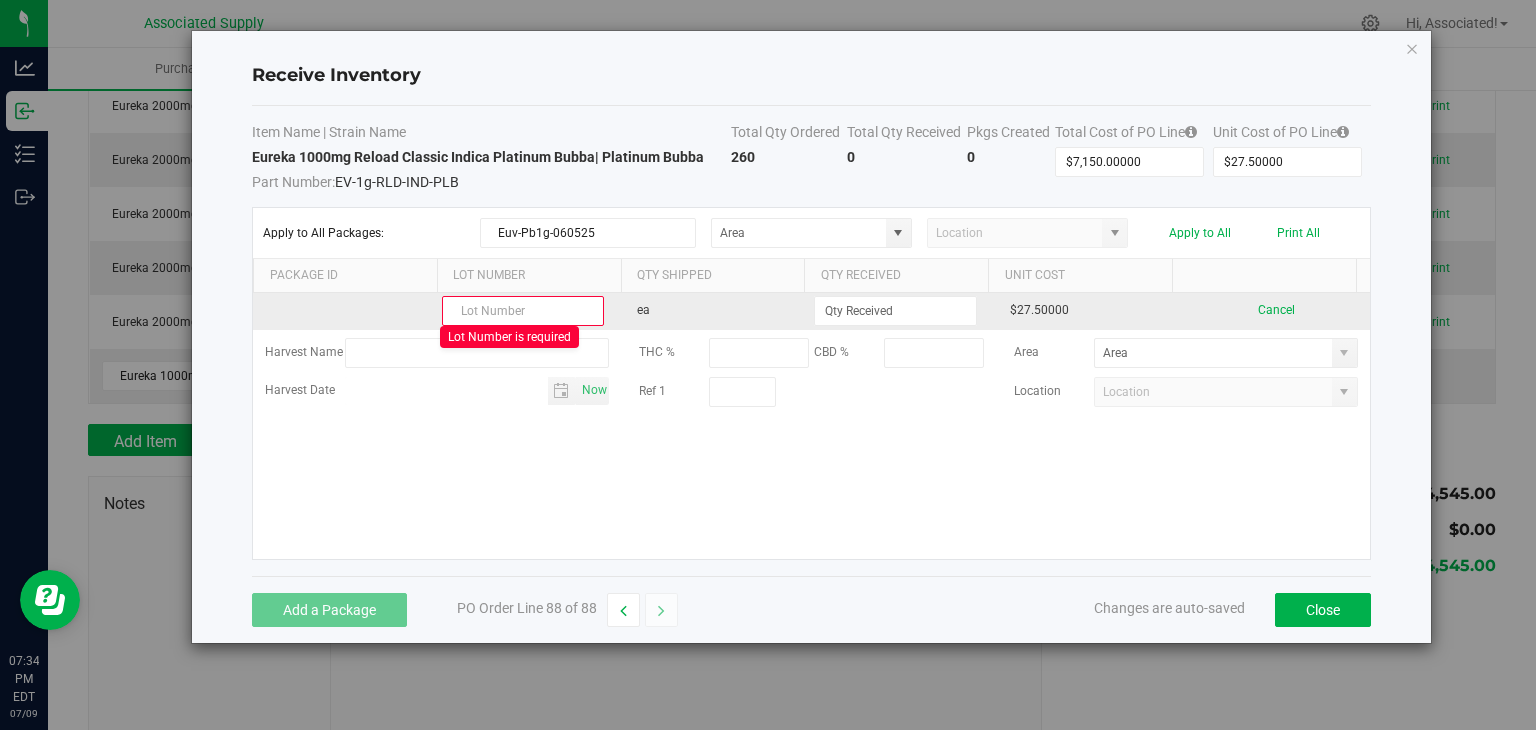 click at bounding box center [523, 311] 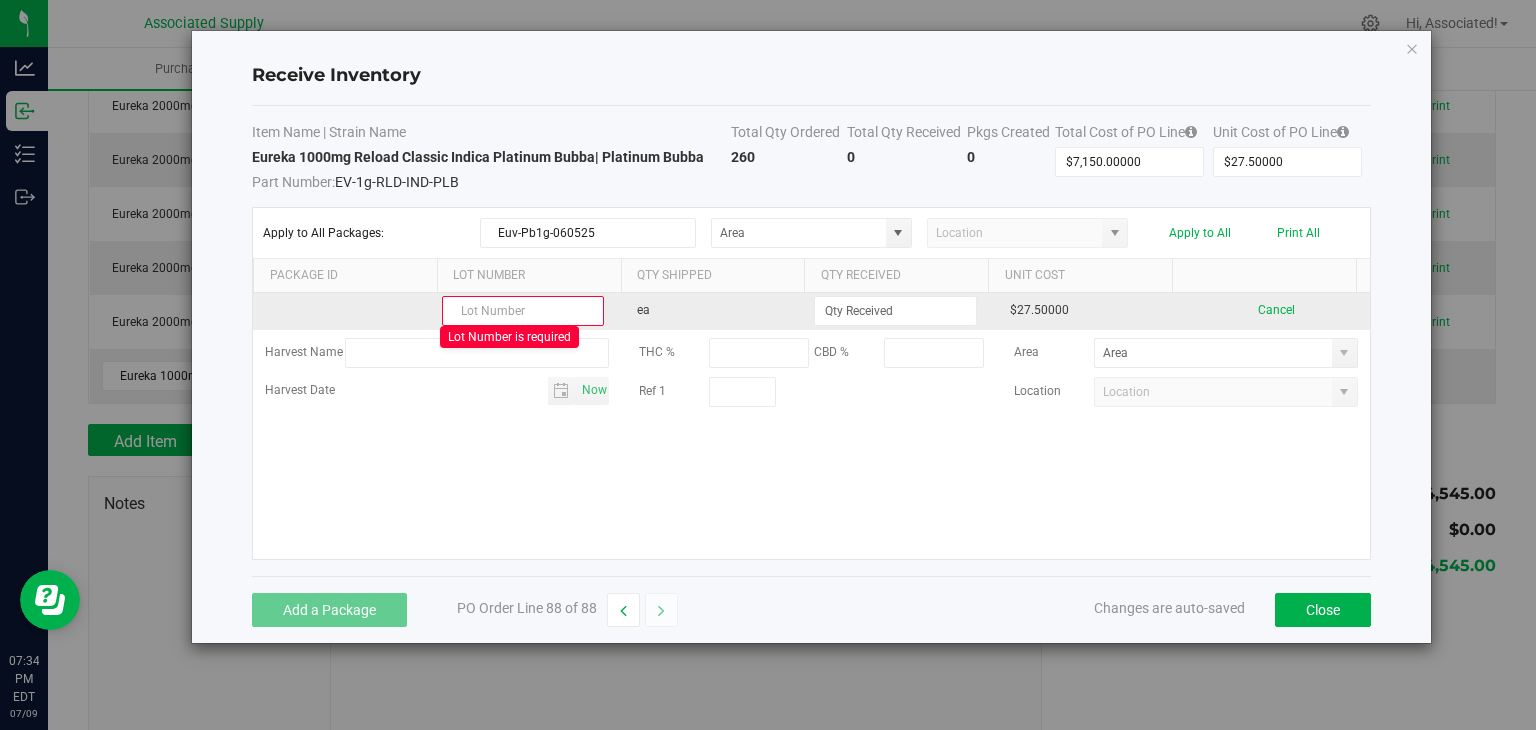 paste on "Euv-Pb1g-060525" 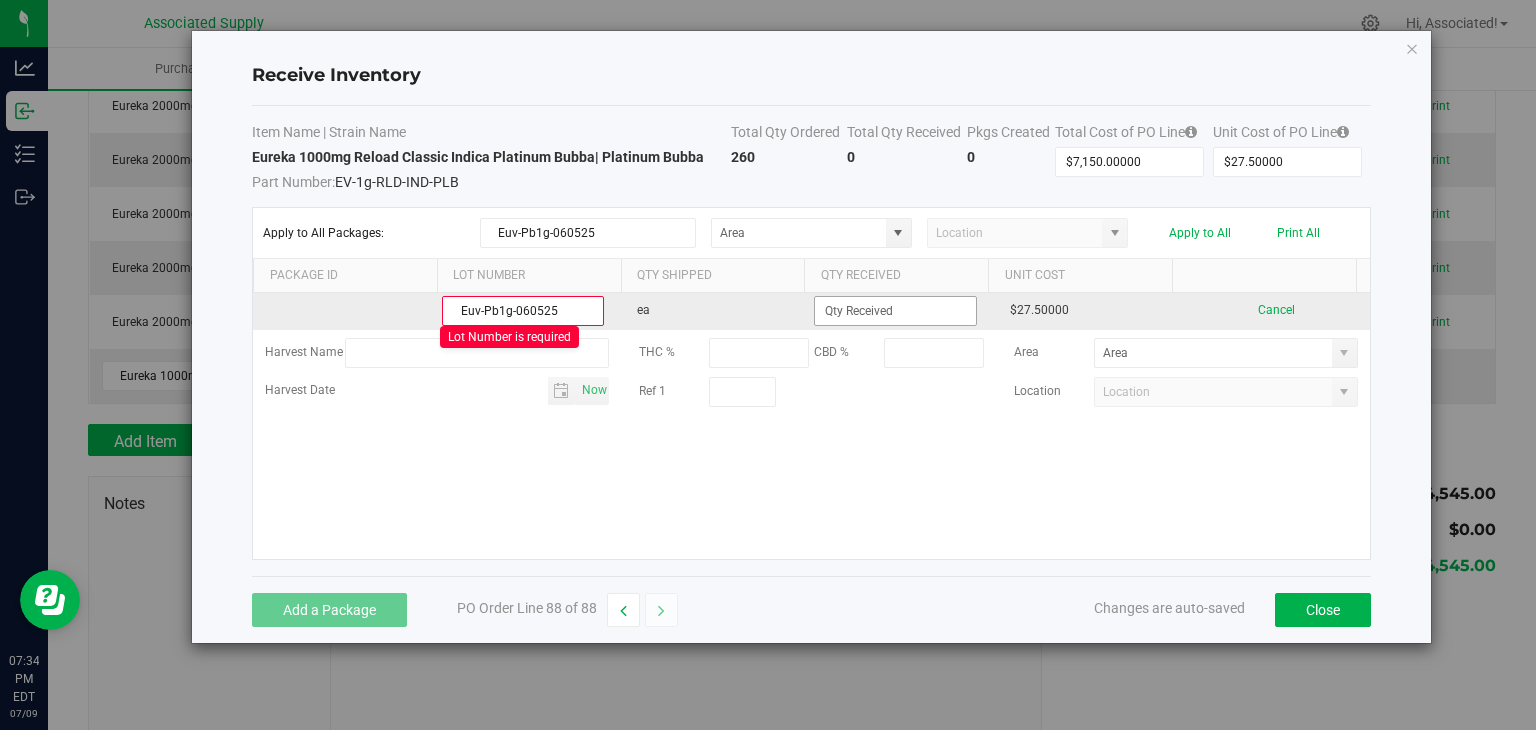 type on "Euv-Pb1g-060525" 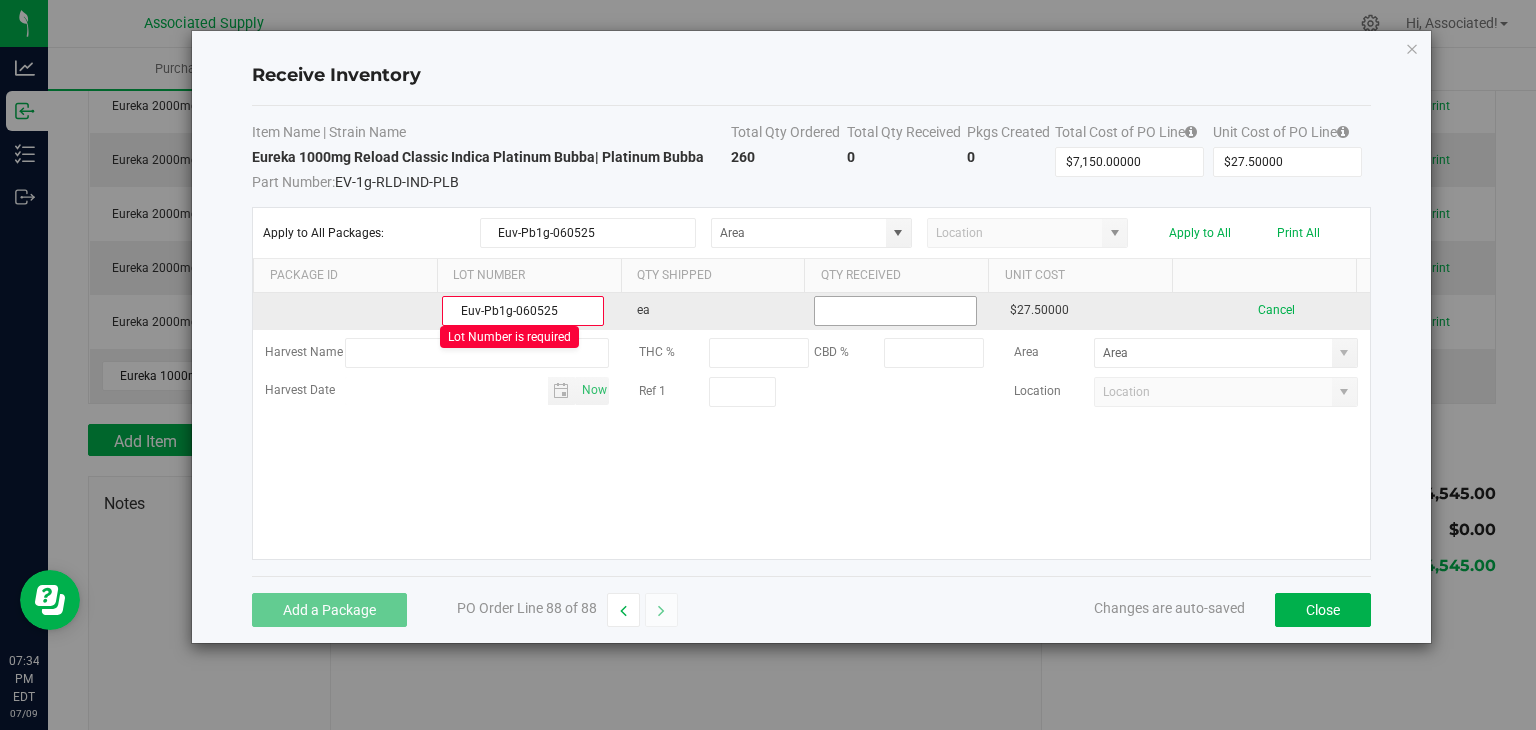 click at bounding box center (895, 311) 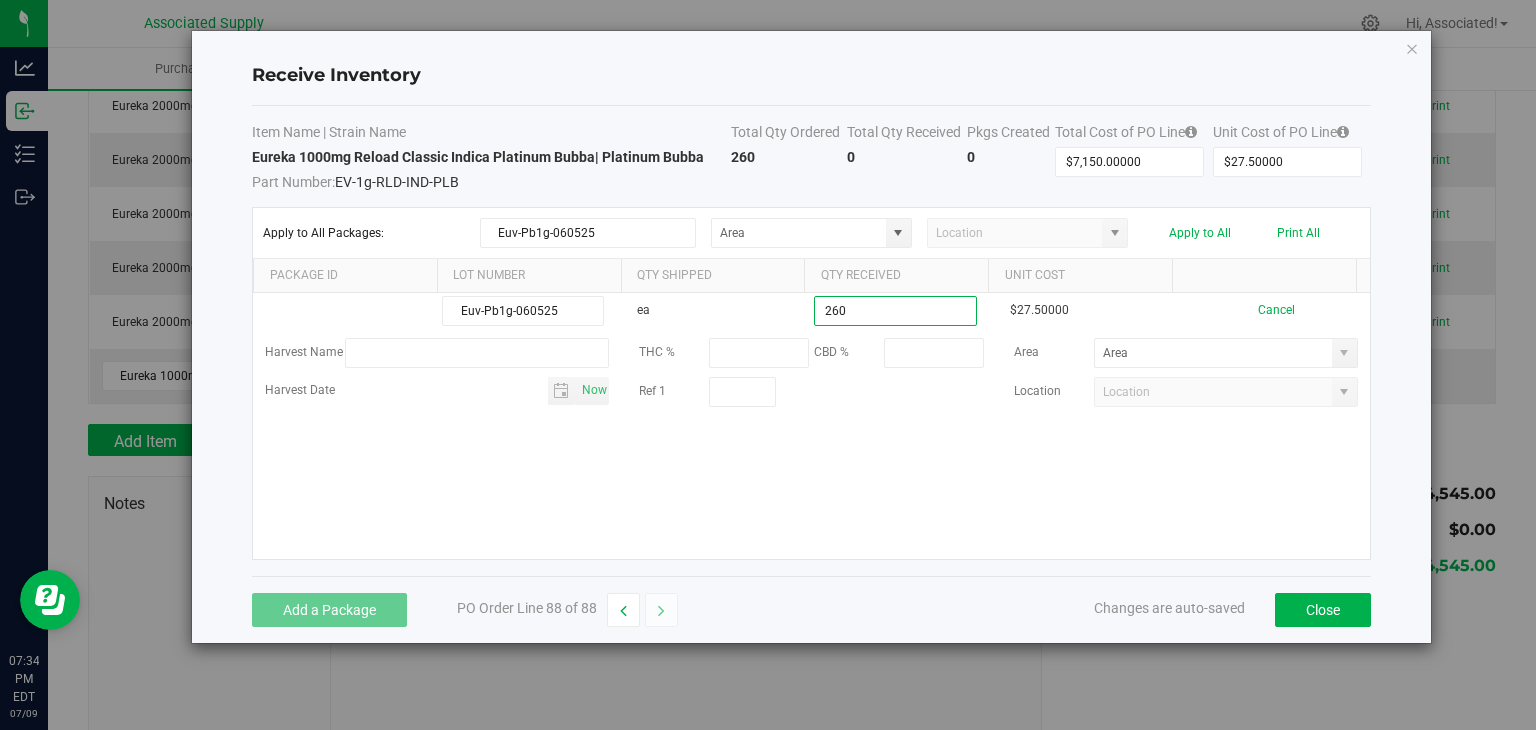type on "260 ea" 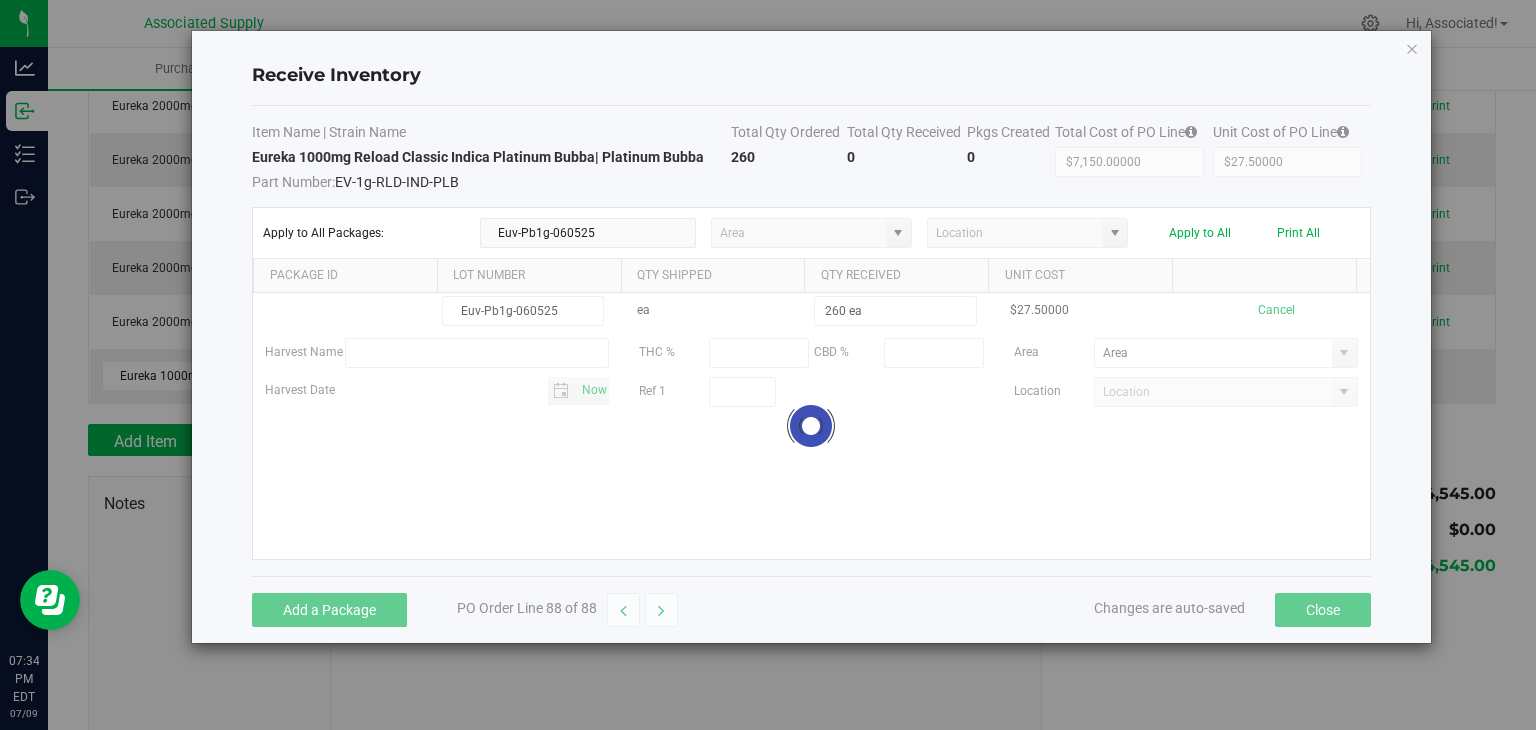 type 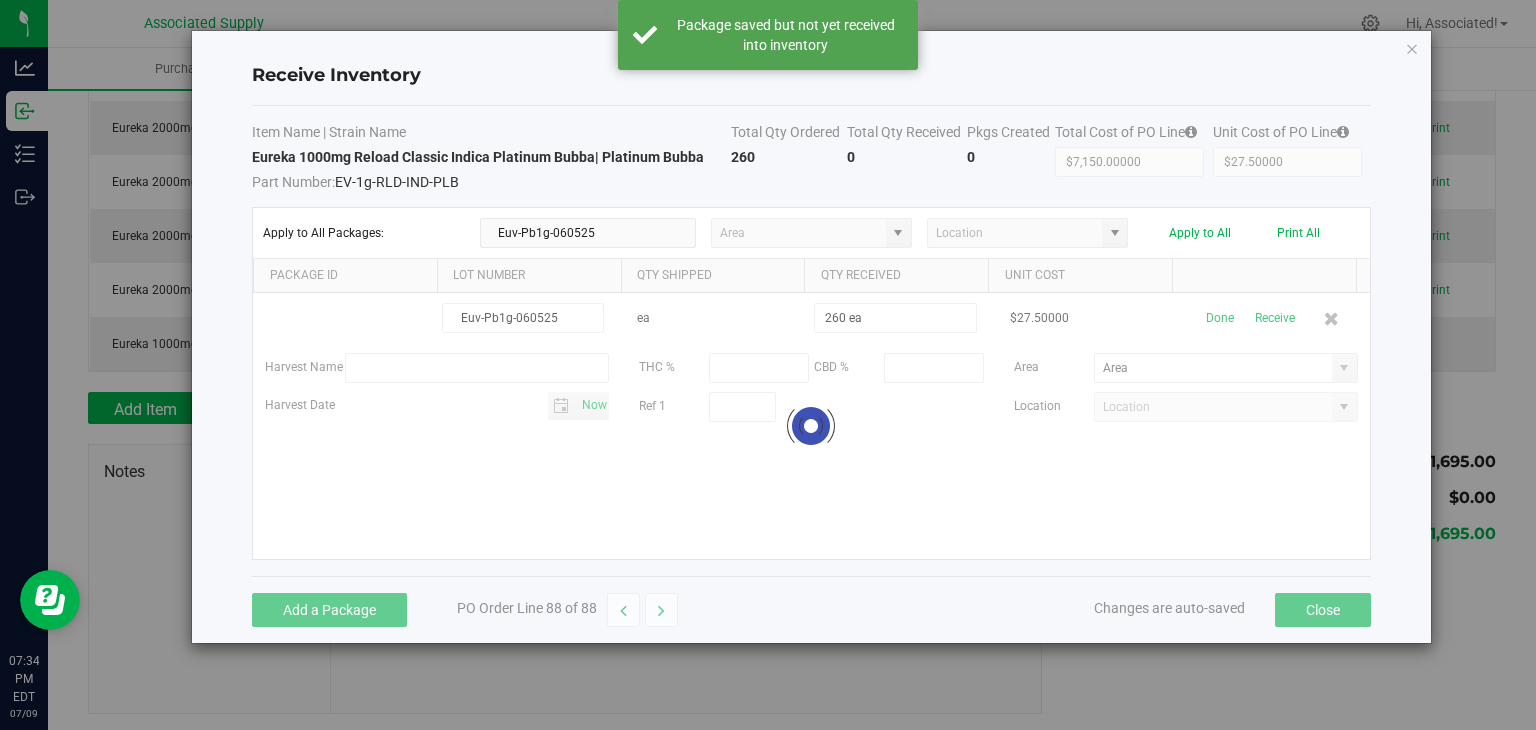 scroll, scrollTop: 4721, scrollLeft: 0, axis: vertical 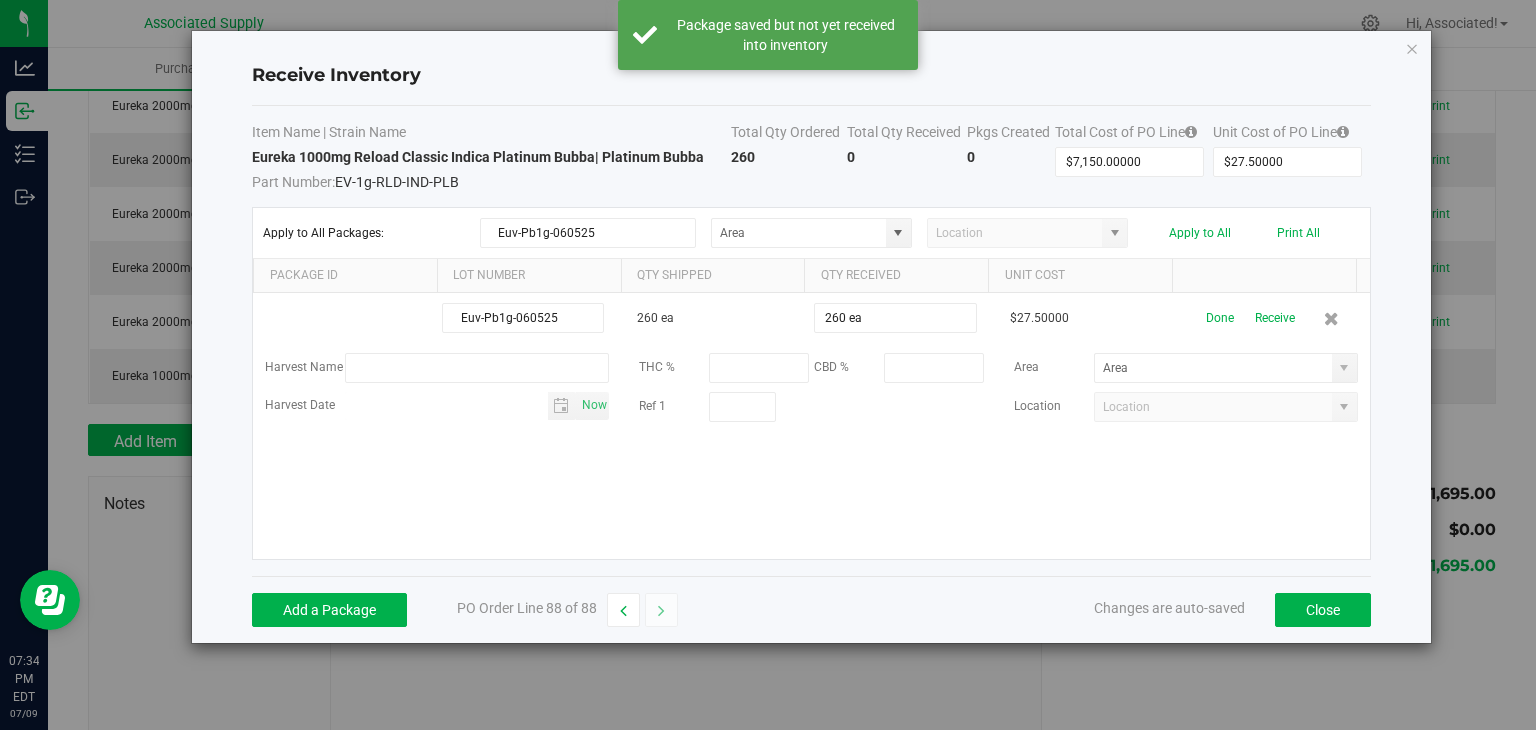 click on "Receive Inventory Item Name | Strain Name Total Qty Ordered Total Qty Received Pkgs Created Total Cost of PO Line  Unit Cost of PO Line  Eureka 1000mg Reload Classic Indica Platinum Bubba   | Platinum Bubba  Part Number:  EV-1g-RLD-IND-PLB  260 0 0 $7,150.00000 $27.50000  Apply to All Packages:  Euv-Pb1g-060525  Apply to All   Print All  Package Id Lot Number Qty Shipped Qty Received Unit Cost    Euv-Pb1g-060525  260 ea  260 ea  $27.50000   Done   Receive   Harvest Name   THC %   CBD %   Area   Harvest Date
Now
Ref 1   Location   Add a Package  PO Order Line 88 of 88 Changes are auto-saved  Close" at bounding box center [811, 337] 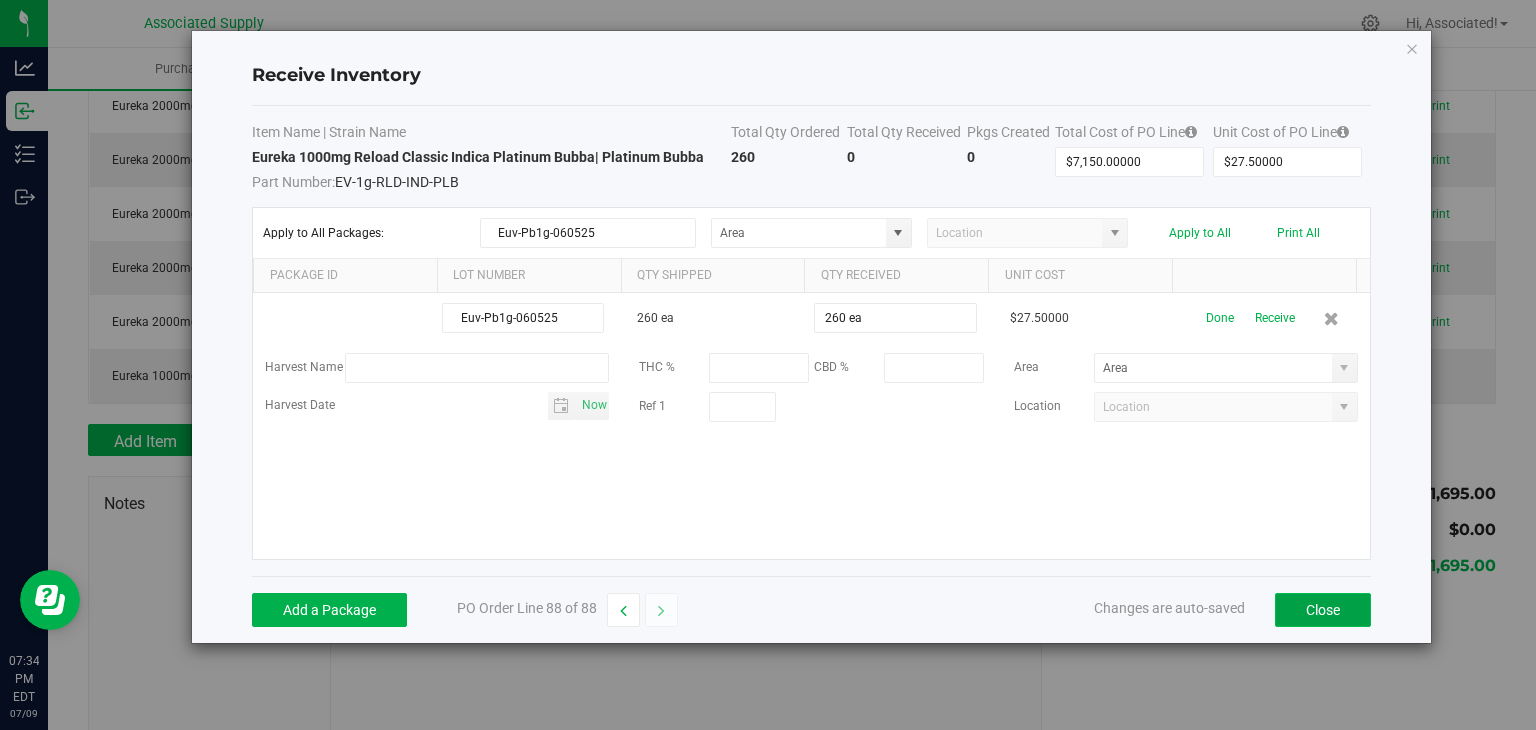 click on "Close" at bounding box center (1323, 610) 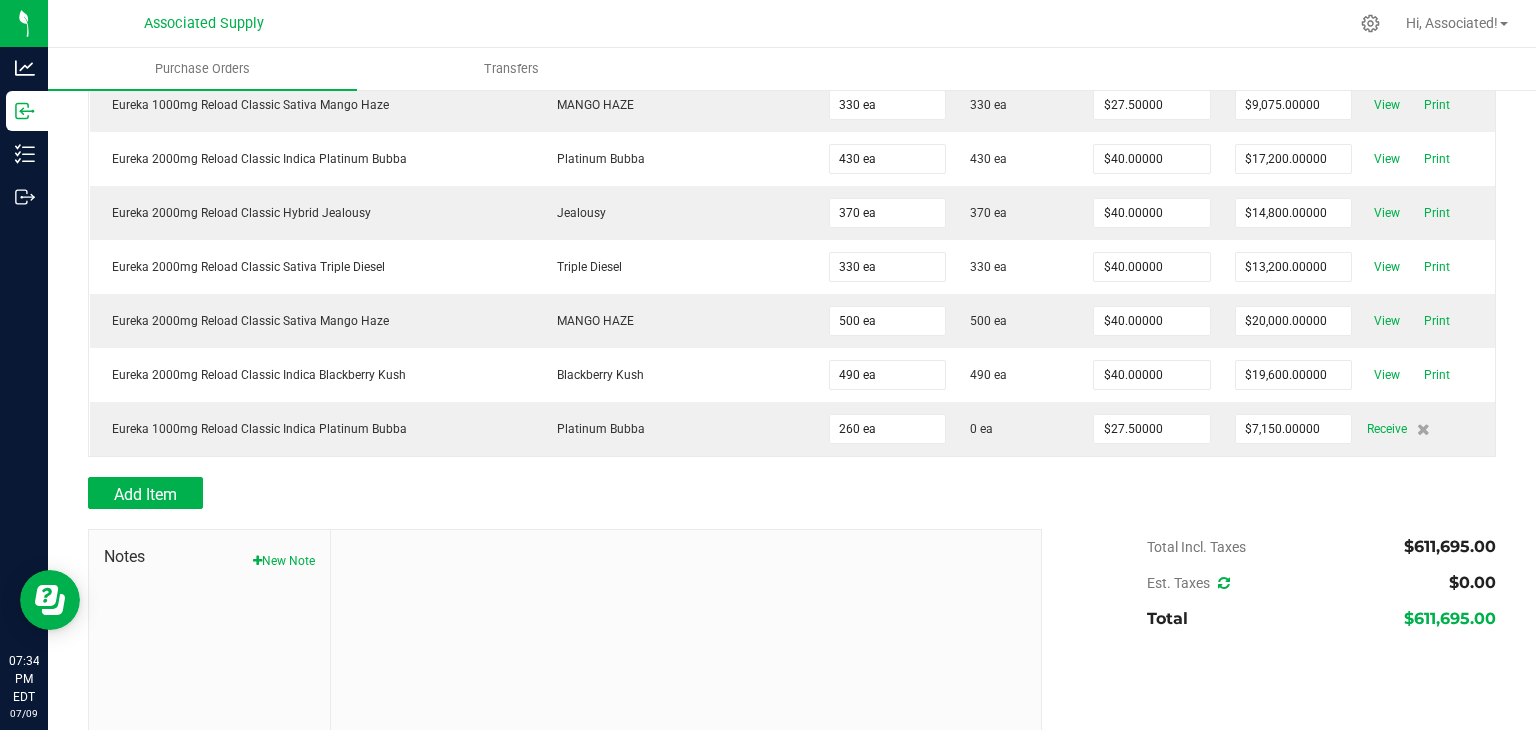 scroll, scrollTop: 4665, scrollLeft: 0, axis: vertical 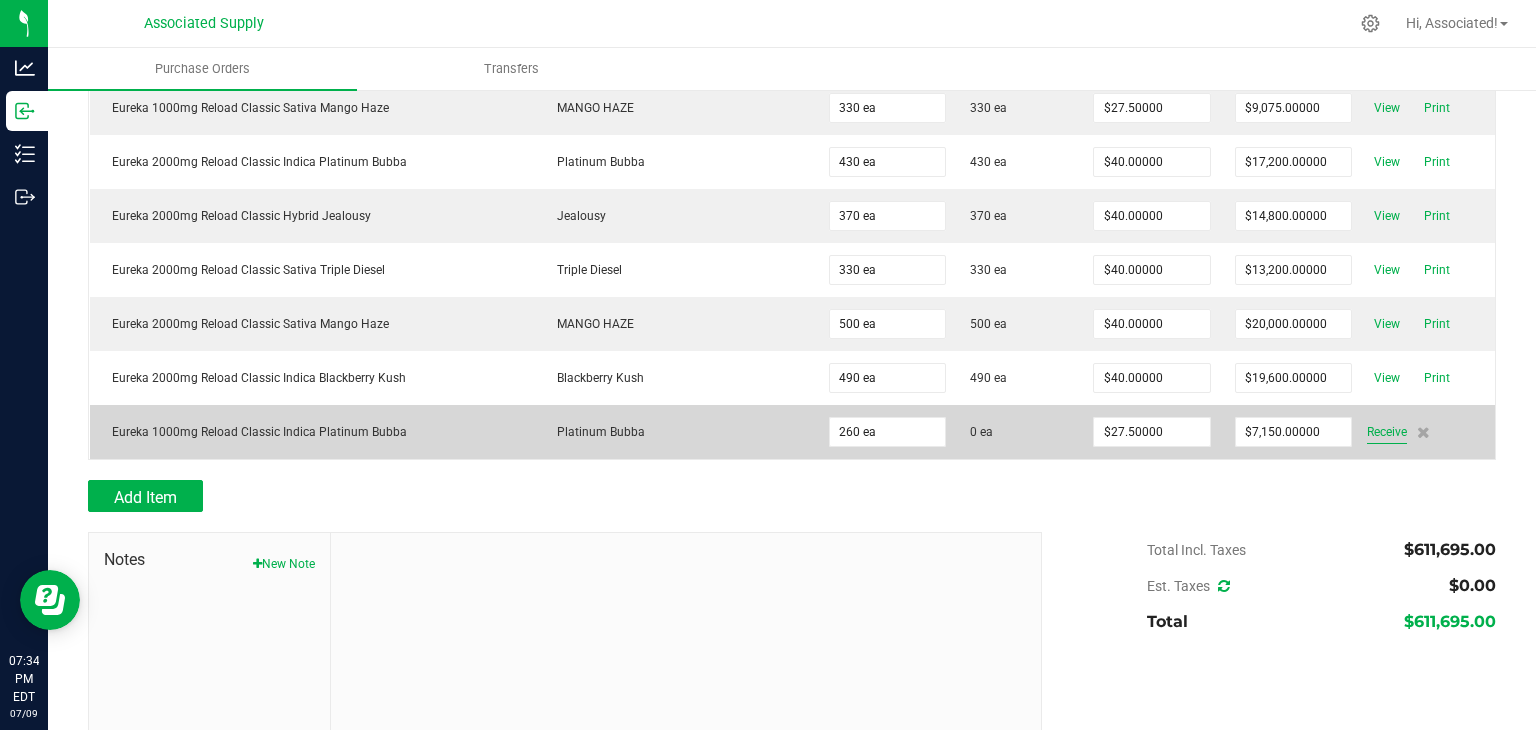 click on "Receive" at bounding box center (1387, 432) 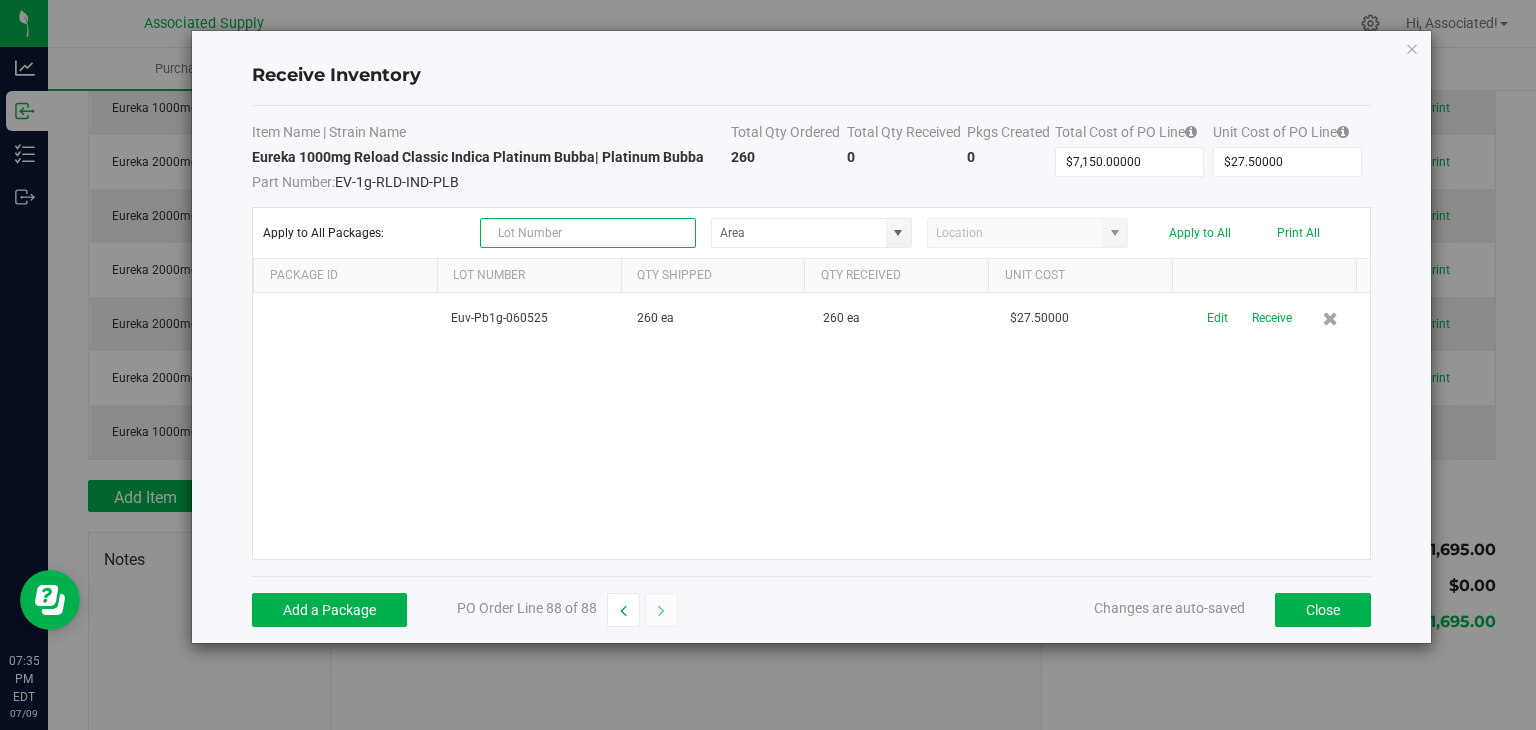 click at bounding box center [588, 233] 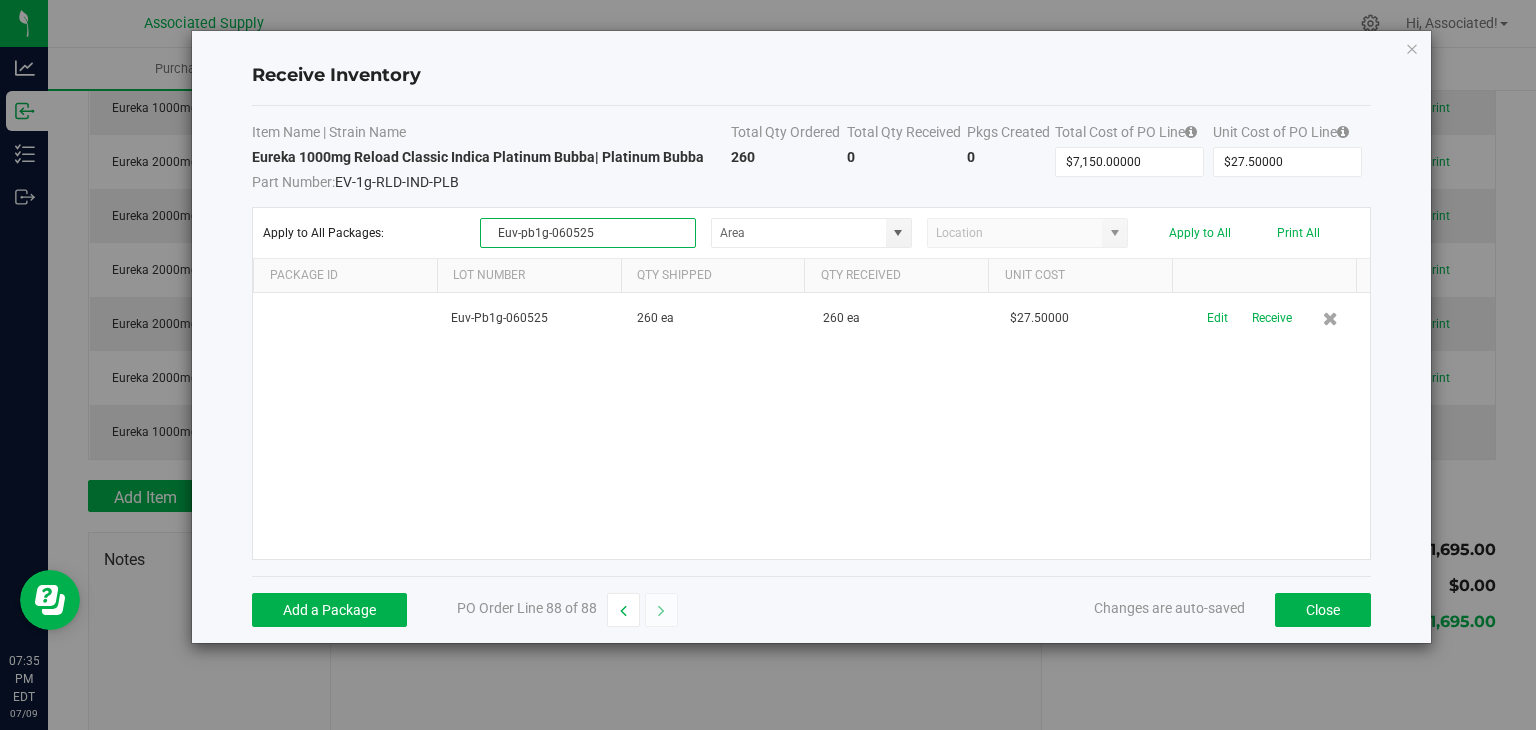type on "Euv-pb1g-060525" 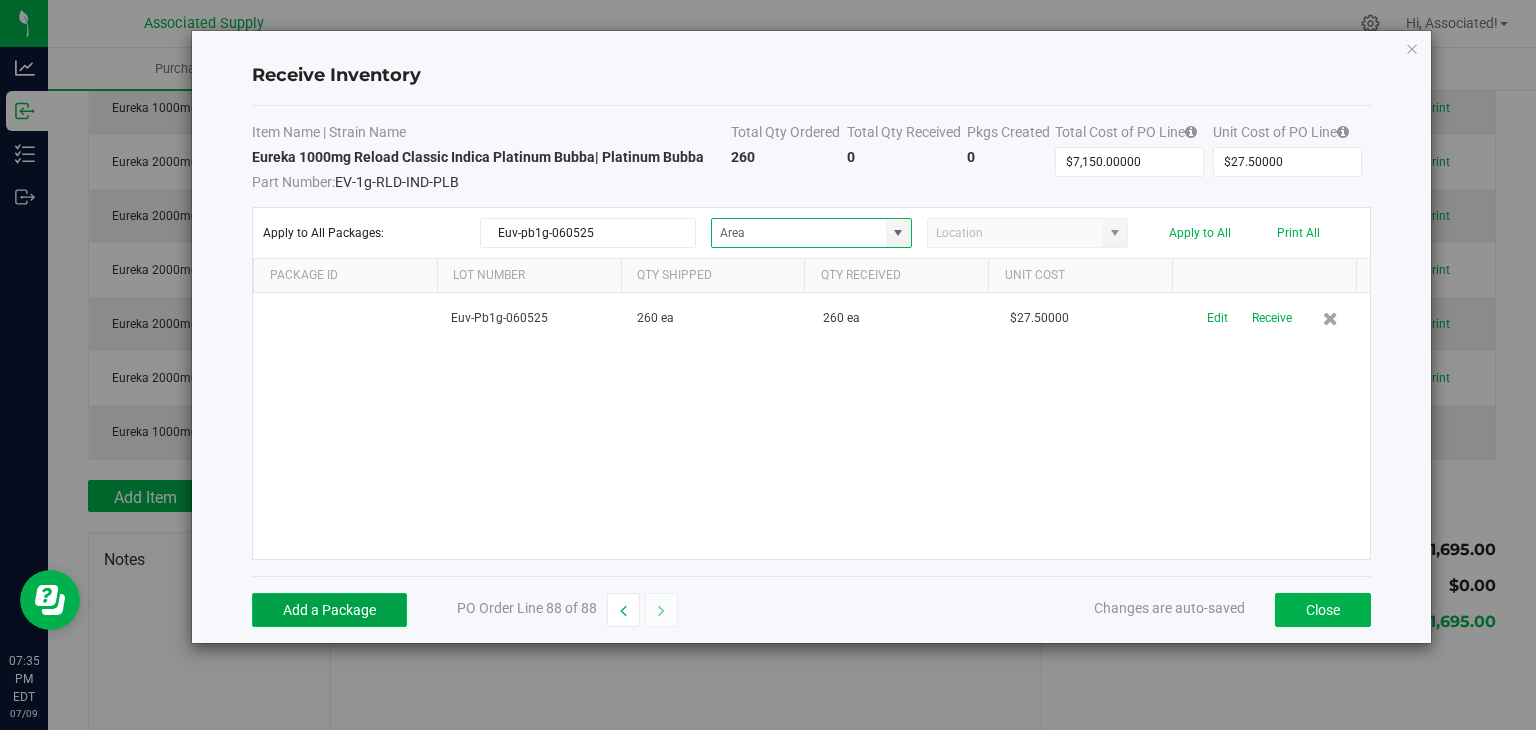 click on "Add a Package" at bounding box center (329, 610) 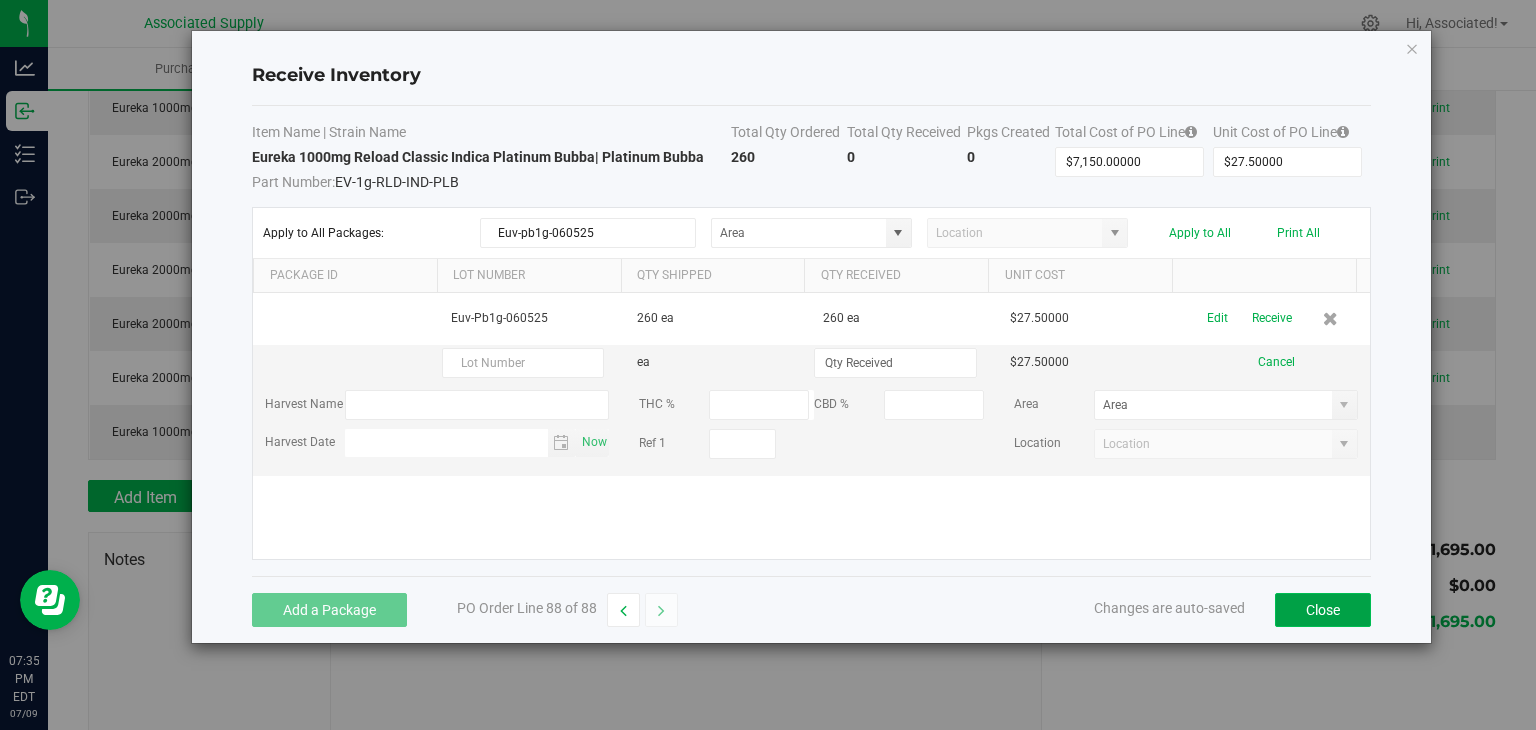 click on "Close" at bounding box center [1323, 610] 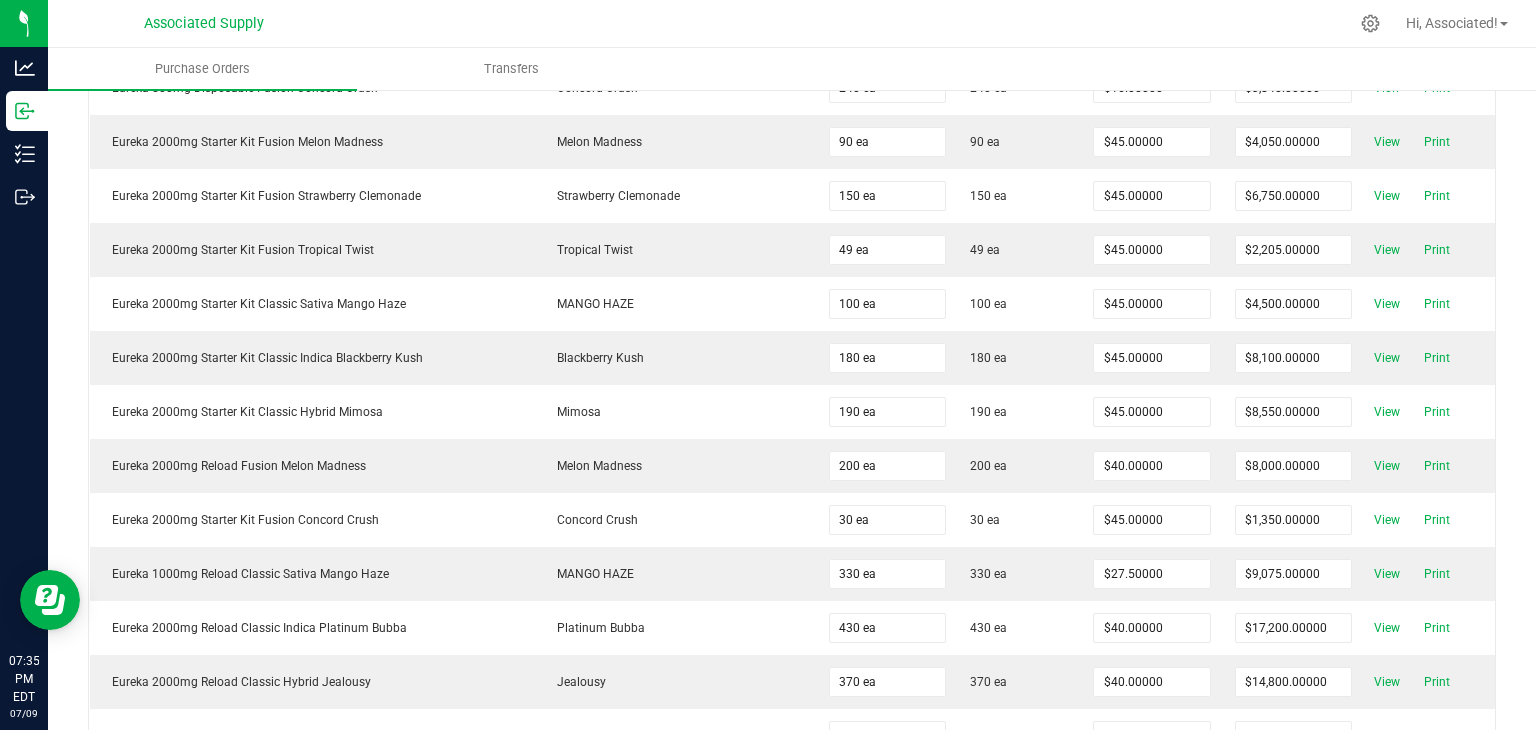 scroll, scrollTop: 4721, scrollLeft: 0, axis: vertical 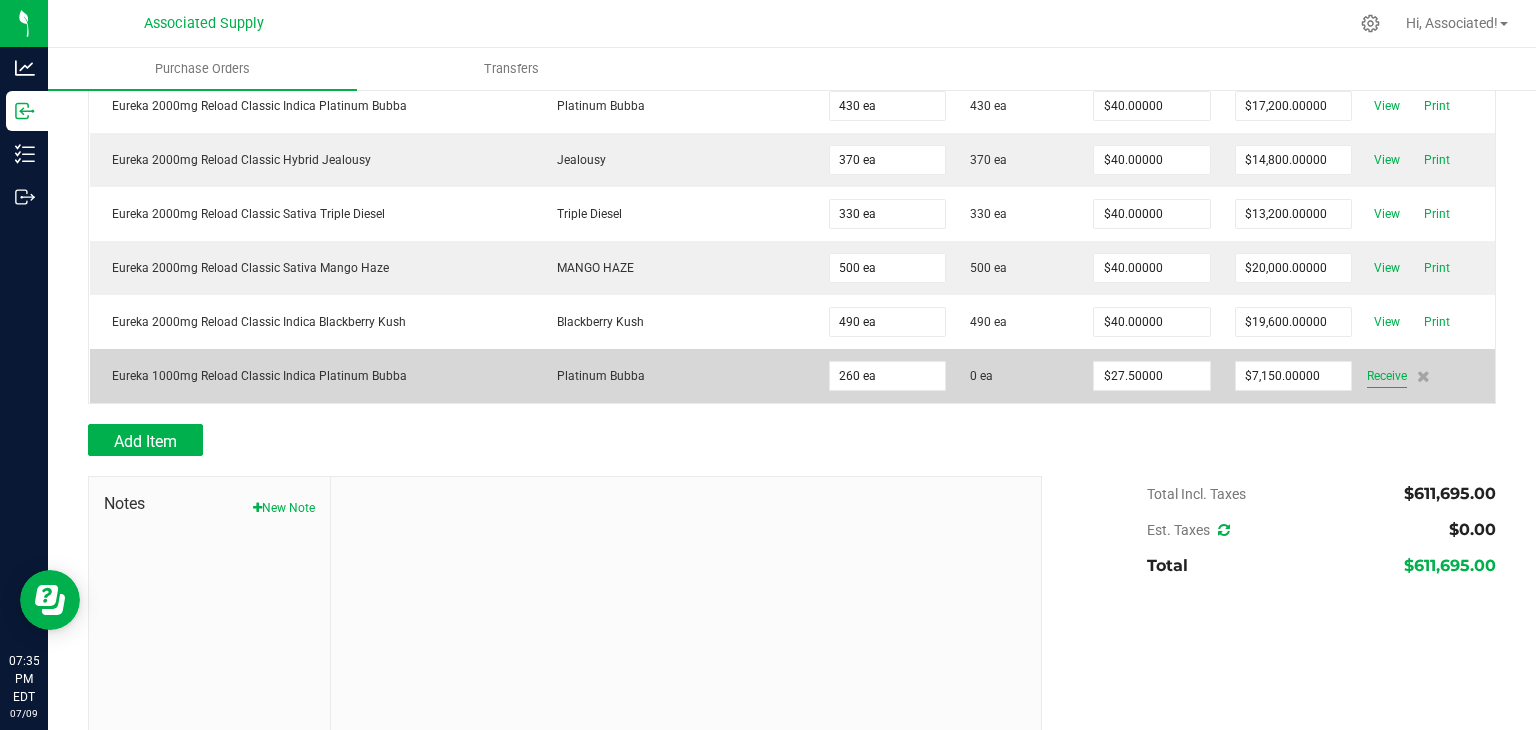 click on "Receive" at bounding box center [1387, 376] 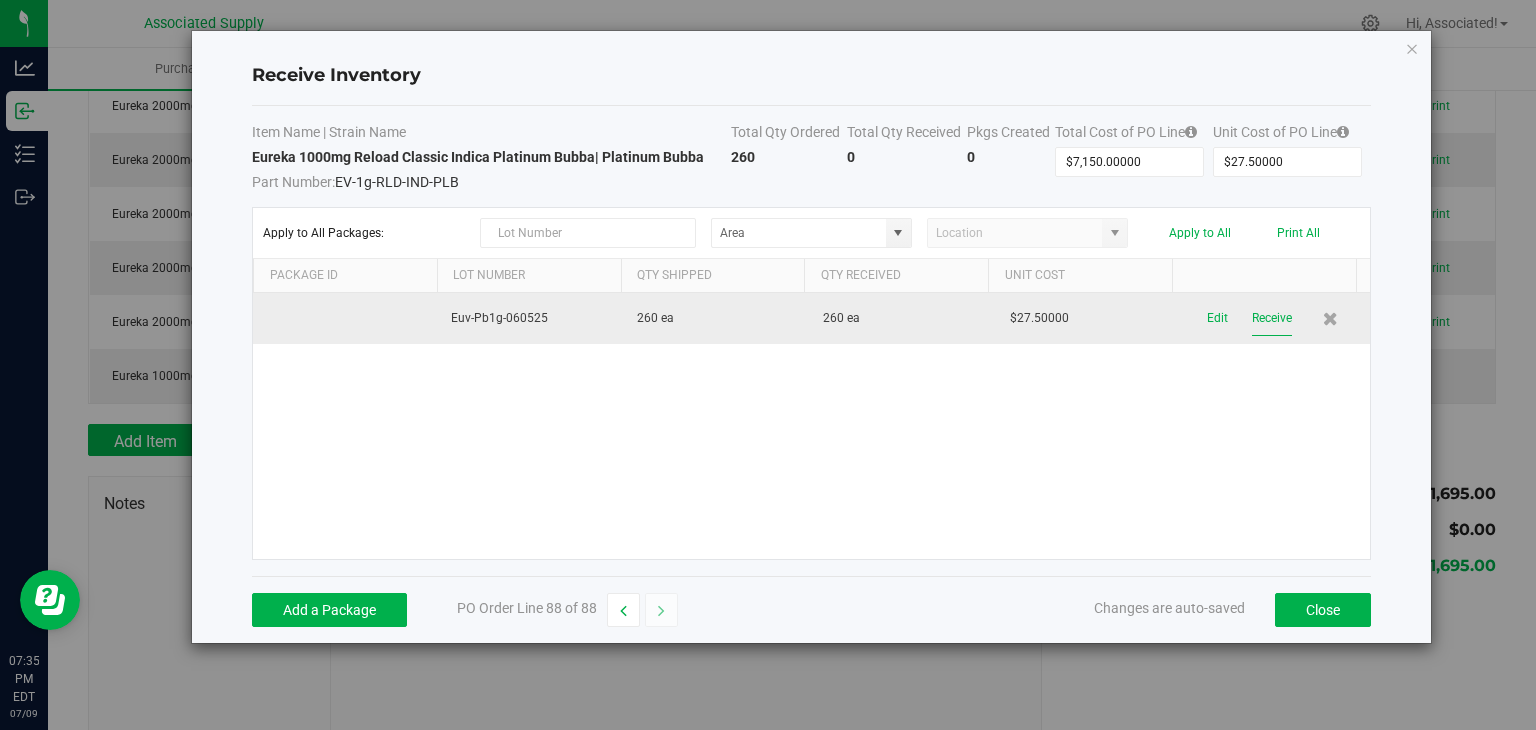 click on "Receive" at bounding box center (1272, 318) 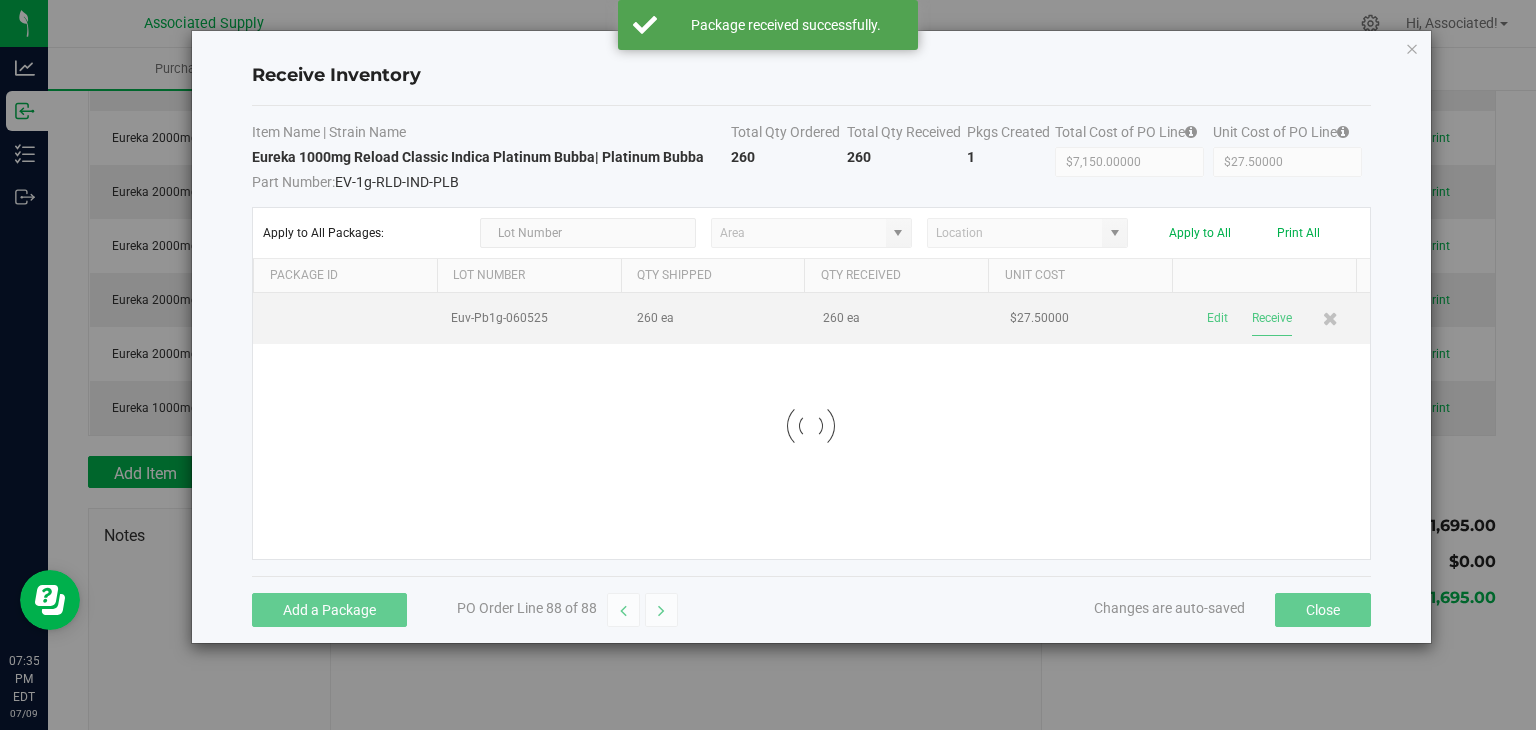 scroll, scrollTop: 4753, scrollLeft: 0, axis: vertical 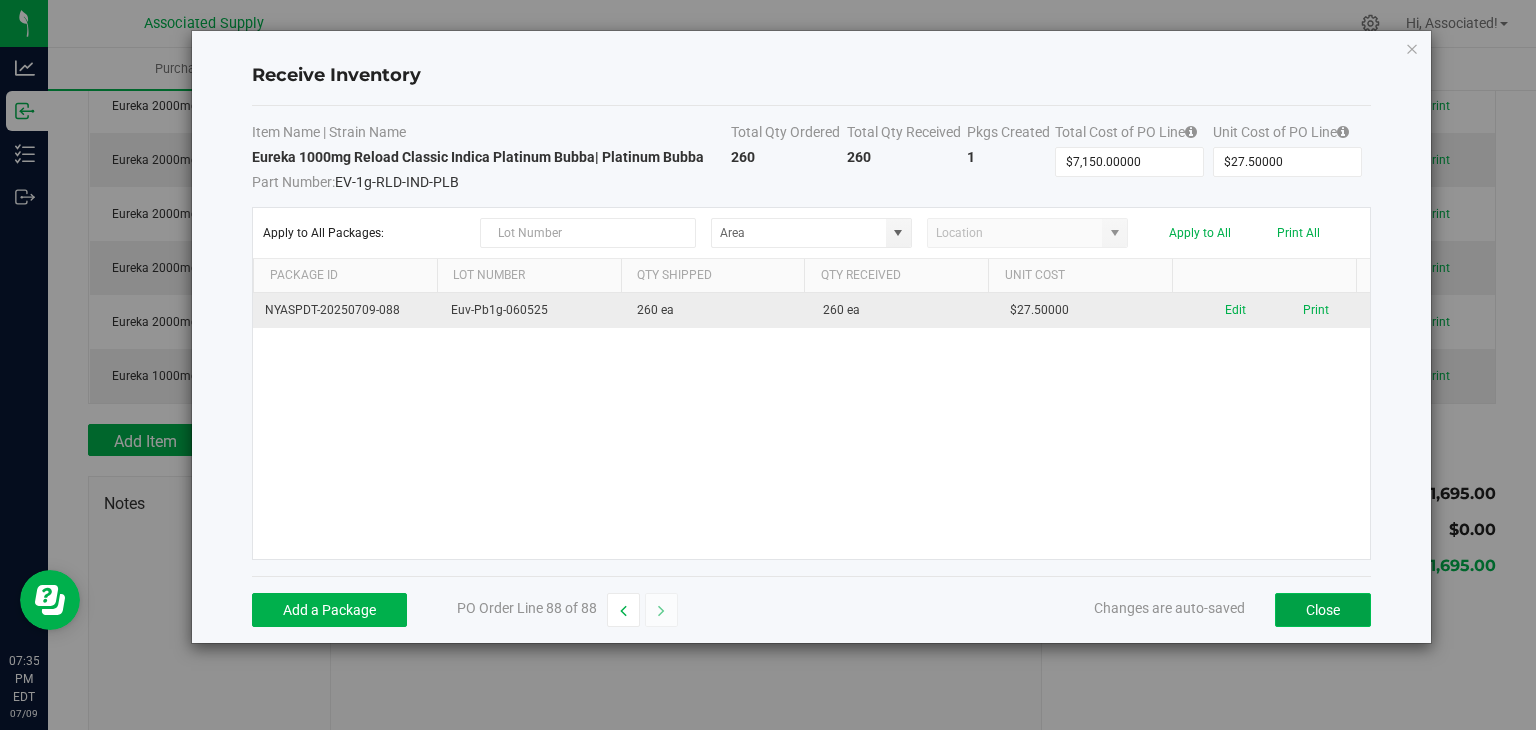 click on "Close" at bounding box center [1323, 610] 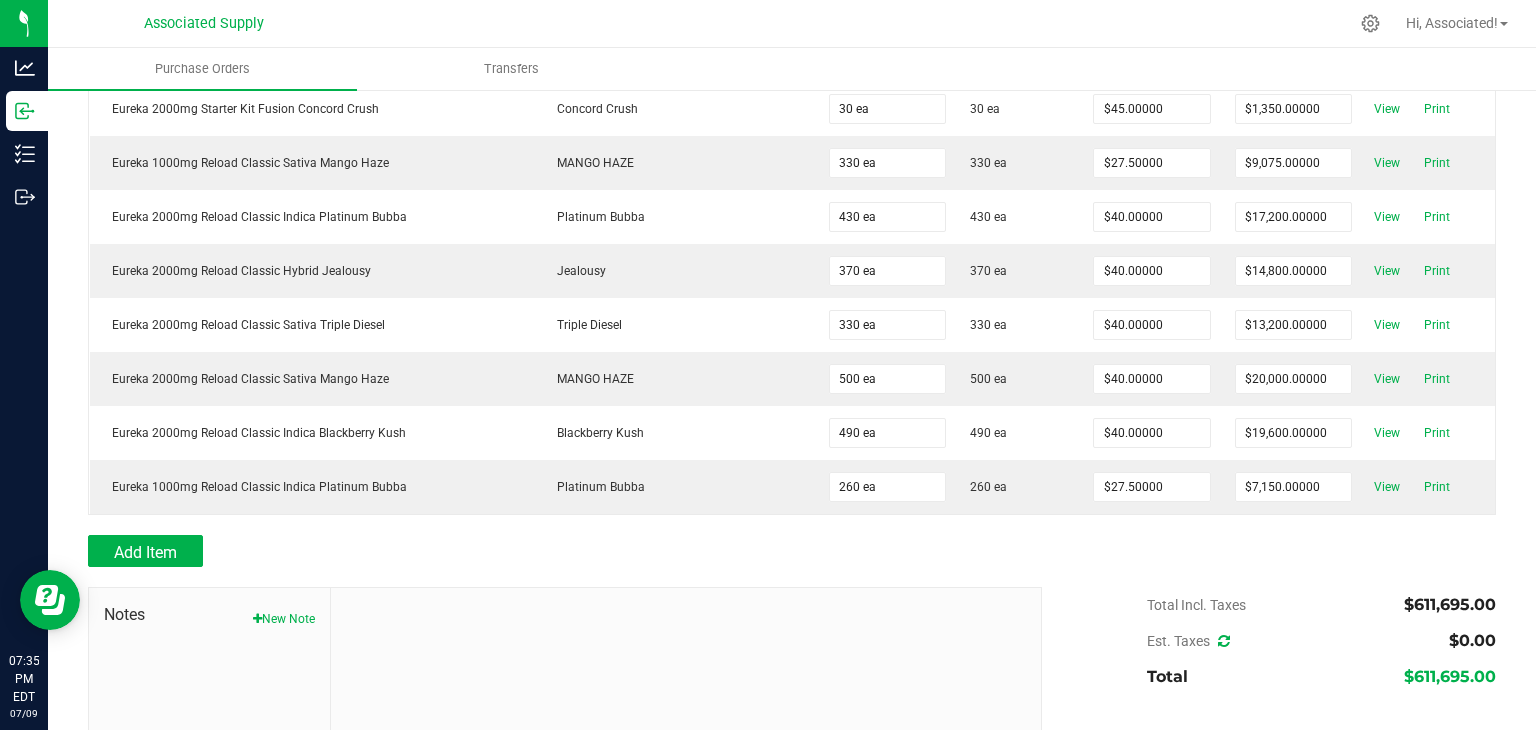 scroll, scrollTop: 4606, scrollLeft: 0, axis: vertical 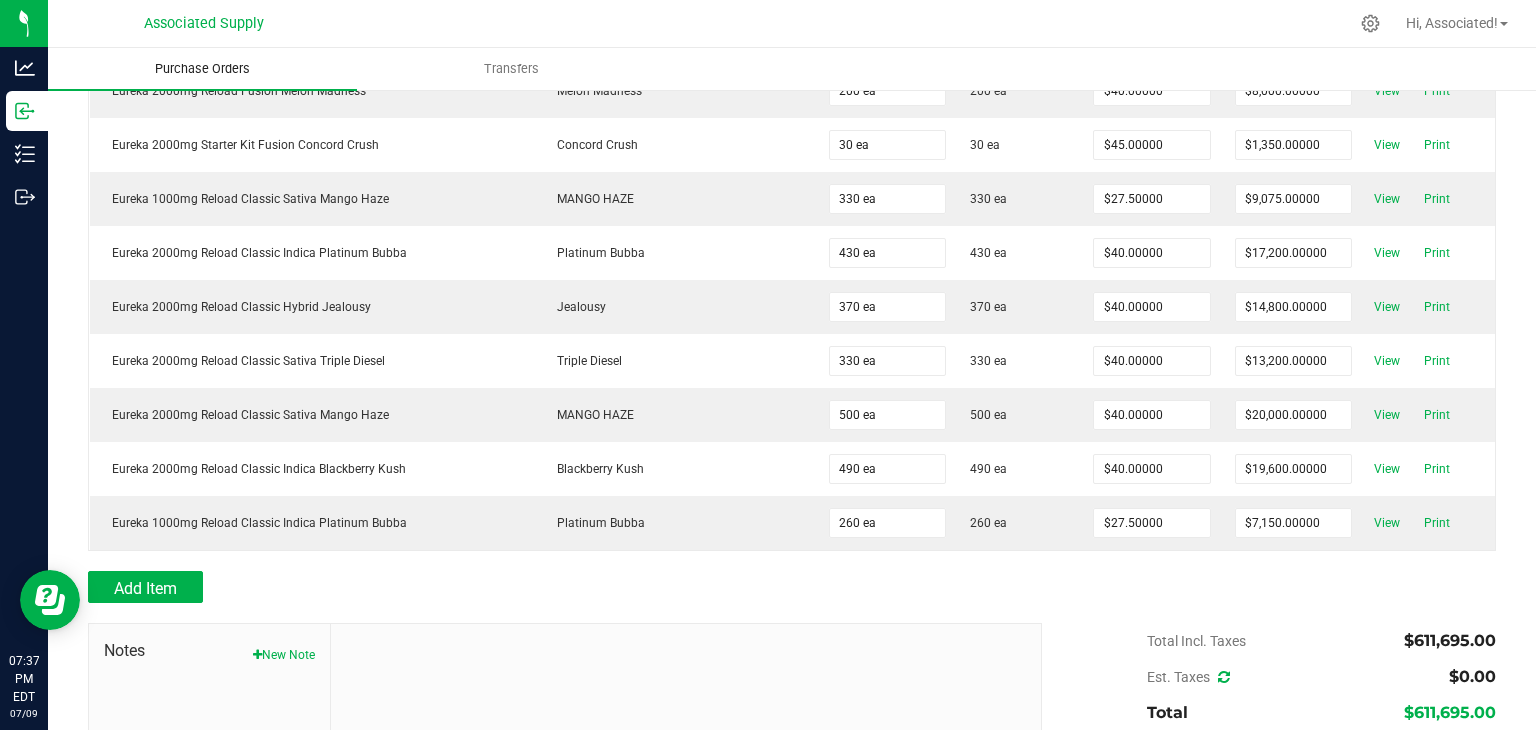 click on "Purchase Orders" at bounding box center [202, 69] 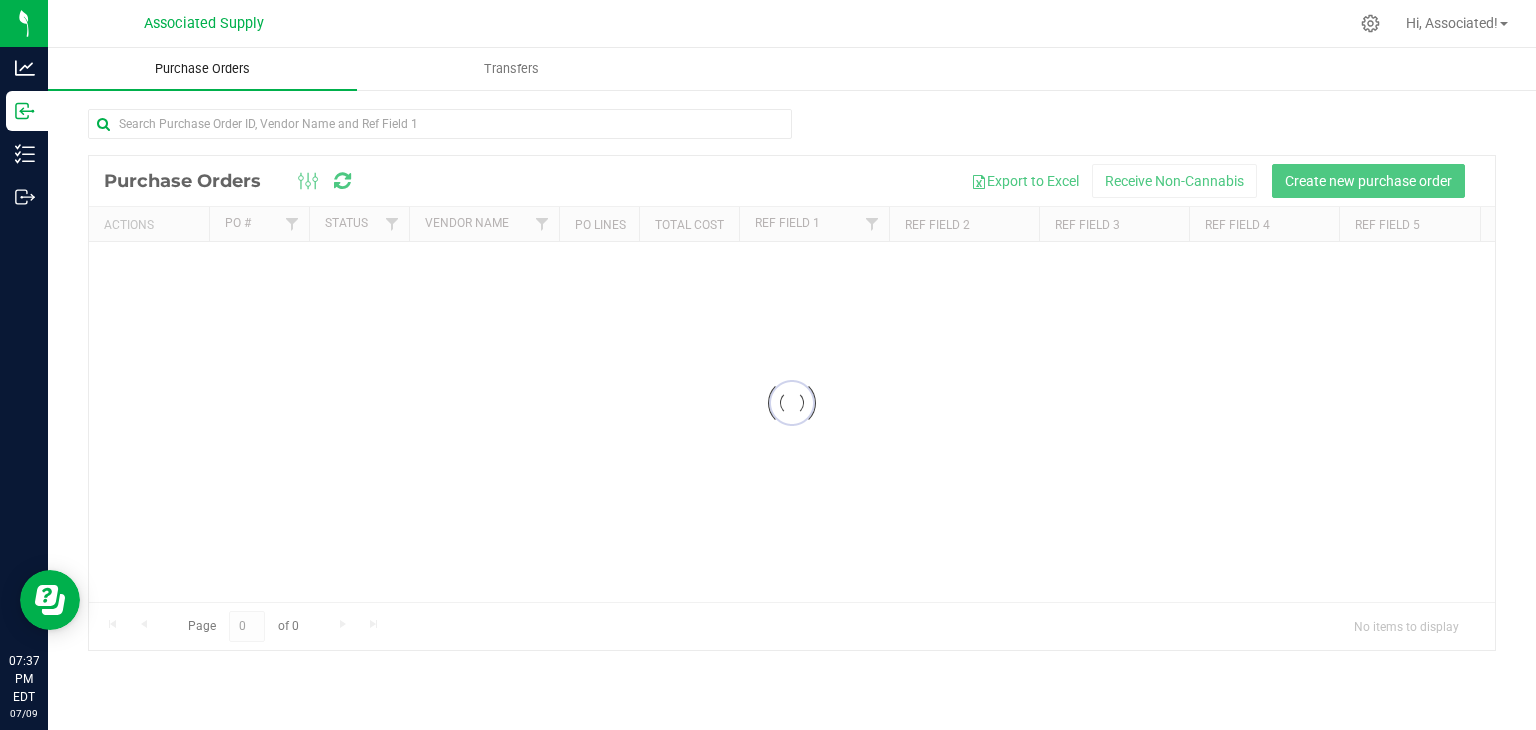 scroll, scrollTop: 0, scrollLeft: 0, axis: both 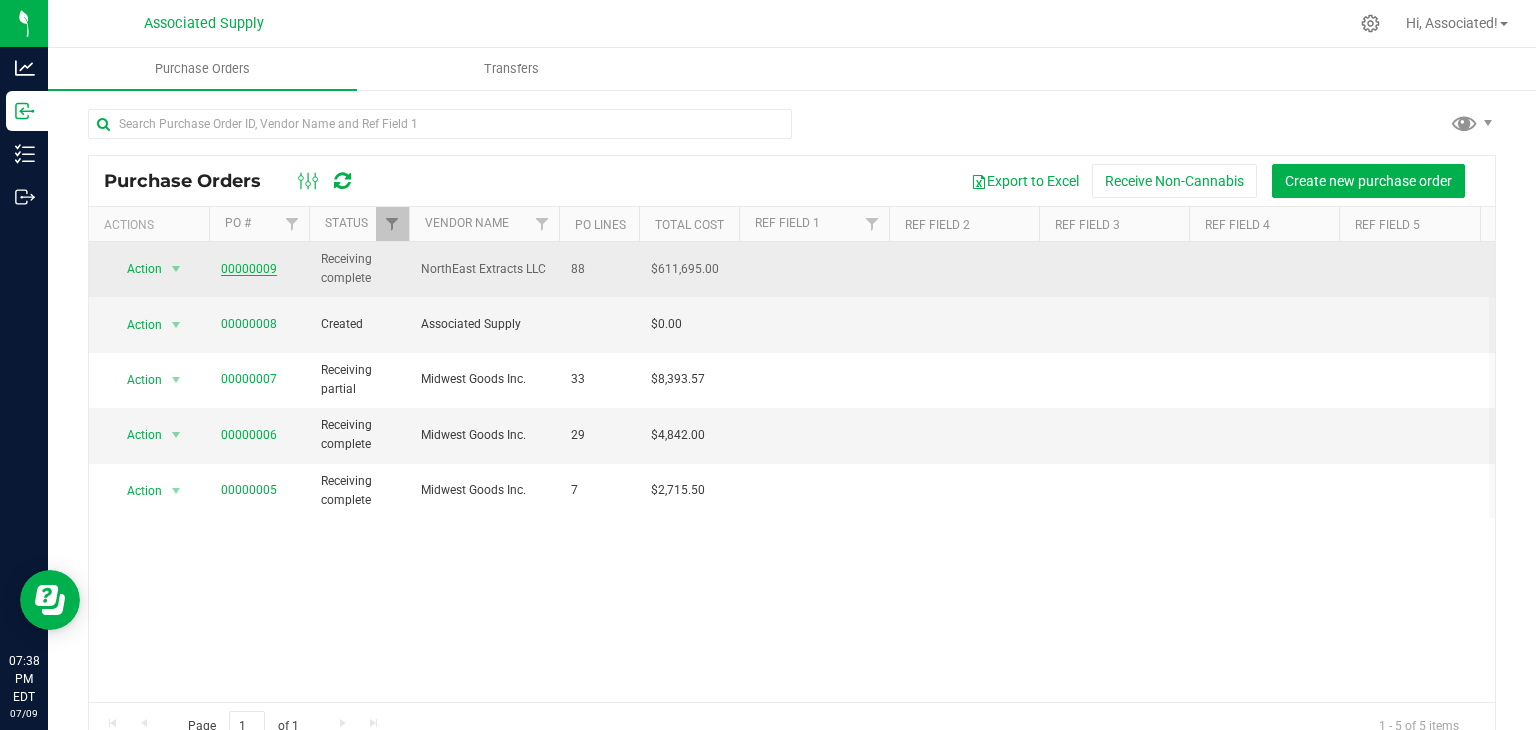 click on "00000009" at bounding box center (249, 269) 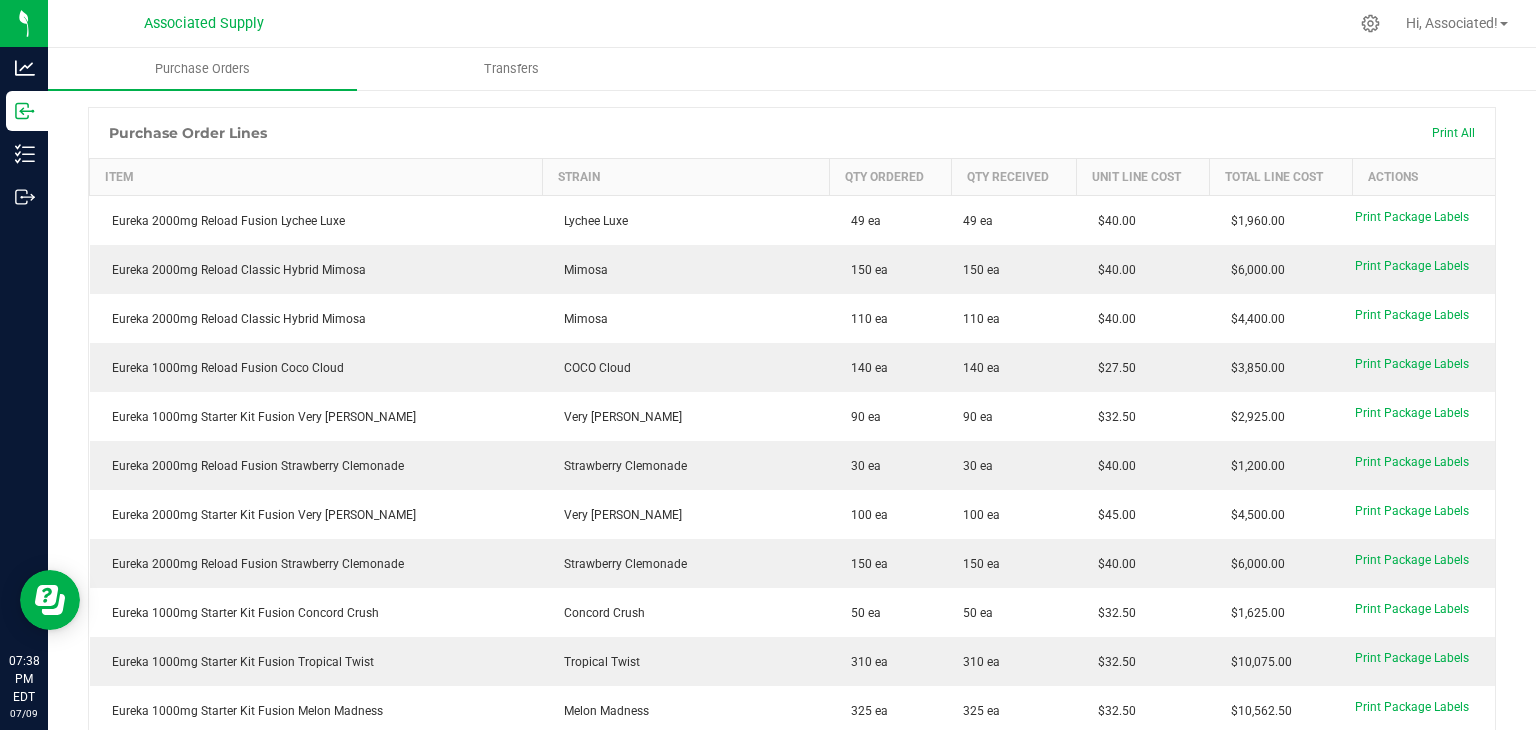 scroll, scrollTop: 0, scrollLeft: 0, axis: both 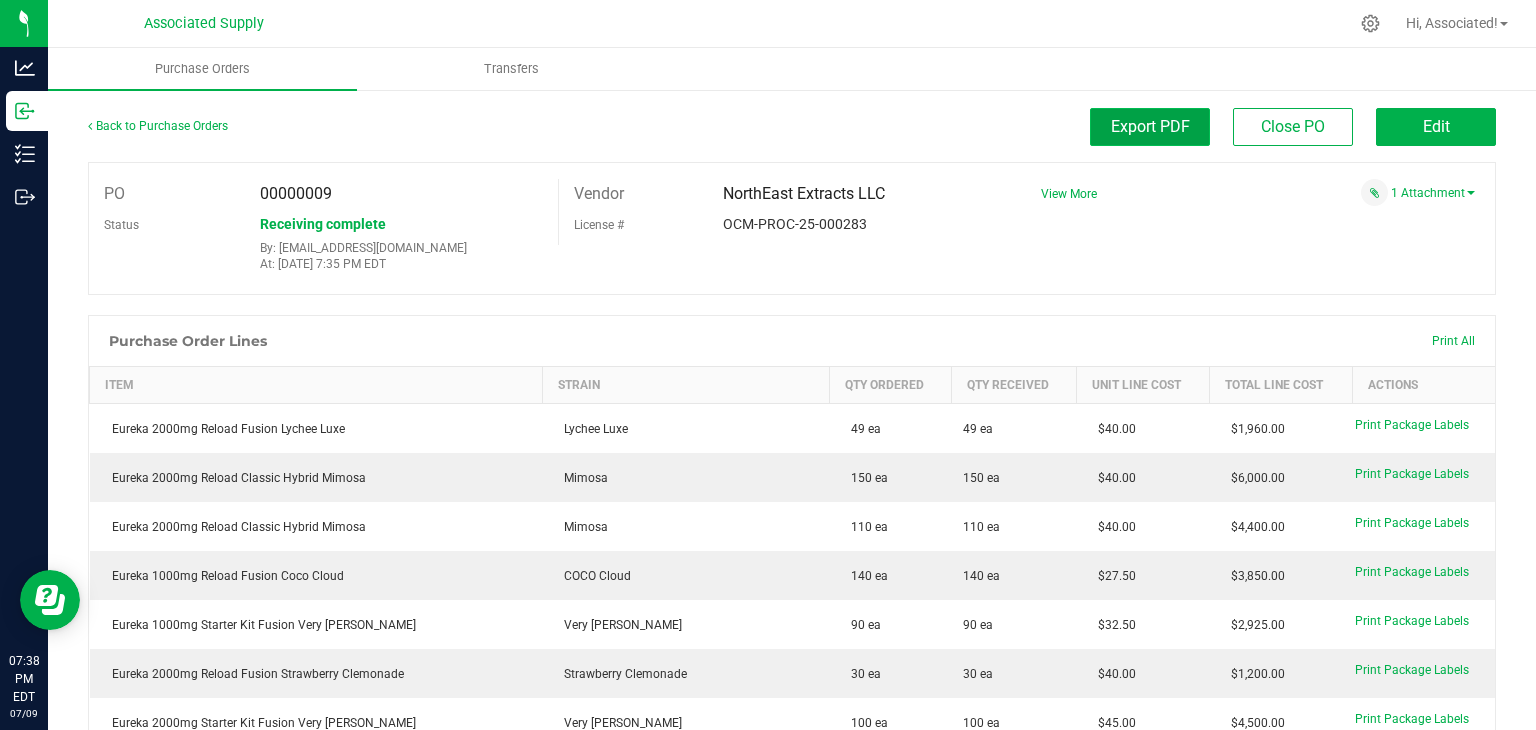 click on "Export PDF" at bounding box center (1150, 126) 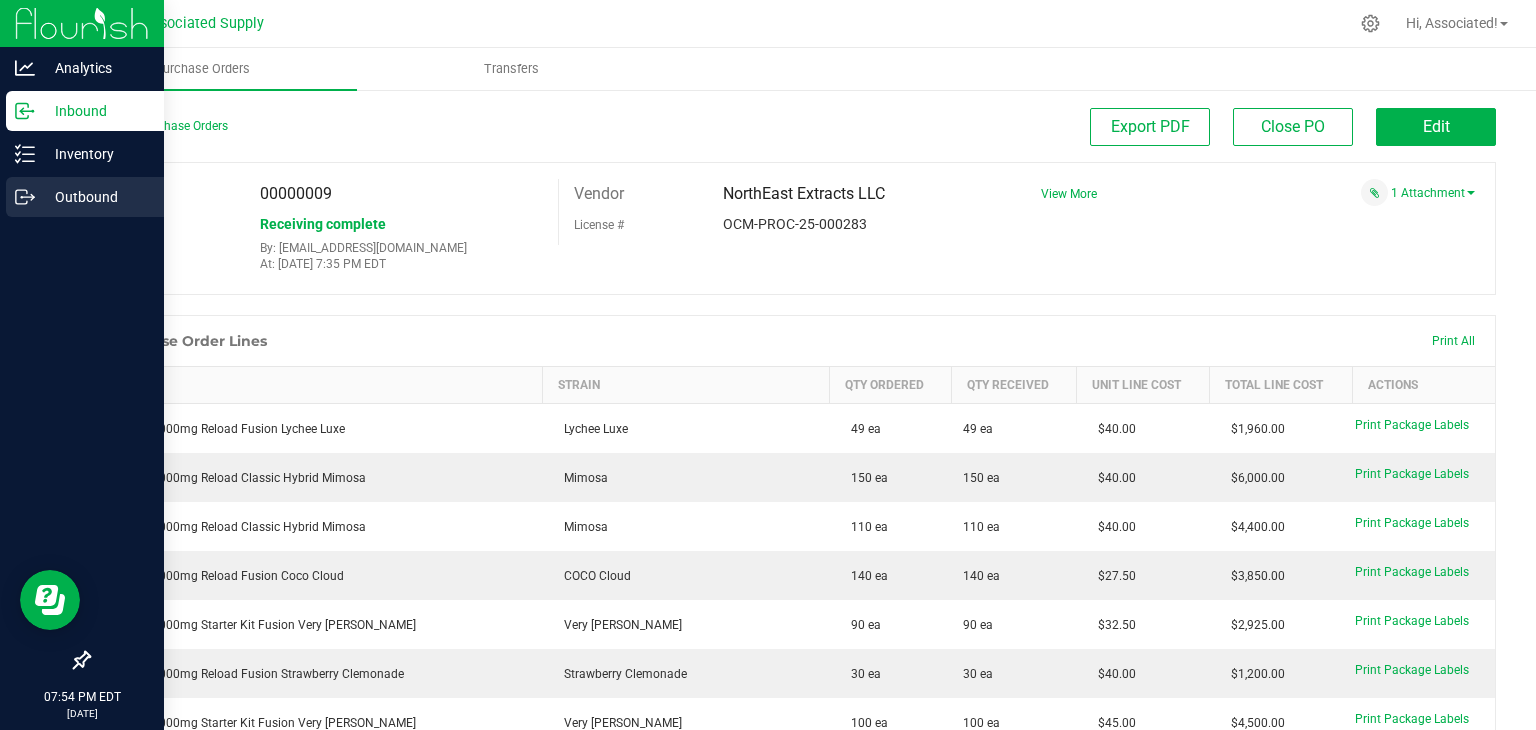 click on "Outbound" at bounding box center [95, 197] 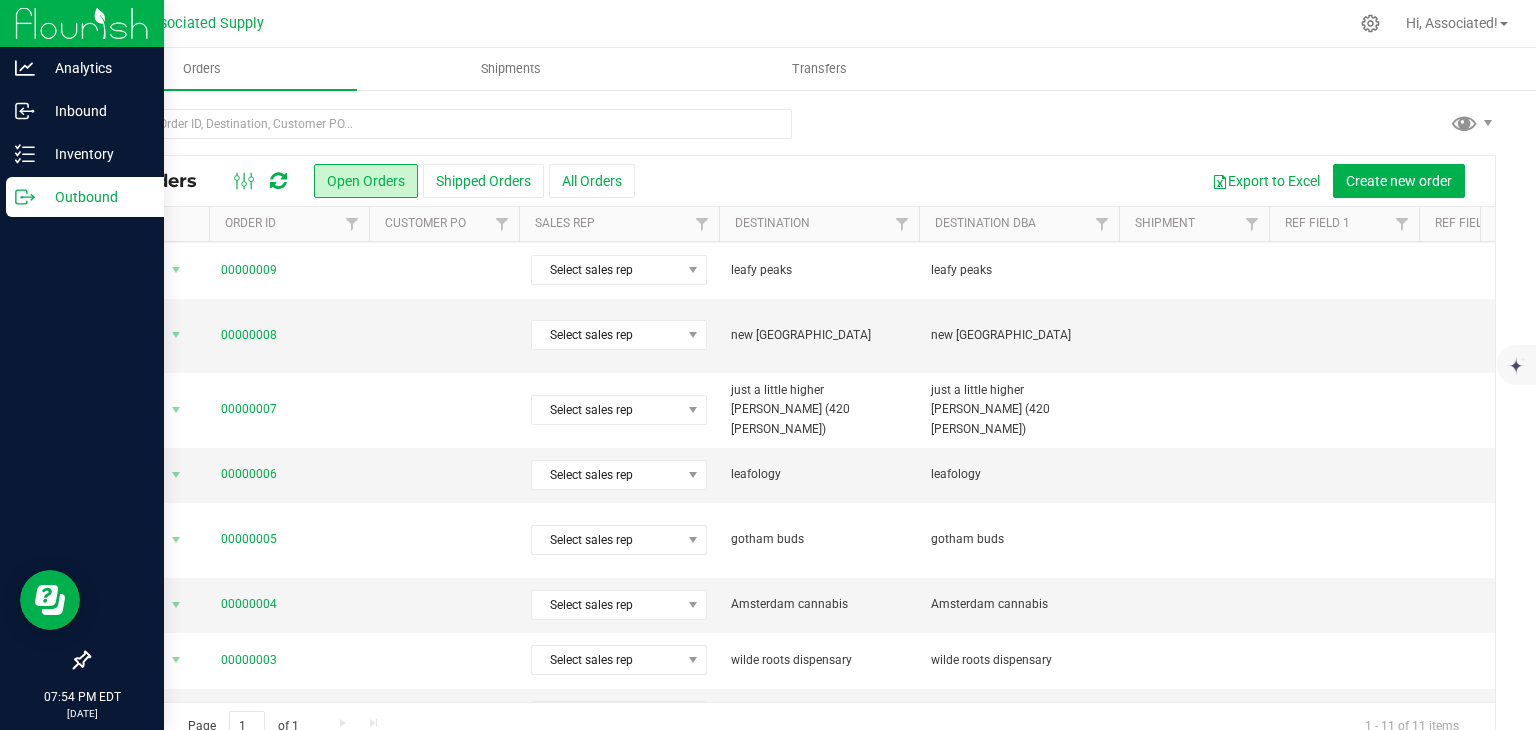 scroll, scrollTop: 161, scrollLeft: 0, axis: vertical 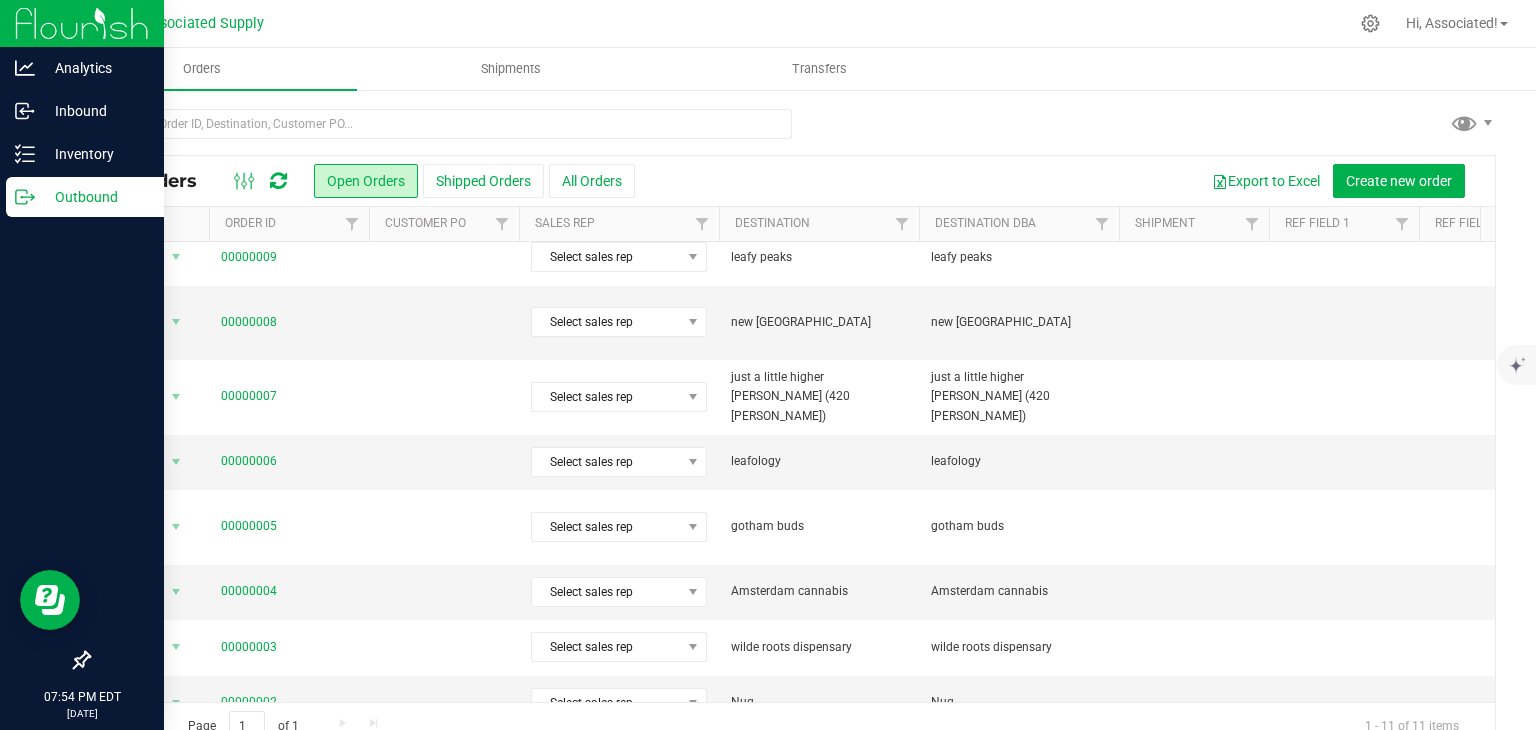 click on "Action" at bounding box center [136, 758] 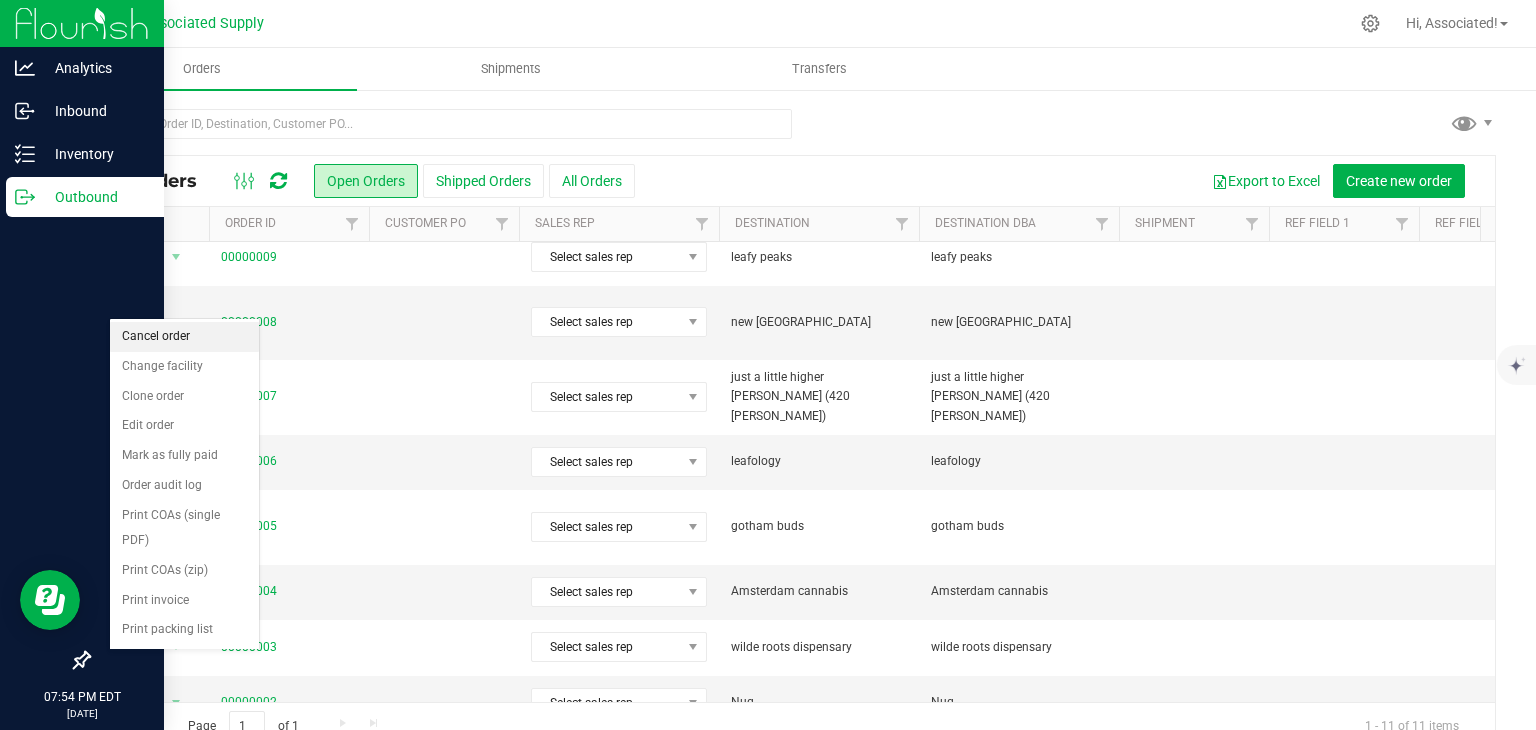click on "Cancel order" at bounding box center (184, 337) 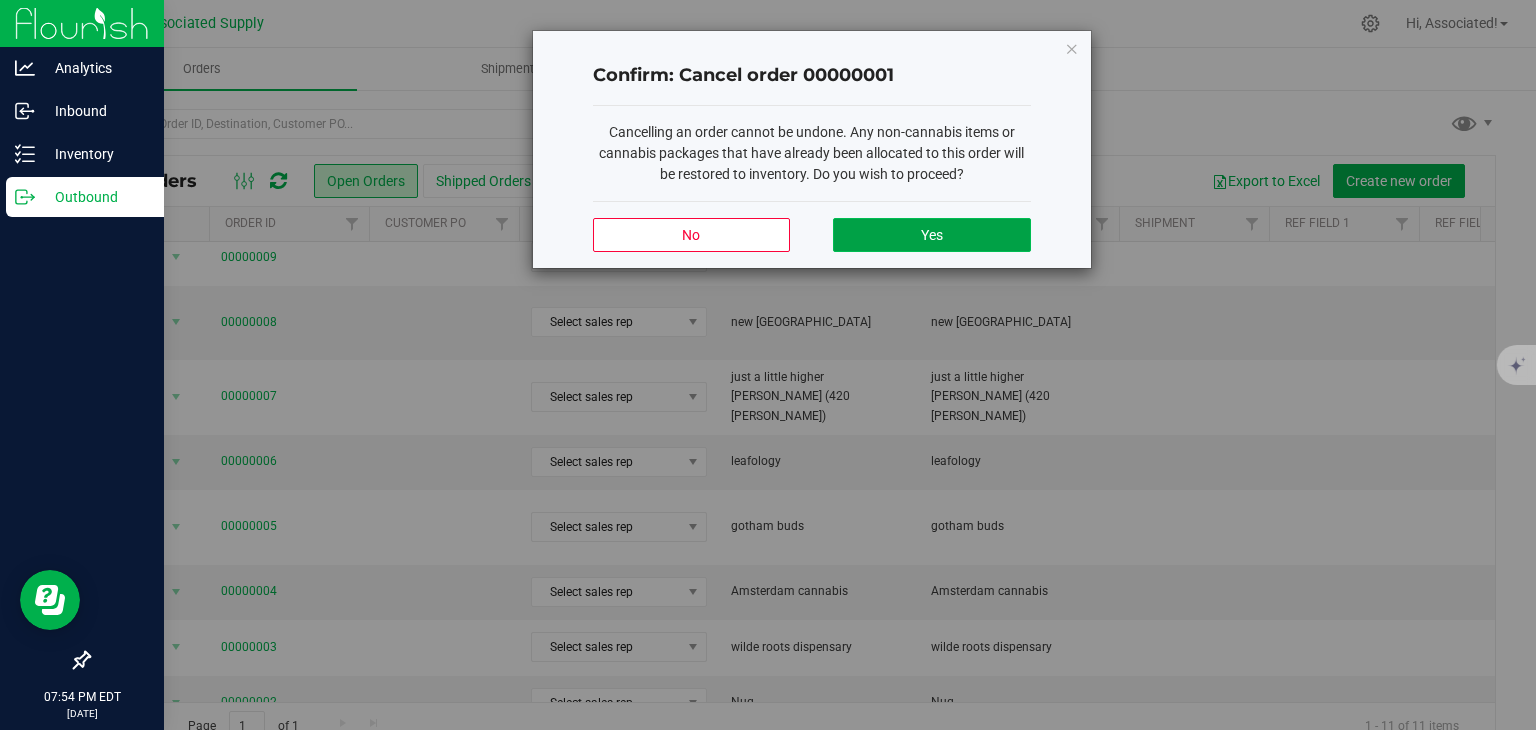 click on "Yes" at bounding box center [931, 235] 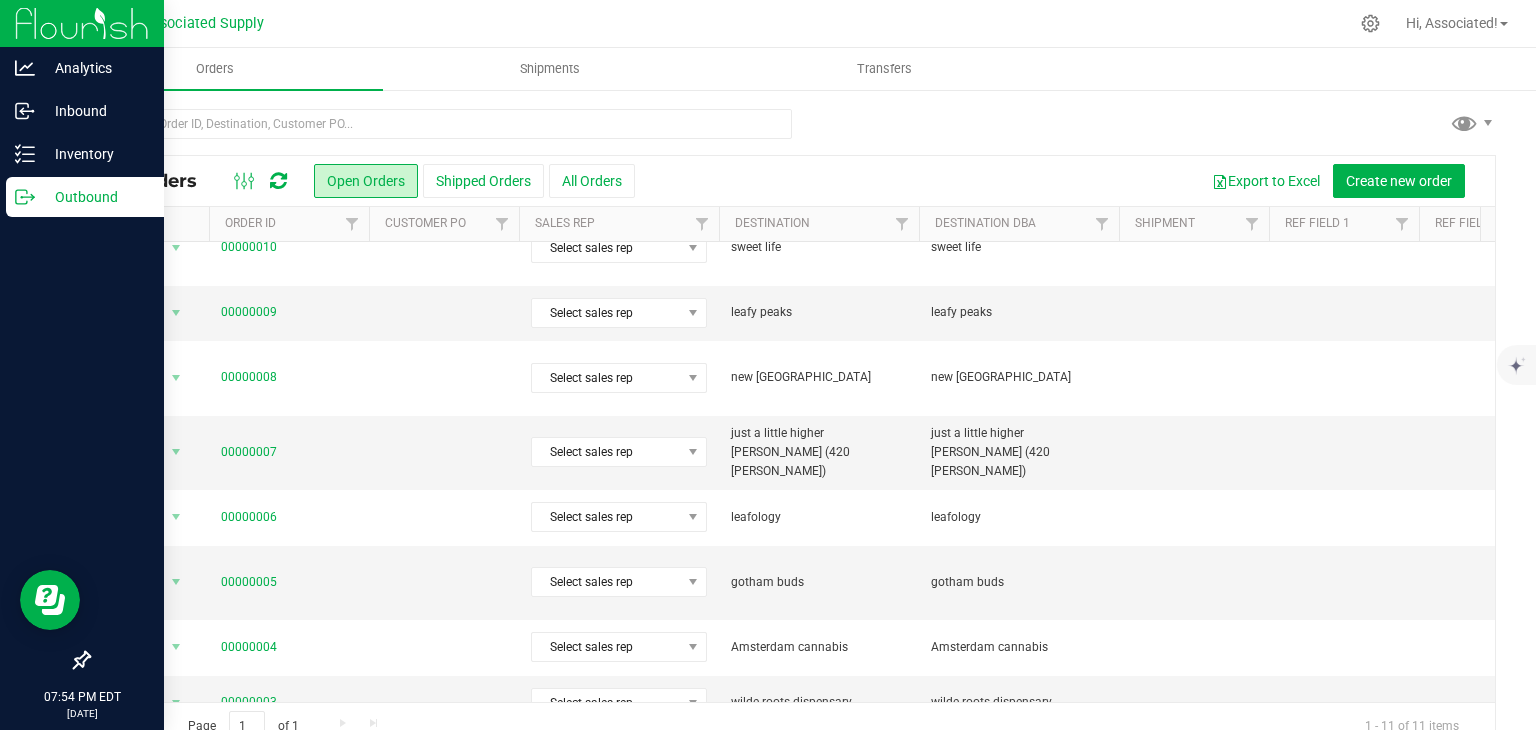 scroll, scrollTop: 0, scrollLeft: 0, axis: both 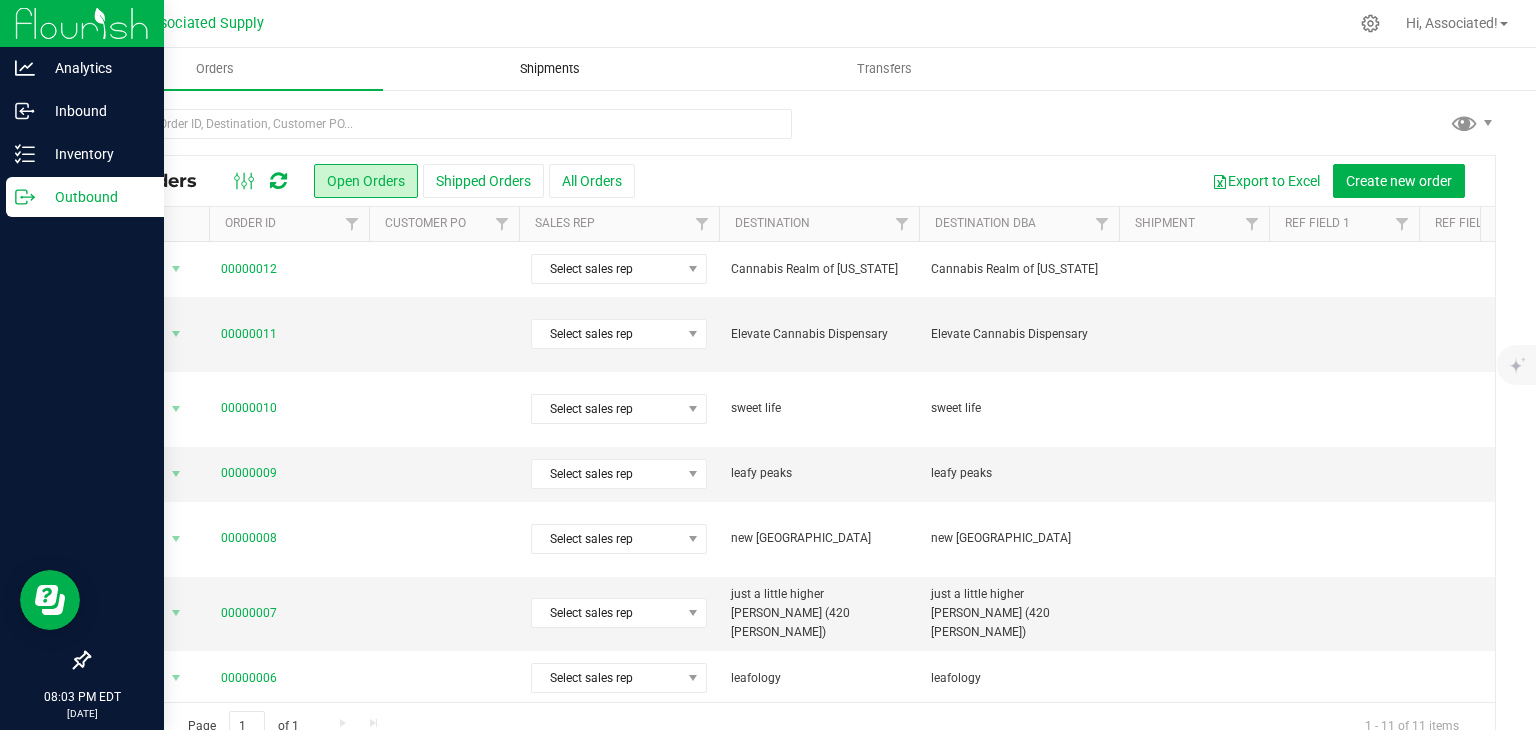 click on "Shipments" at bounding box center (550, 69) 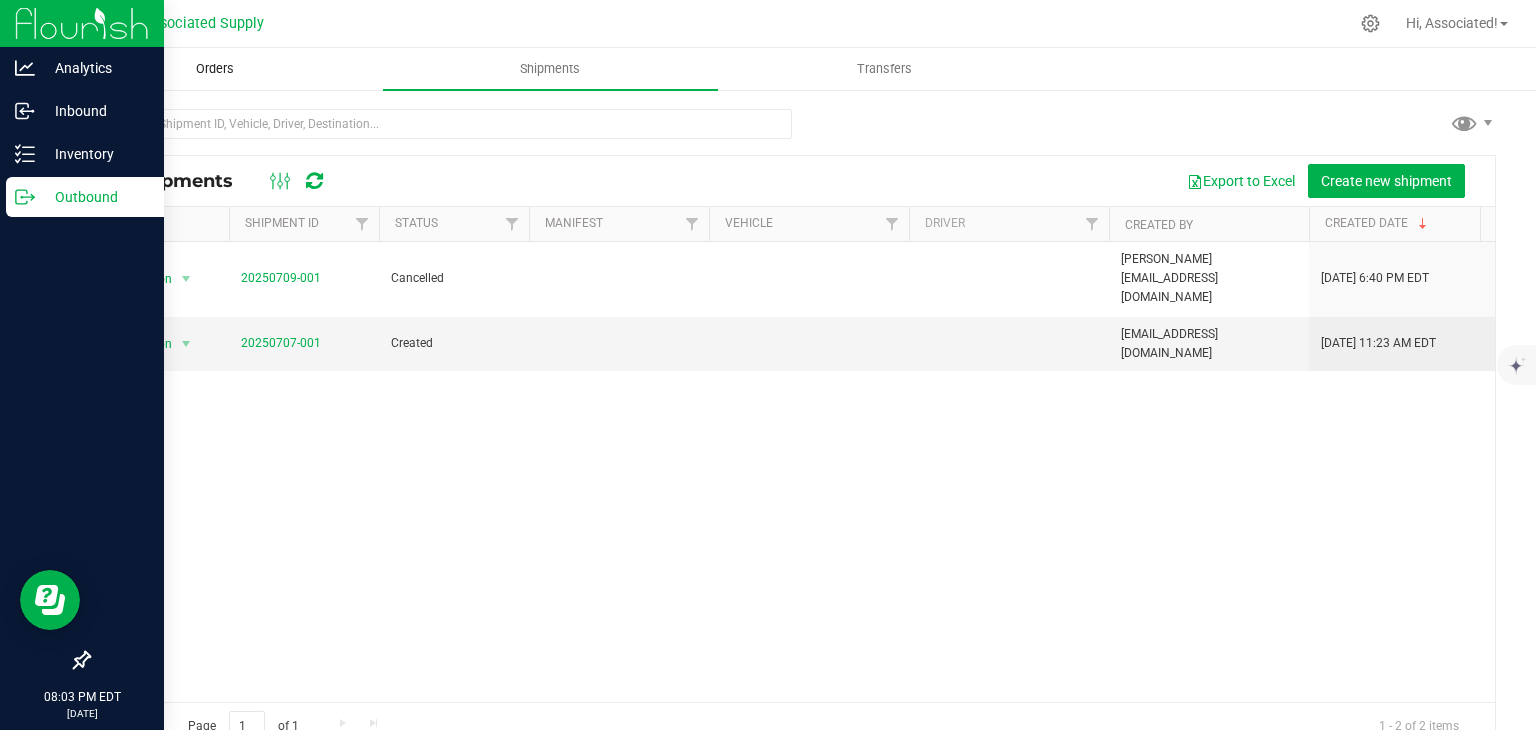 click on "Orders" at bounding box center [215, 69] 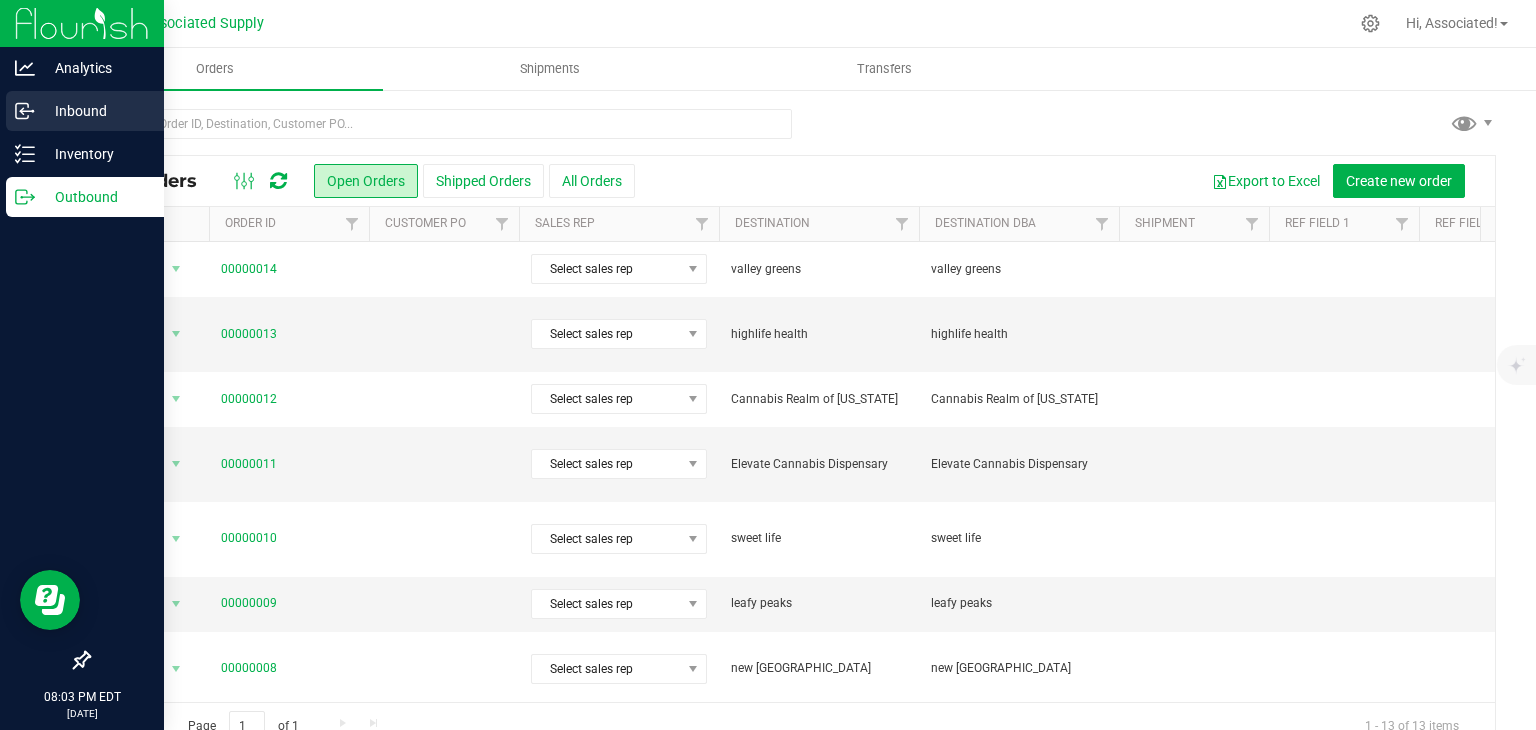 click on "Inbound" at bounding box center [95, 111] 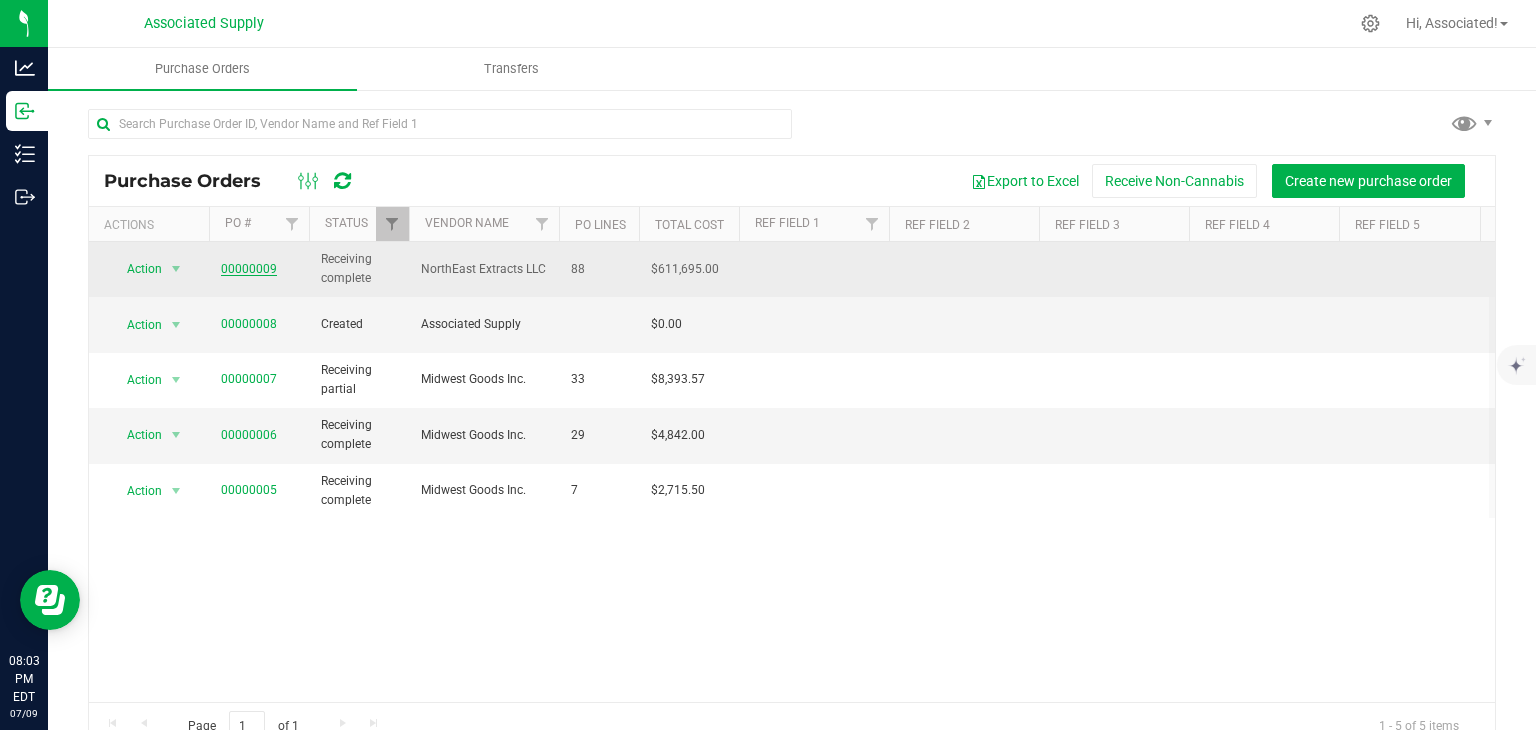 click on "00000009" at bounding box center (249, 269) 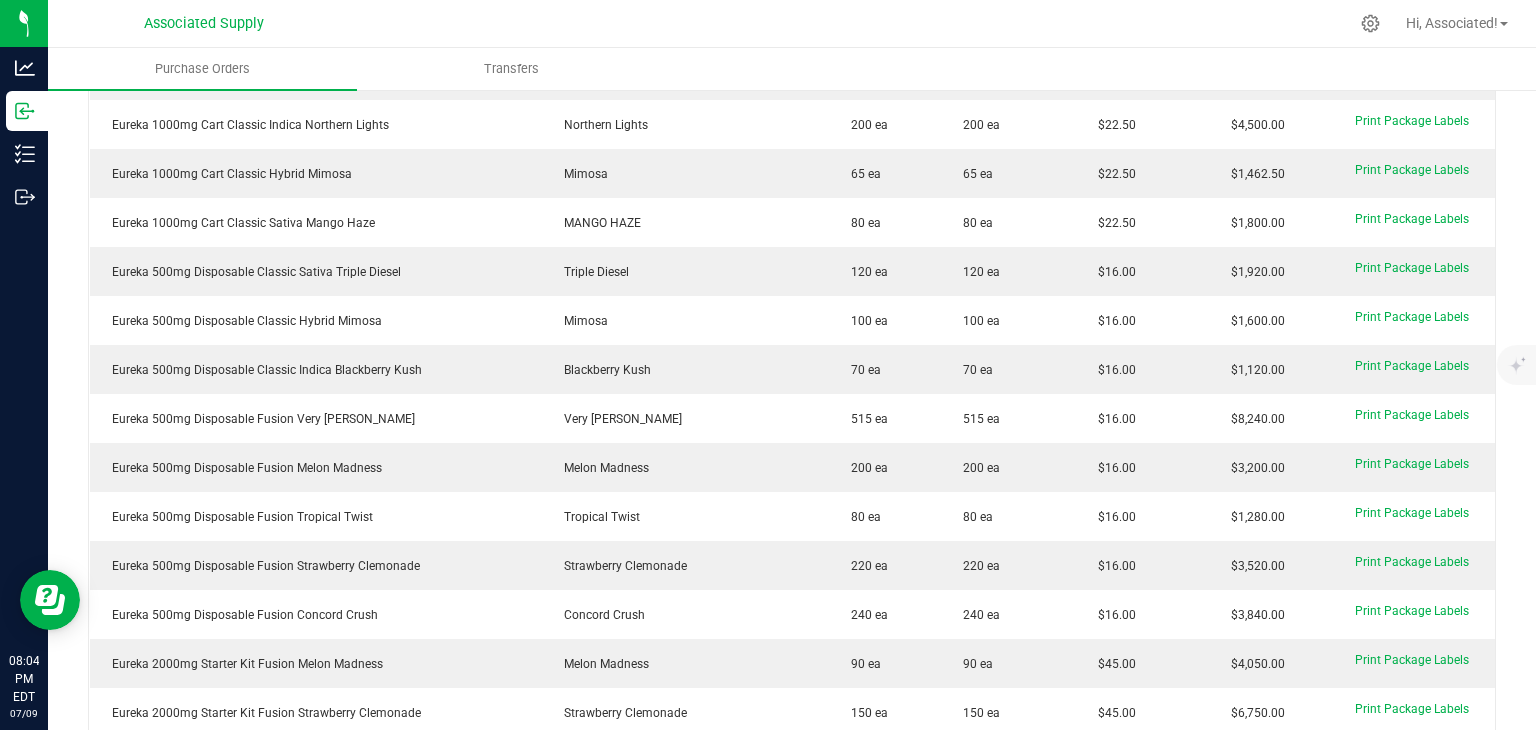 scroll, scrollTop: 3365, scrollLeft: 0, axis: vertical 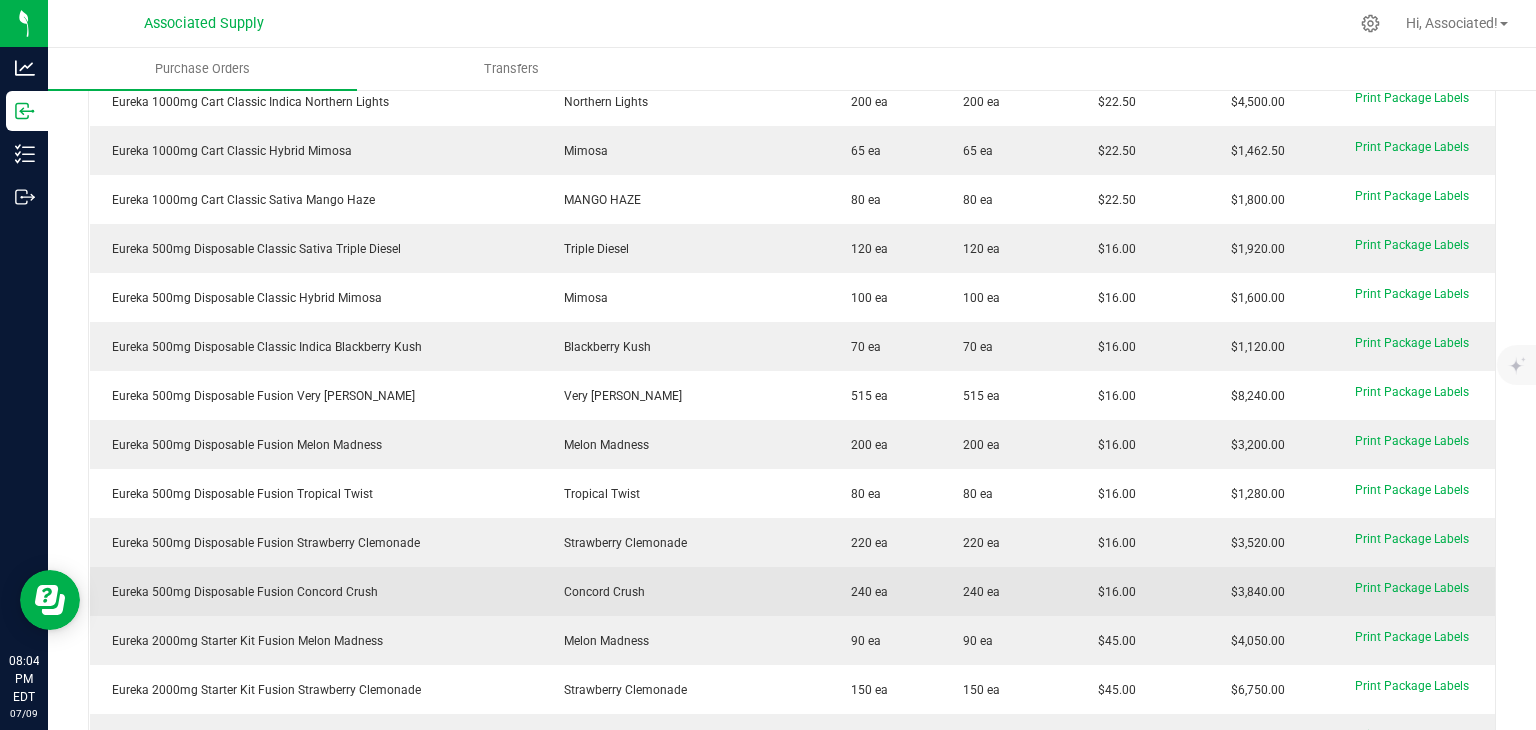 click on "Eureka 500mg Disposable Fusion Concord Crush" at bounding box center [316, 592] 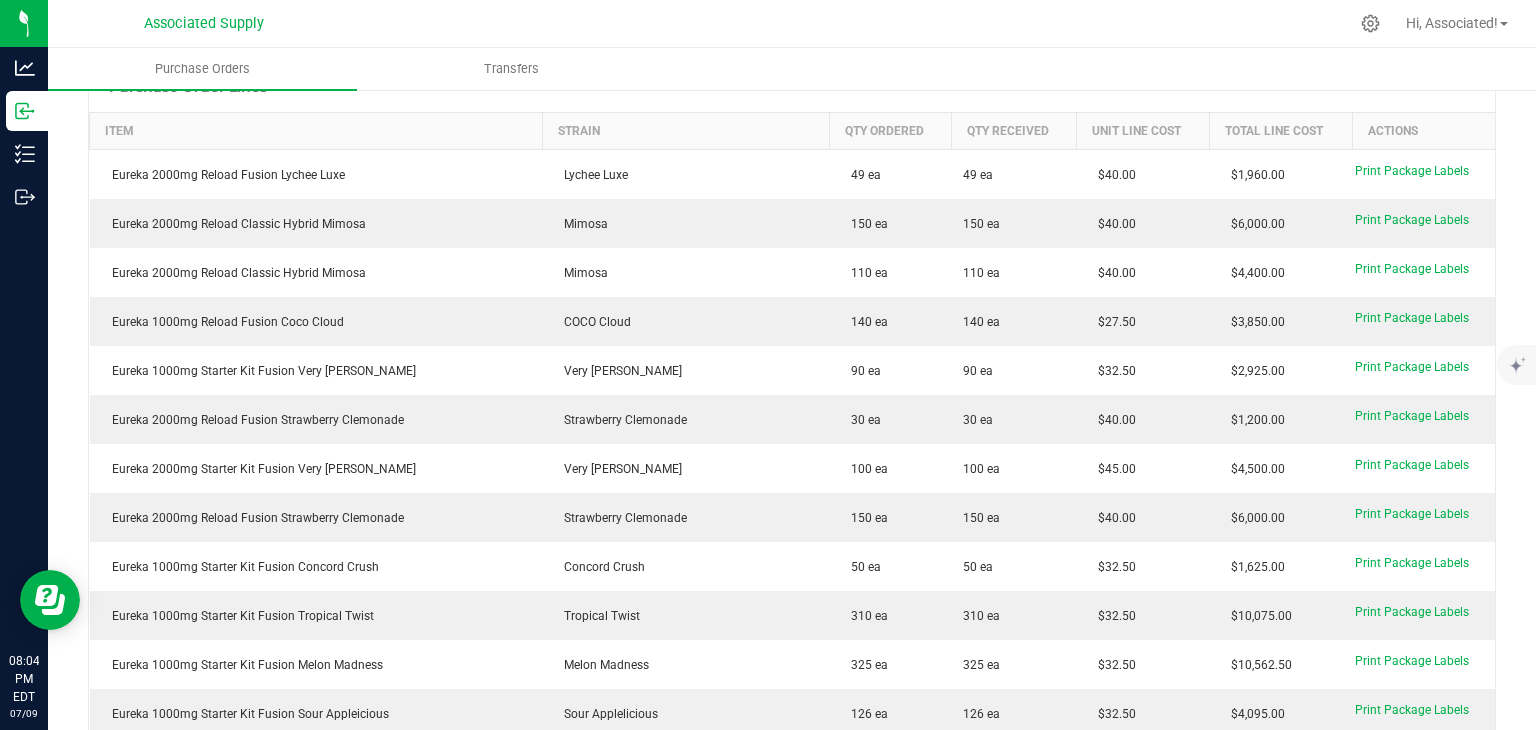 scroll, scrollTop: 0, scrollLeft: 0, axis: both 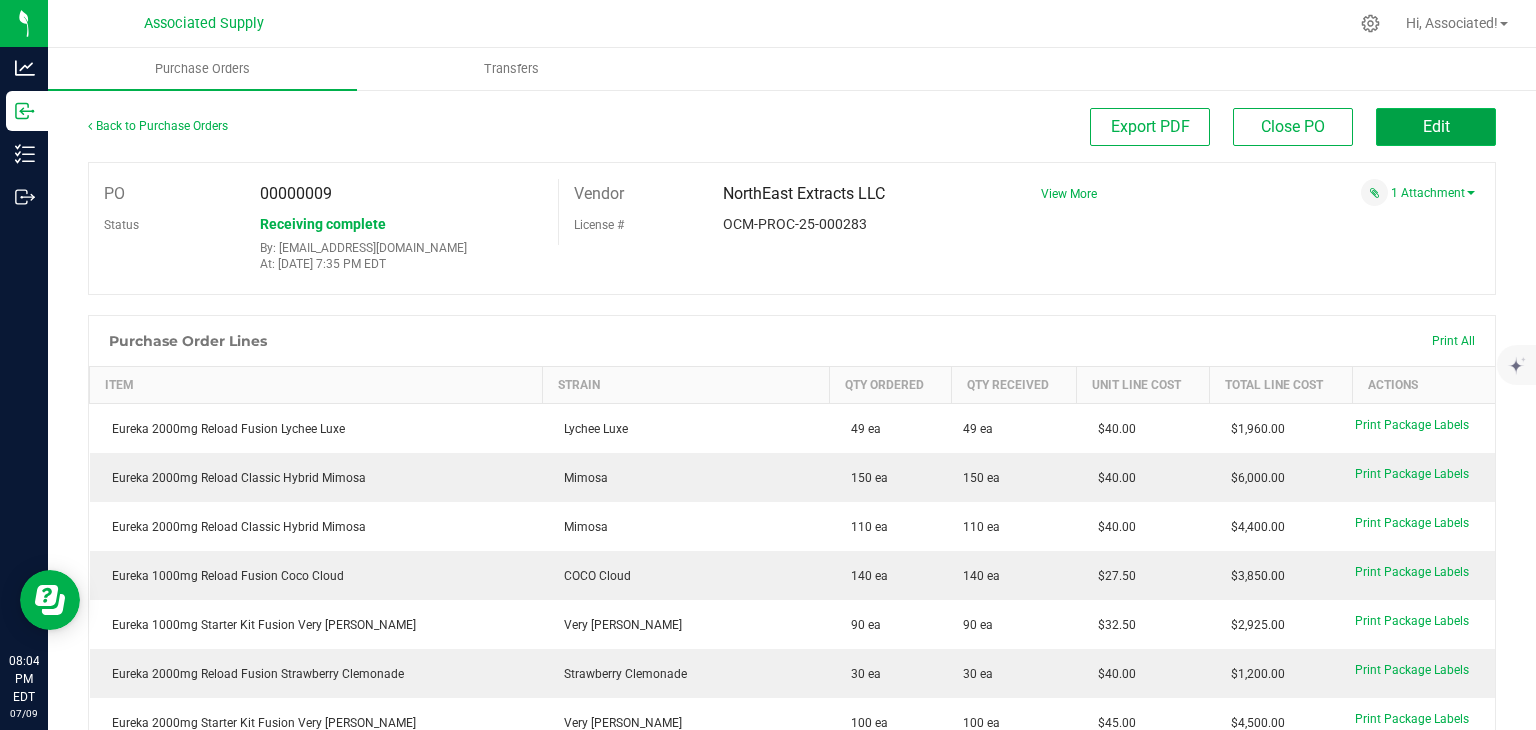 click on "Edit" at bounding box center (1436, 126) 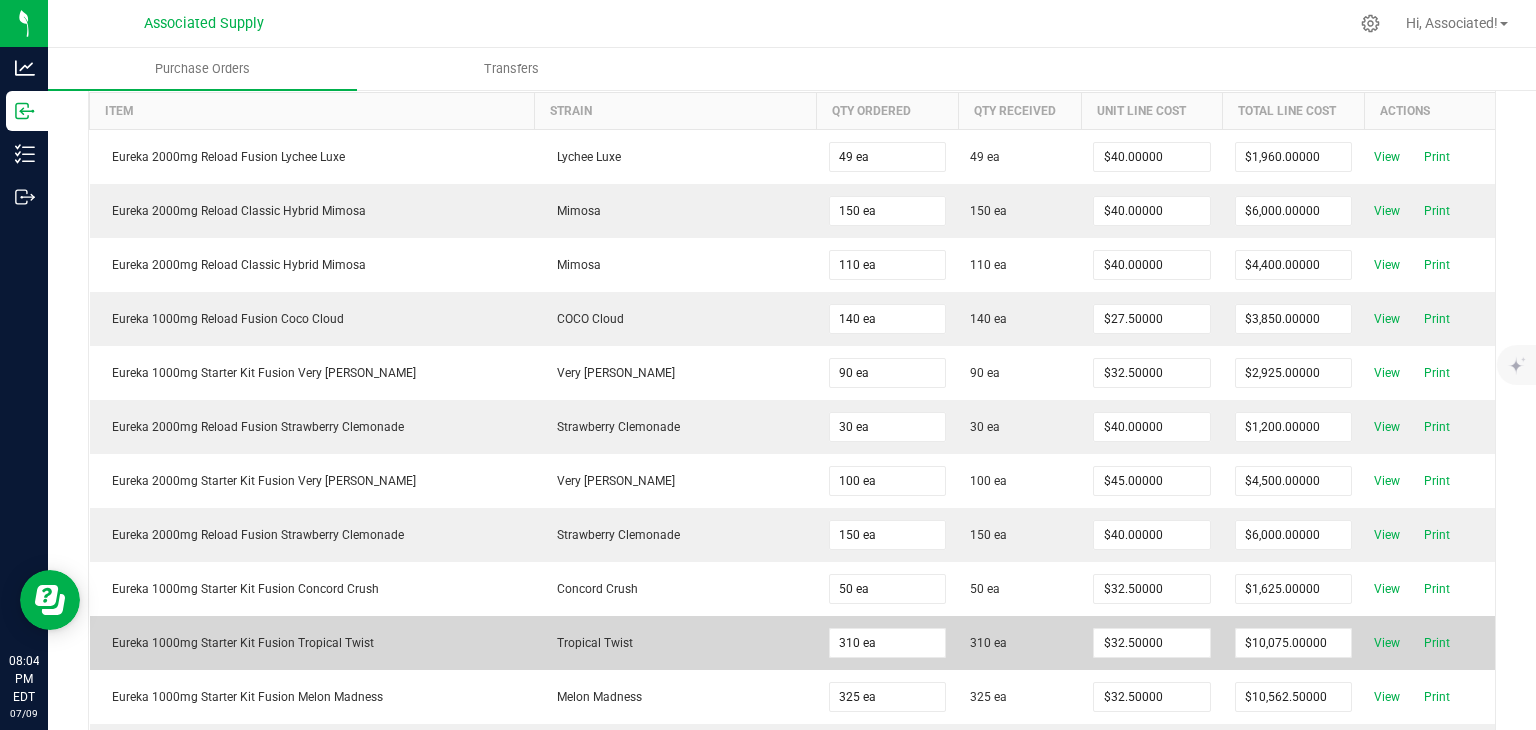 click on "Eureka 1000mg Starter Kit Fusion Tropical Twist" at bounding box center [312, 643] 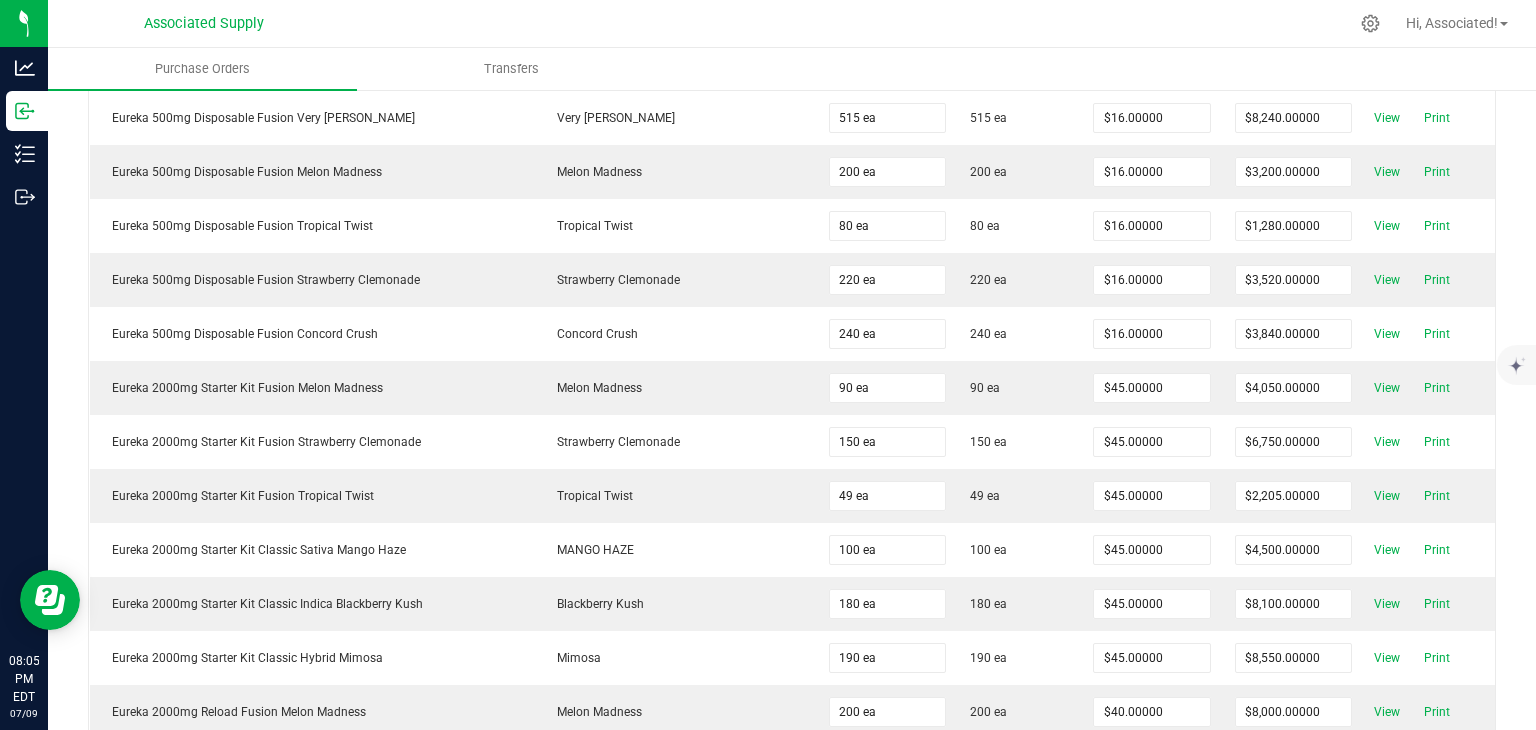scroll, scrollTop: 3991, scrollLeft: 0, axis: vertical 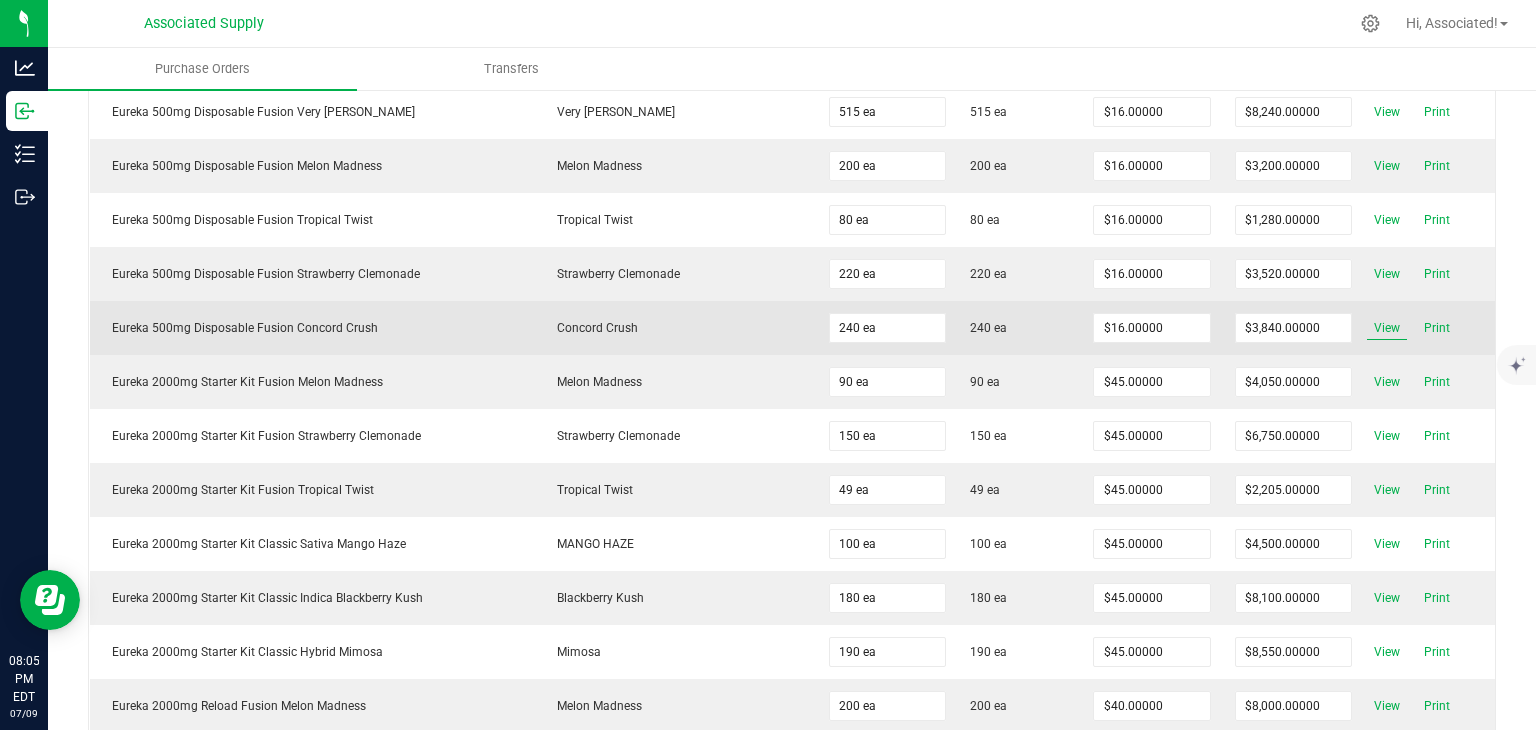 click on "View" at bounding box center (1387, 328) 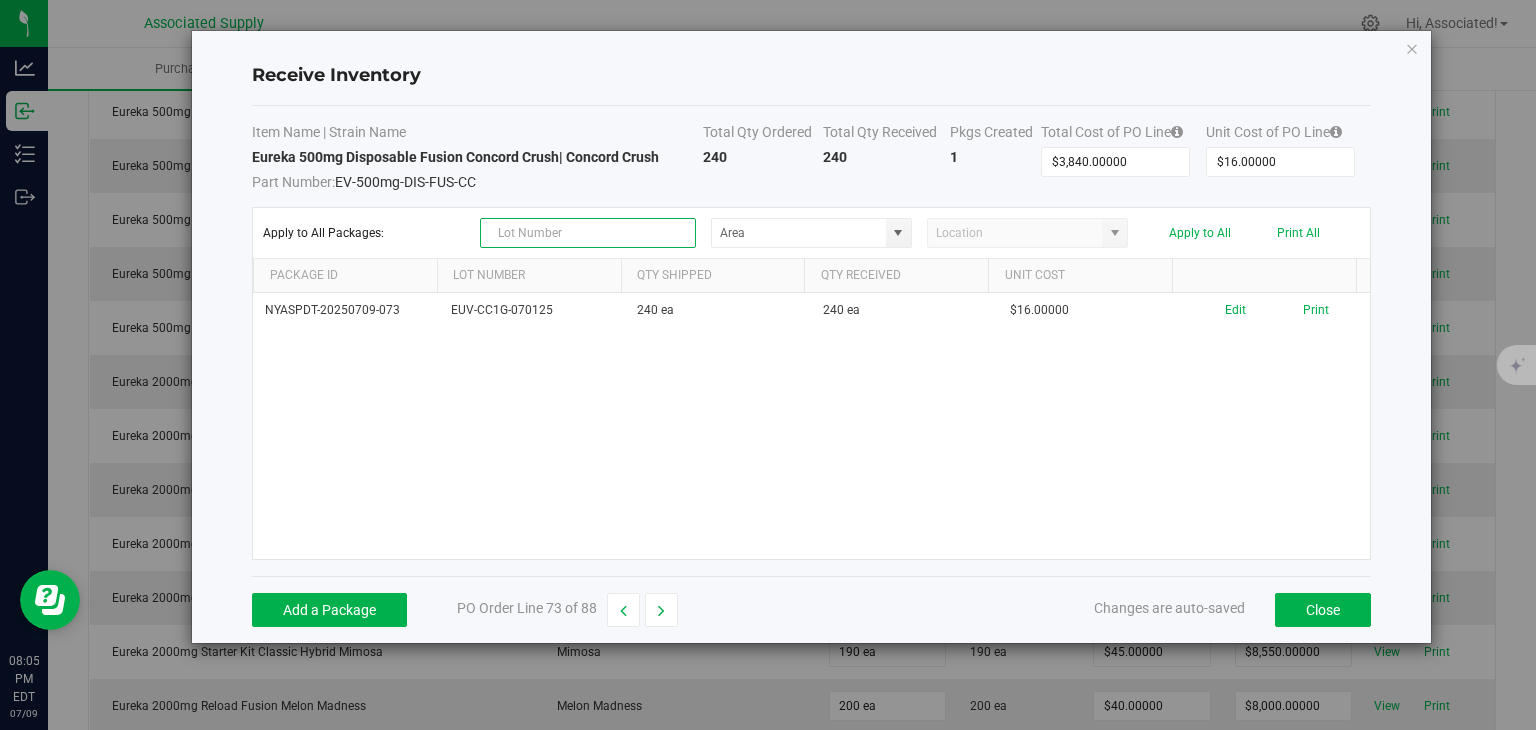 click at bounding box center [588, 233] 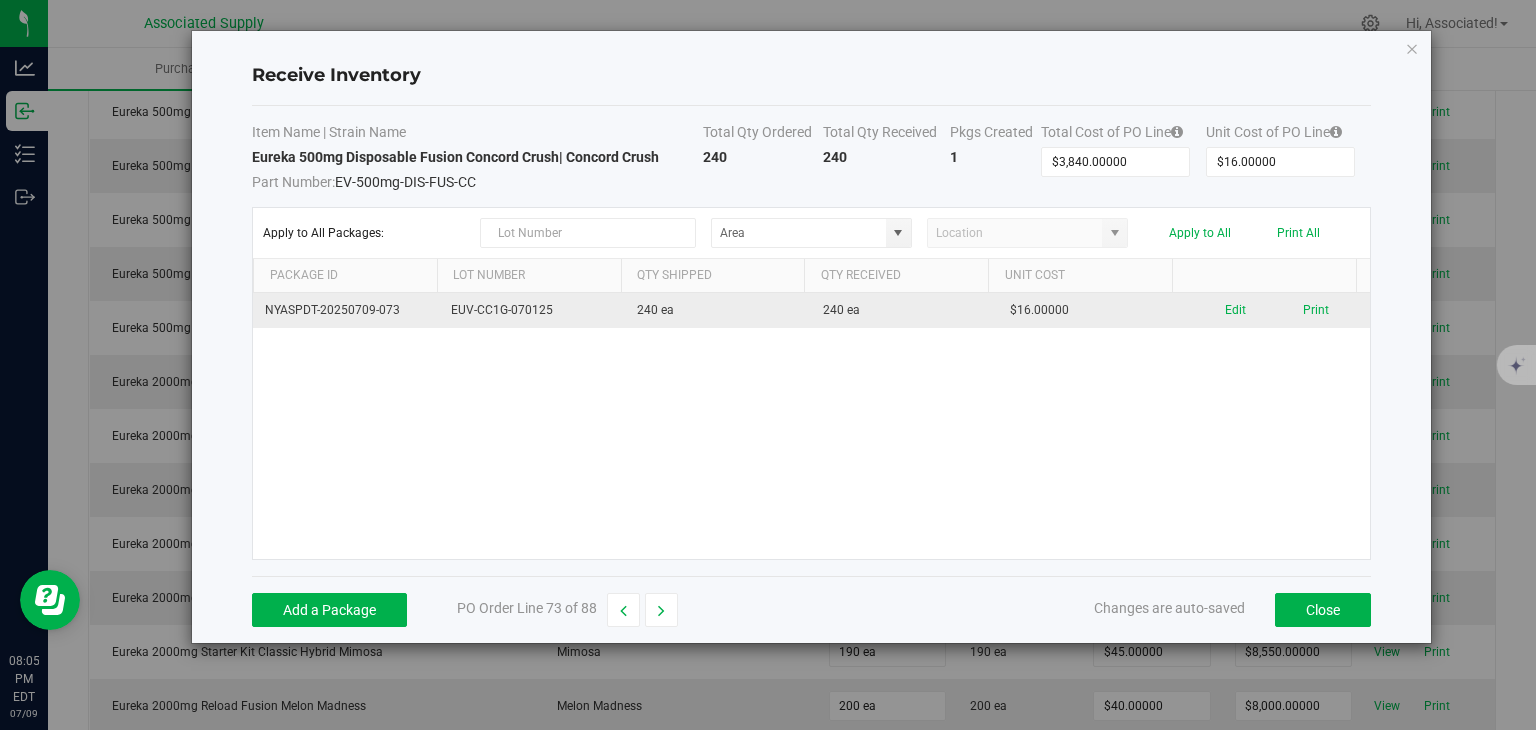click on "EUV-CC1G-070125" at bounding box center [532, 310] 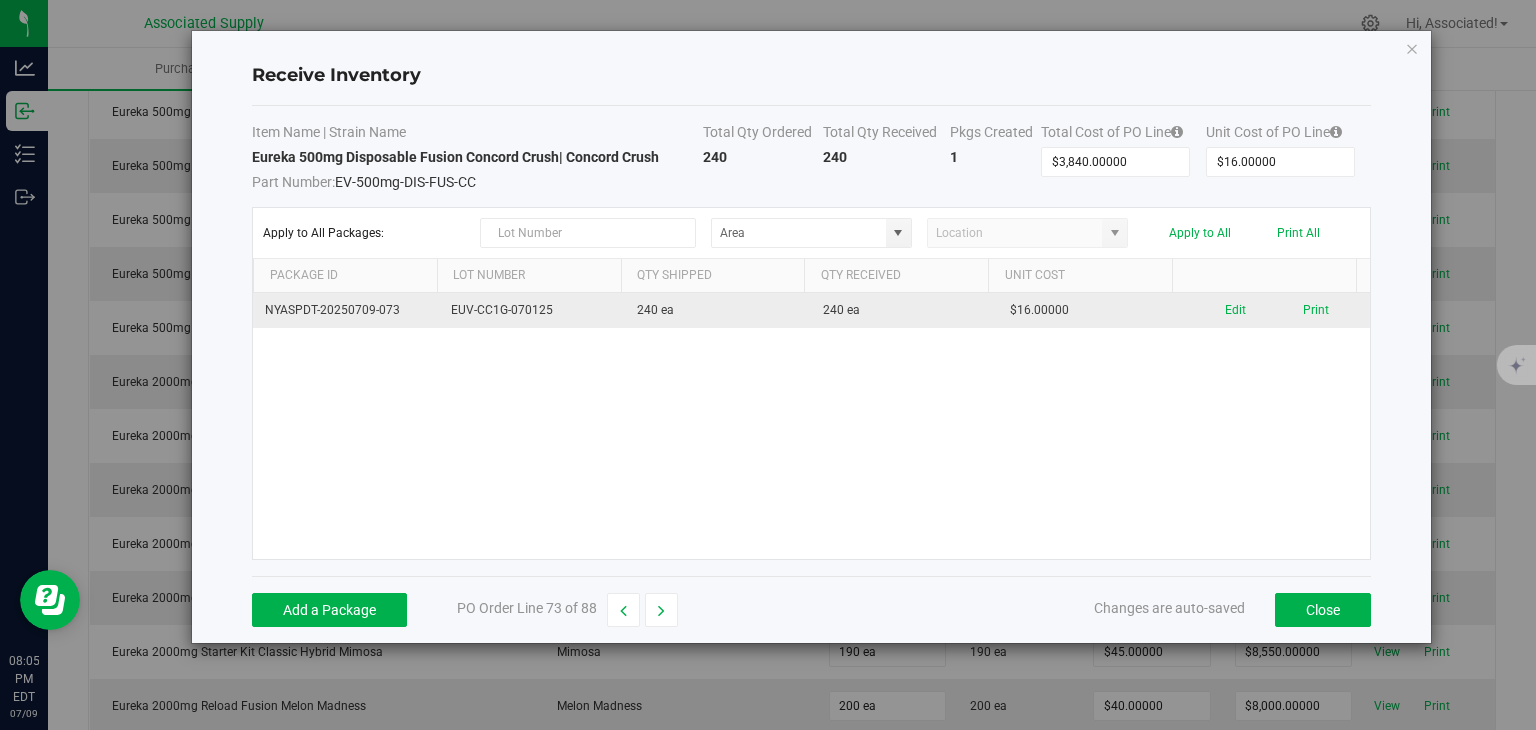 click on "EUV-CC1G-070125" at bounding box center [532, 310] 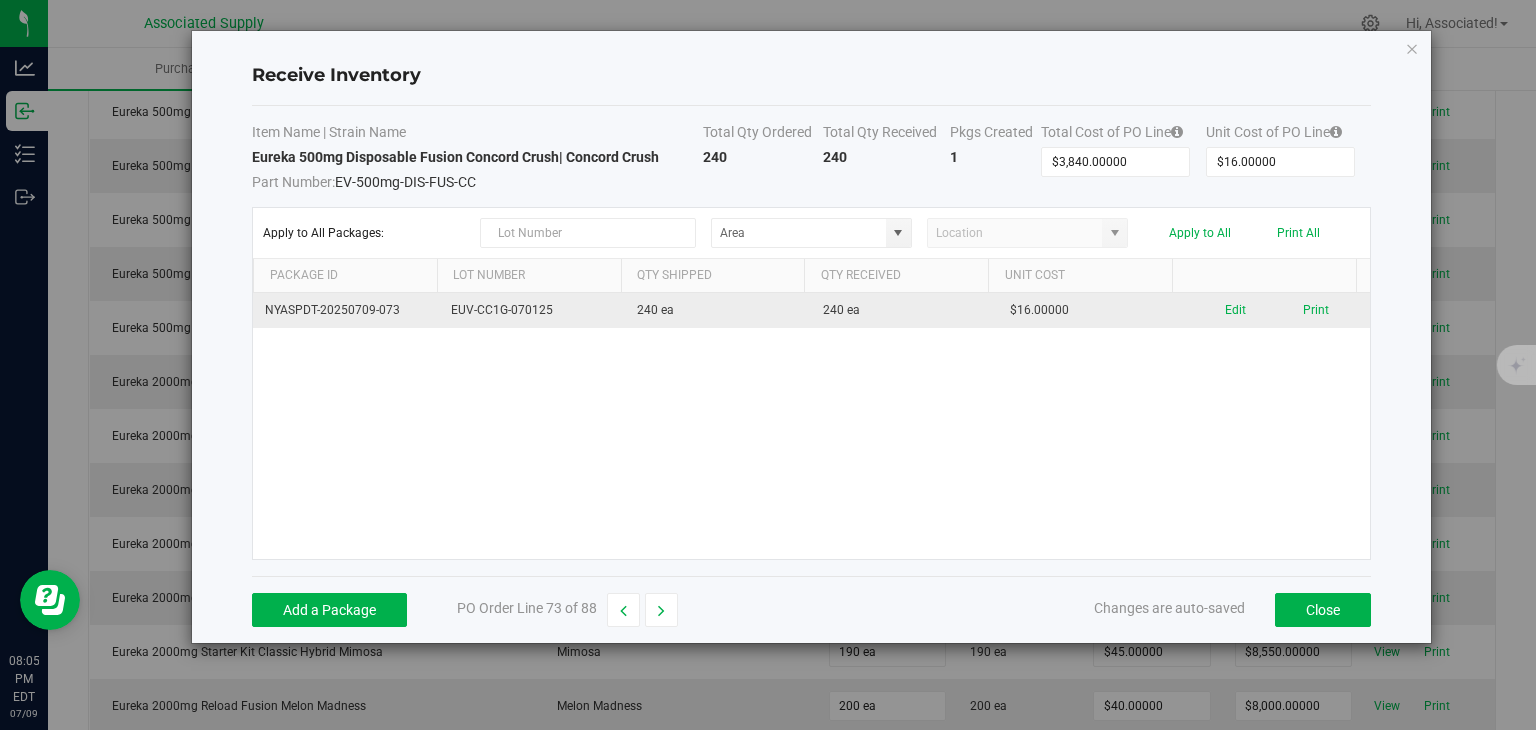 click on "EUV-CC1G-070125" at bounding box center (532, 310) 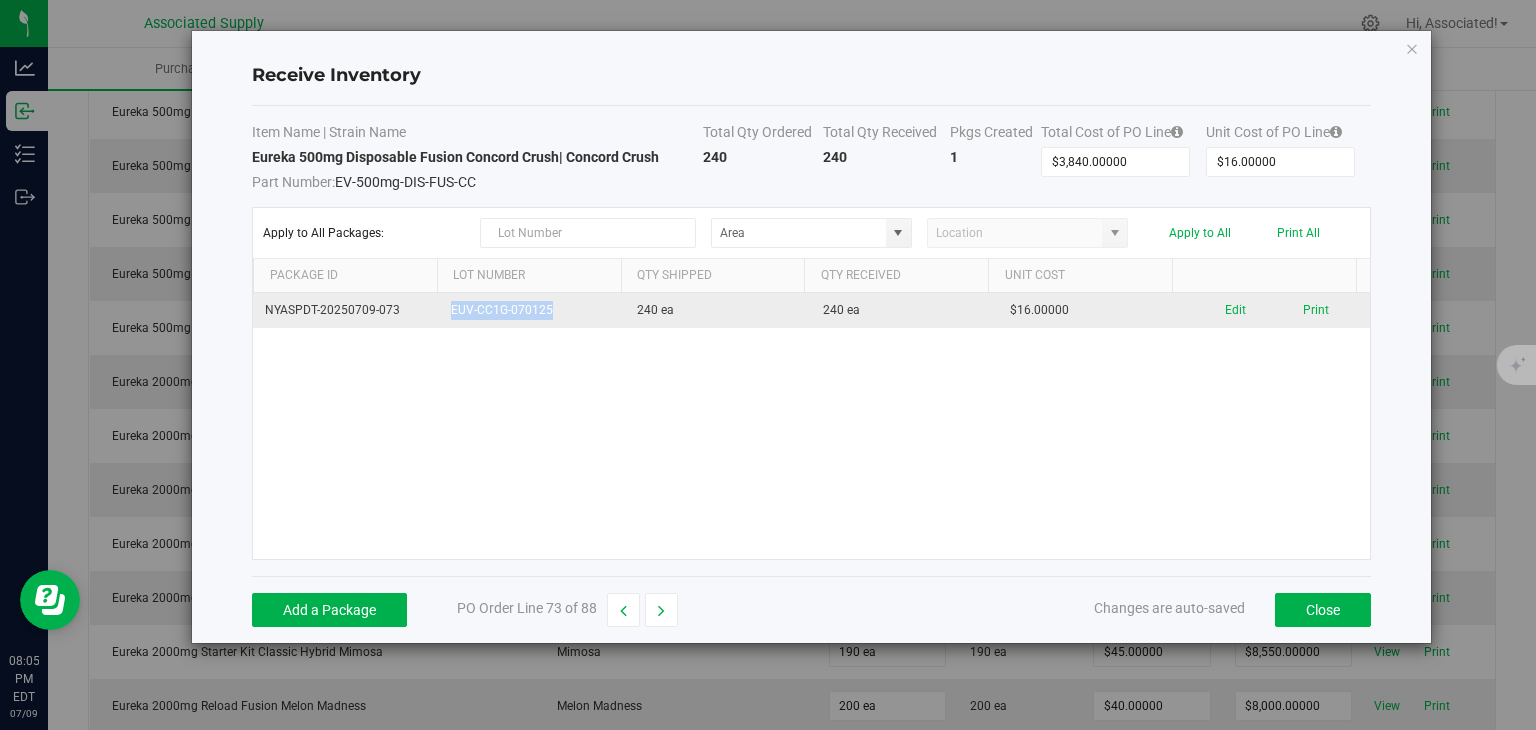click on "EUV-CC1G-070125" at bounding box center (532, 310) 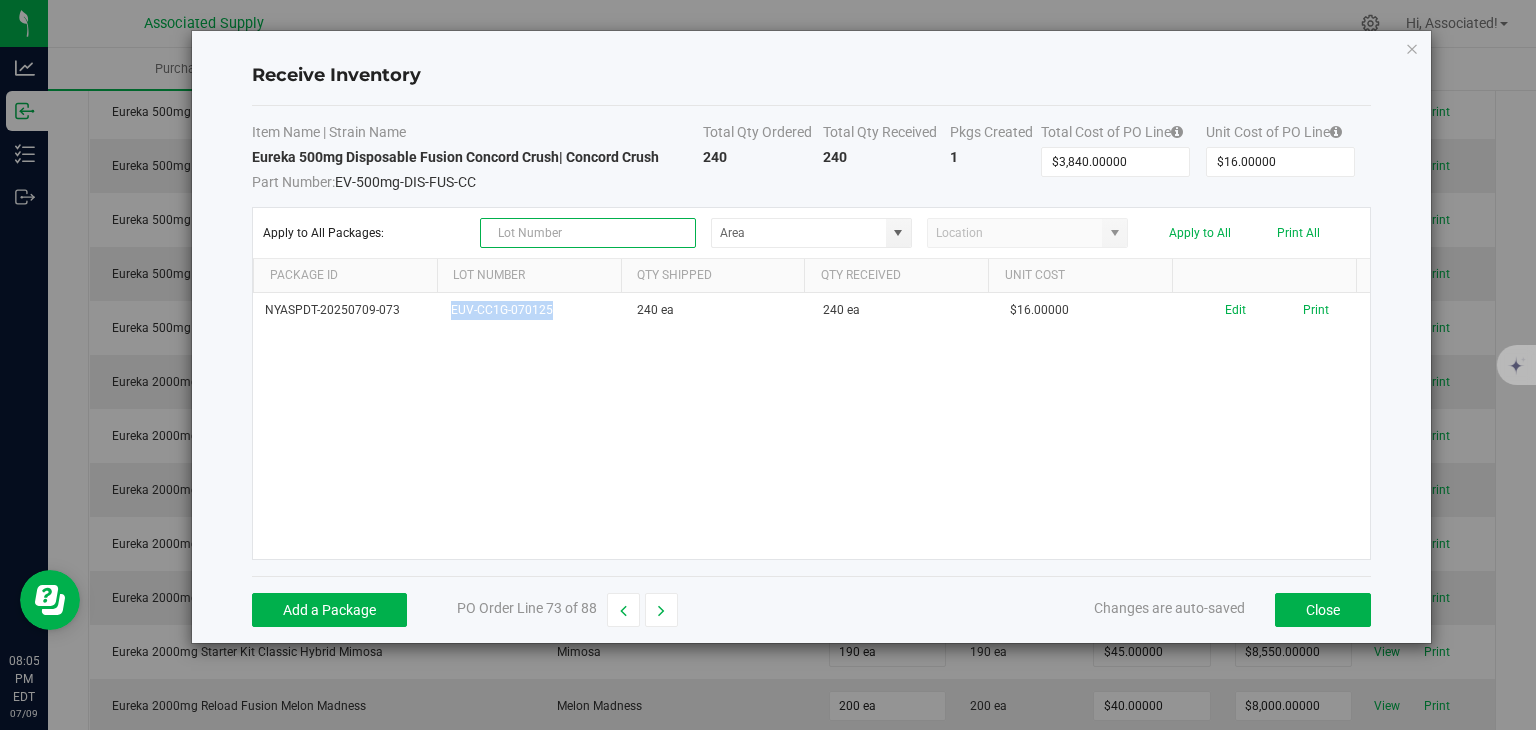 click at bounding box center (588, 233) 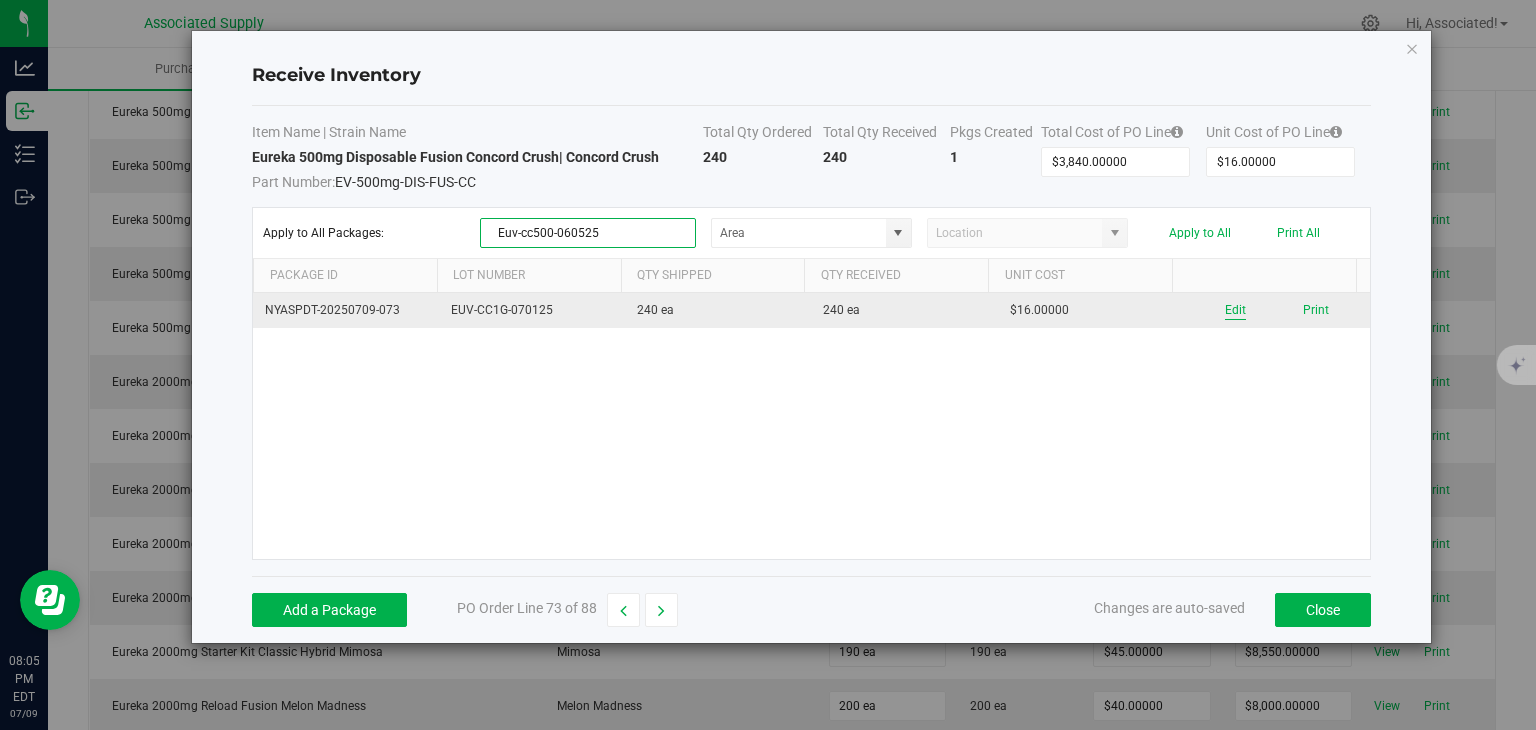 type on "Euv-cc500-060525" 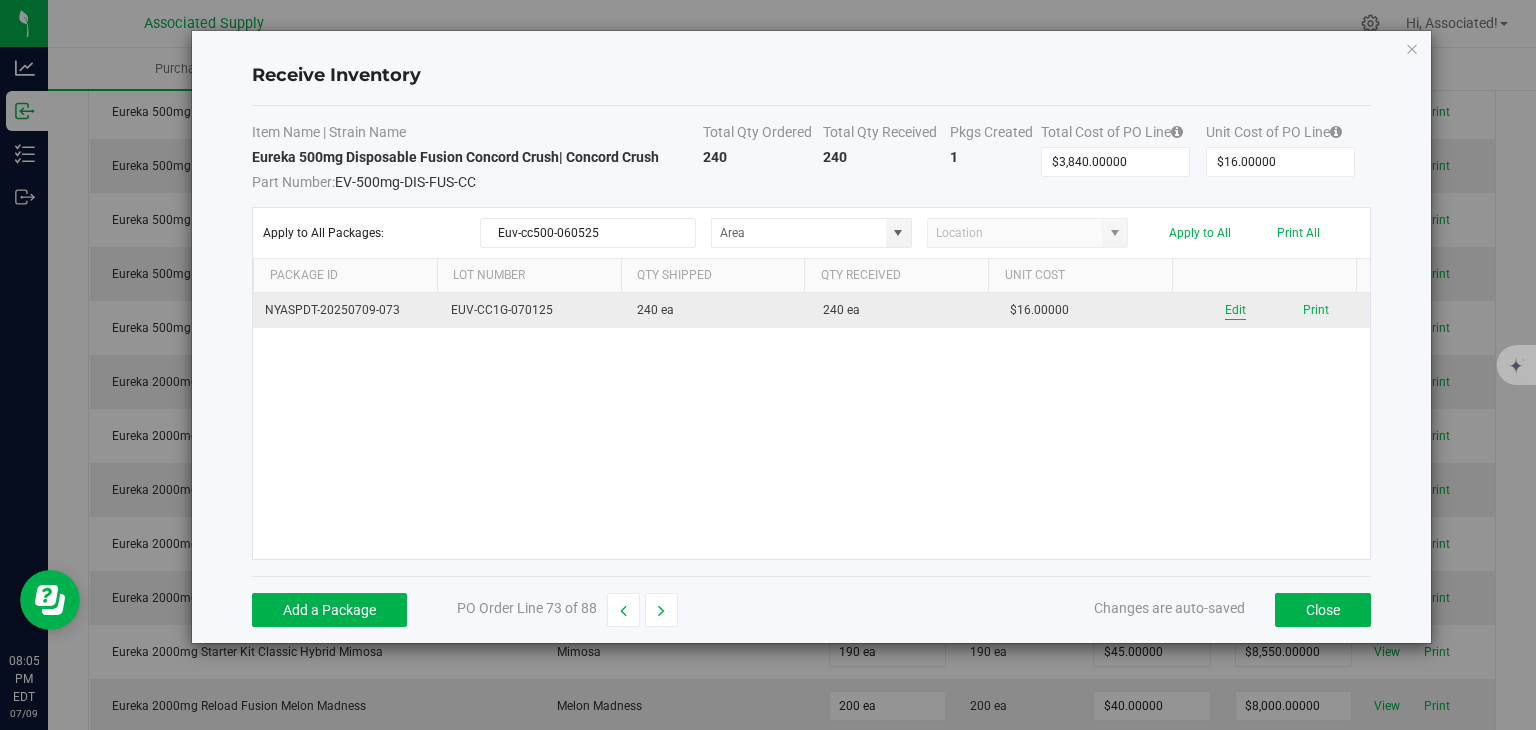 click on "Edit" at bounding box center (1235, 310) 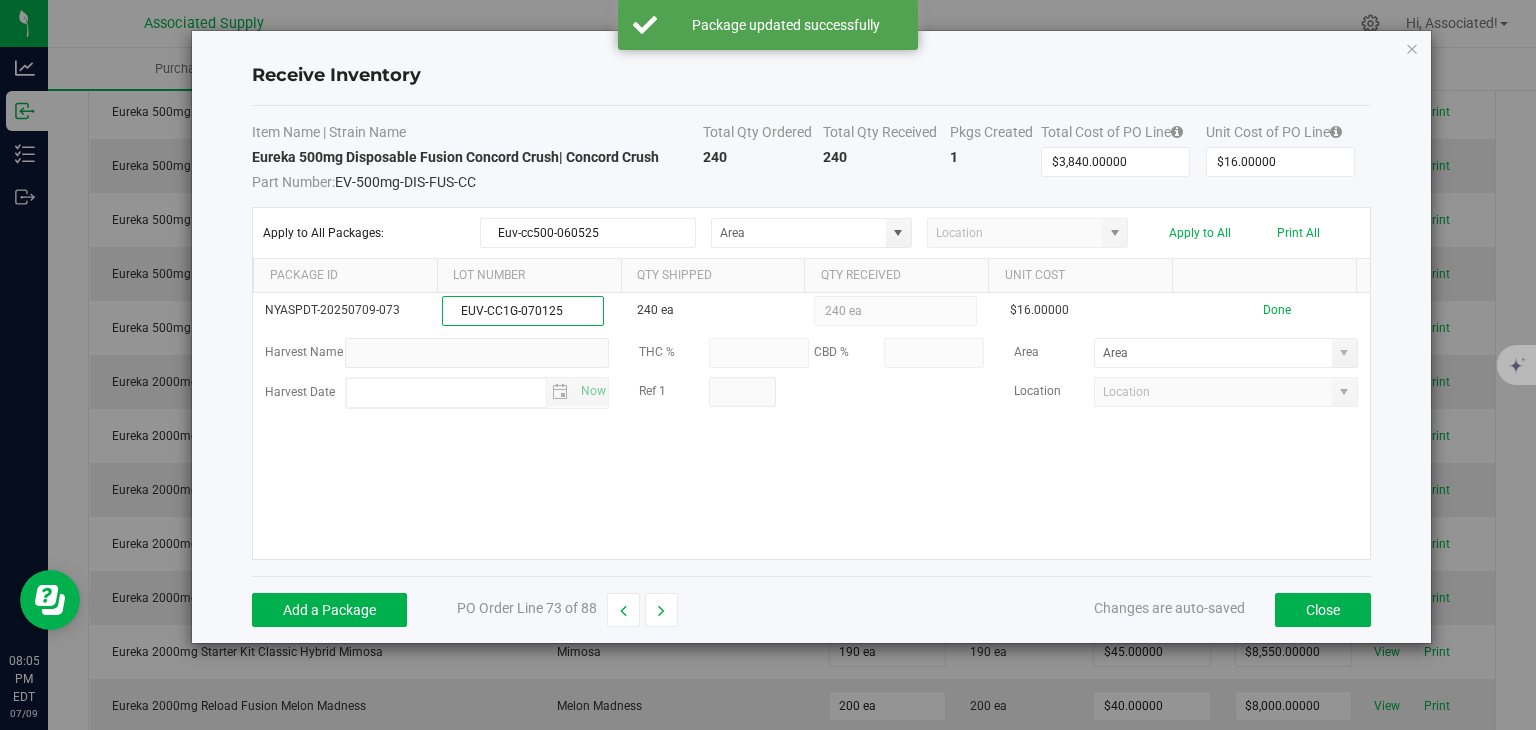 drag, startPoint x: 589, startPoint y: 304, endPoint x: 432, endPoint y: 280, distance: 158.8238 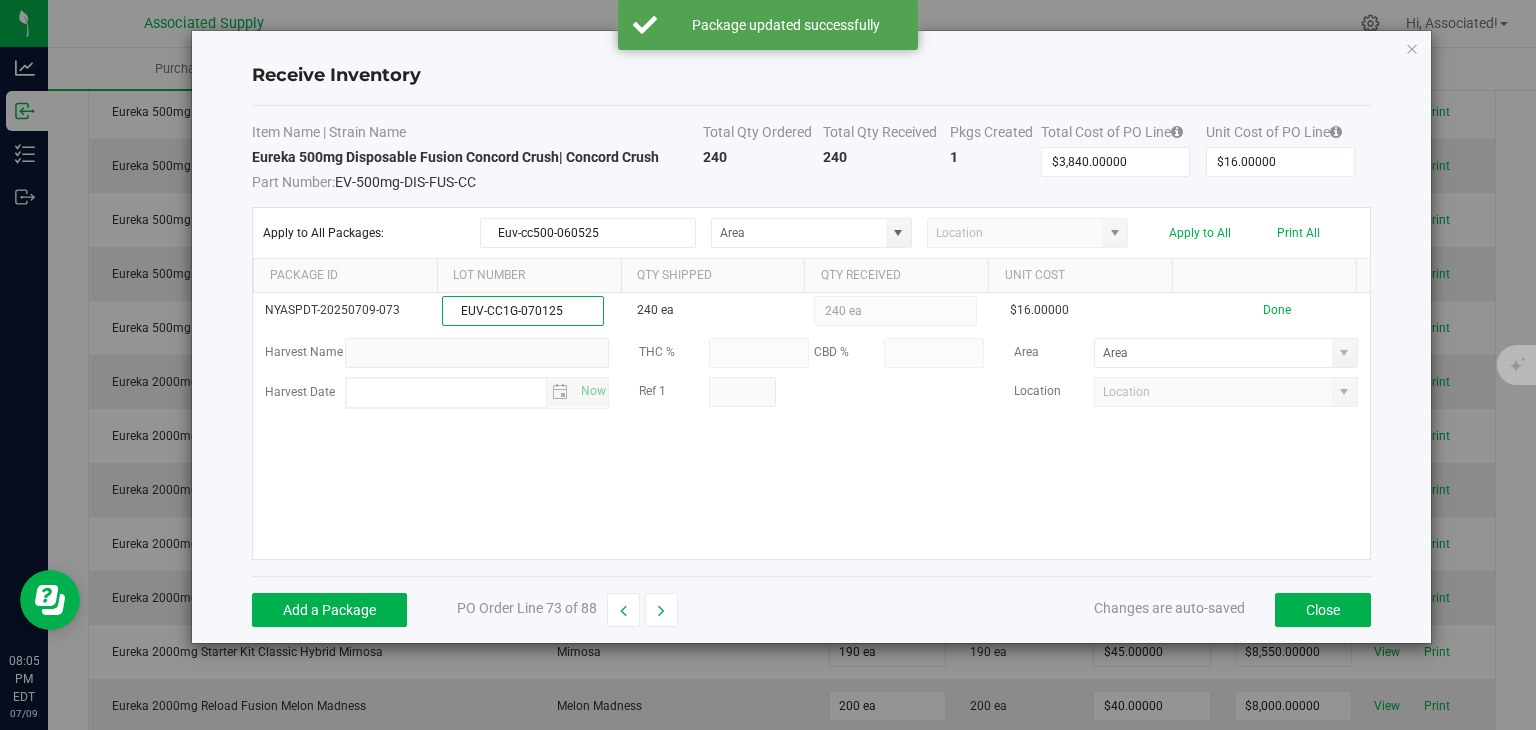 click on "Package Id Lot Number Qty Shipped Qty Received Unit Cost  NYASPDT-20250709-073  EUV-CC1G-070125  240 ea  240 ea  $16.00000   Done   Harvest Name   THC %   CBD %   Area   Harvest Date
Now
Ref 1   Location" at bounding box center [811, 409] 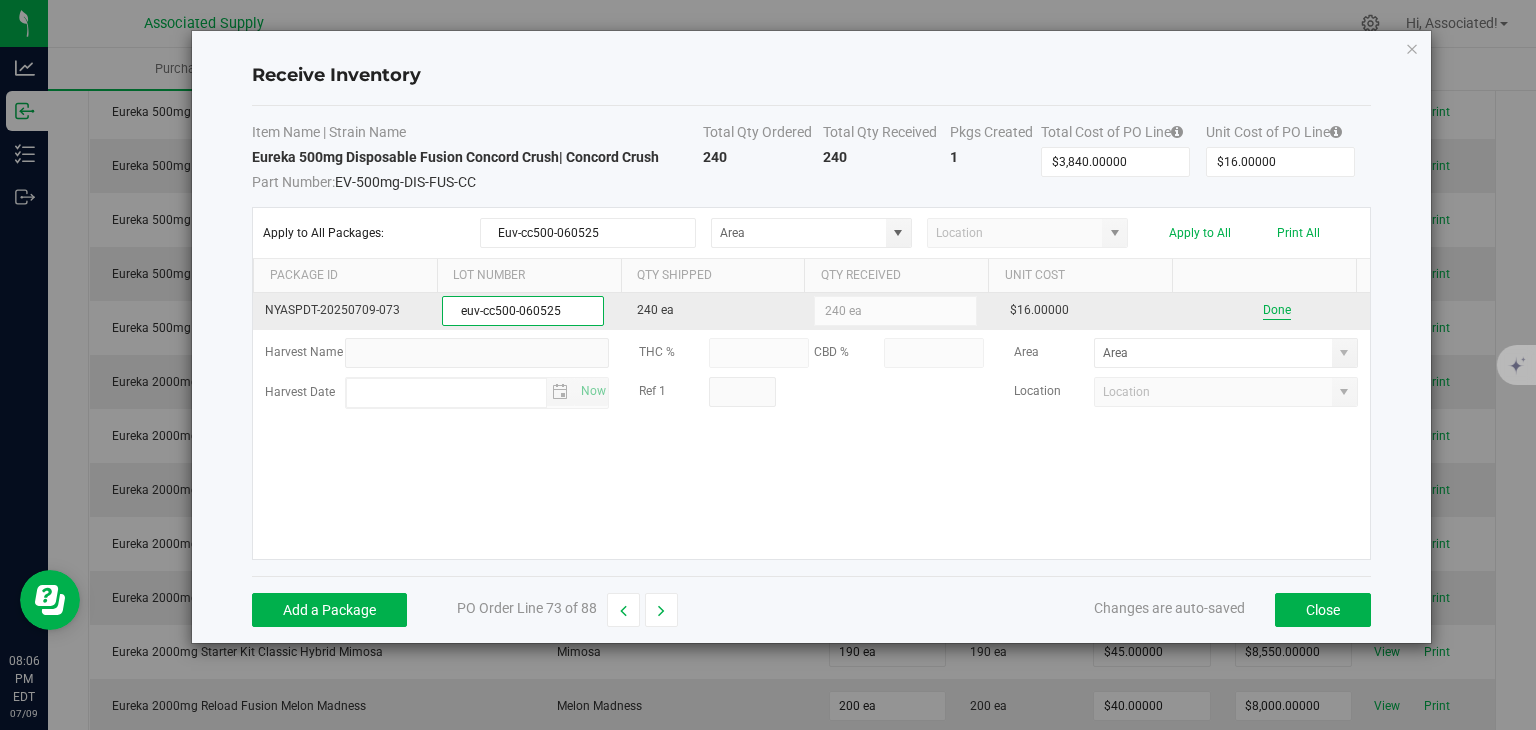 type on "euv-cc500-060525" 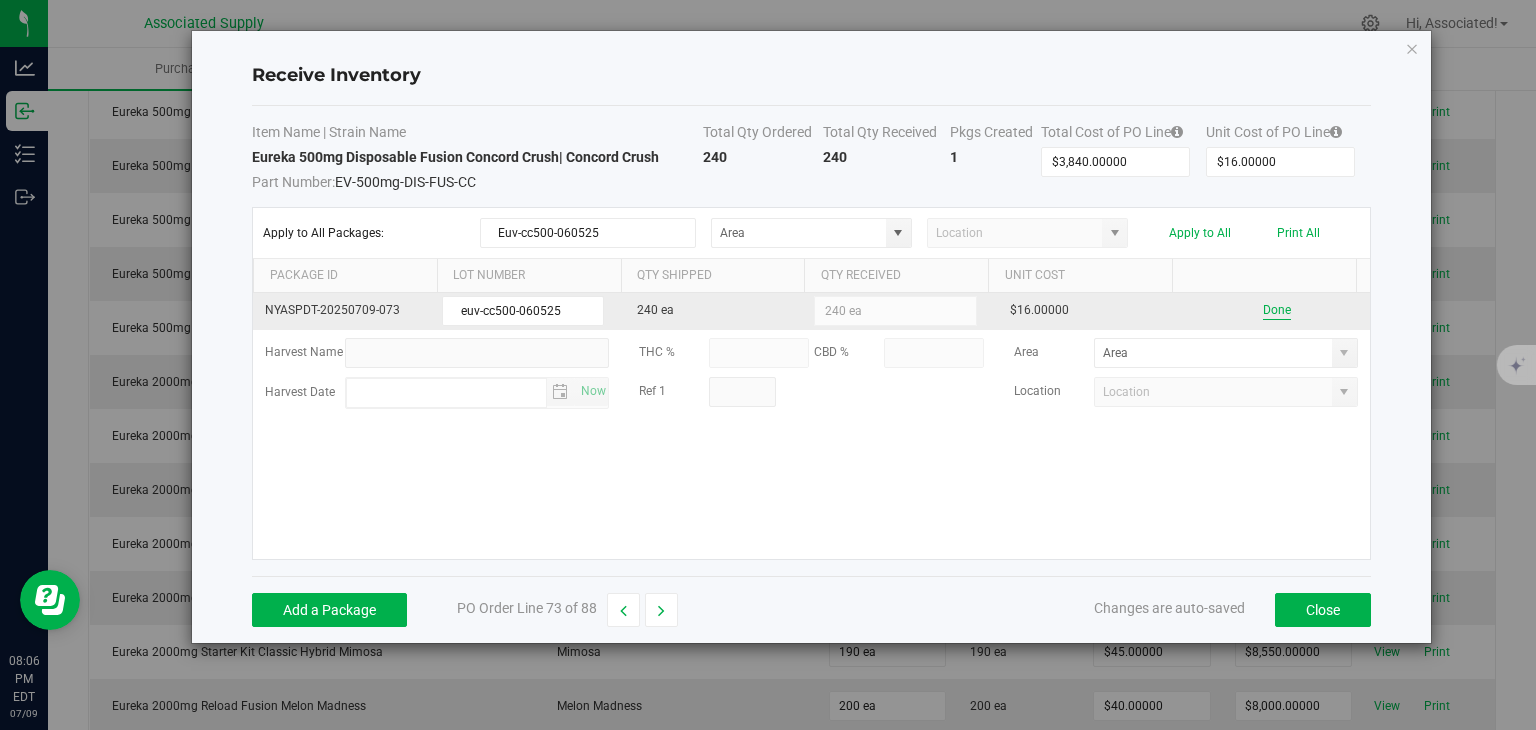 click on "NYASPDT-20250709-073  euv-cc500-060525  240 ea  240 ea  $16.00000   Done   Harvest Name   THC %   CBD %   Area   Harvest Date
Now
Ref 1   Location" at bounding box center [811, 426] 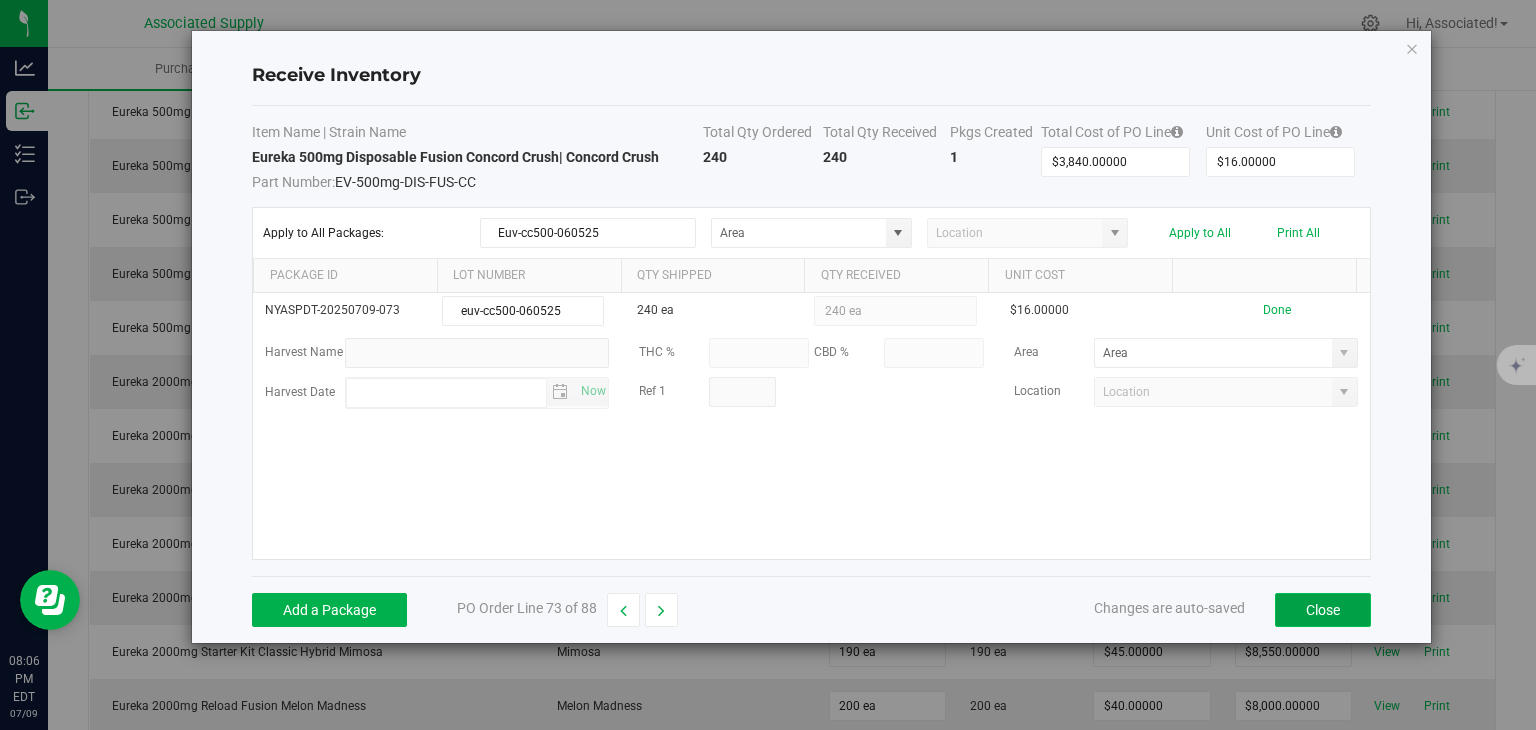 click on "Close" at bounding box center [1323, 610] 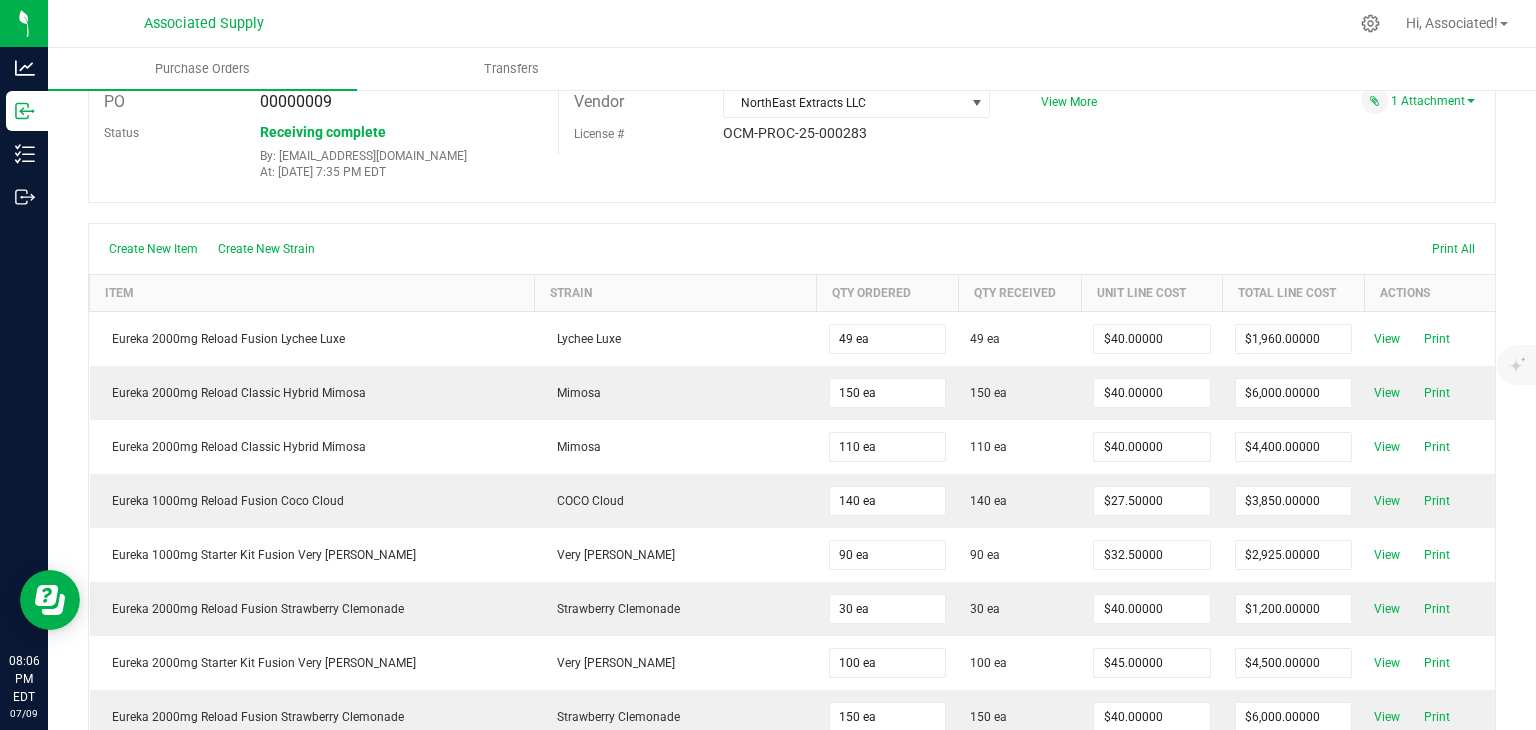 scroll, scrollTop: 0, scrollLeft: 0, axis: both 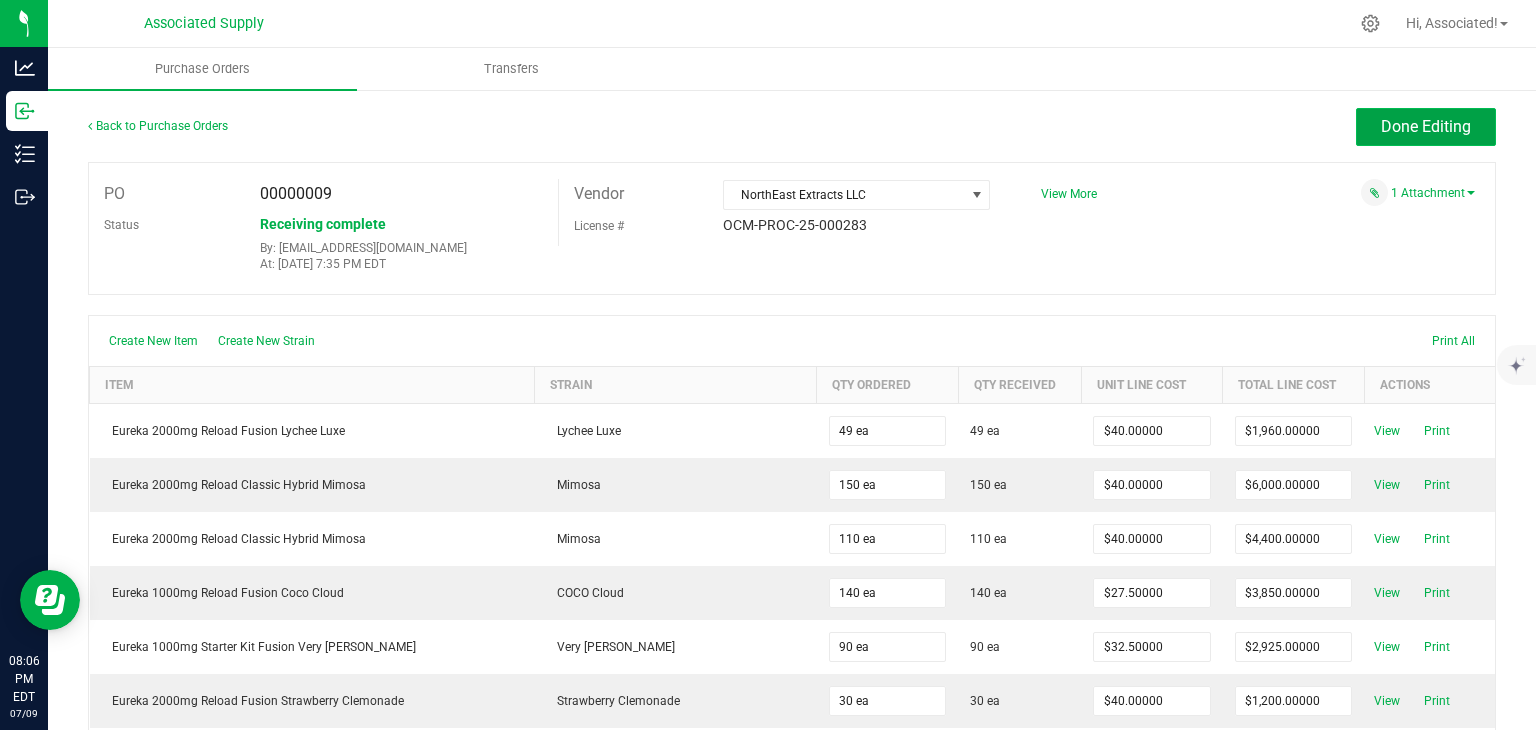 click on "Done Editing" at bounding box center [1426, 127] 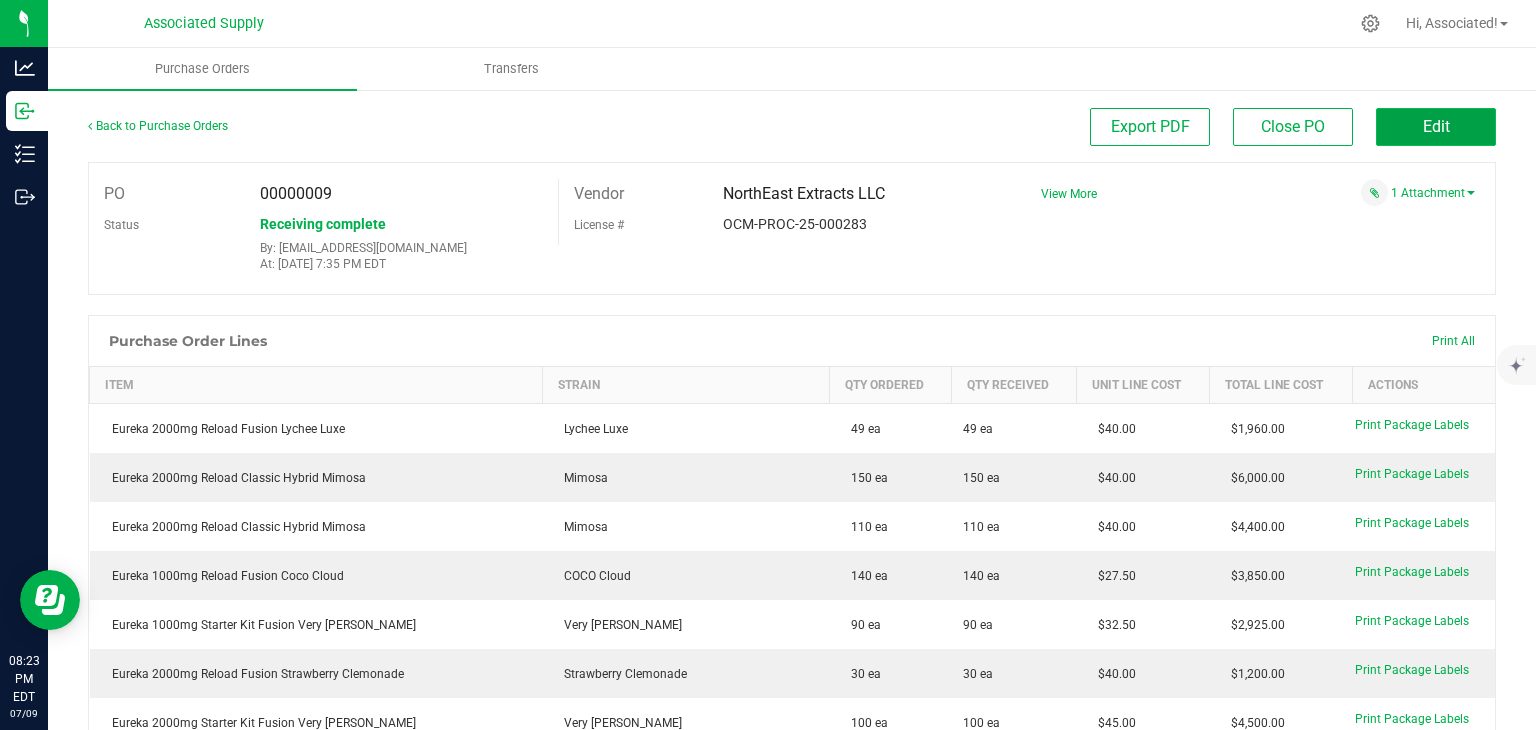 click on "Edit" at bounding box center (1436, 127) 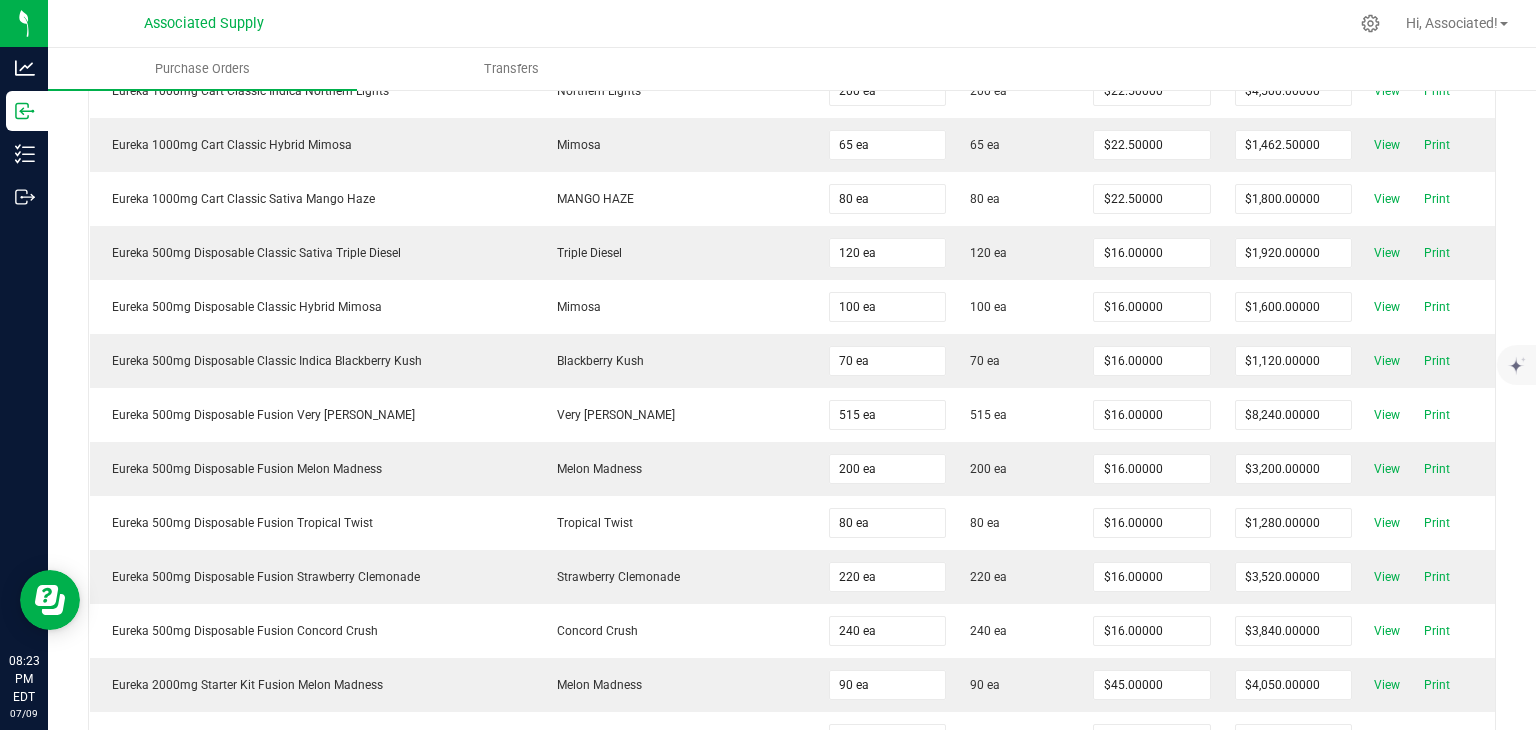 scroll, scrollTop: 3689, scrollLeft: 0, axis: vertical 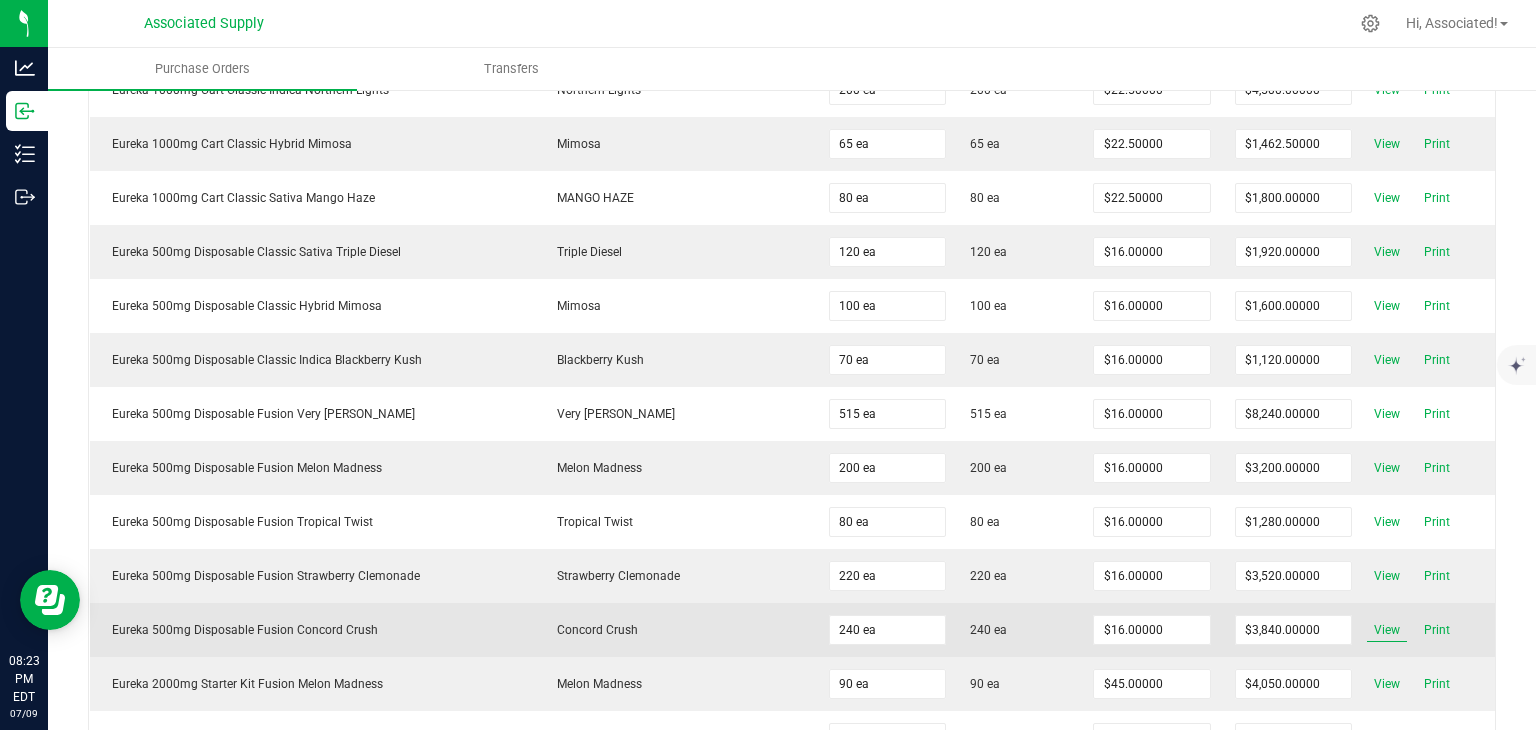 click on "View" at bounding box center [1387, 630] 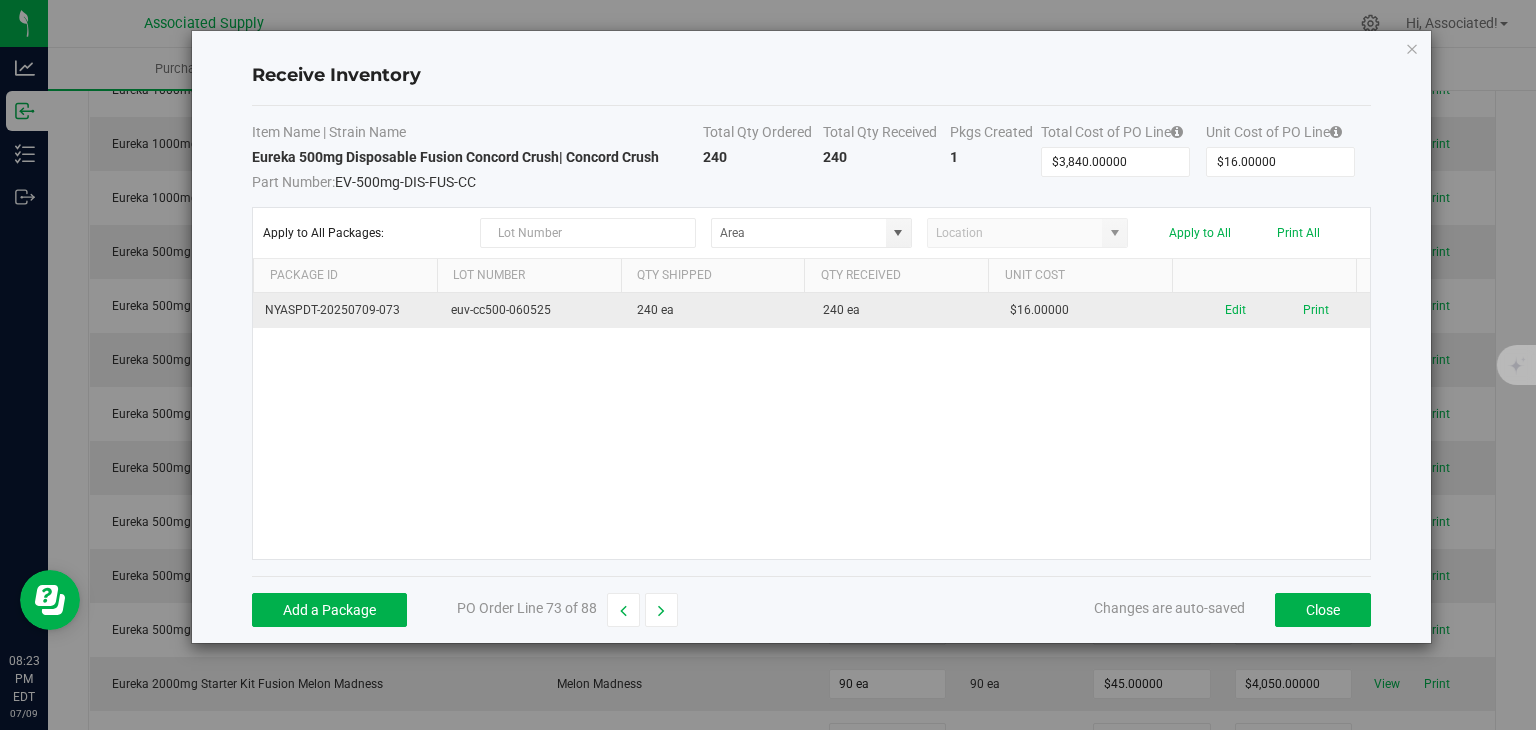 click on "euv-cc500-060525" at bounding box center [532, 310] 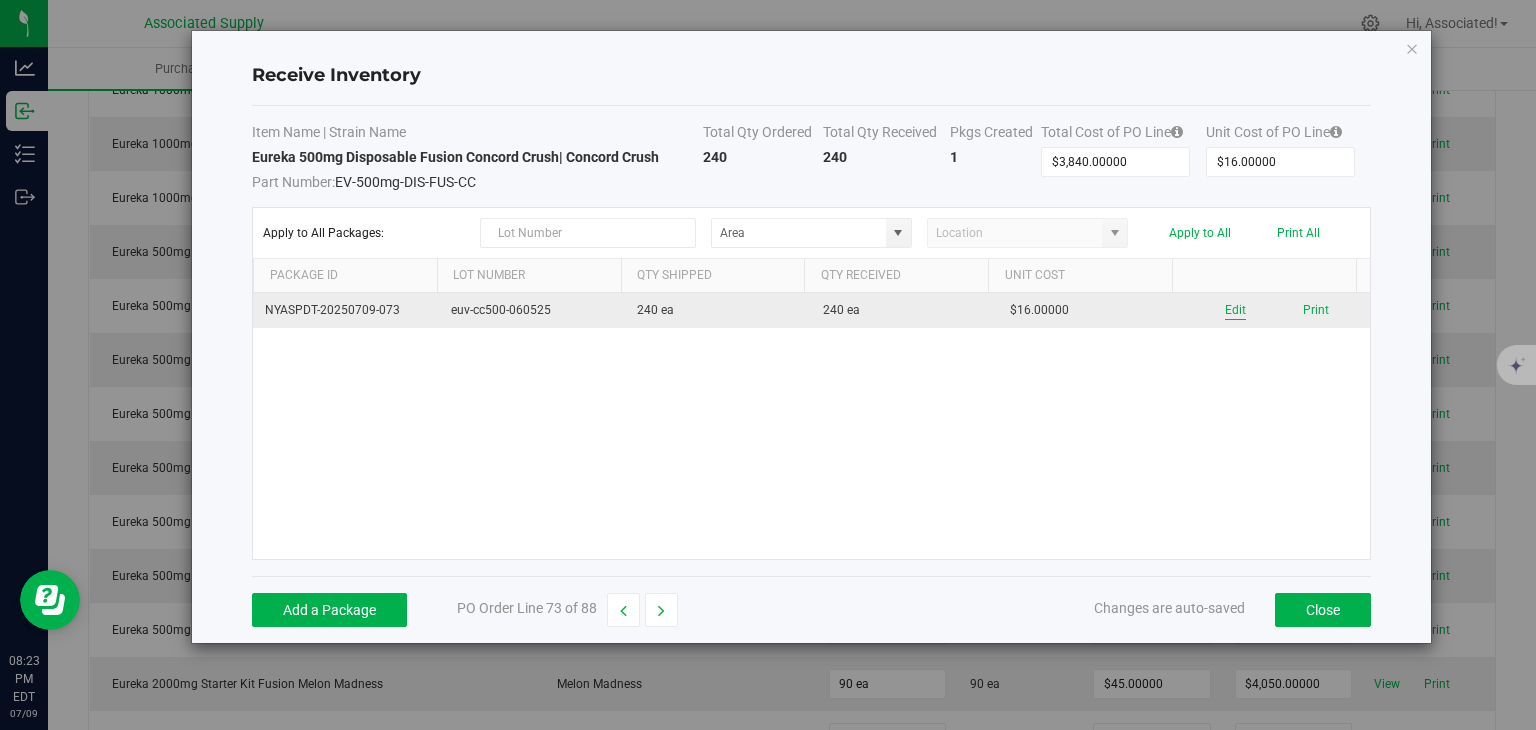 click on "Edit" at bounding box center [1235, 310] 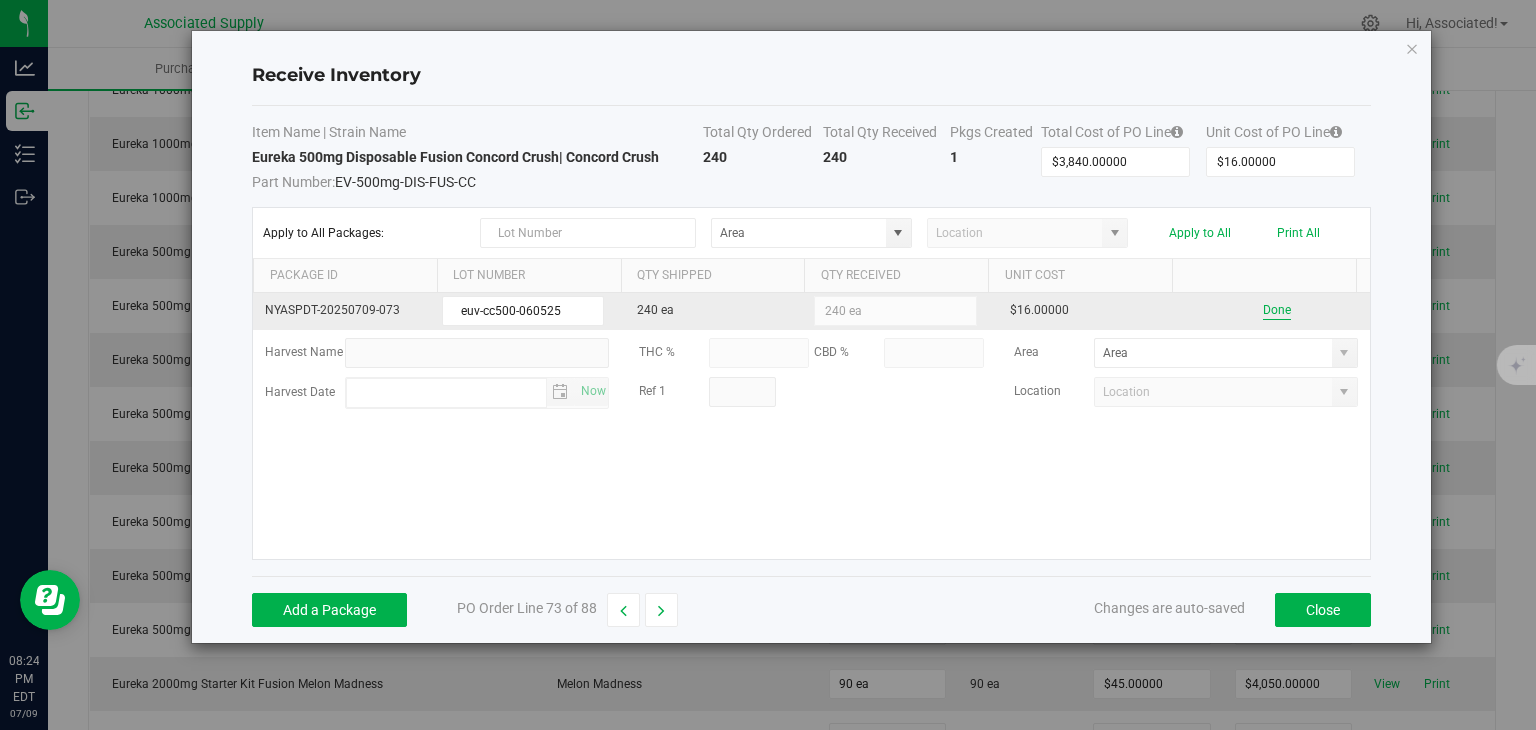click on "Done" at bounding box center [1277, 310] 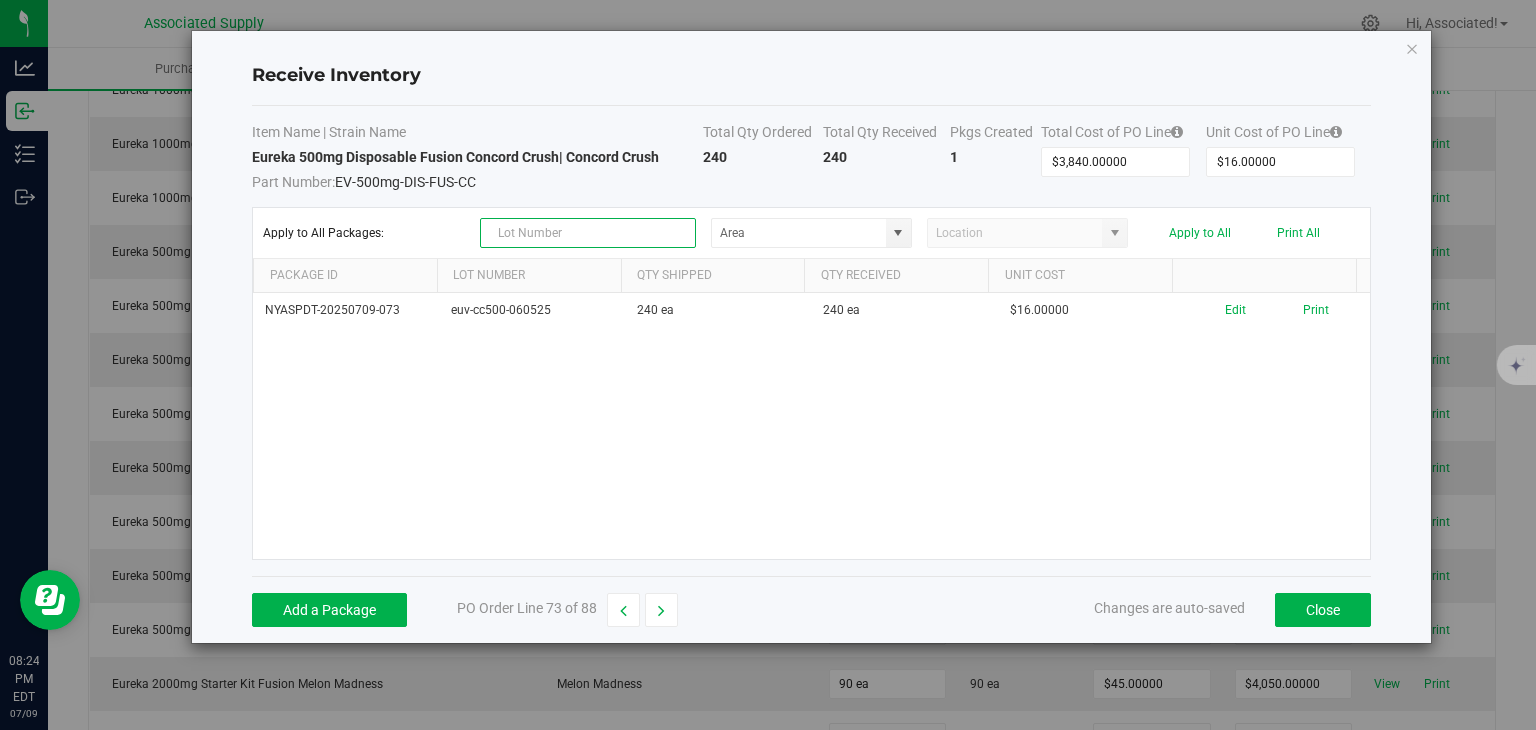 click at bounding box center (588, 233) 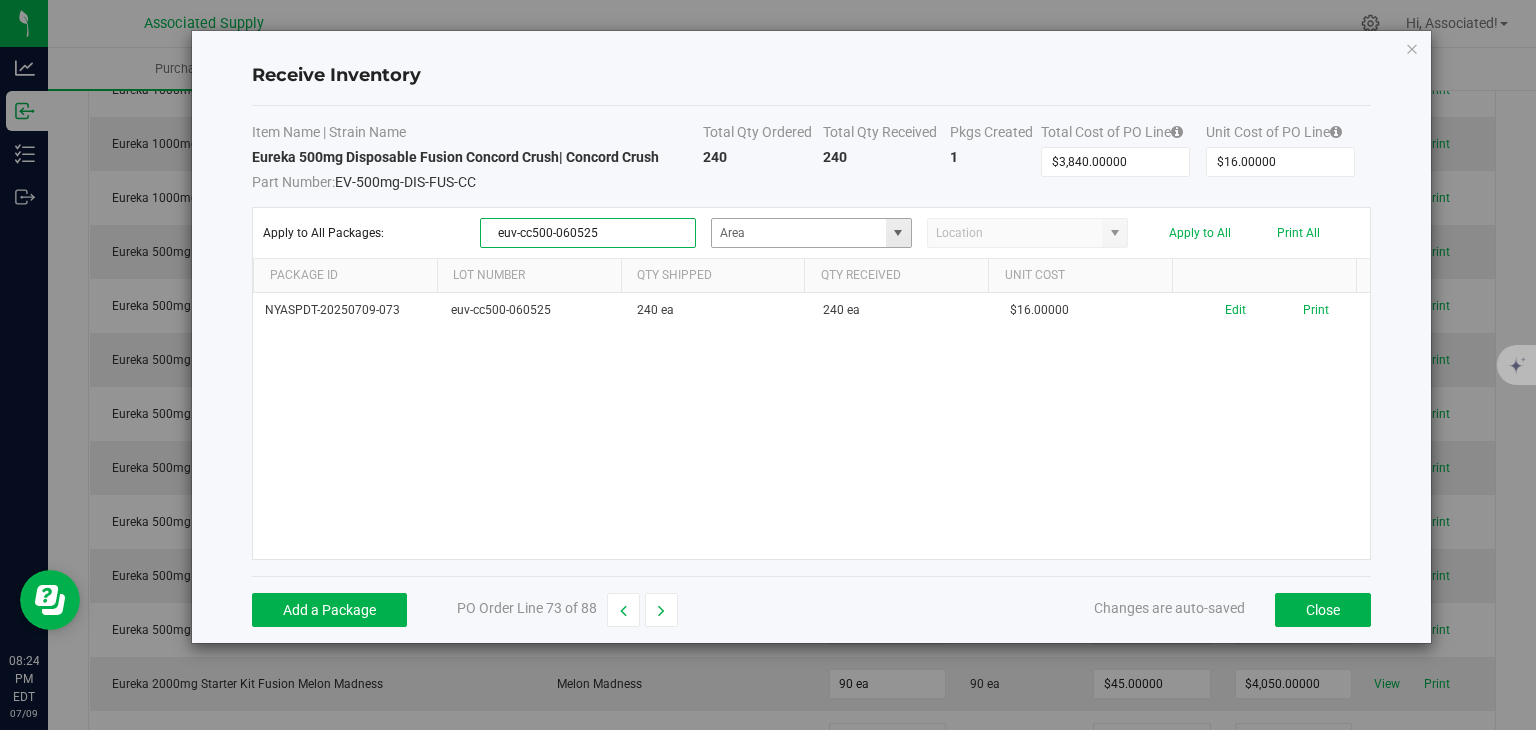 type on "euv-cc500-060525" 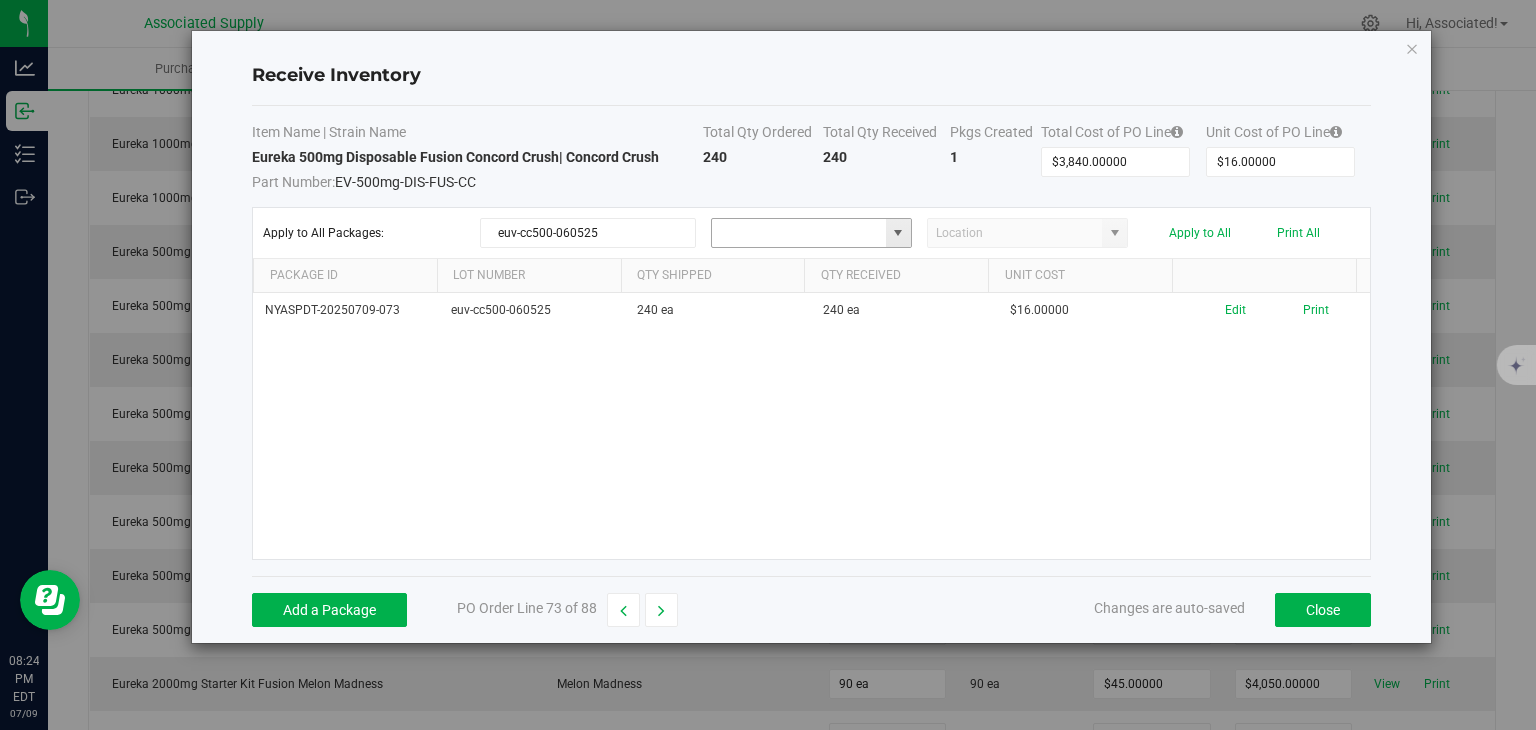 click at bounding box center (799, 233) 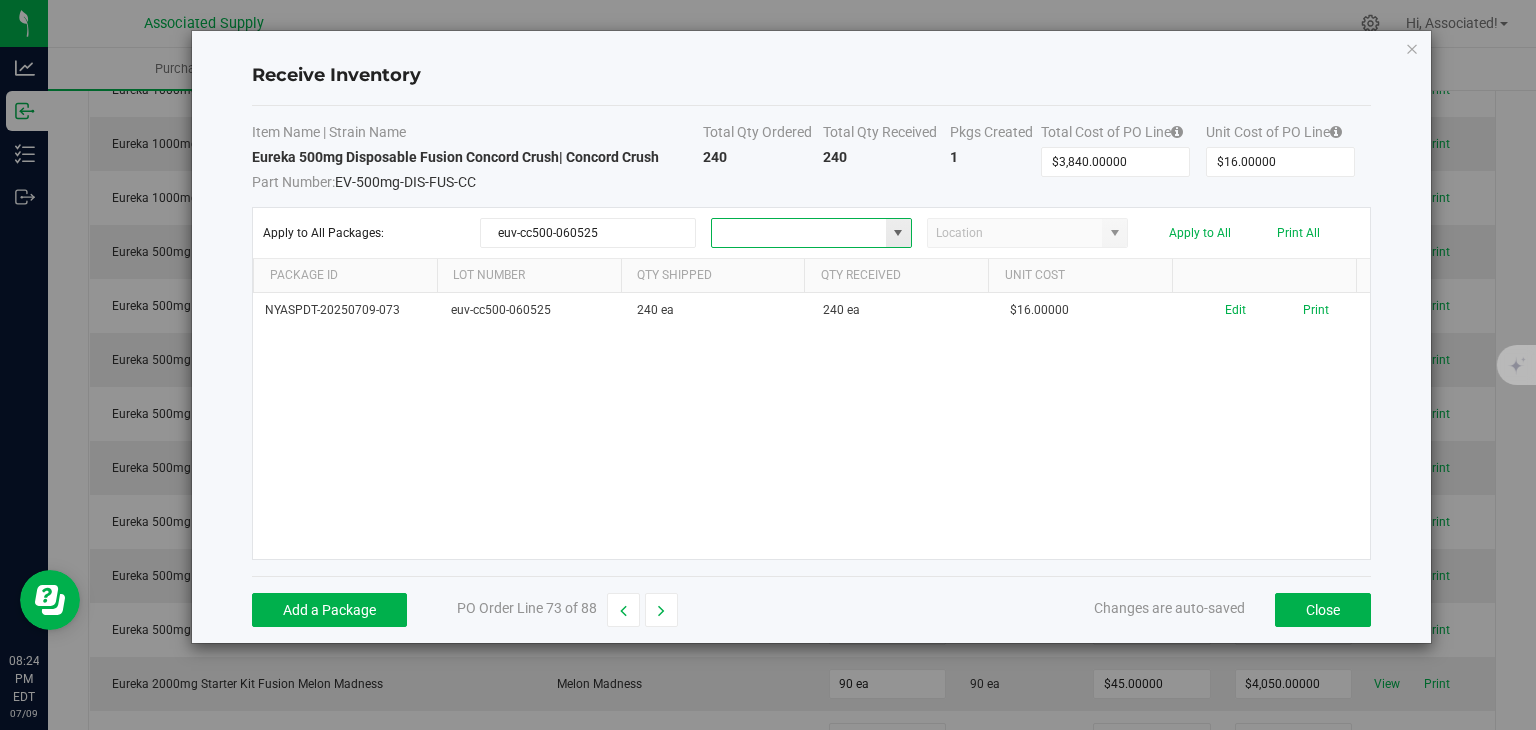 click at bounding box center [898, 233] 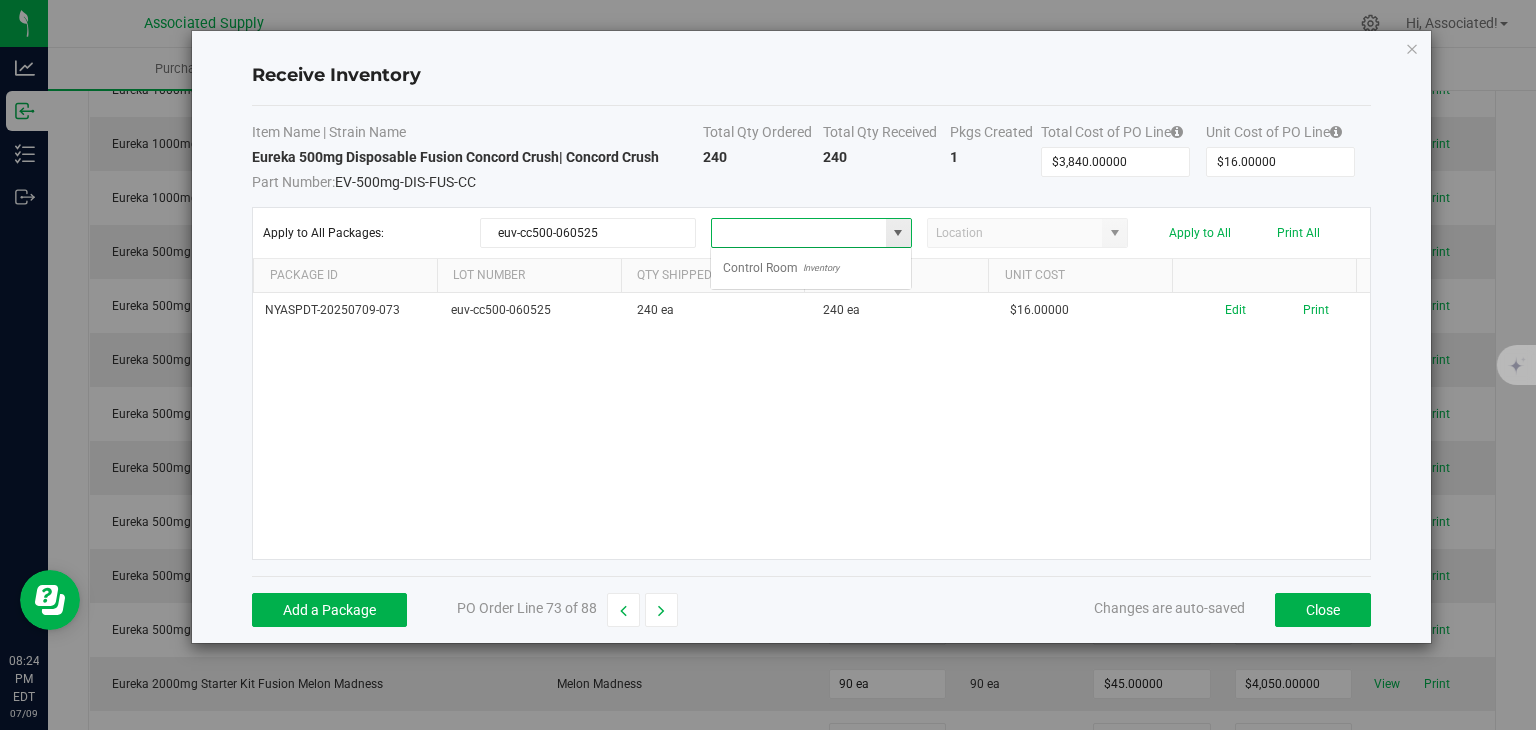 scroll, scrollTop: 99970, scrollLeft: 99798, axis: both 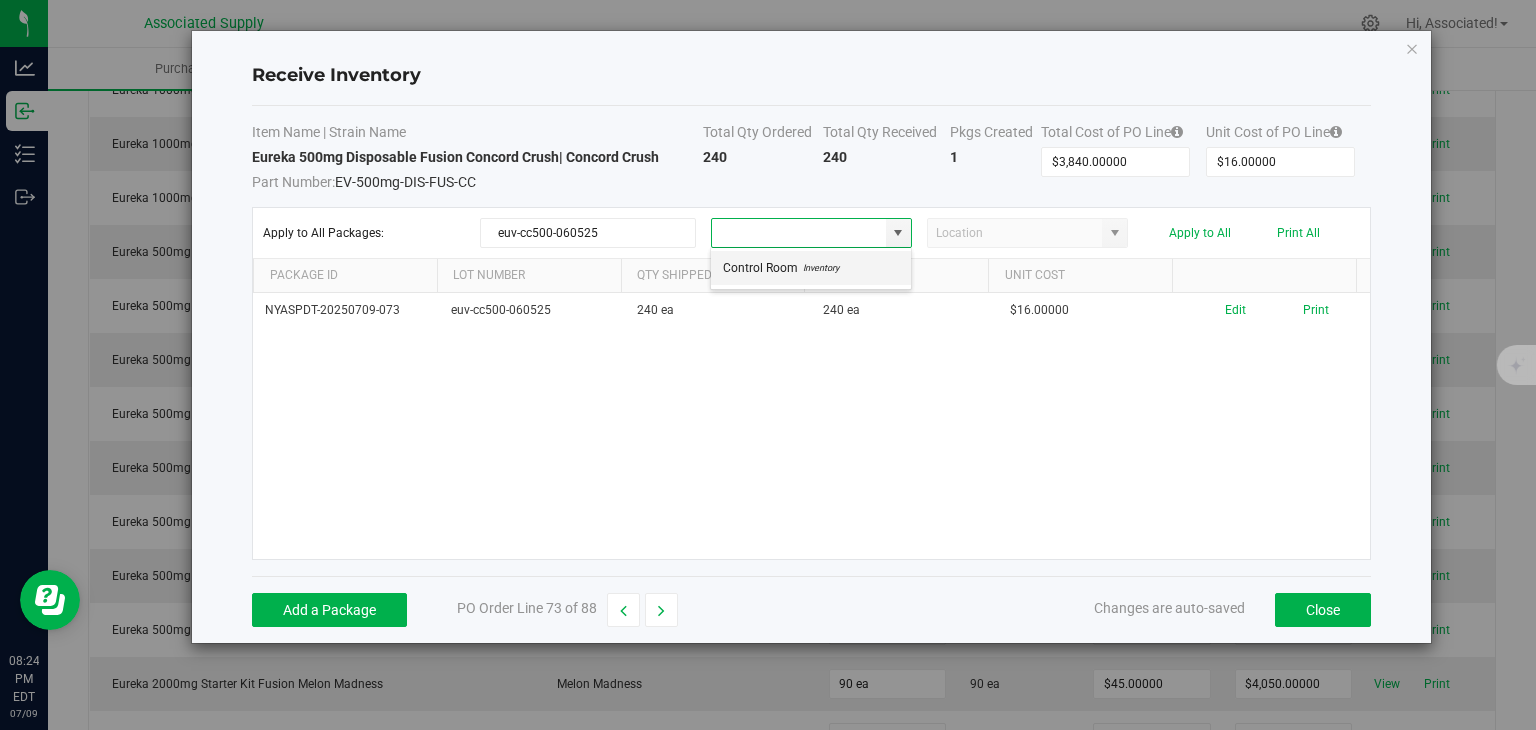 click on "Control Room Inventory" at bounding box center (811, 268) 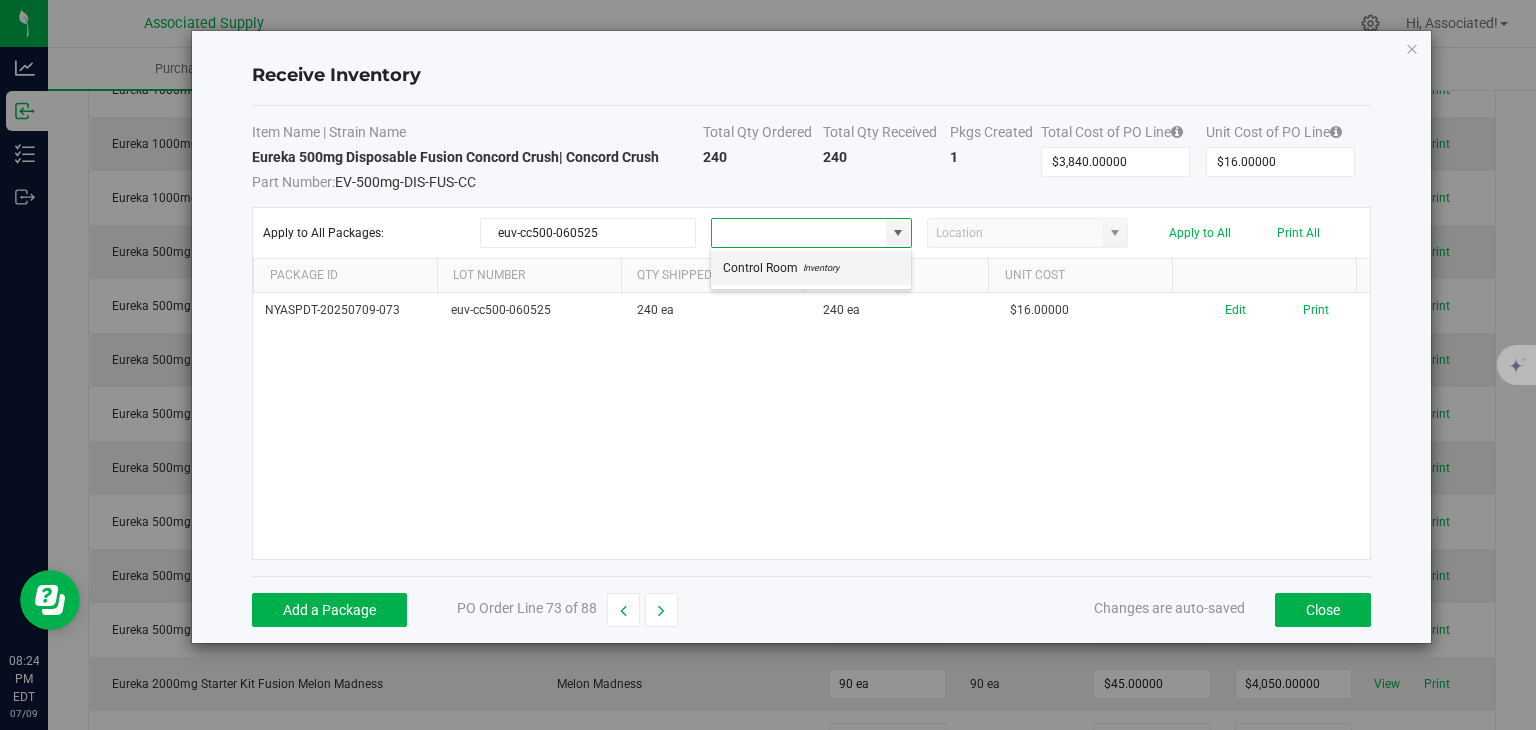 type on "Control Room" 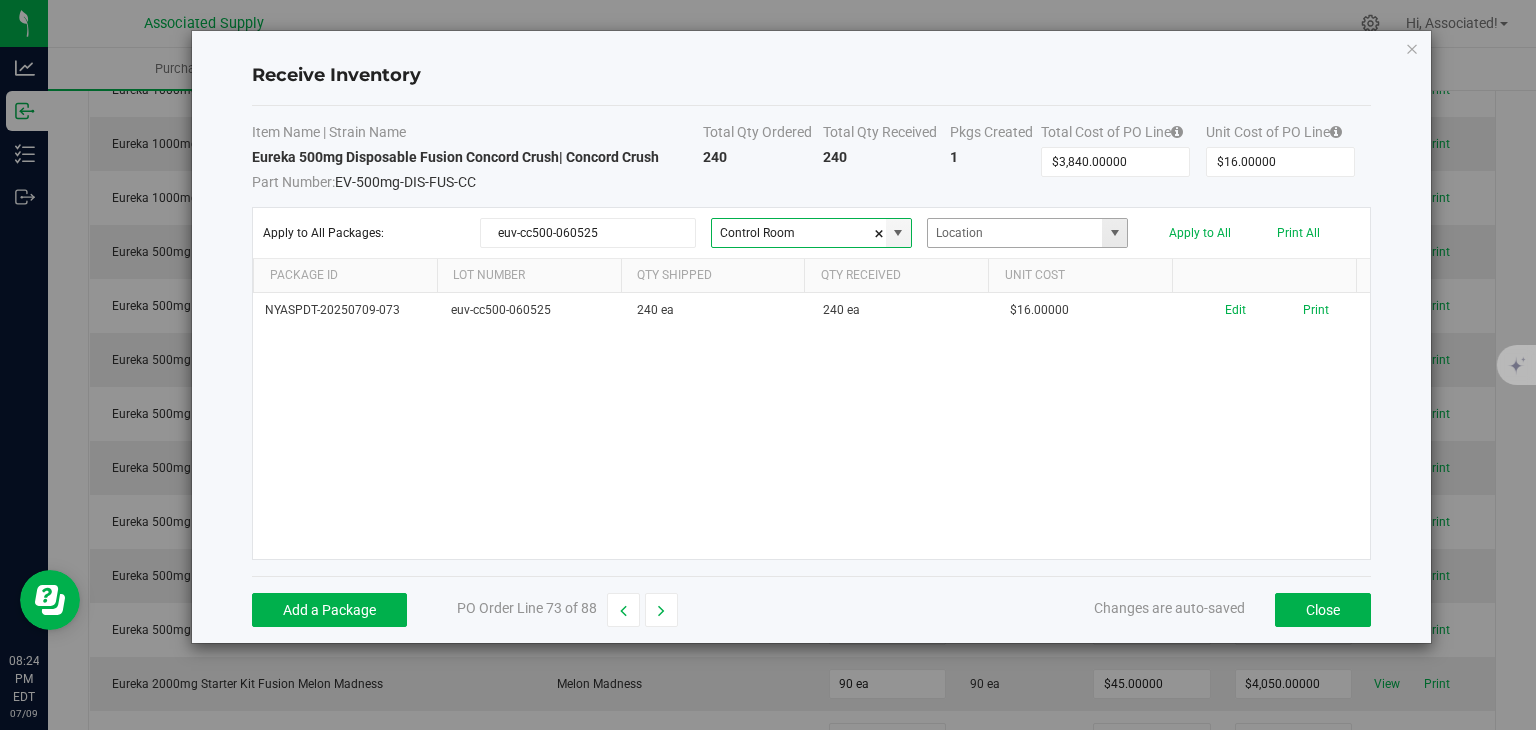 click 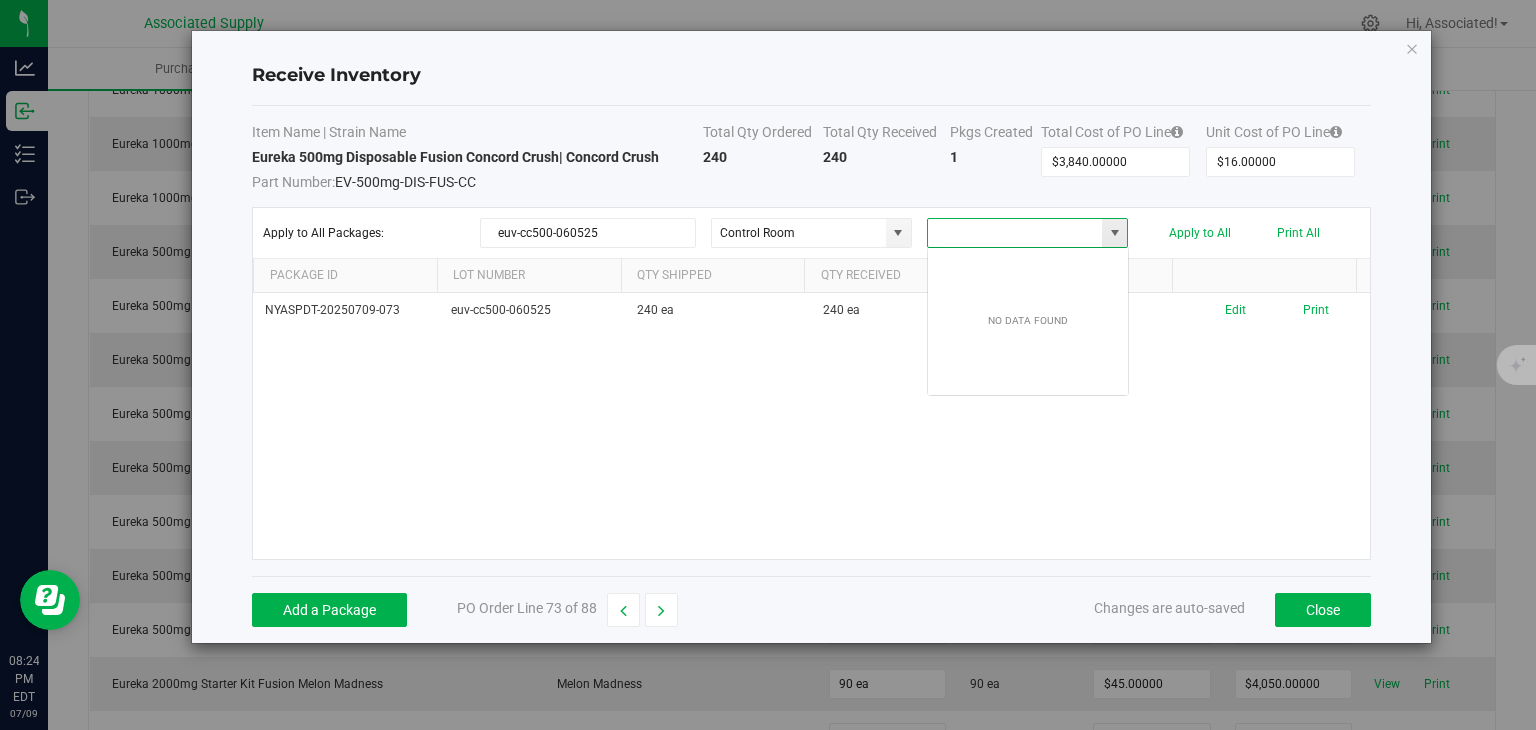 scroll, scrollTop: 99970, scrollLeft: 99798, axis: both 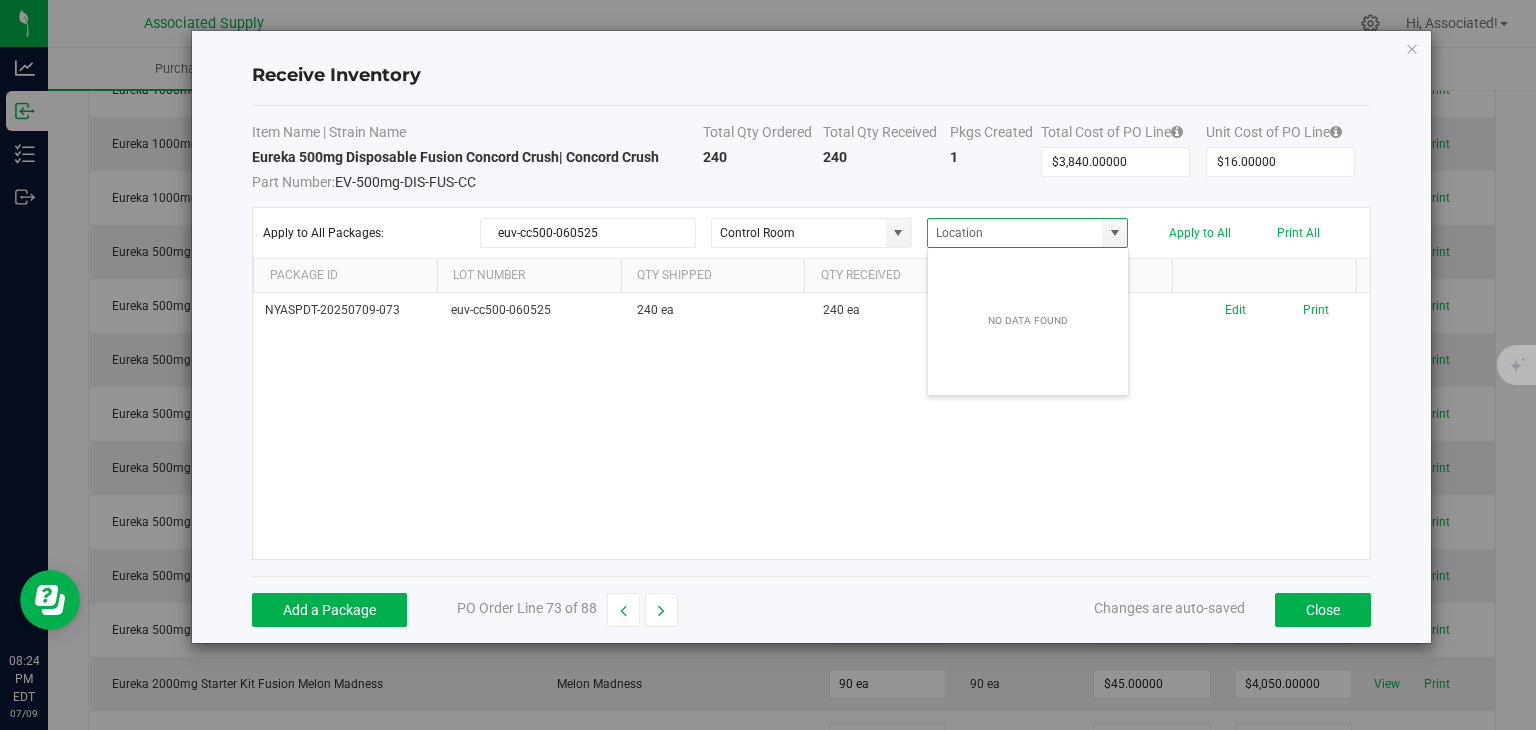 click on "$3,840.00000" at bounding box center (1123, 169) 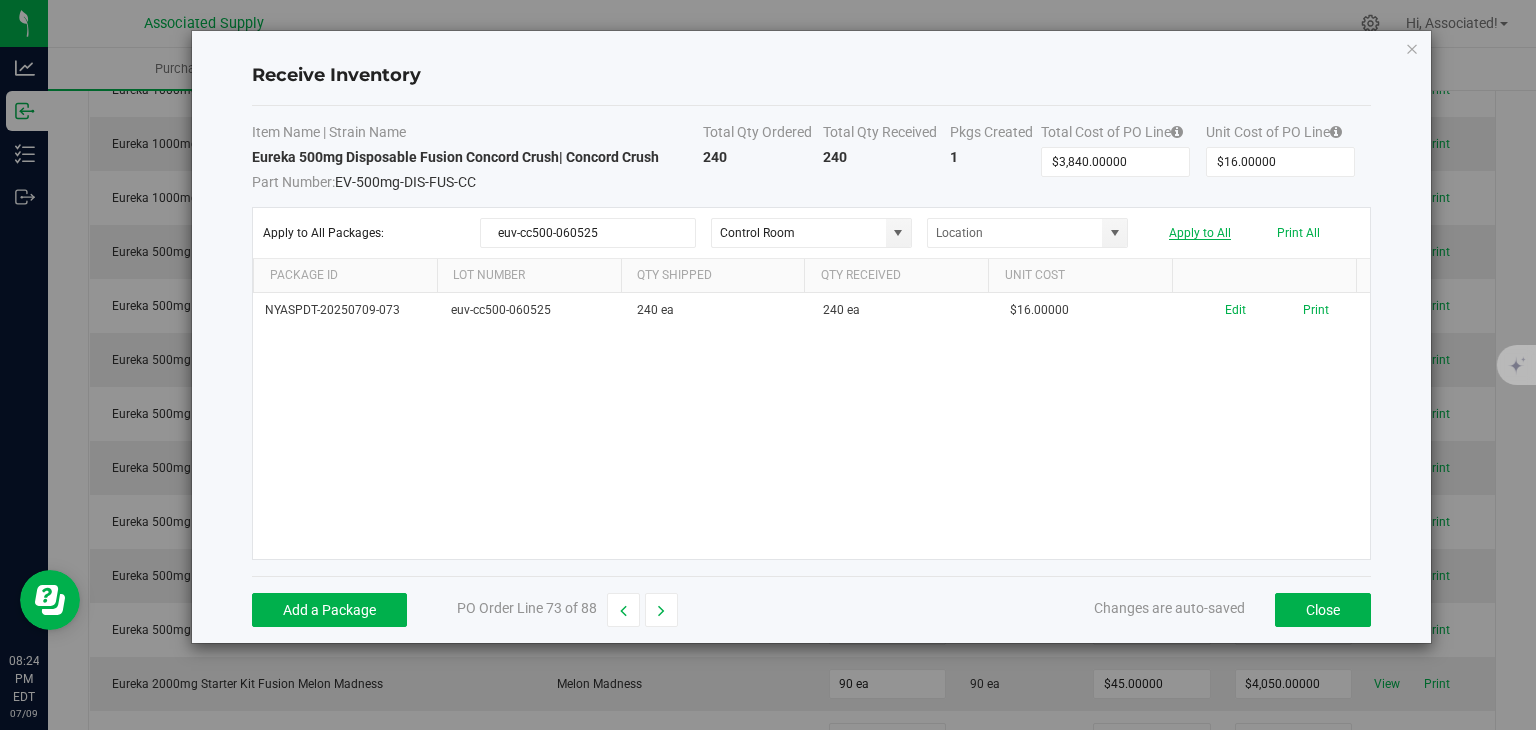 click on "Apply to All" at bounding box center [1200, 233] 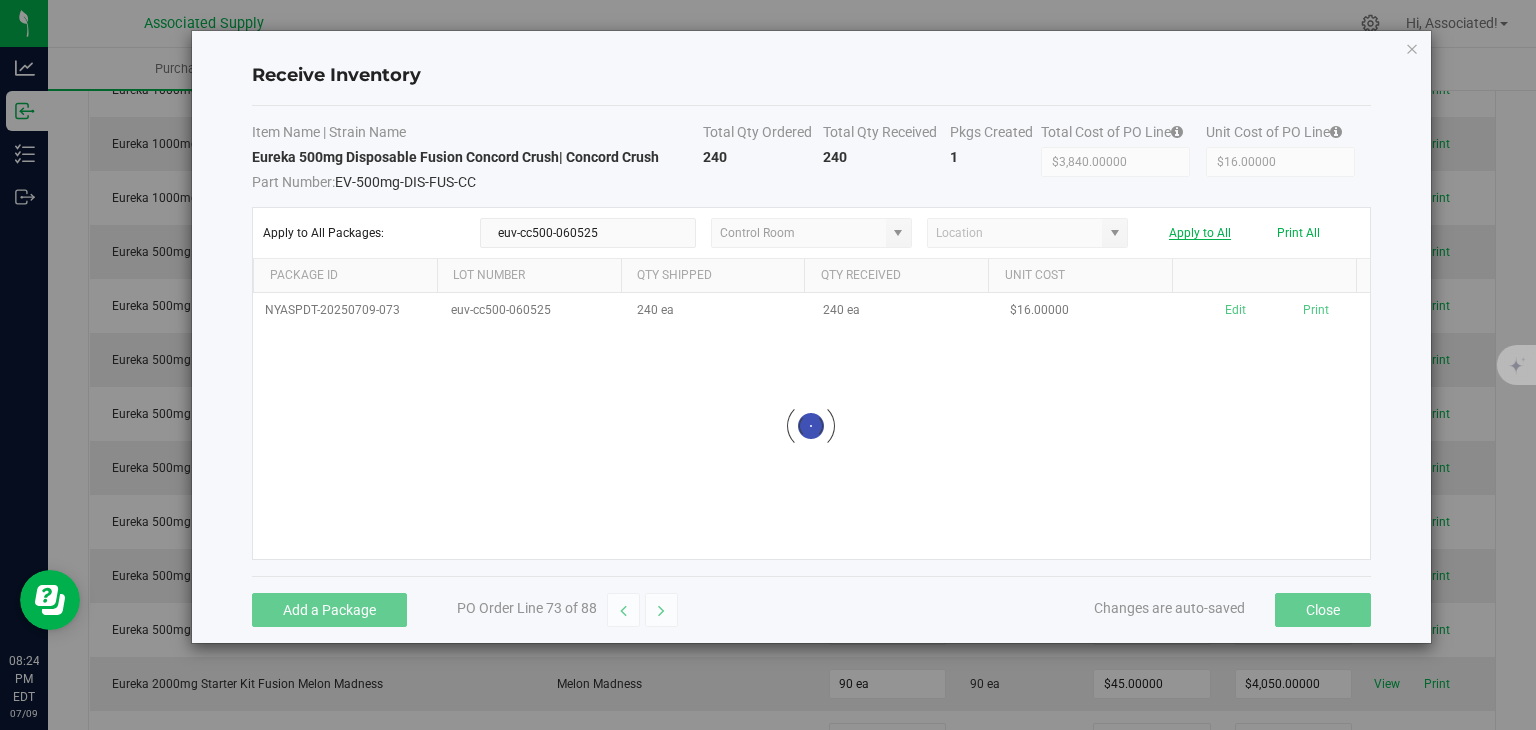 type 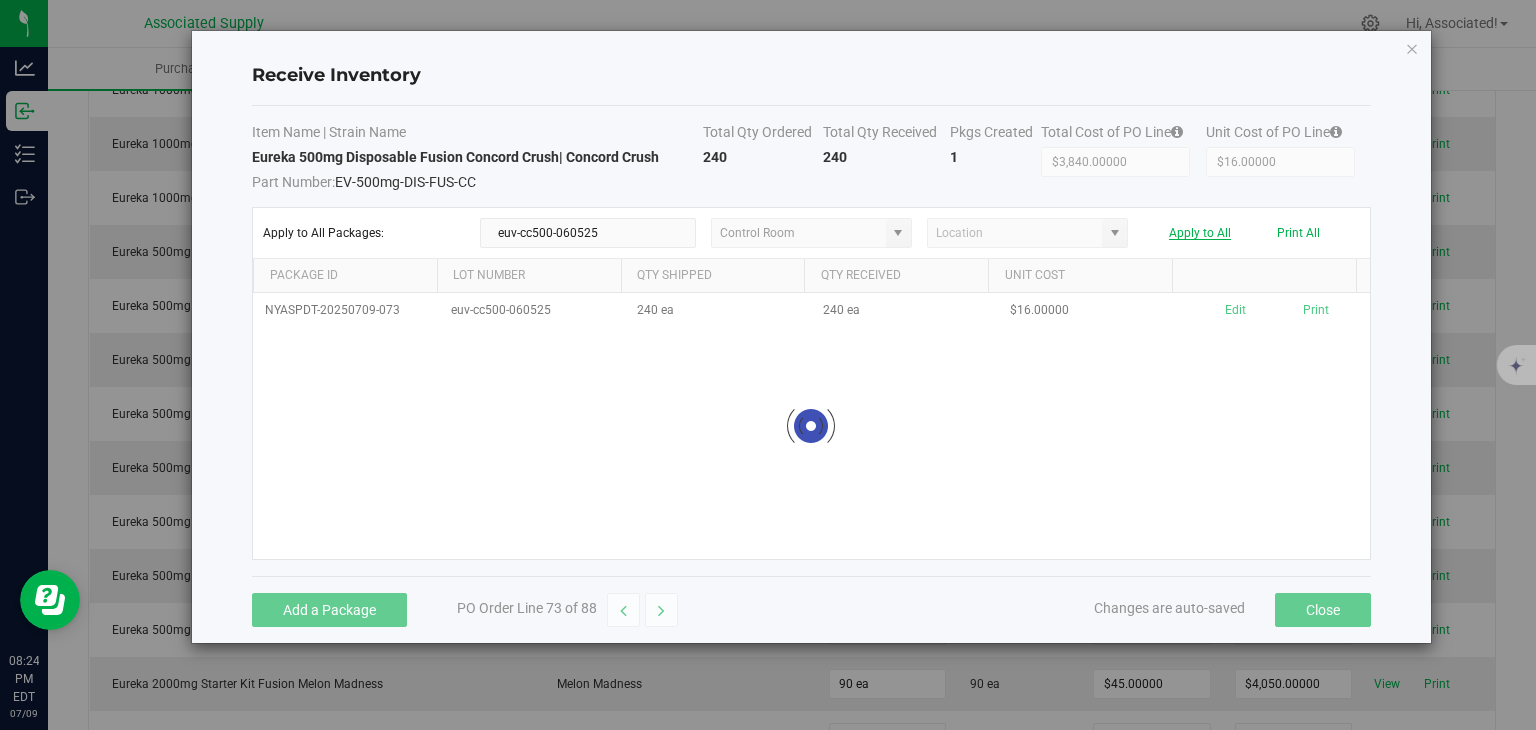 type 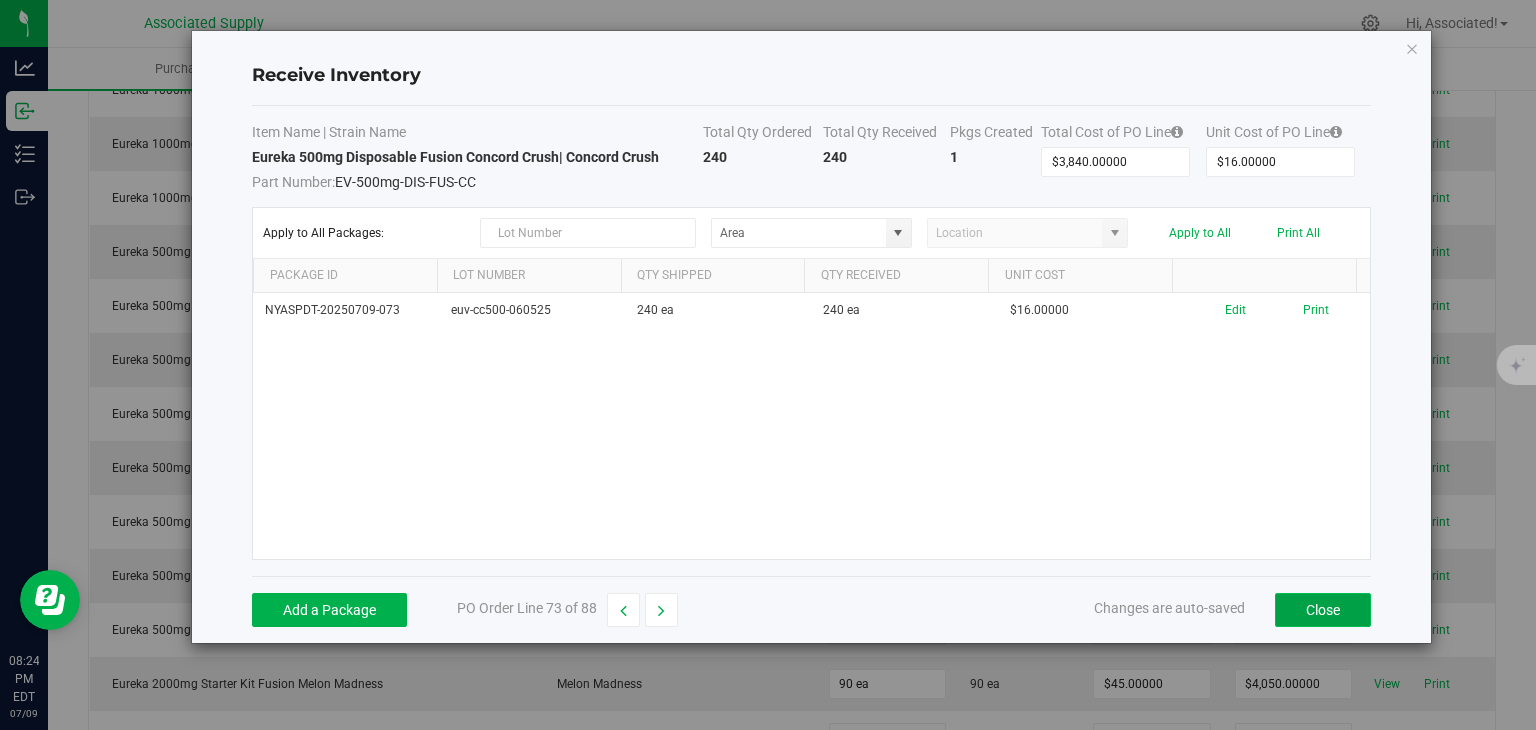 click on "Close" at bounding box center [1323, 610] 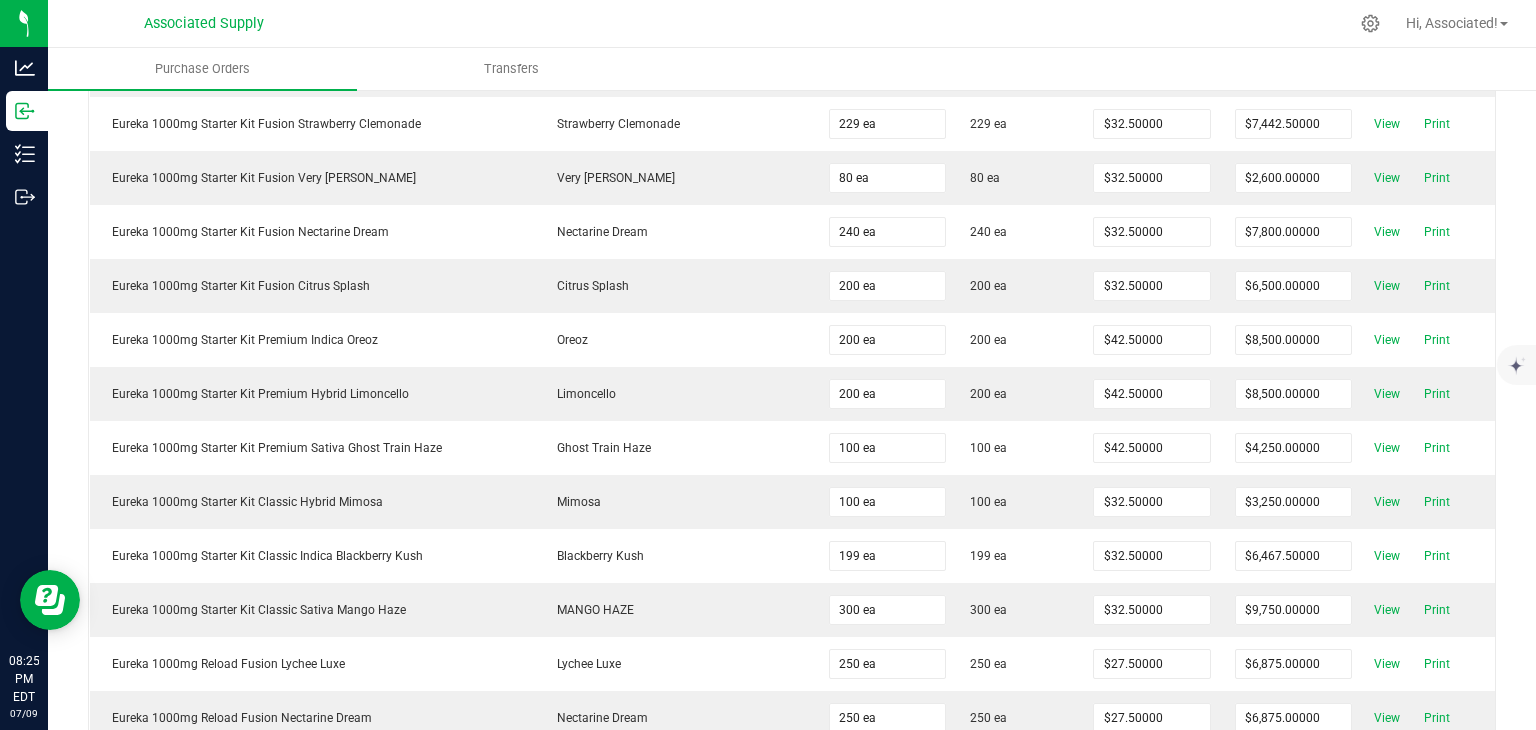 scroll, scrollTop: 0, scrollLeft: 0, axis: both 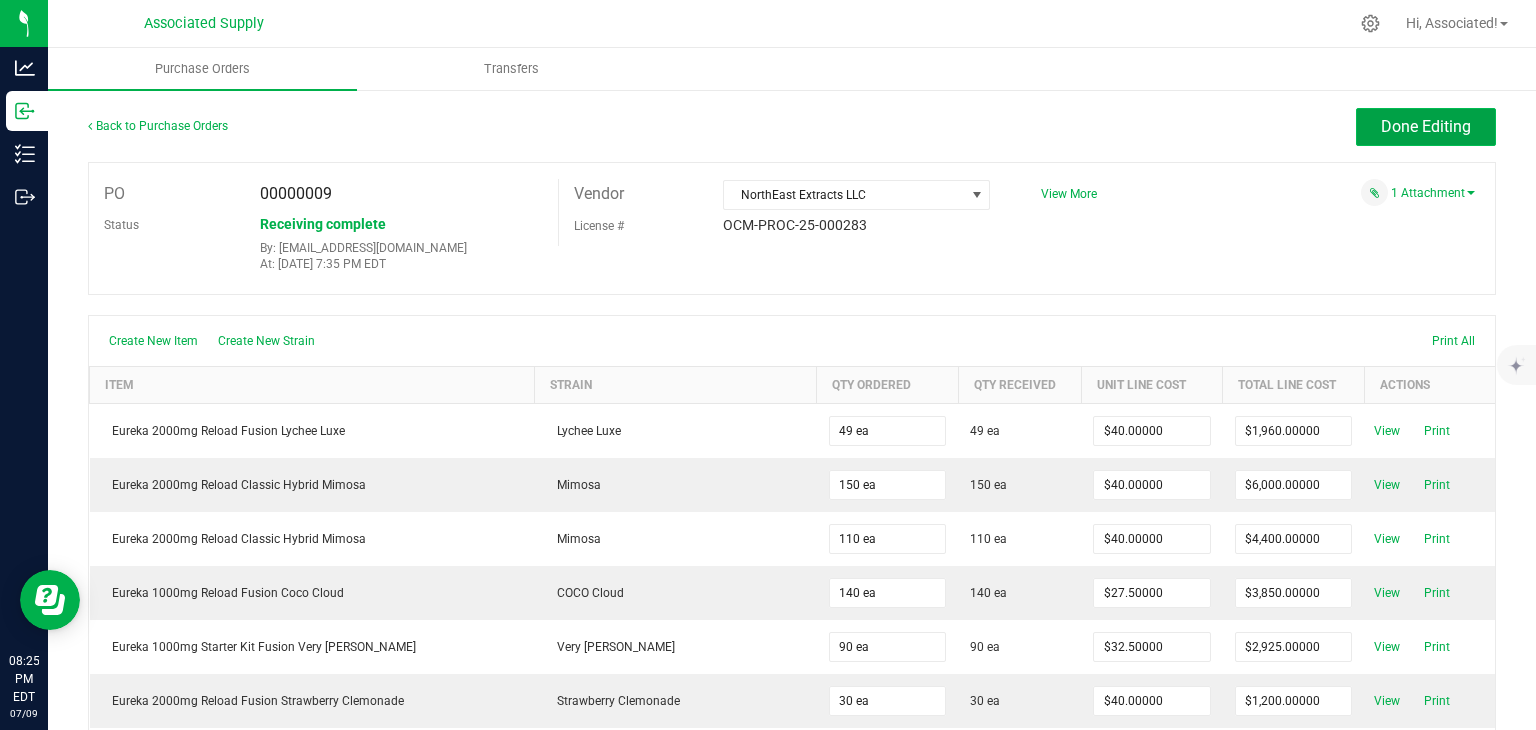 click on "Done Editing" at bounding box center (1426, 126) 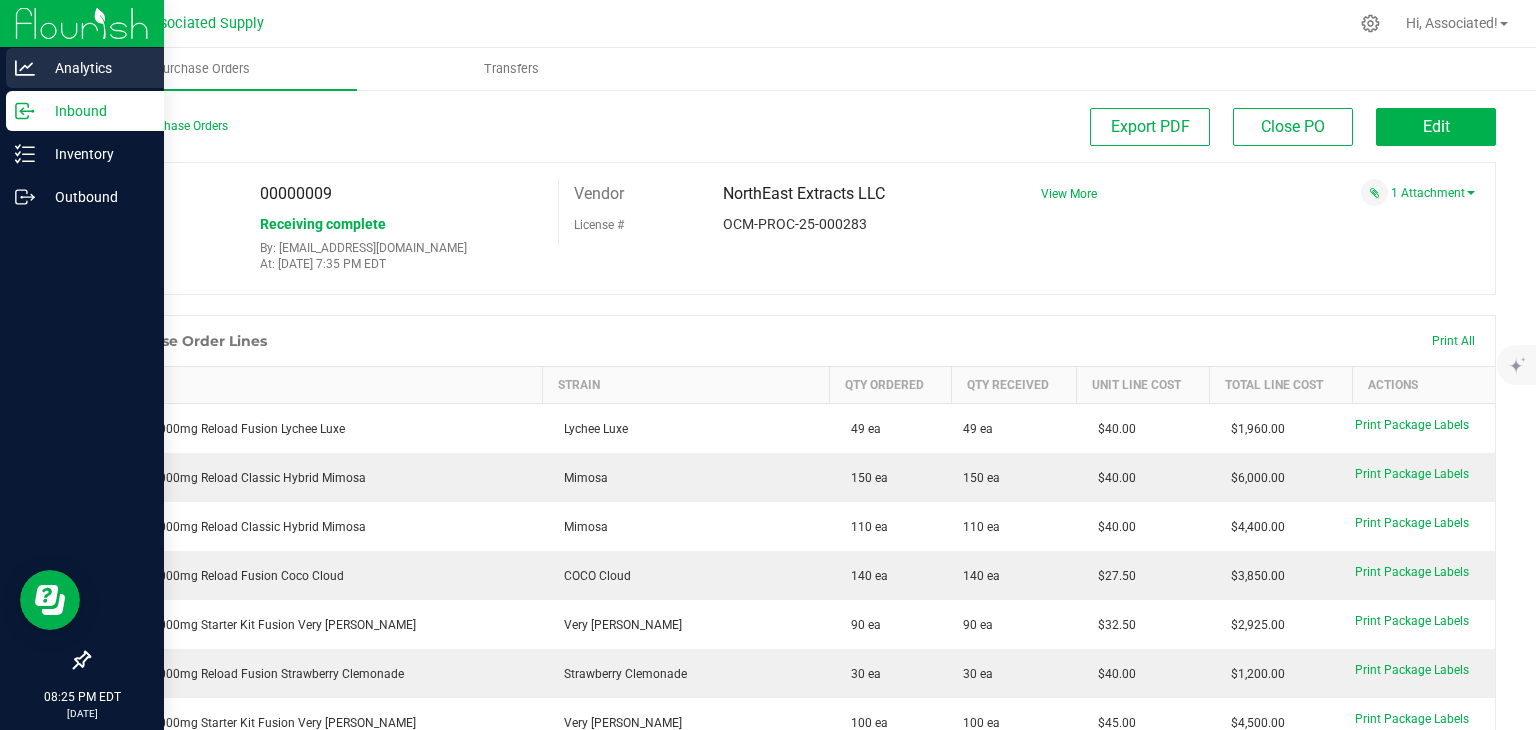 click 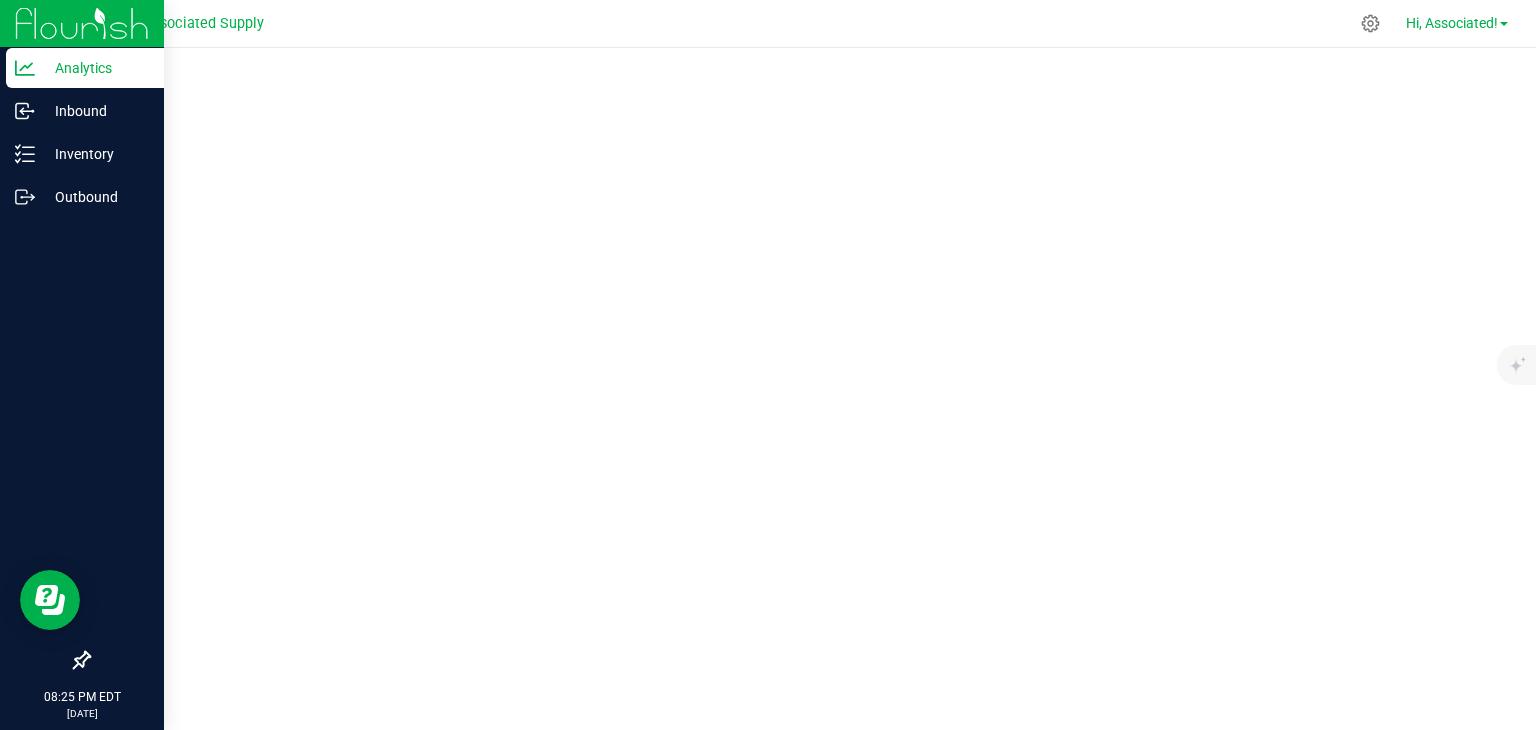 click on "Hi, Associated!" at bounding box center [1452, 23] 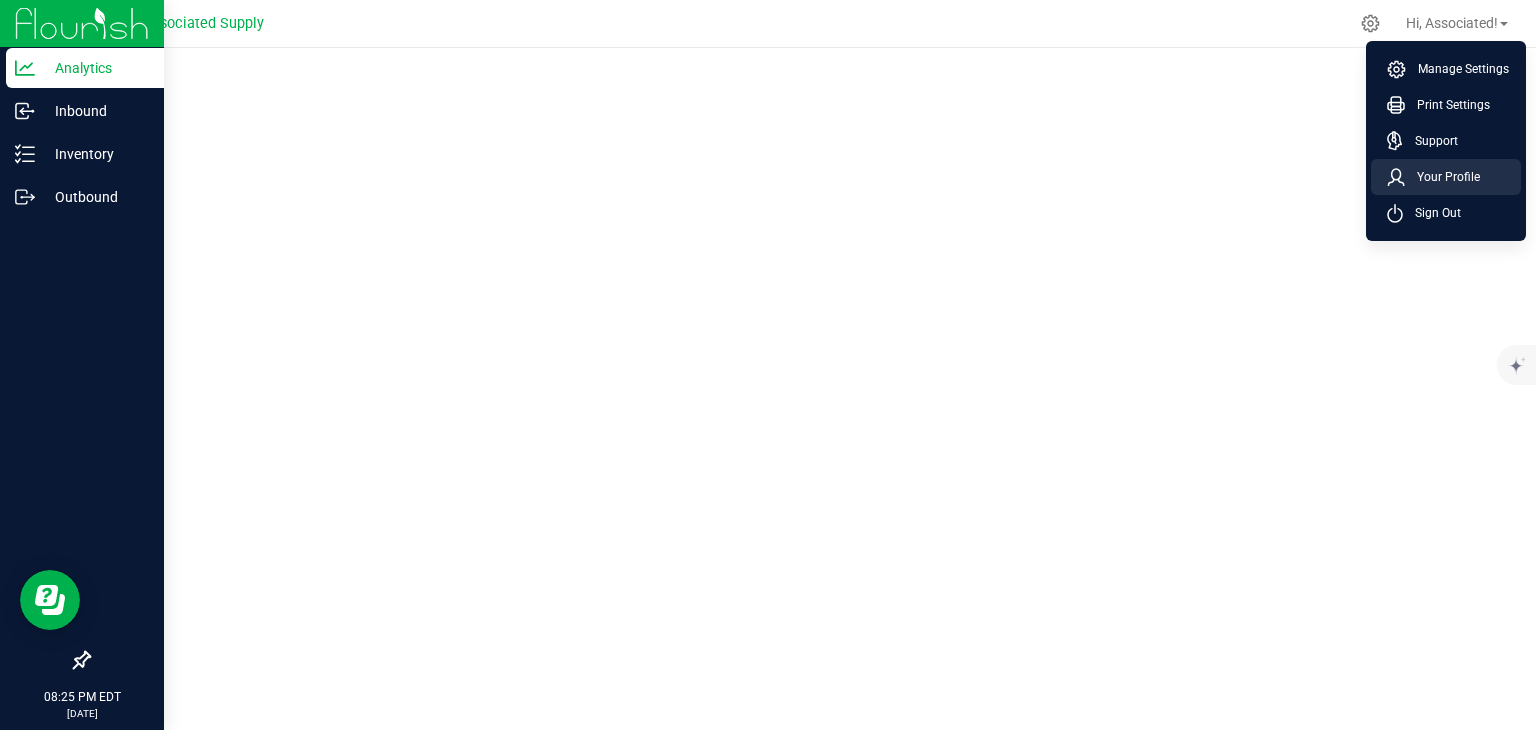 click on "Your Profile" at bounding box center (1446, 177) 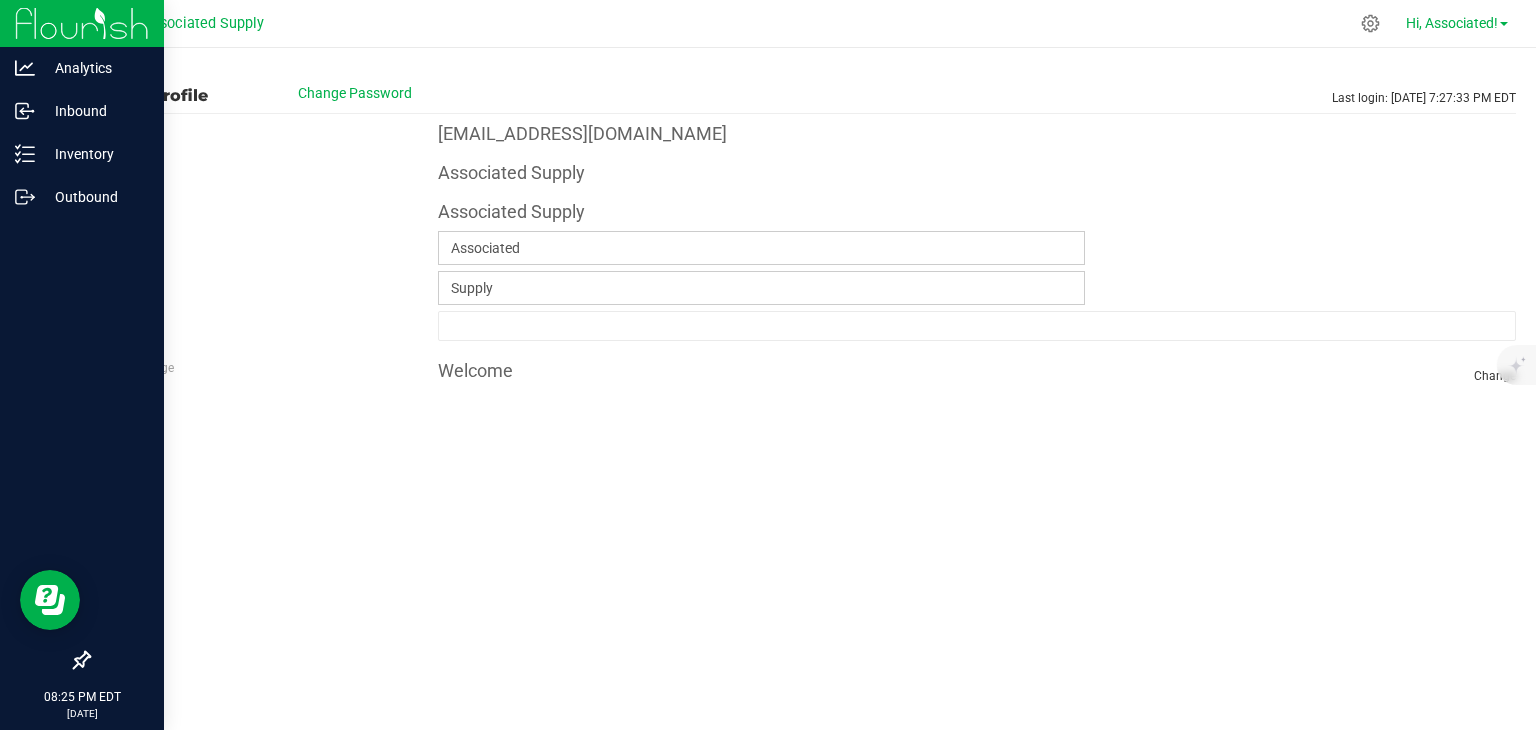click on "Hi, Associated!" at bounding box center [1452, 23] 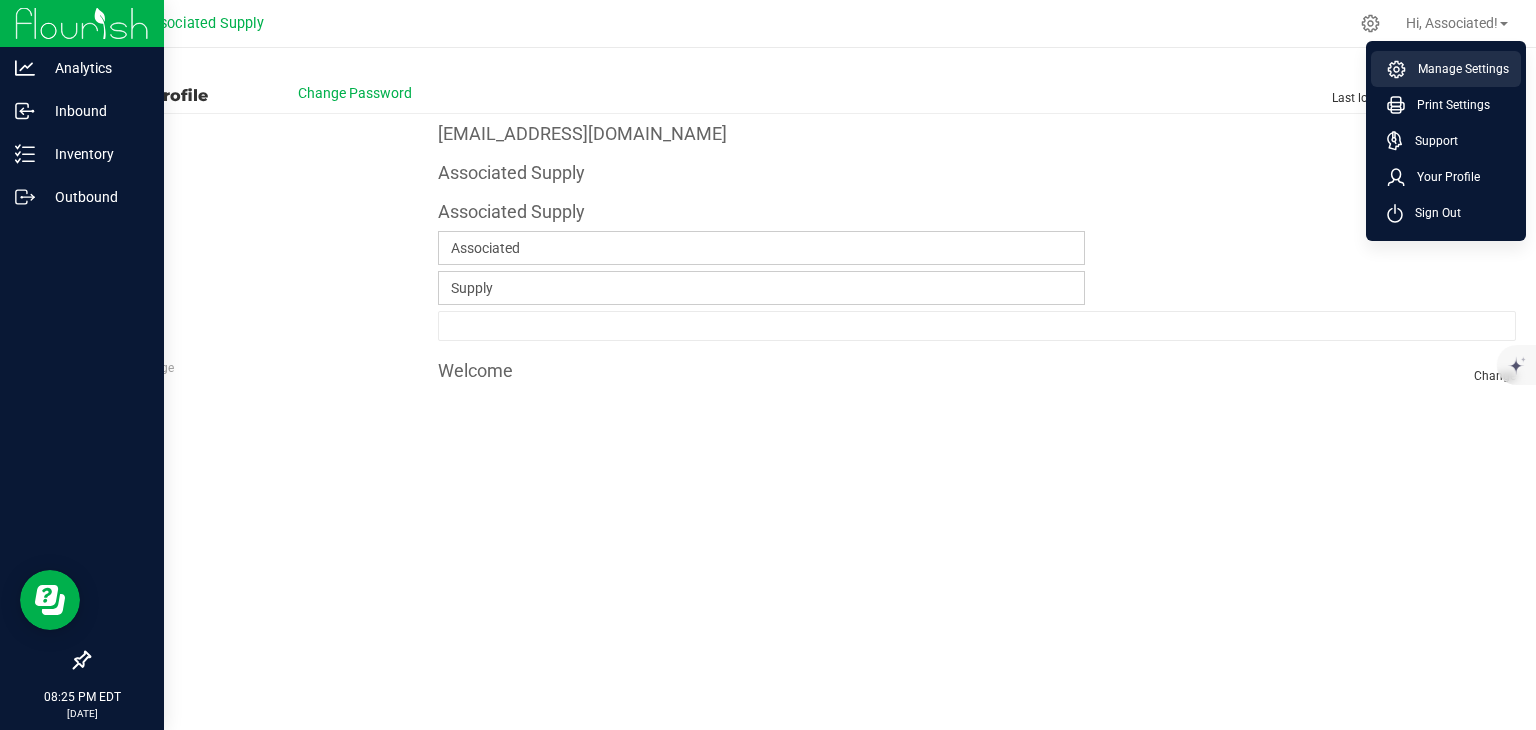 click on "Manage Settings" at bounding box center (1457, 69) 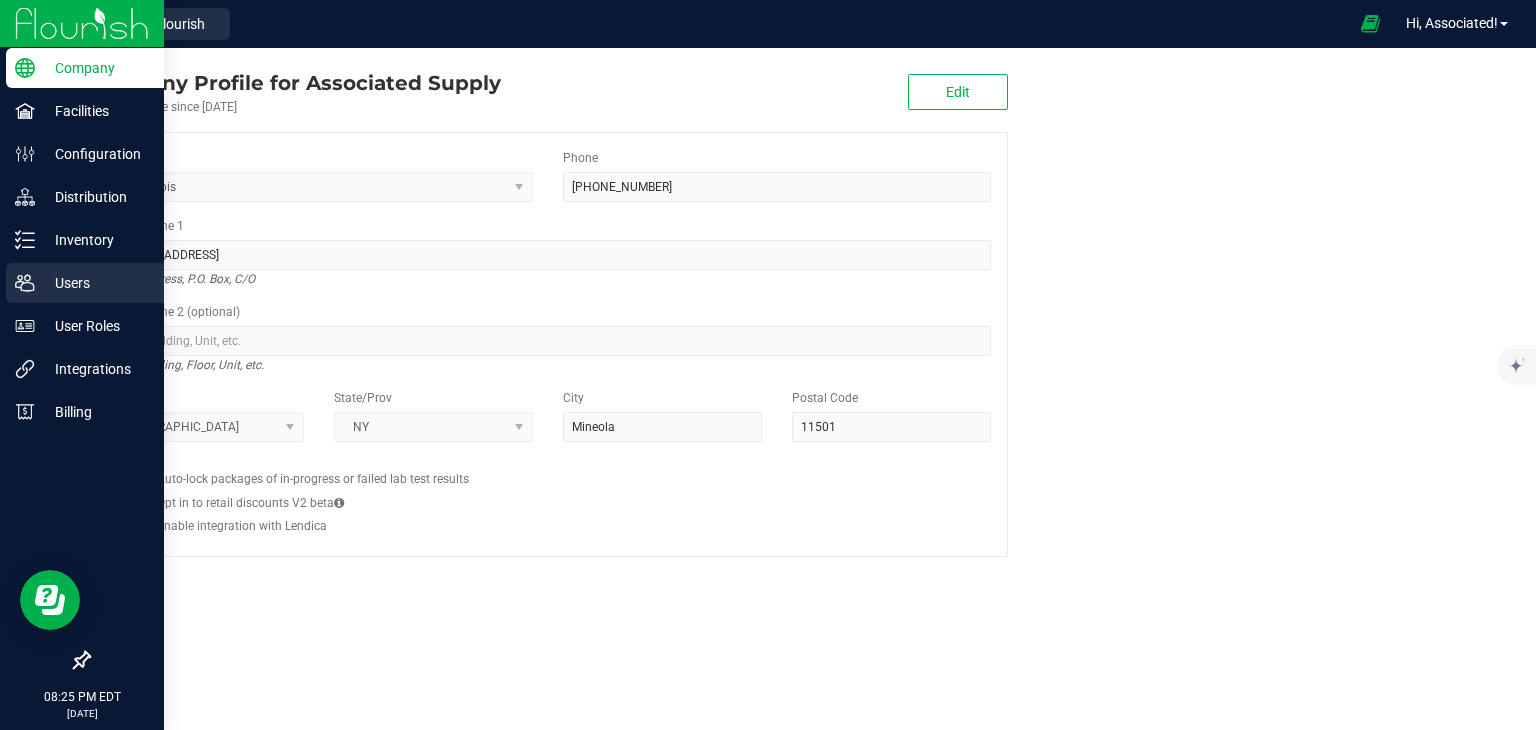 click on "Users" at bounding box center (85, 283) 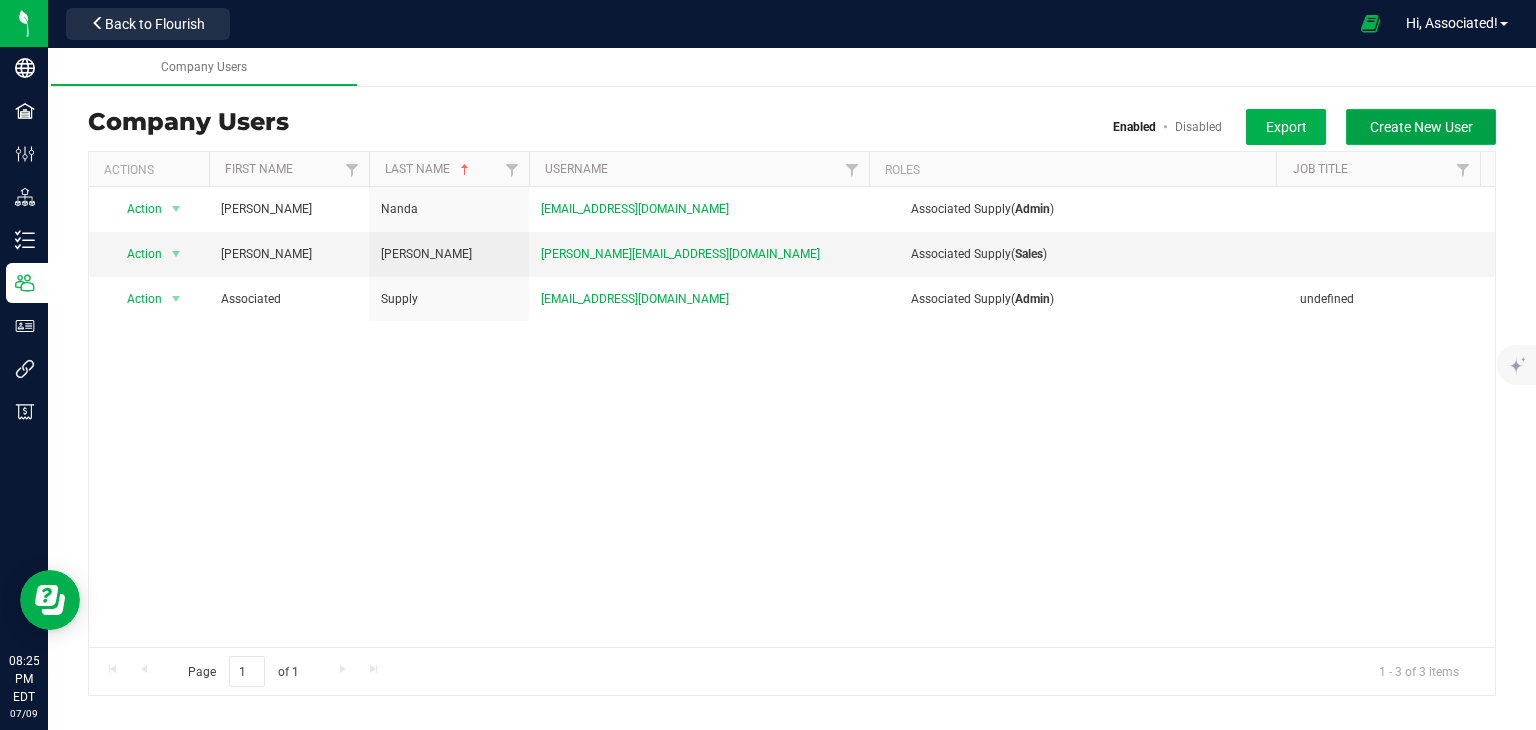 click on "Create New User" at bounding box center (1421, 127) 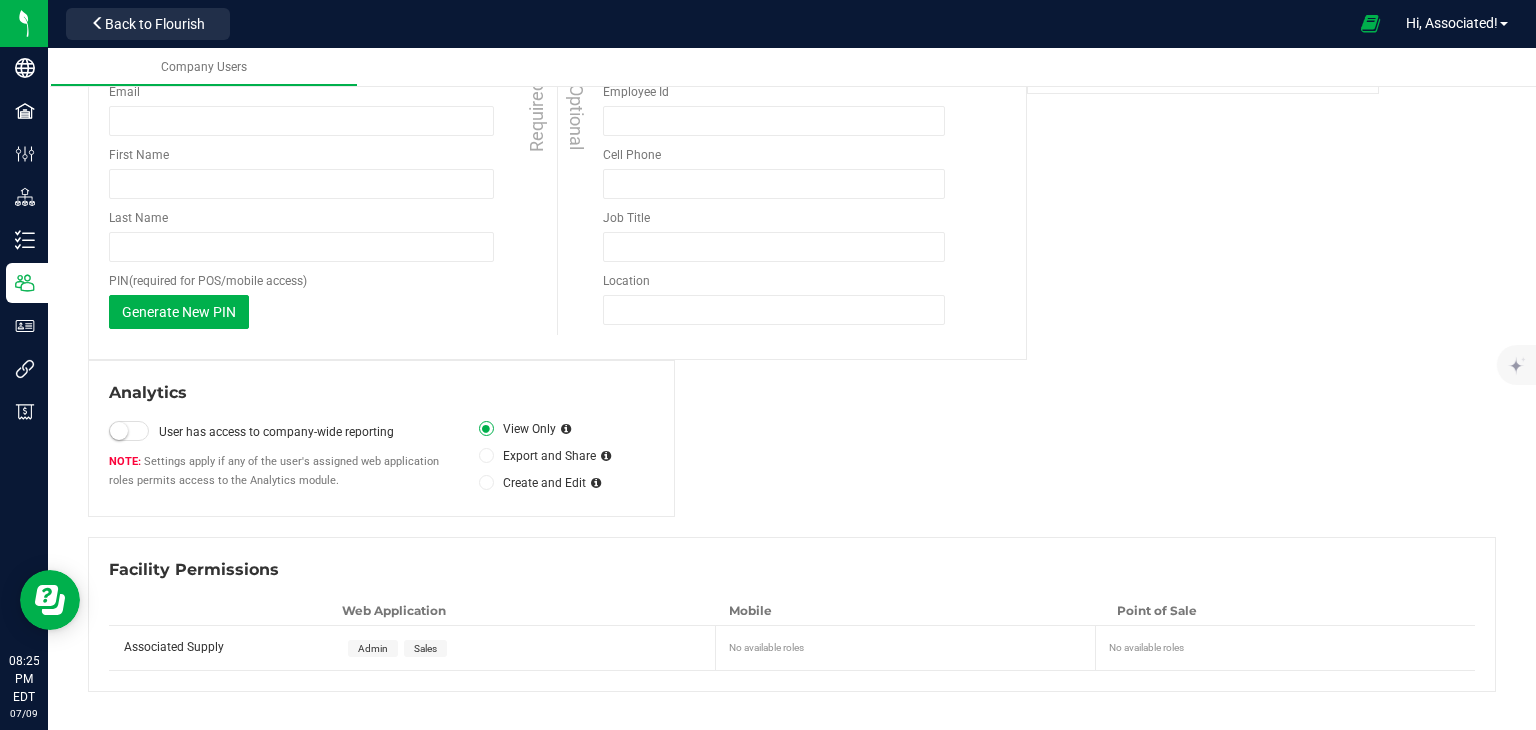 scroll, scrollTop: 0, scrollLeft: 0, axis: both 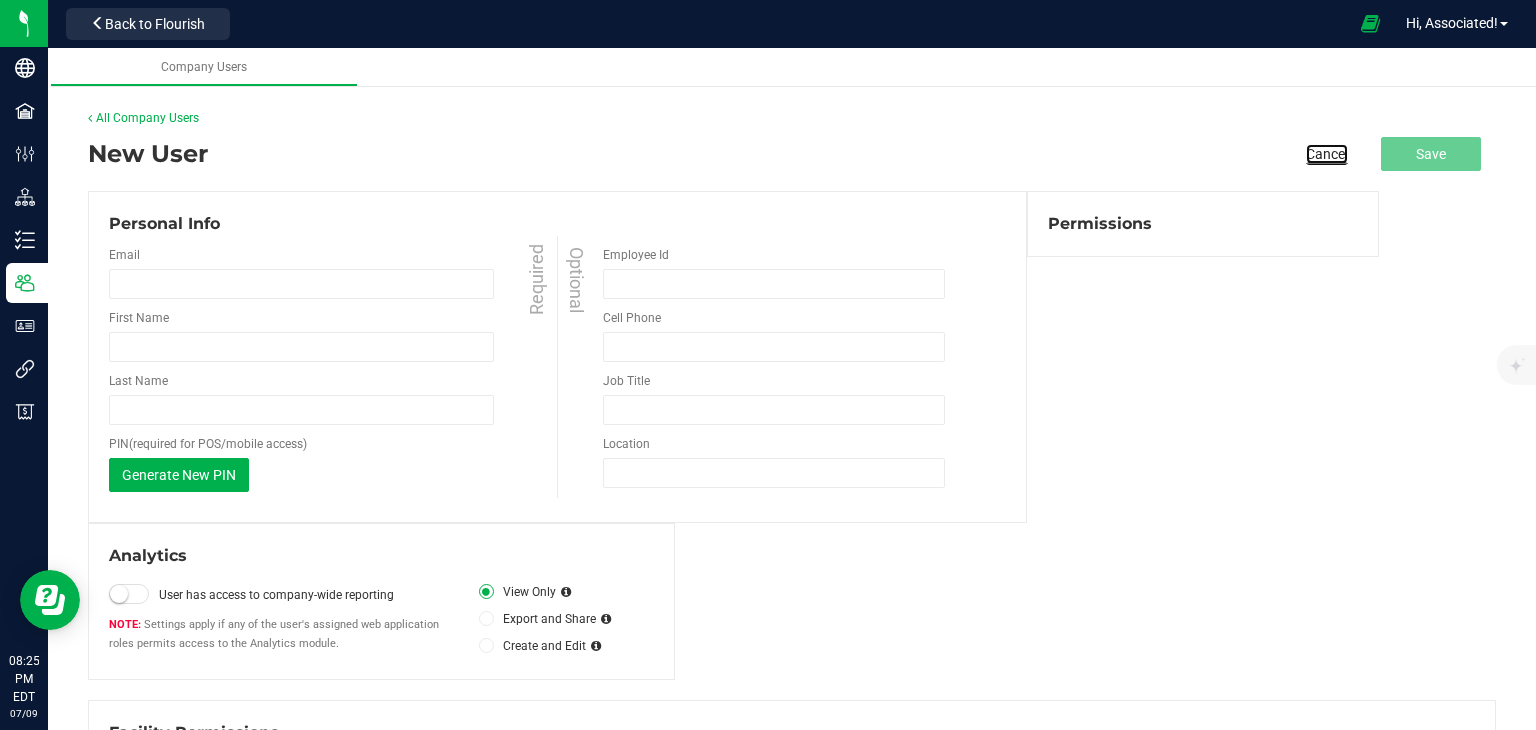 click on "Cancel" at bounding box center [1327, 154] 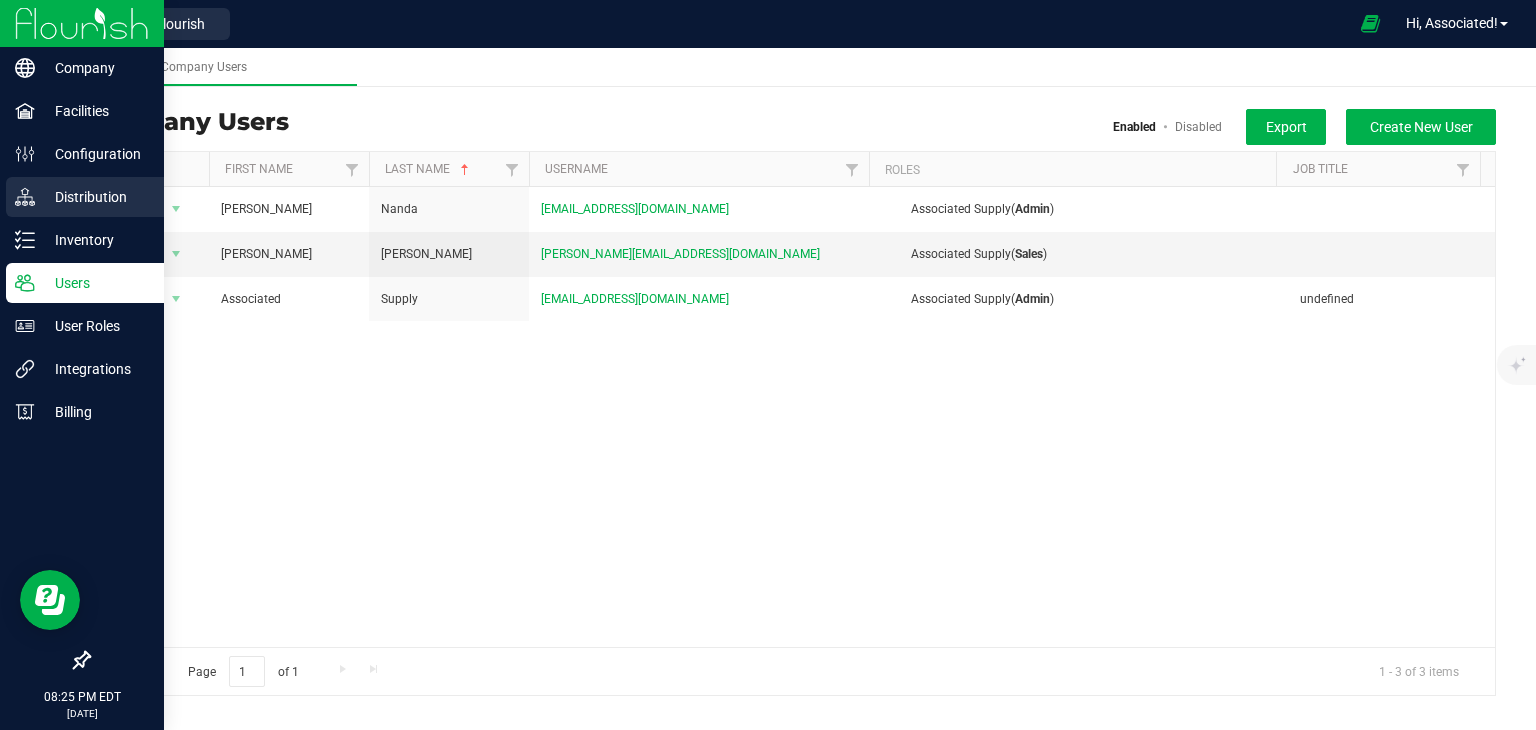 click on "Distribution" at bounding box center (95, 197) 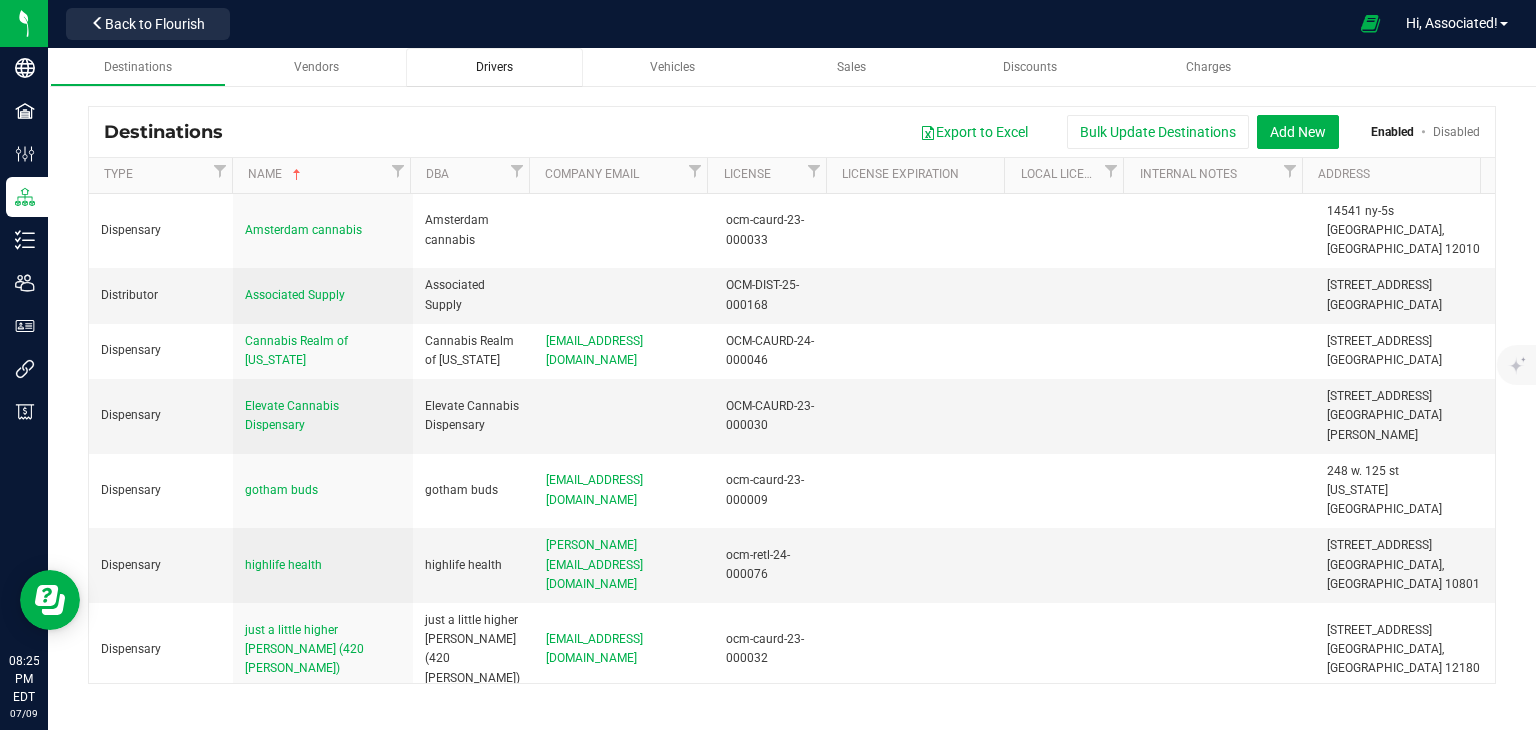 click on "Drivers" at bounding box center [494, 67] 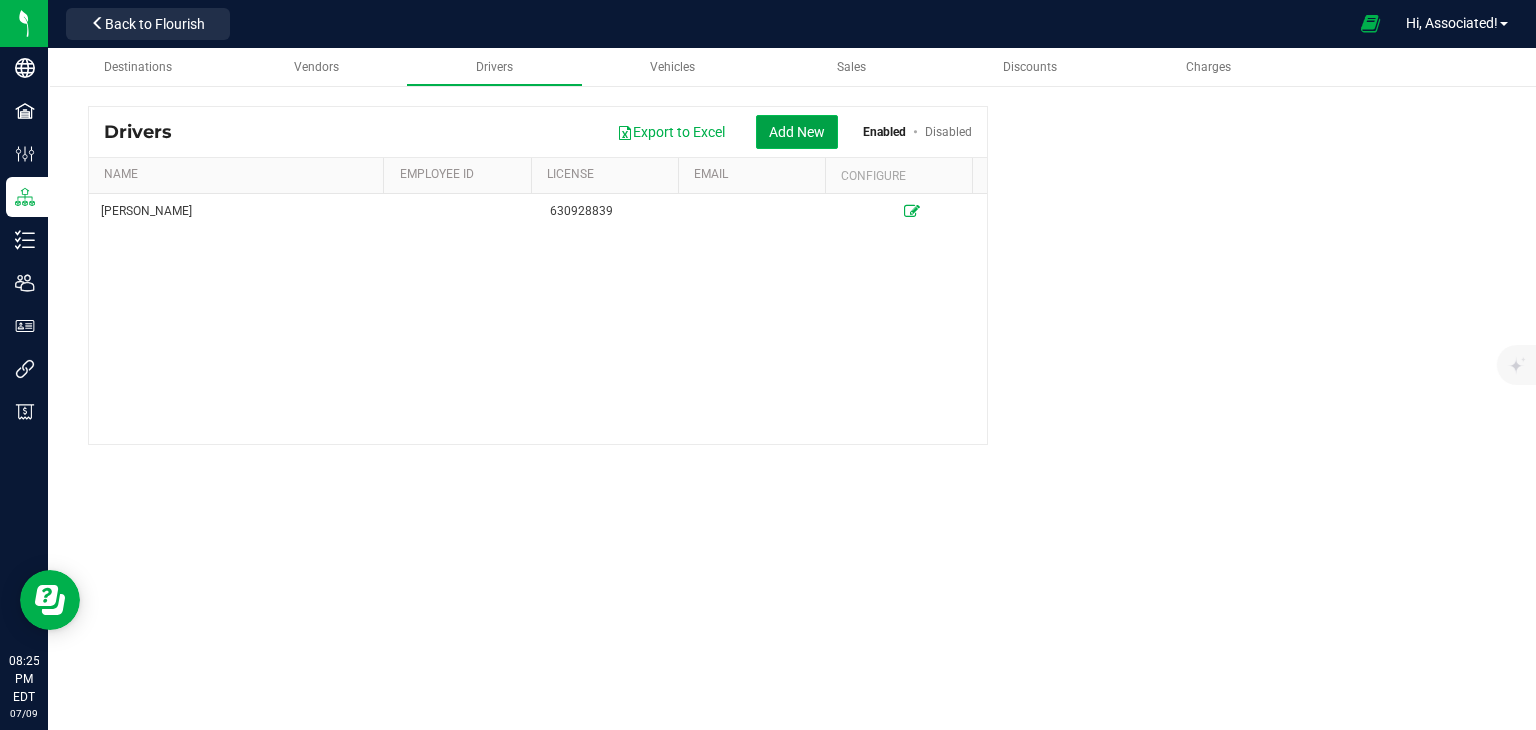 click on "Add New" at bounding box center (797, 132) 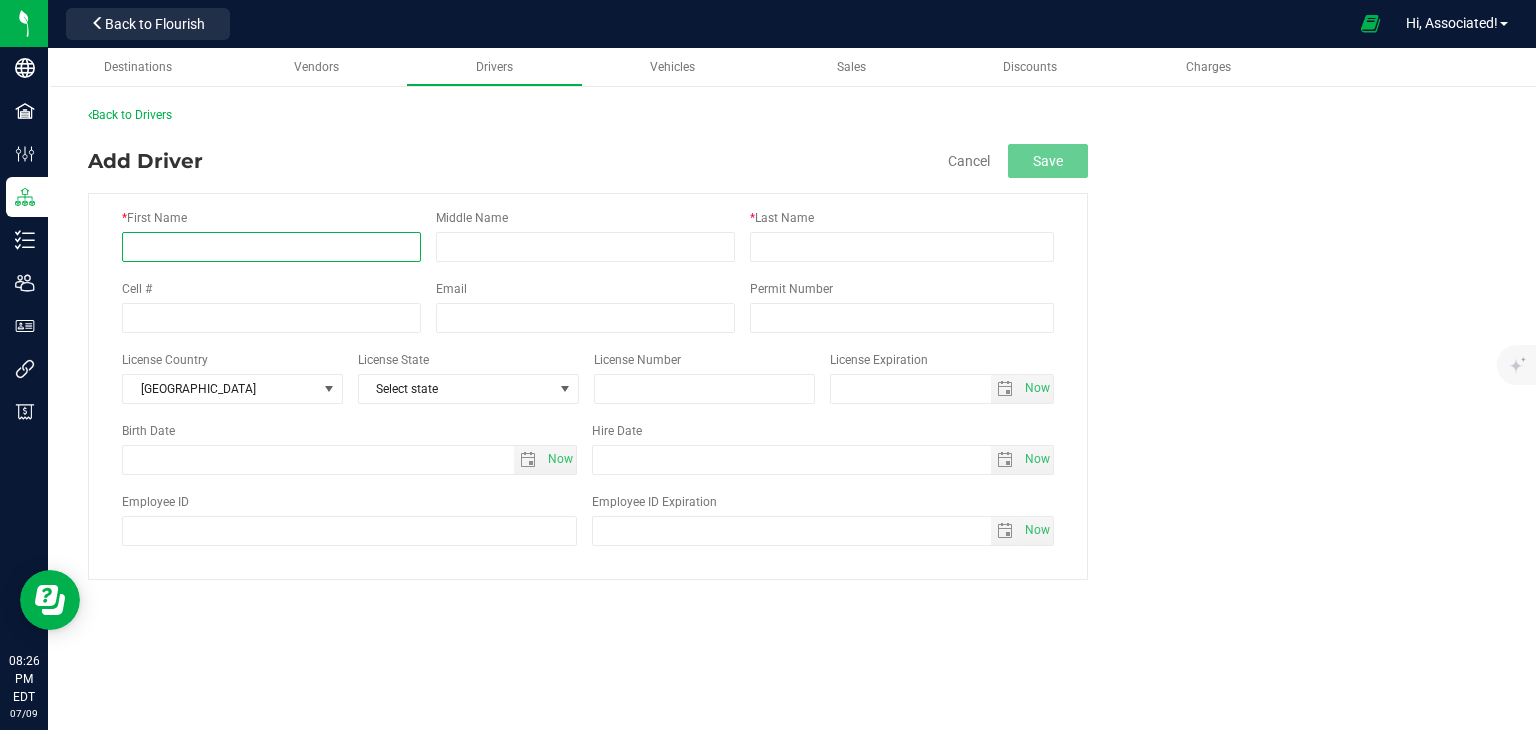 click on "*
First Name" at bounding box center (271, 247) 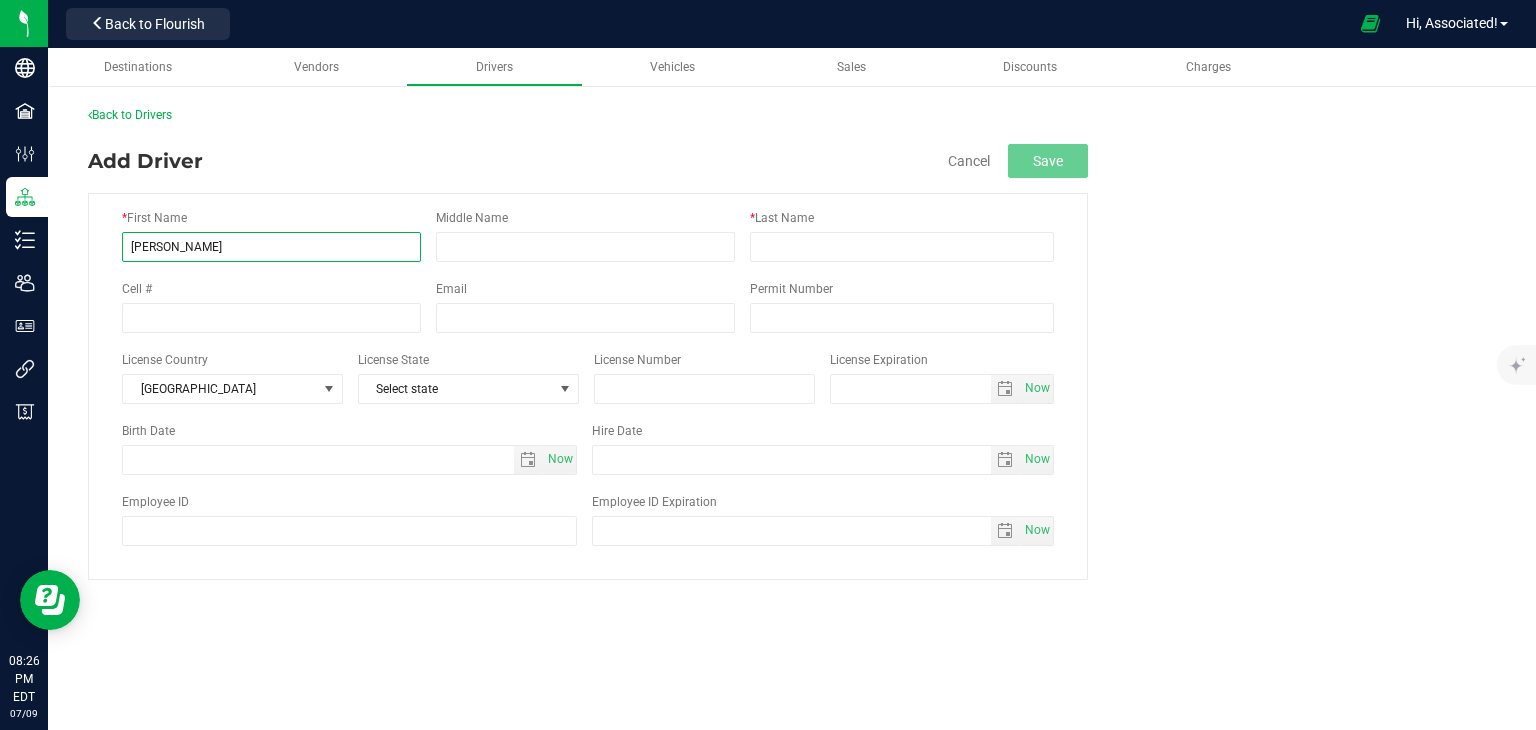 type on "Tom" 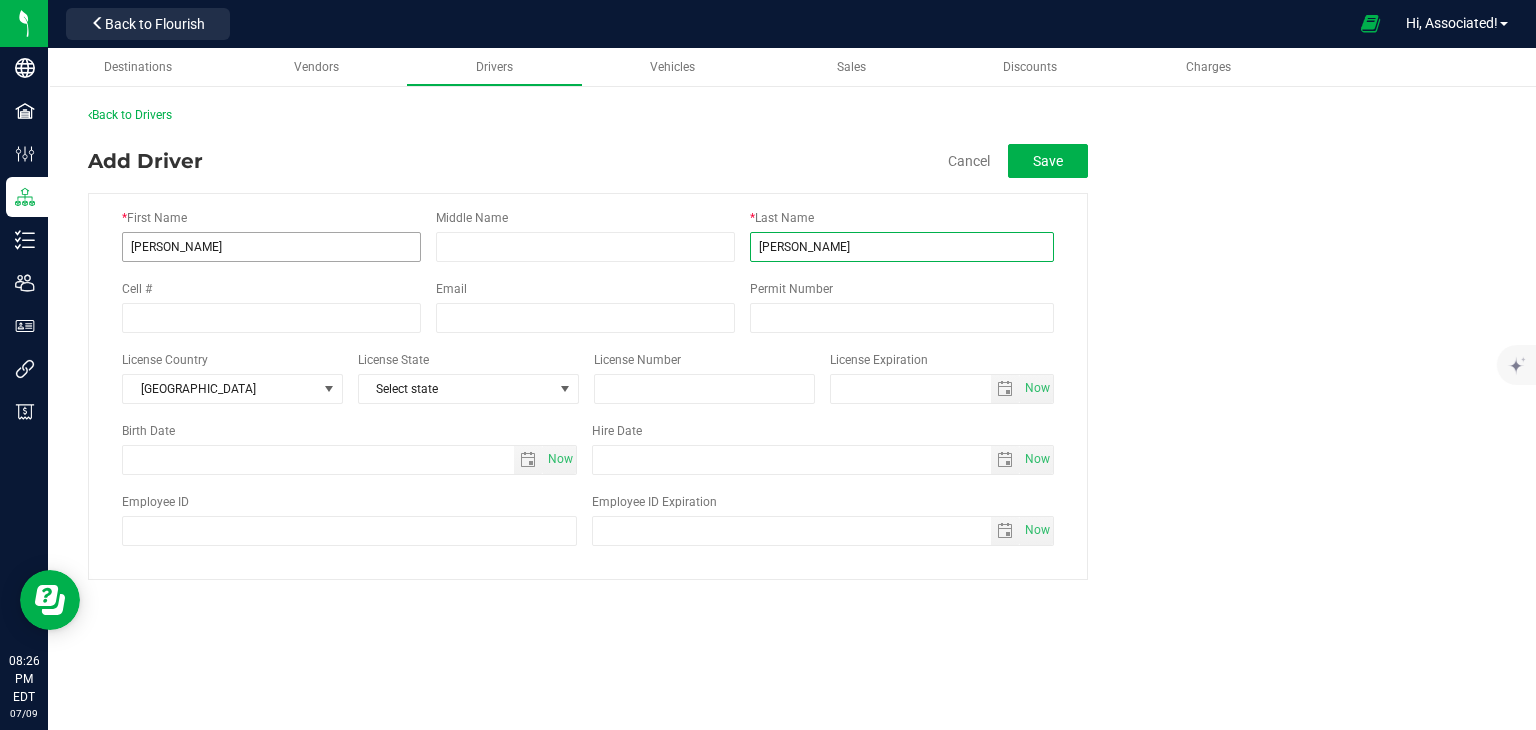 type on "Moore" 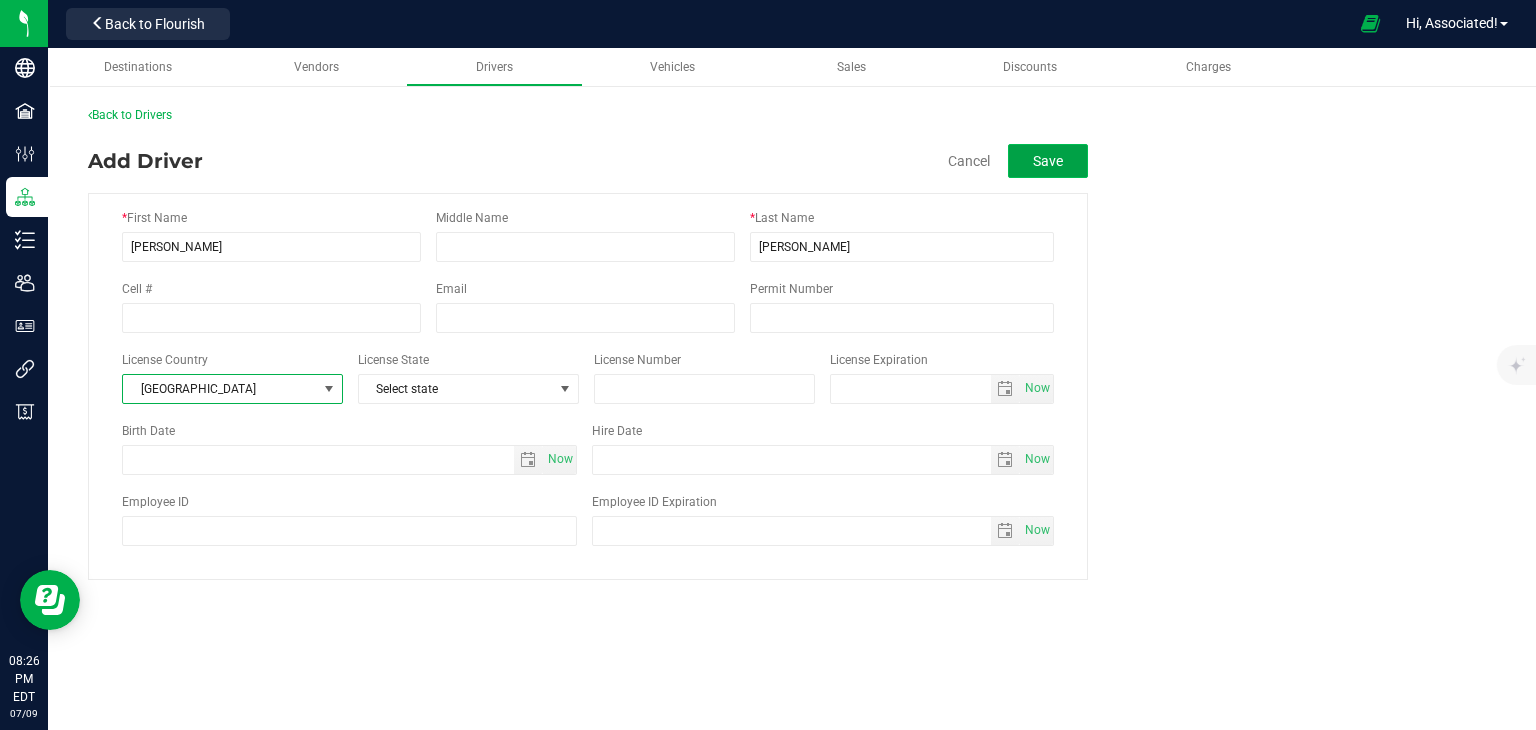 click on "Save" at bounding box center (1048, 161) 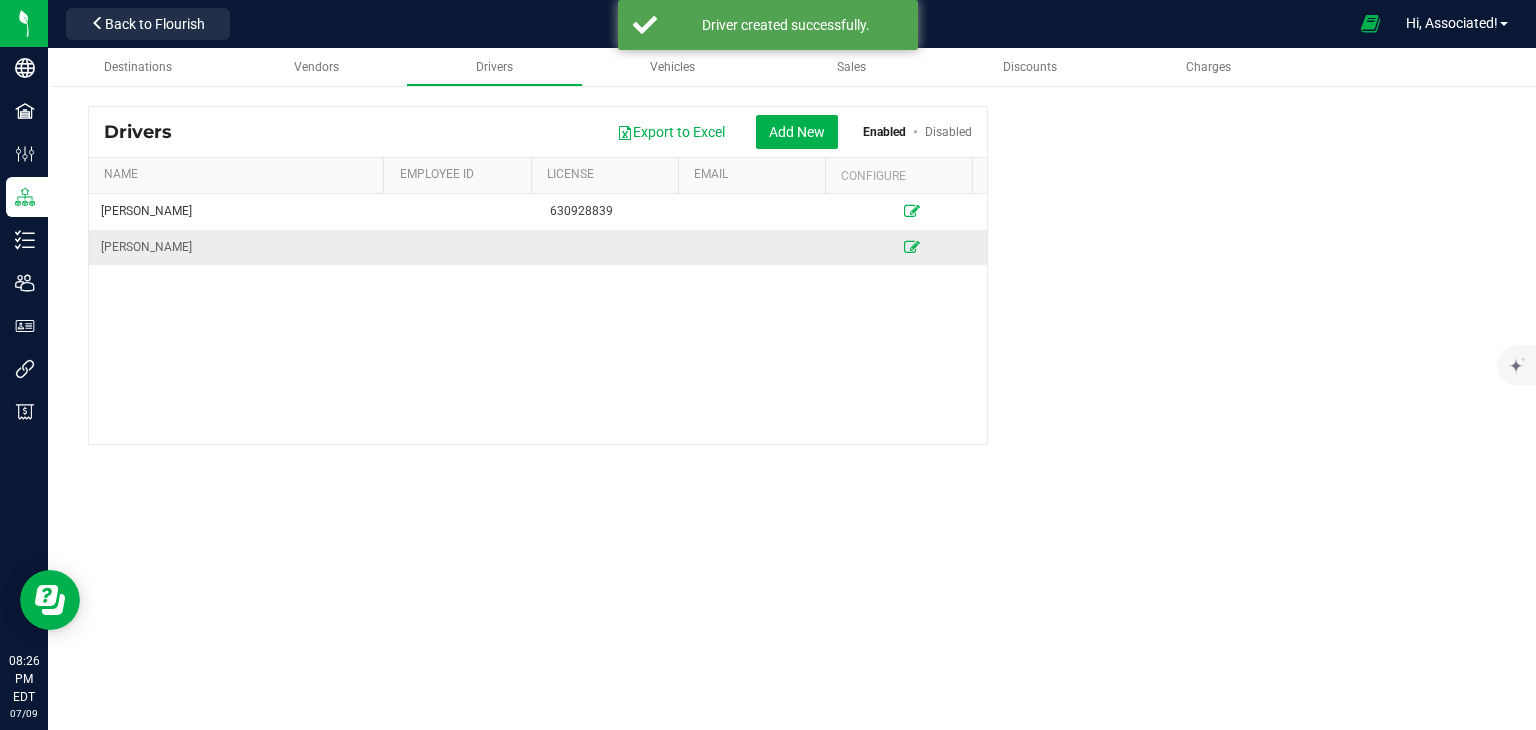 click on "Tom Moore" at bounding box center (238, 247) 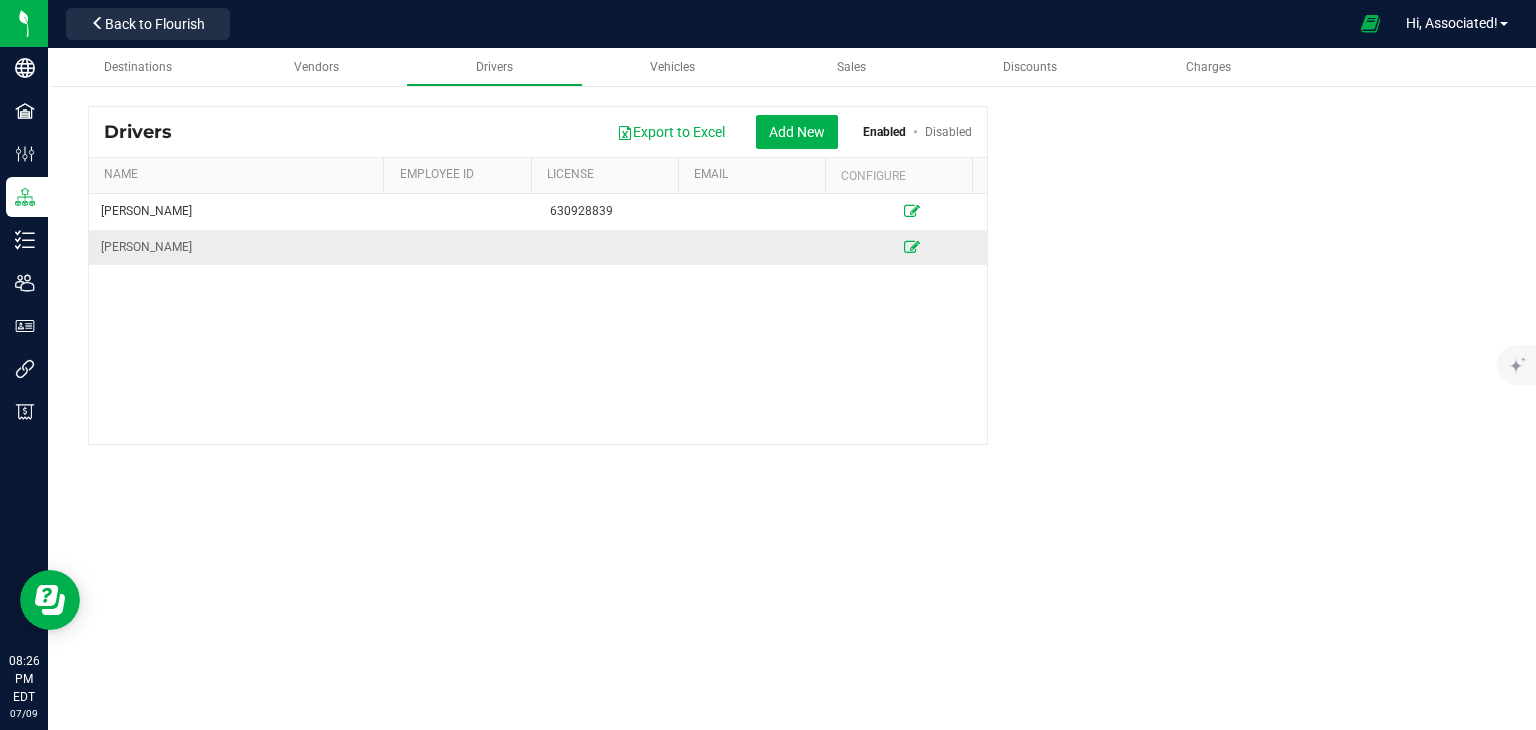 click on "Tom Moore" at bounding box center (238, 247) 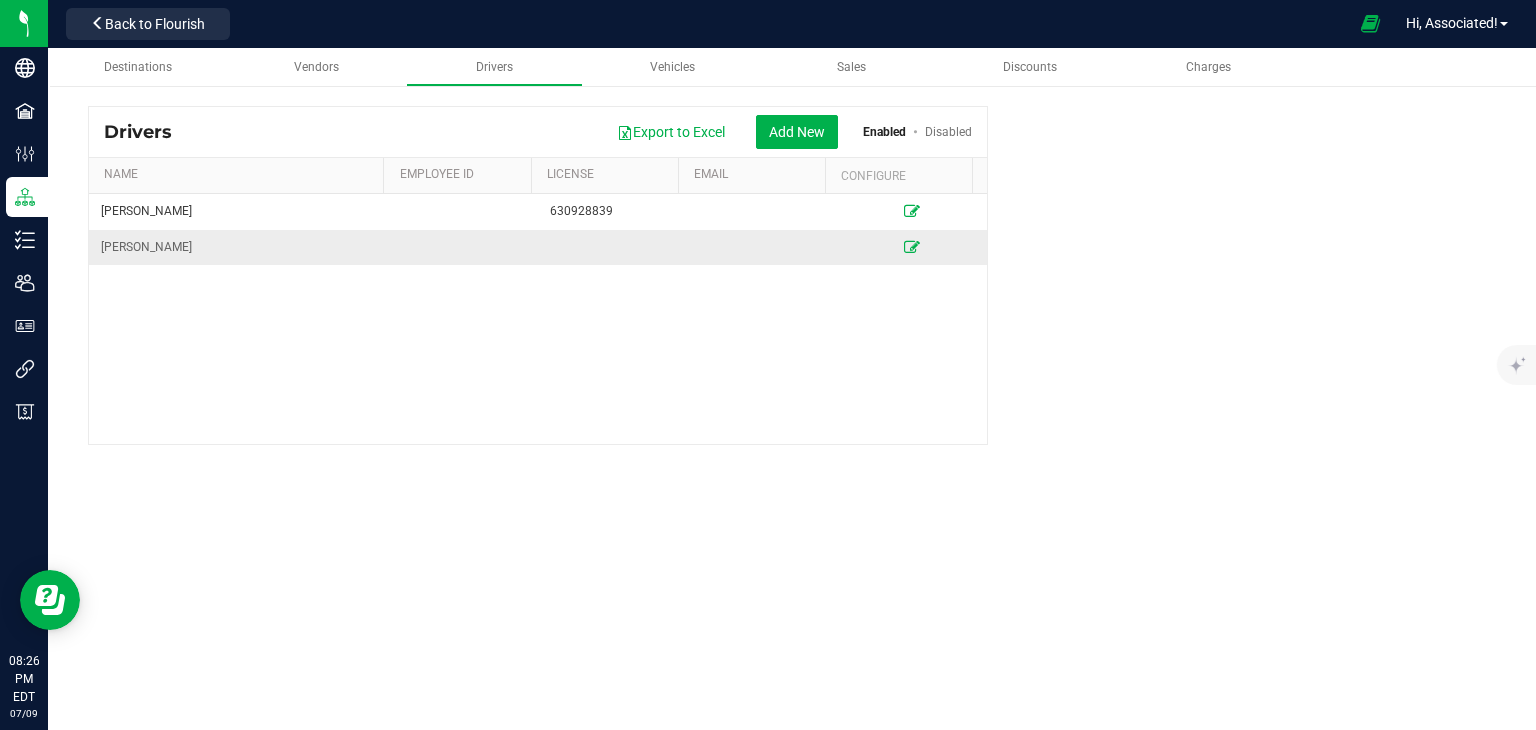 click at bounding box center (912, 247) 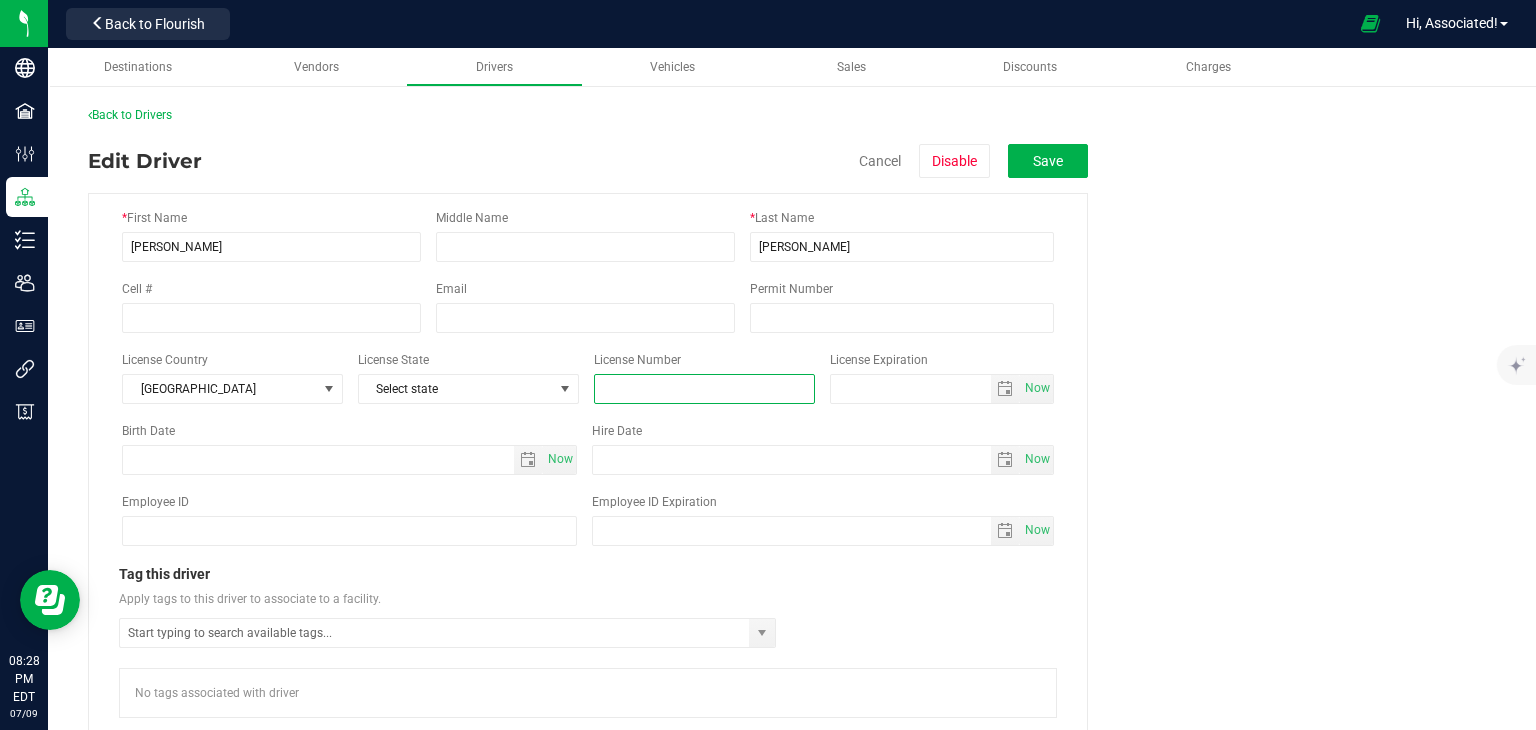 click at bounding box center (704, 389) 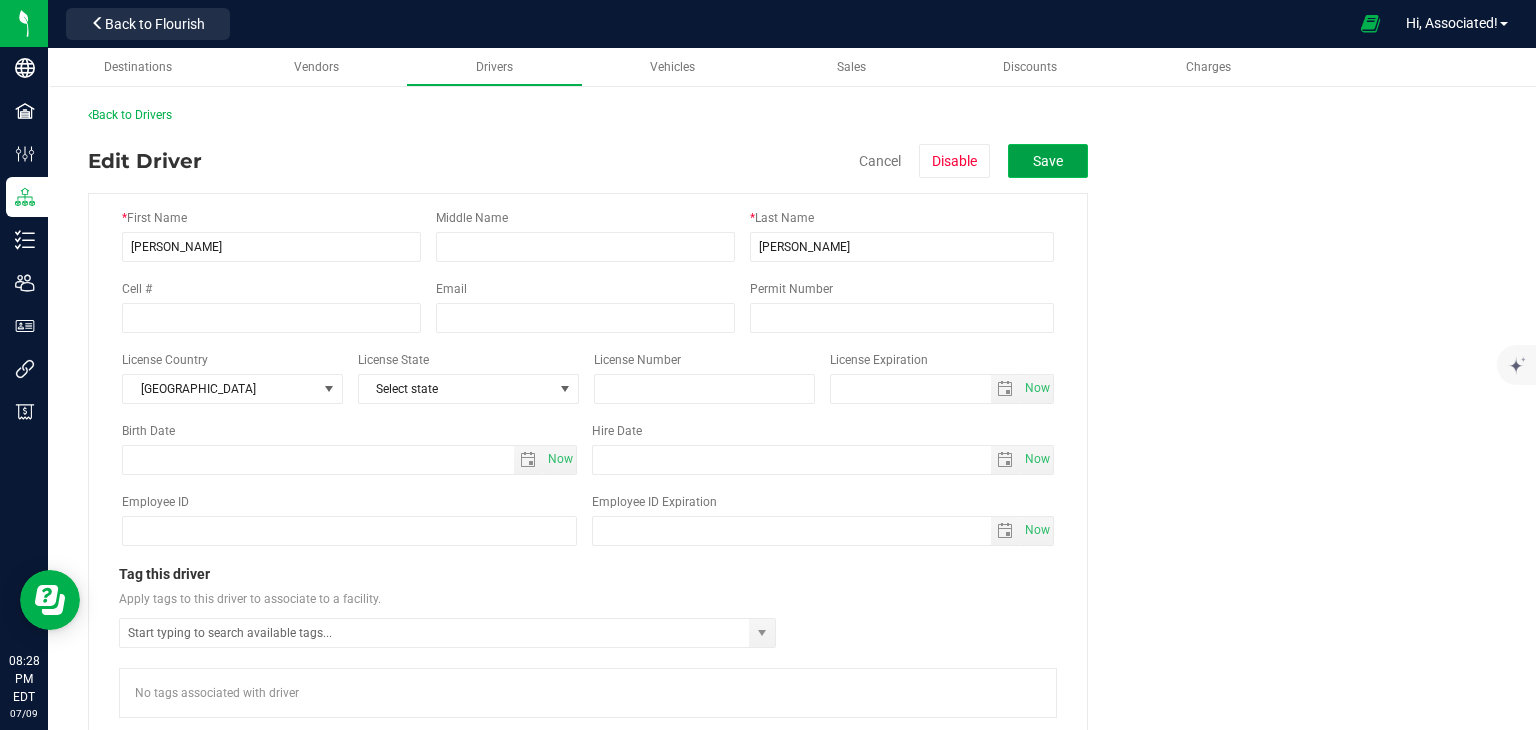 click on "Save" at bounding box center [1048, 161] 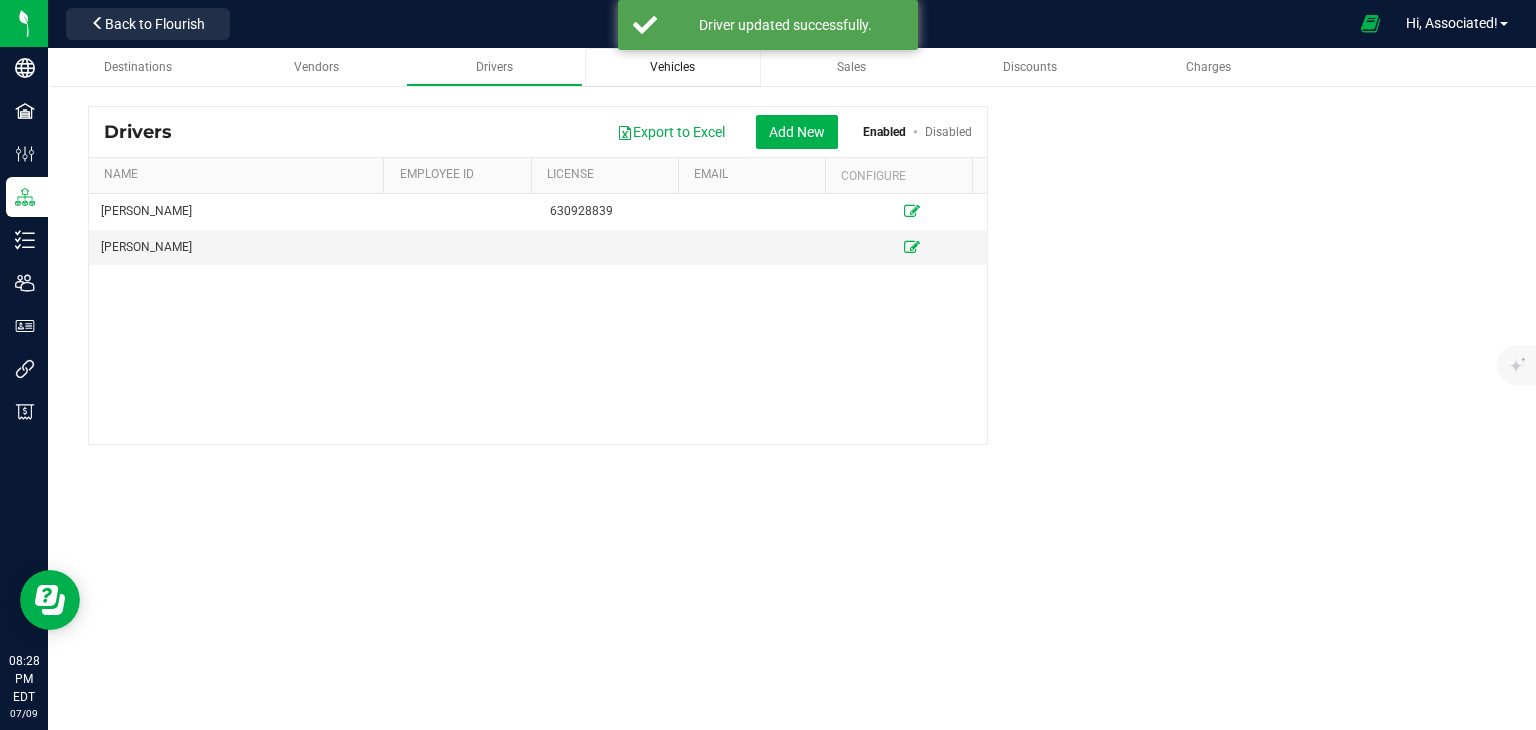 click on "Vehicles" at bounding box center (672, 67) 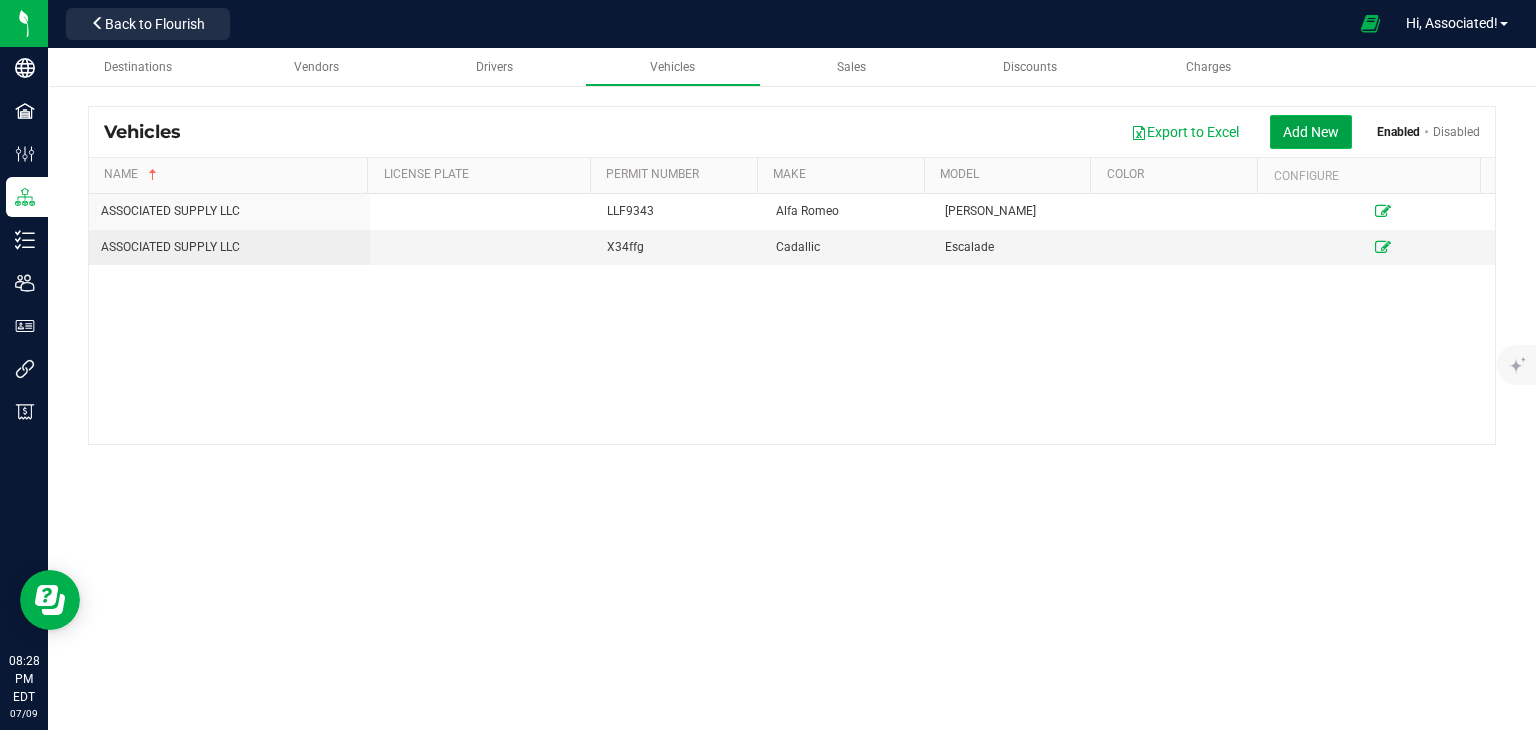 click on "Add New" at bounding box center [1311, 132] 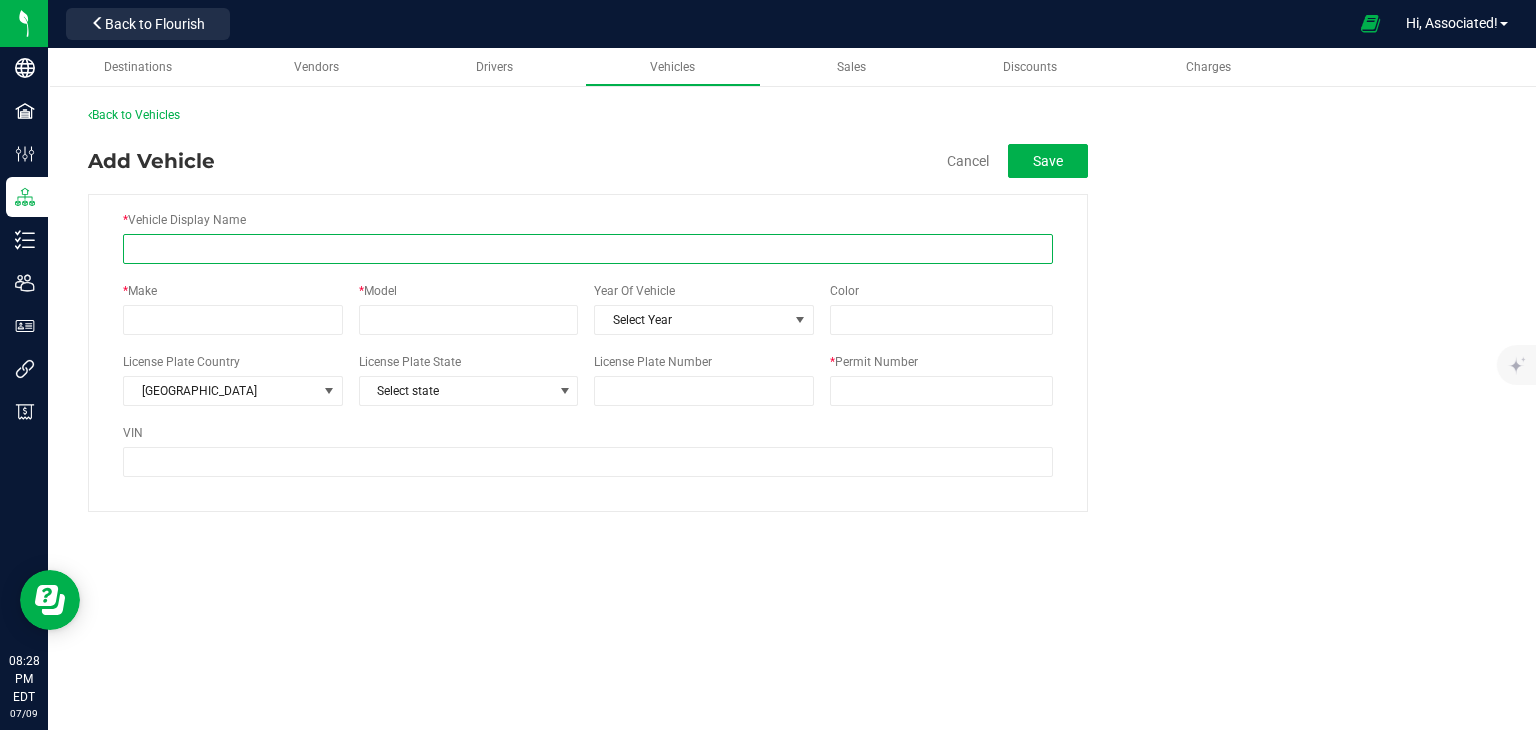 click on "*
Vehicle Display Name" at bounding box center [588, 249] 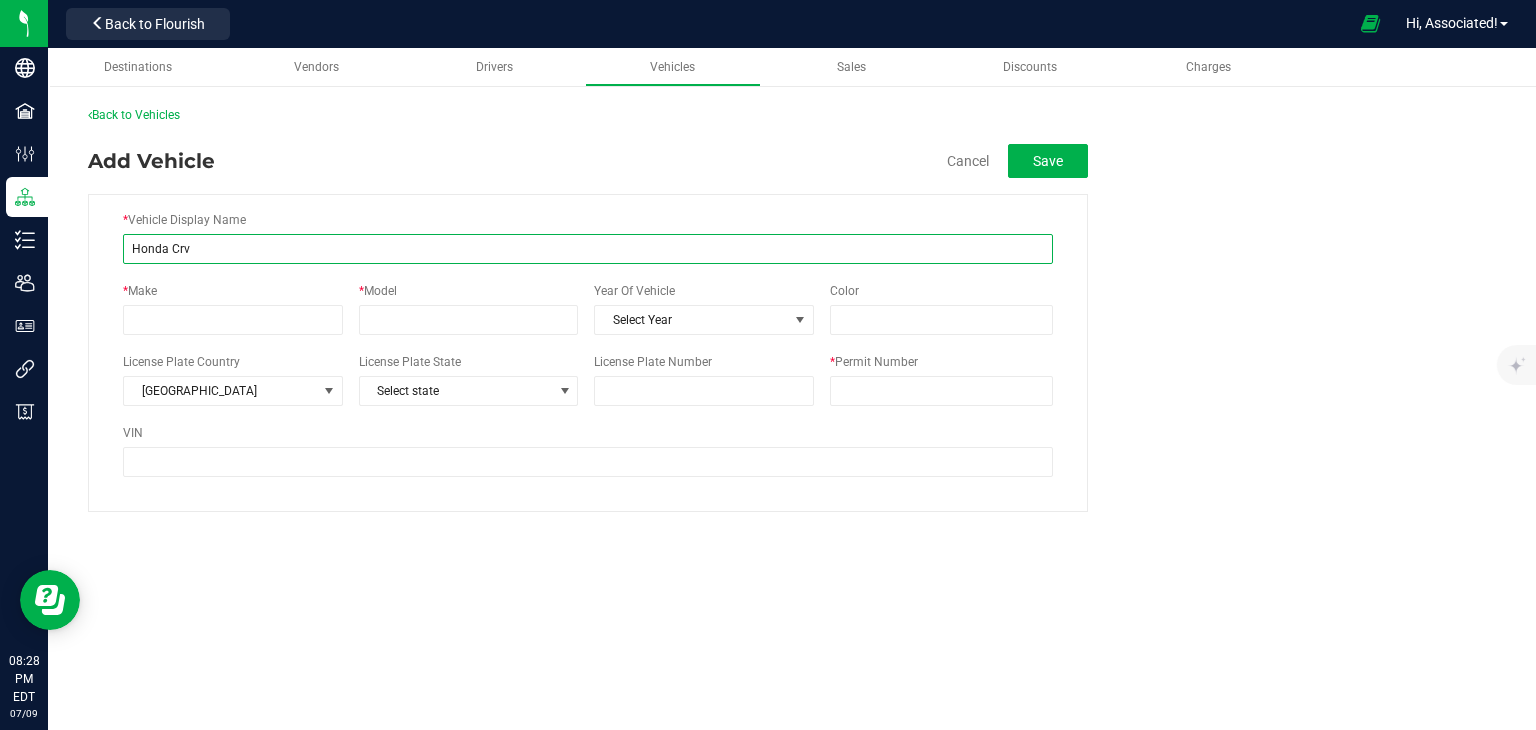 type on "Honda Crv" 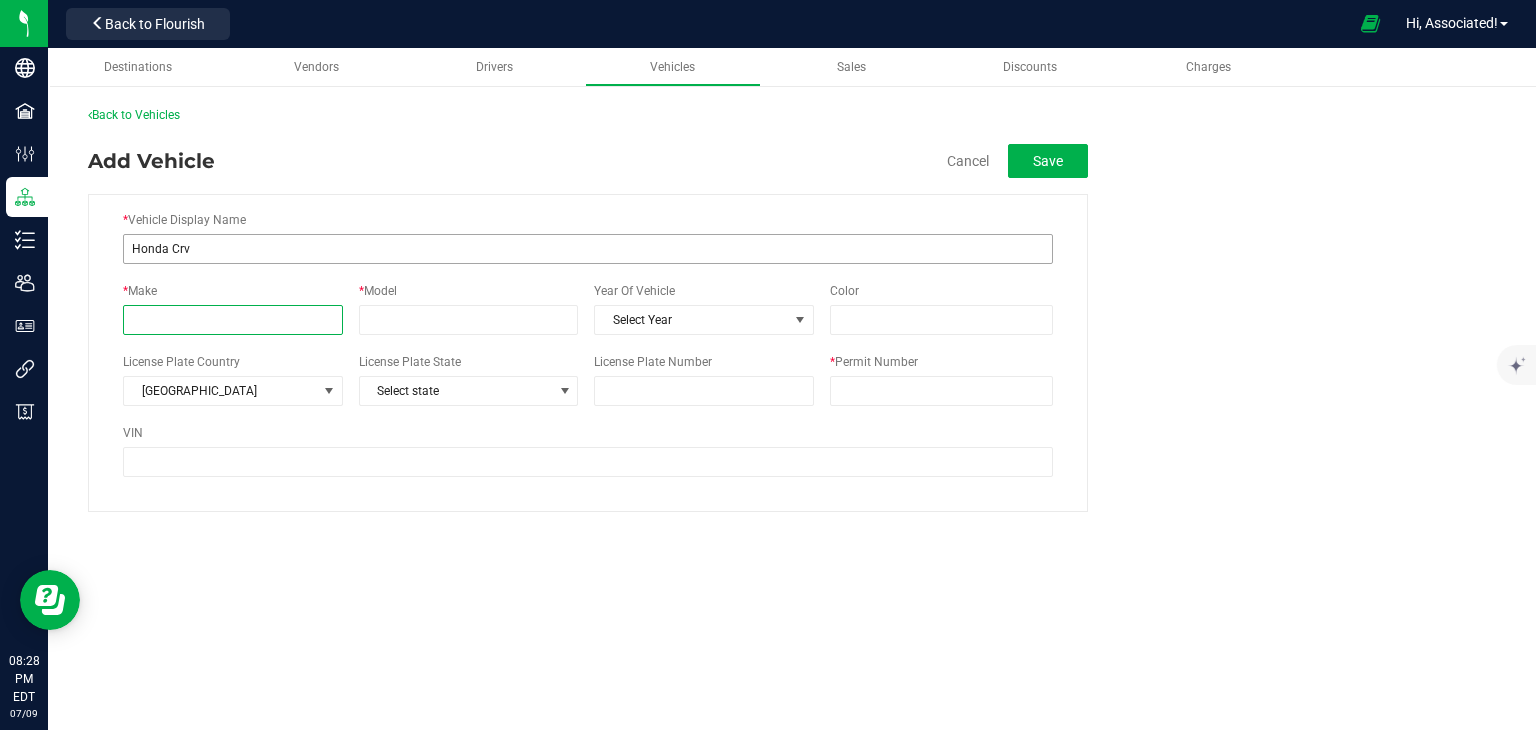 type on "G" 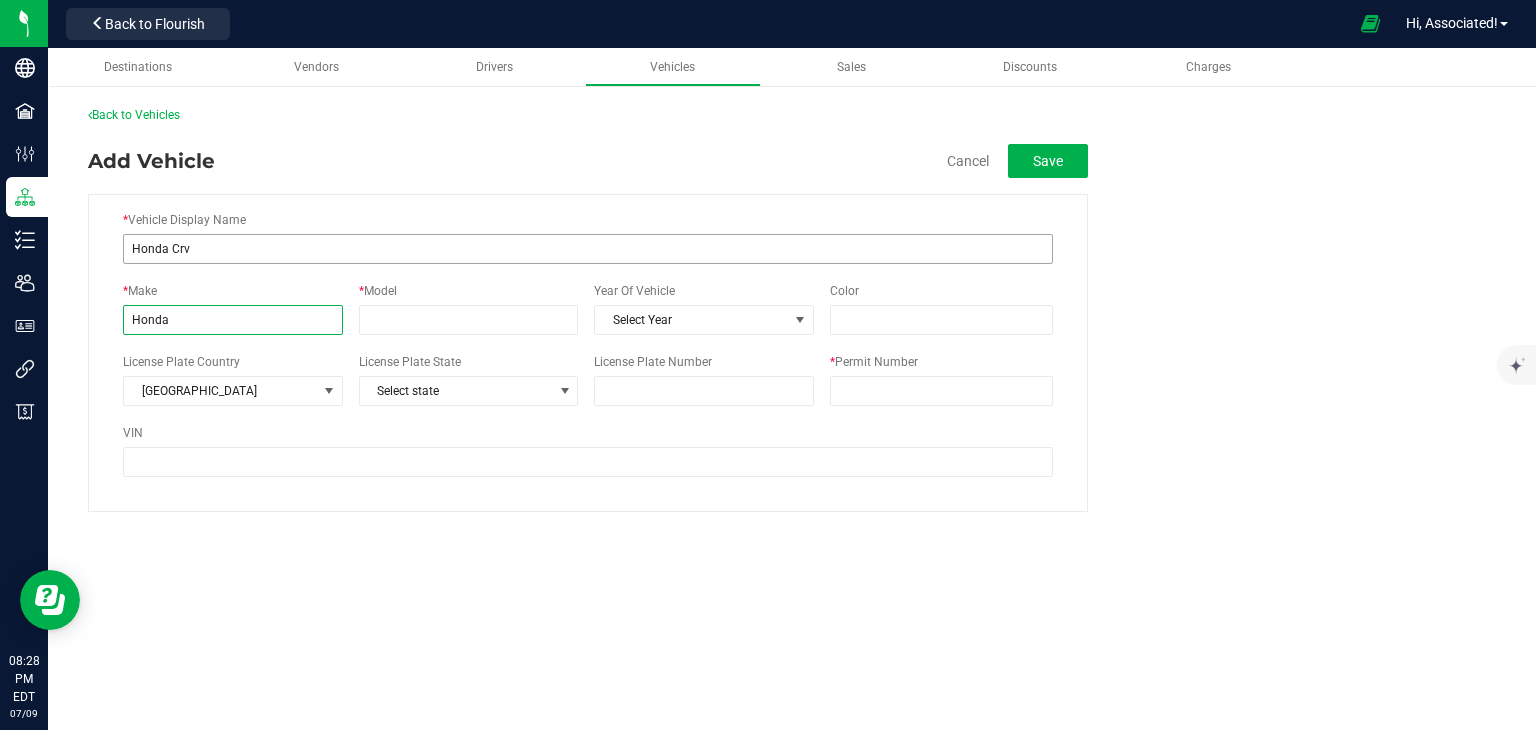 type on "Honda" 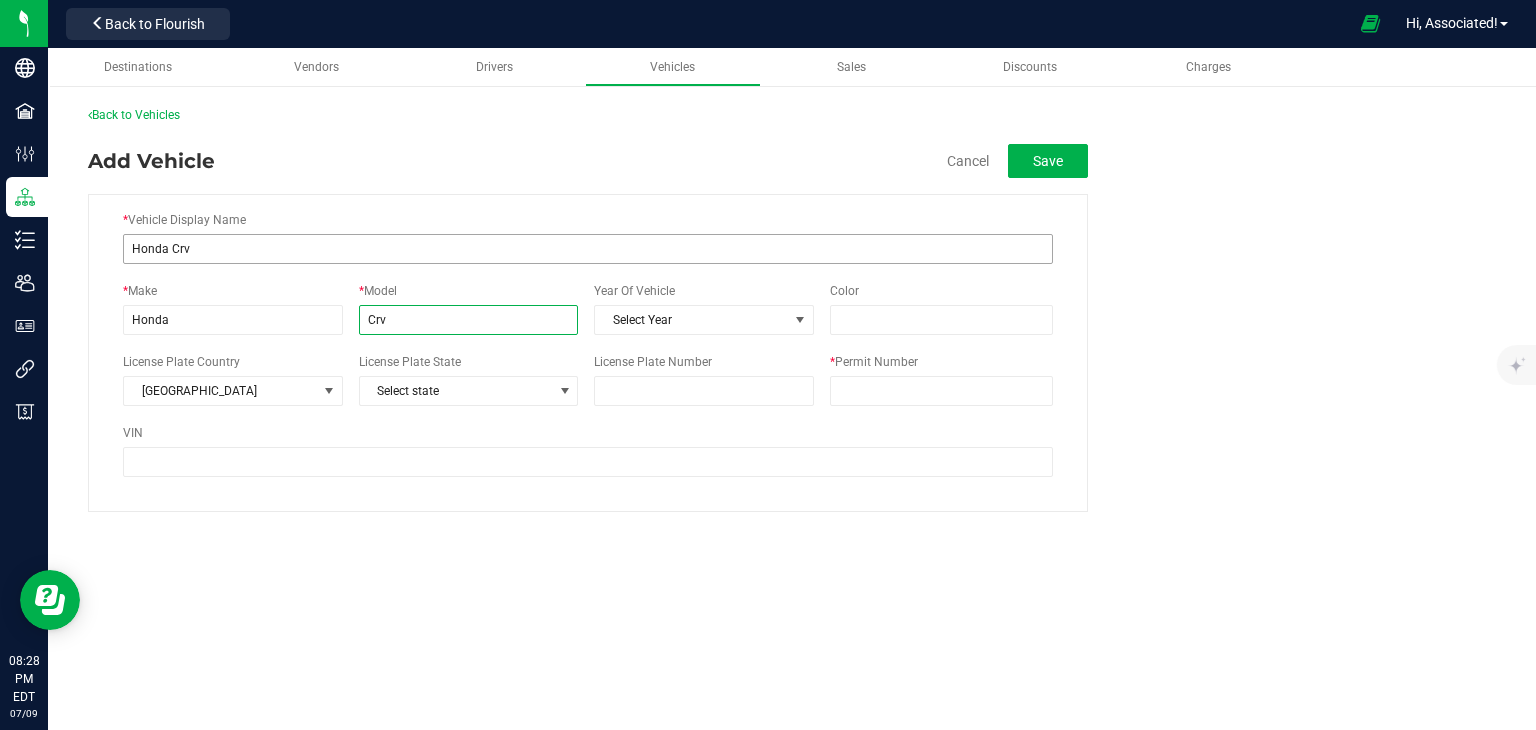 type on "Crv" 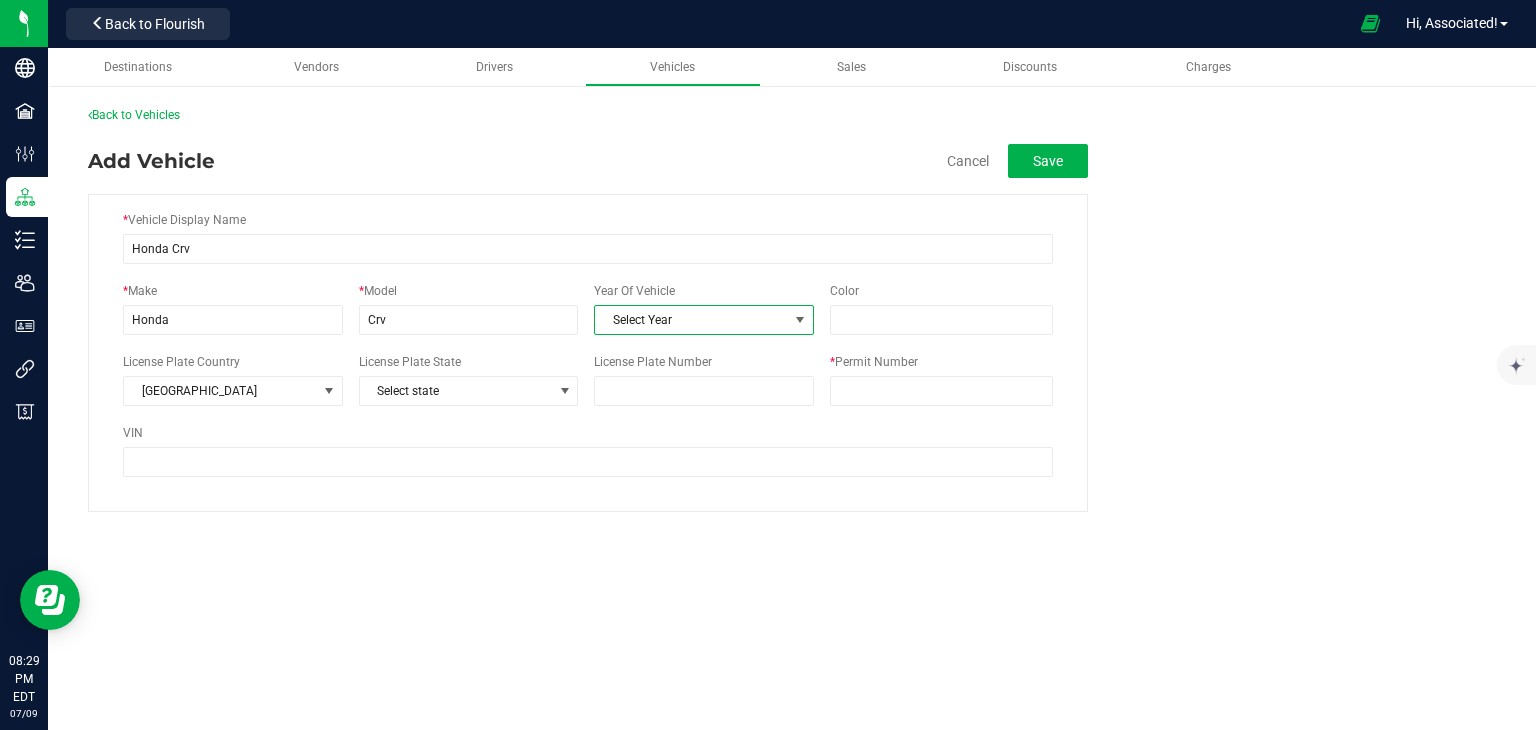 click on "Select Year" at bounding box center (691, 320) 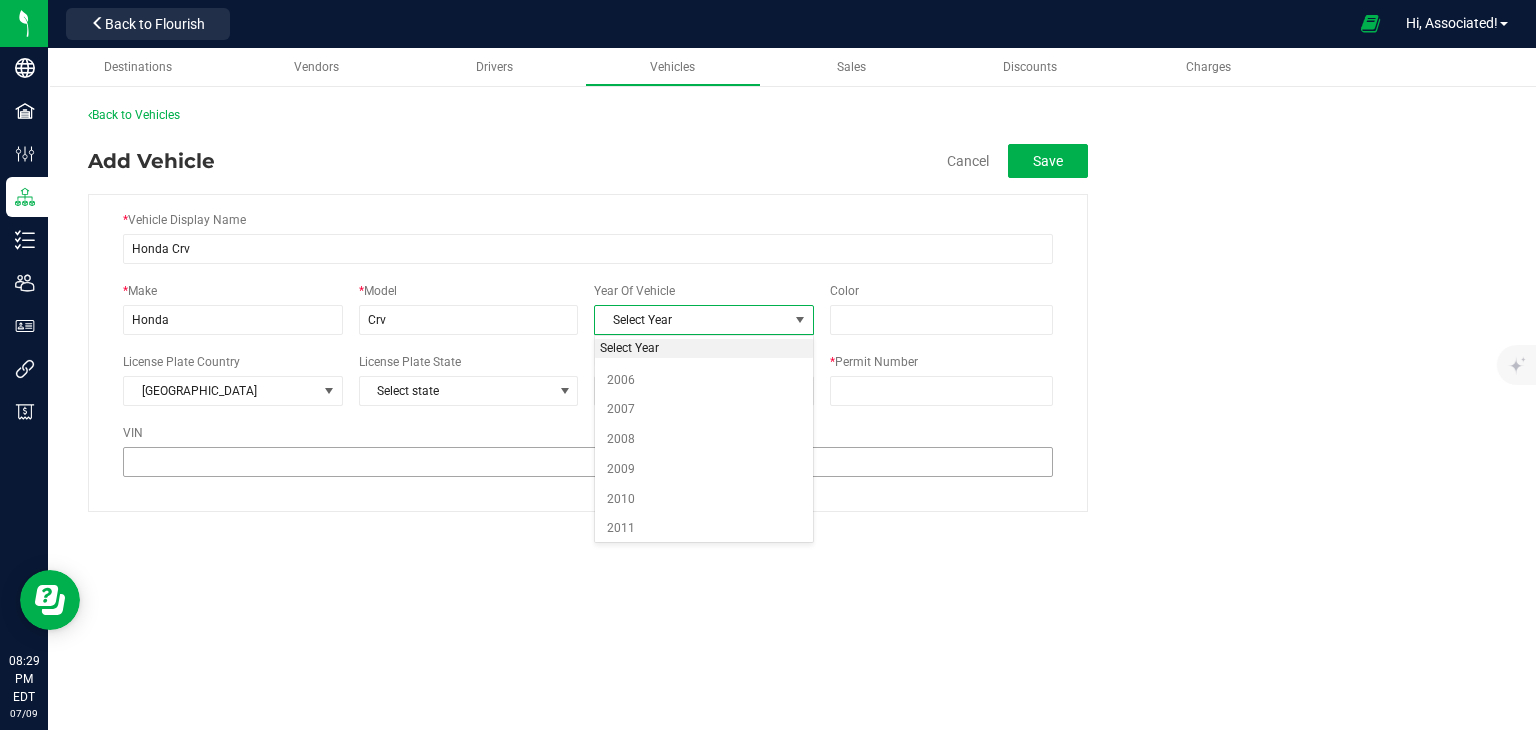 scroll, scrollTop: 788, scrollLeft: 0, axis: vertical 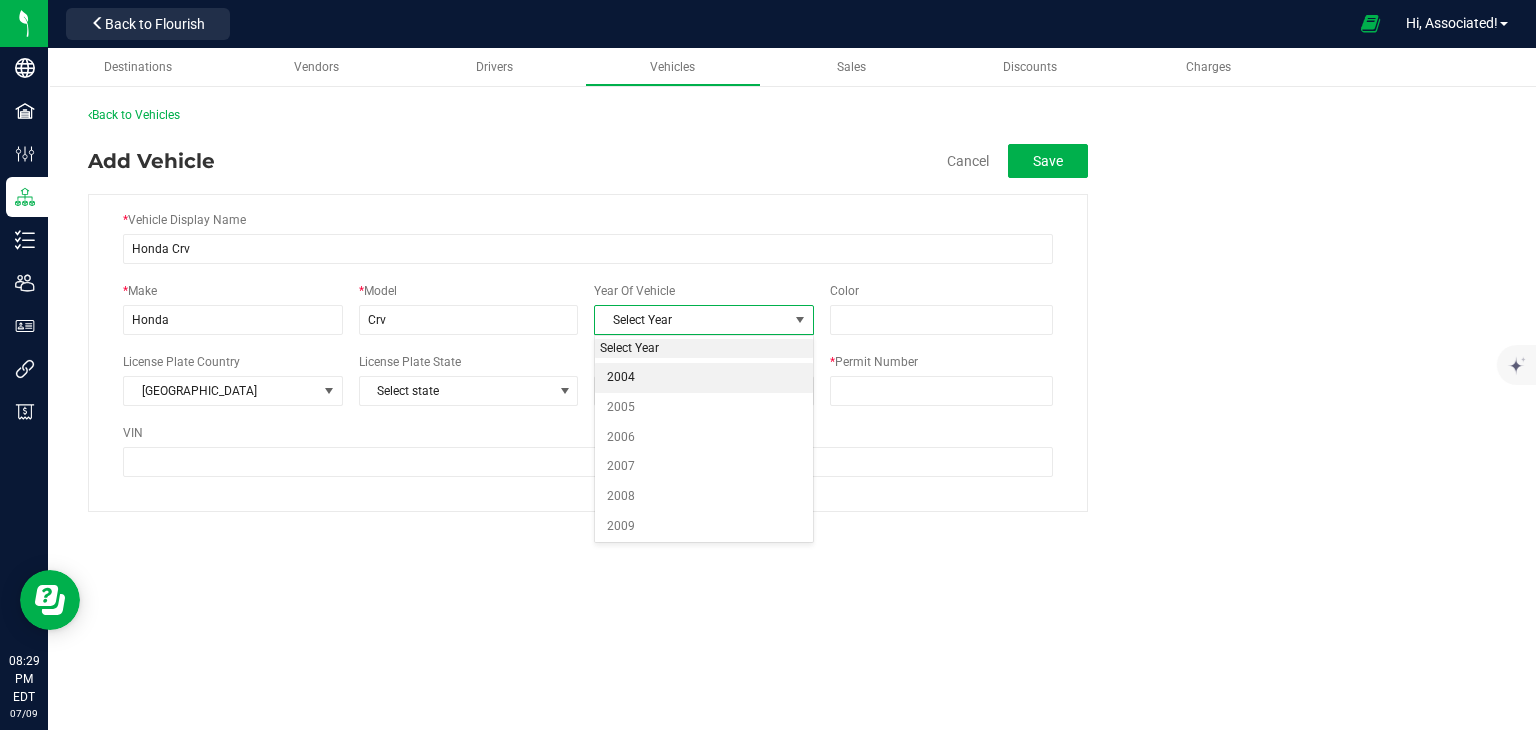 click on "2004" at bounding box center [704, 378] 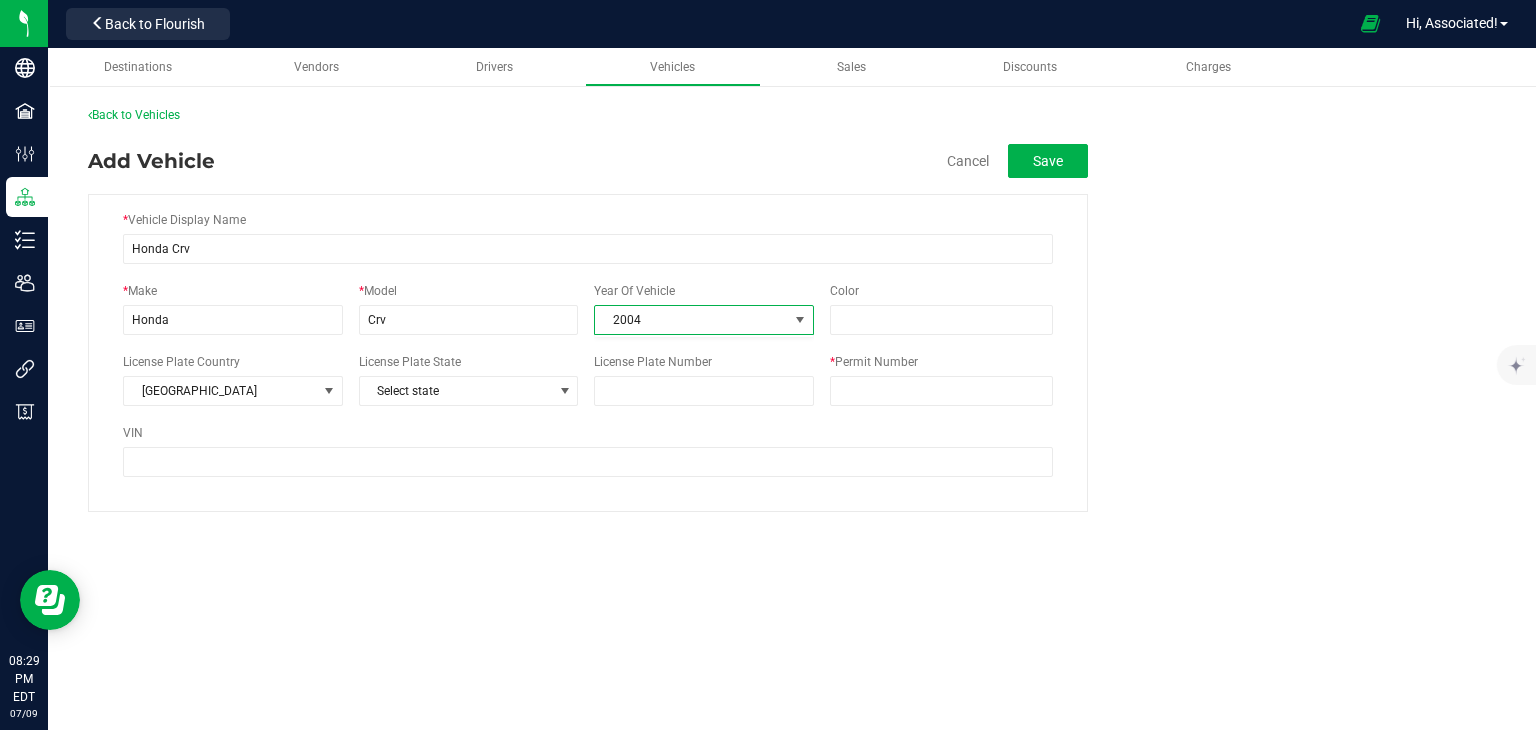 scroll, scrollTop: 0, scrollLeft: 0, axis: both 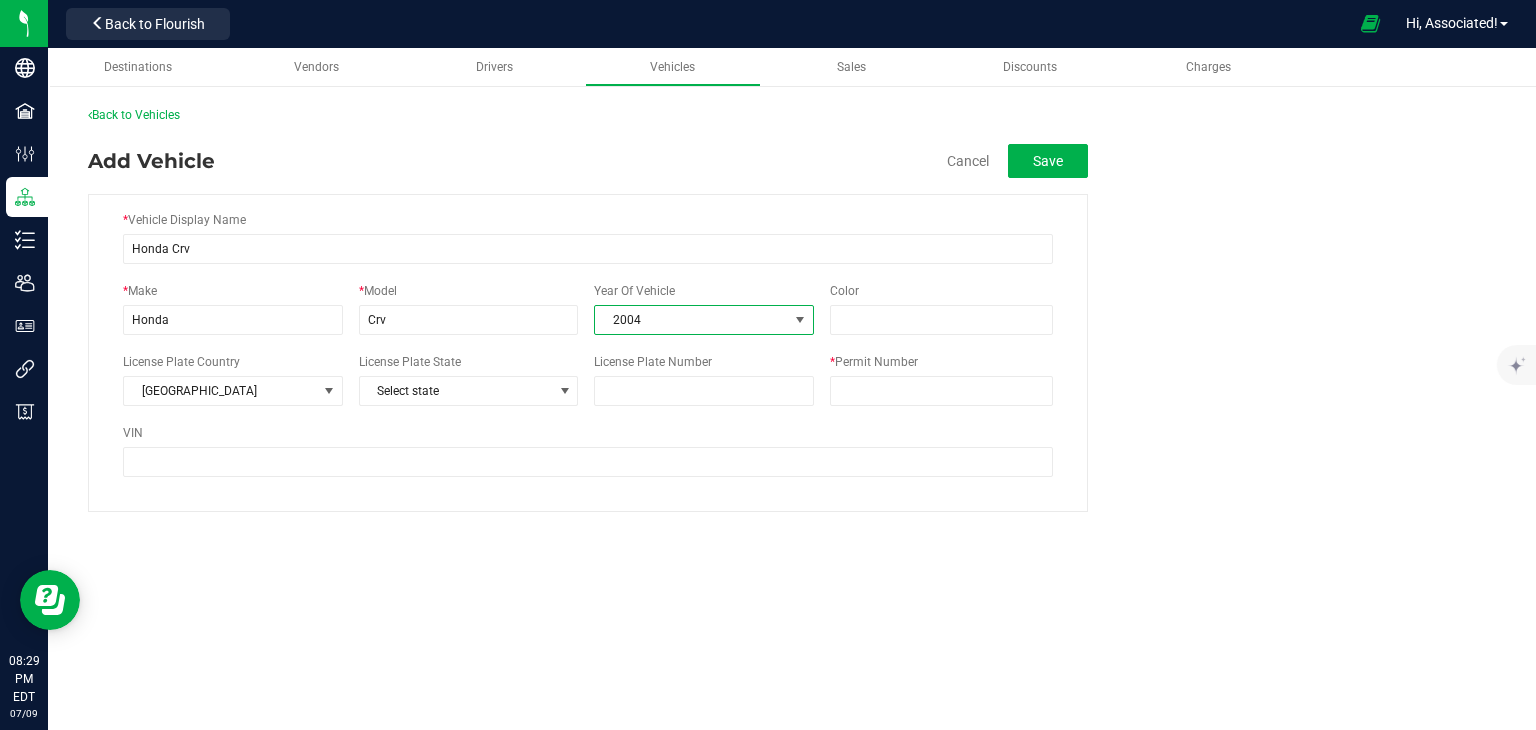 click on "*
Vehicle Display Name
Honda Crv
*
Make
Honda
*
Model
Crv
Year Of Vehicle
2004 Select Year 1980 1981 1982 1983 1984 1985 1986 1987 1988 1989 1990 1991 1992 1993 1994 1995 1996 1997 1998 1999 2000 2001 2002 2003 2004 2005 2006 2007 2008 2009 2010 2011 2012 2013 2014 2015 2016 2017 2018 2019 2020 2021 2022 2023 2024 2025 2026
Color" at bounding box center (588, 353) 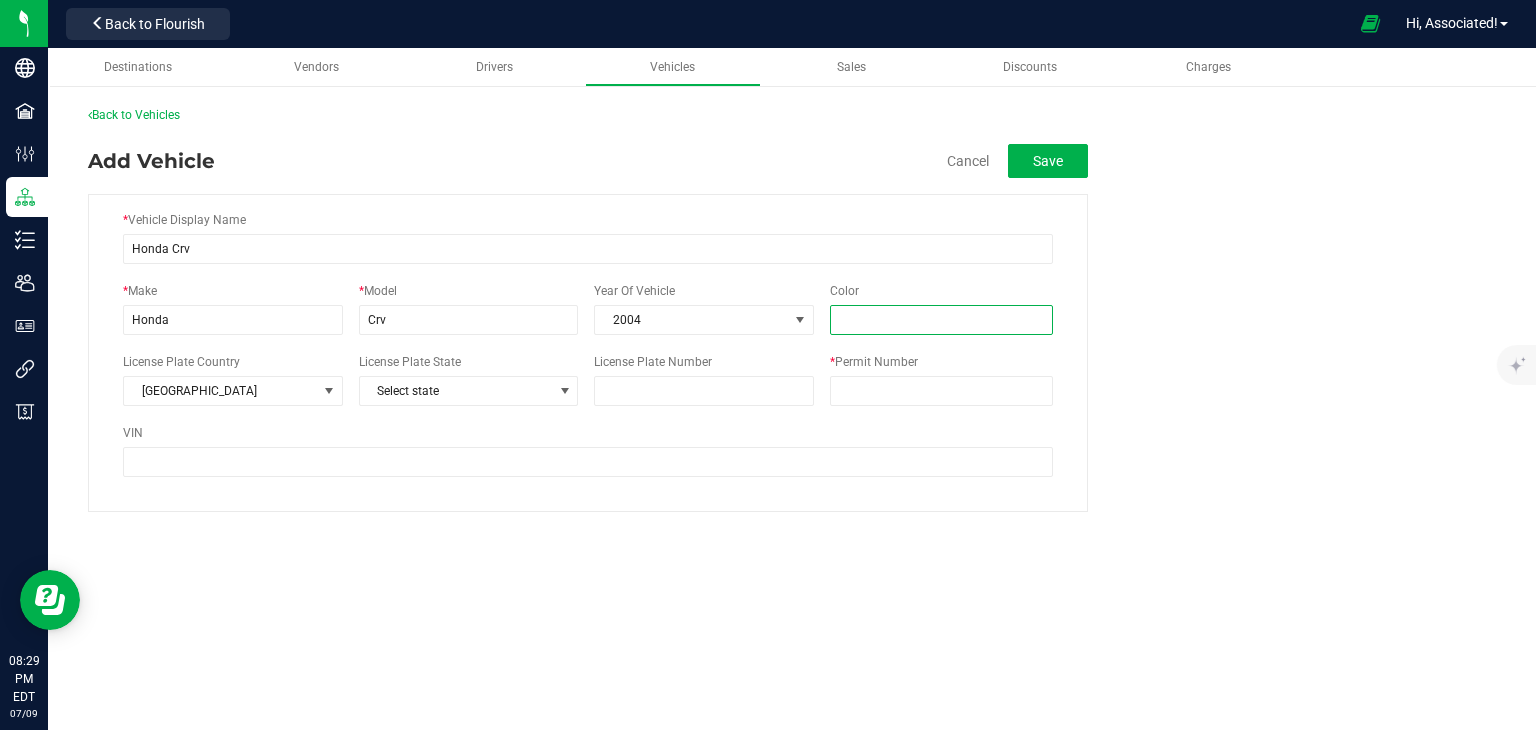 click on "Color" at bounding box center [941, 320] 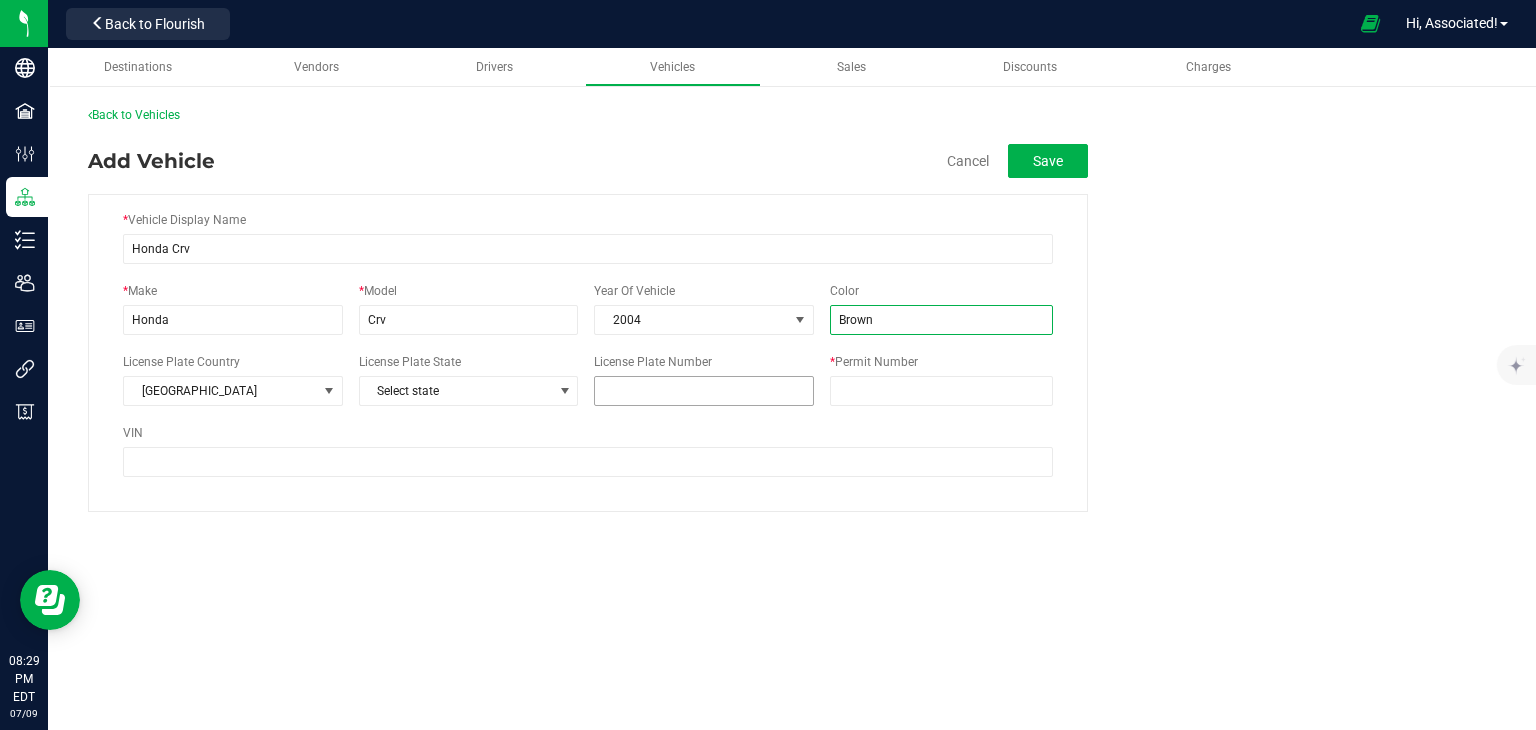 type on "Brown" 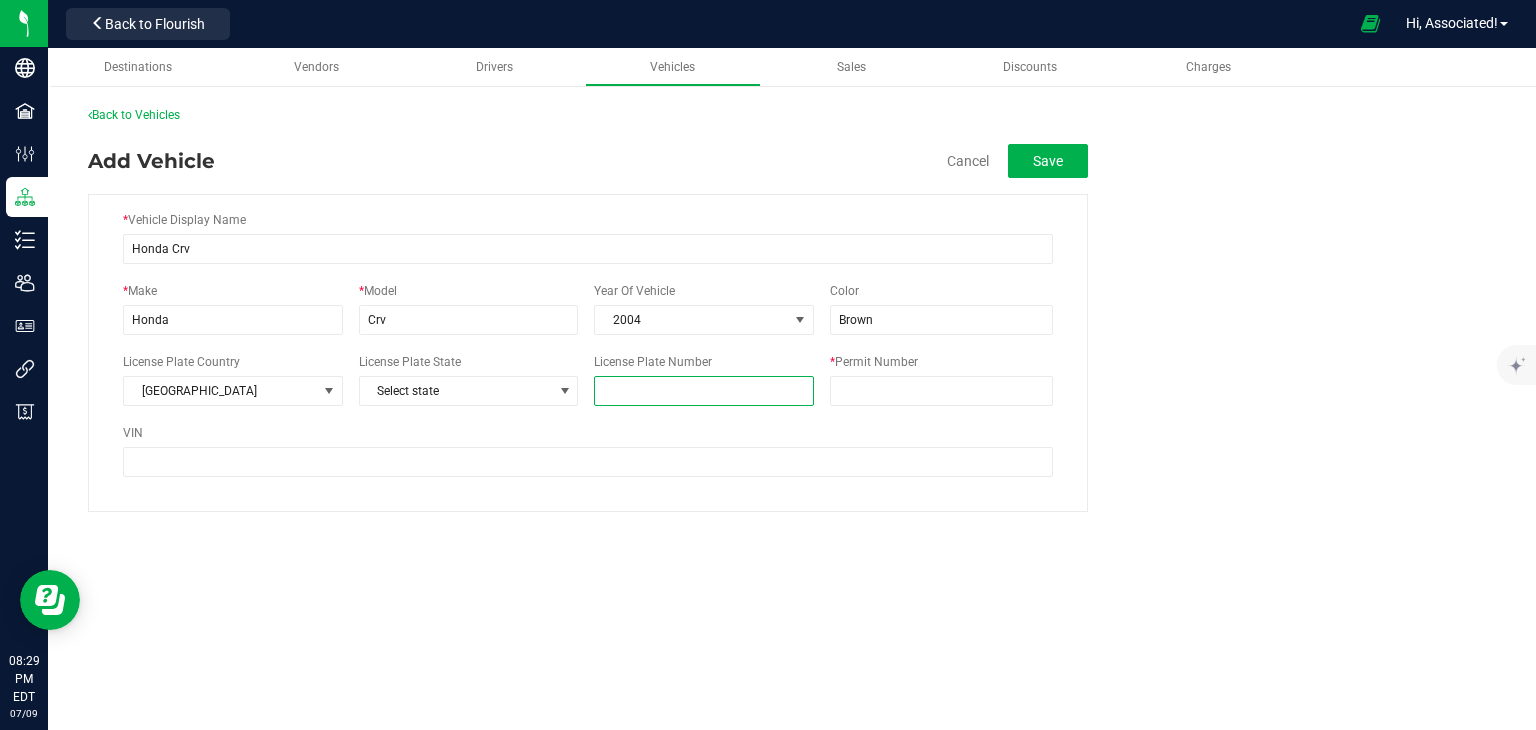 click on "License Plate Number" at bounding box center (704, 391) 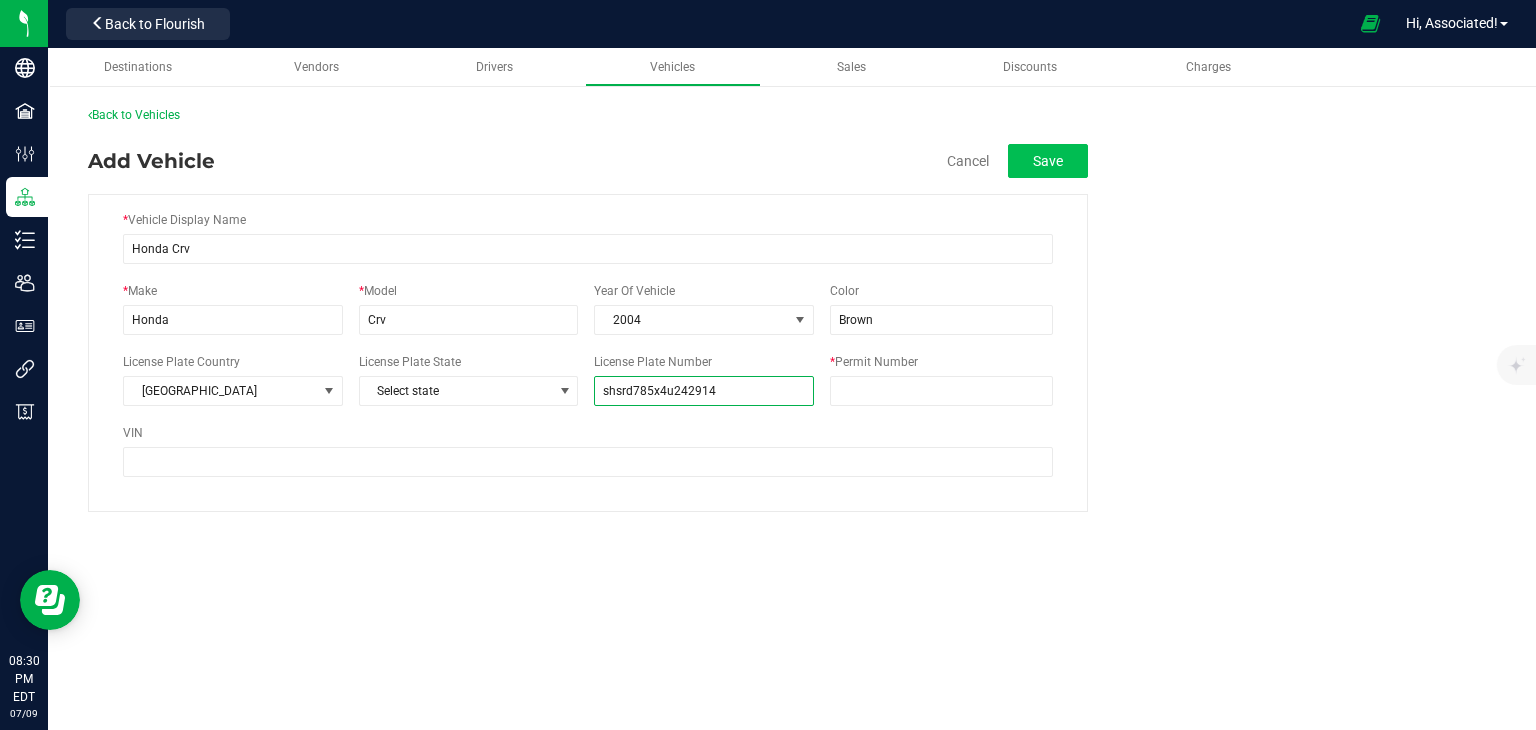 type on "shsrd785x4u242914" 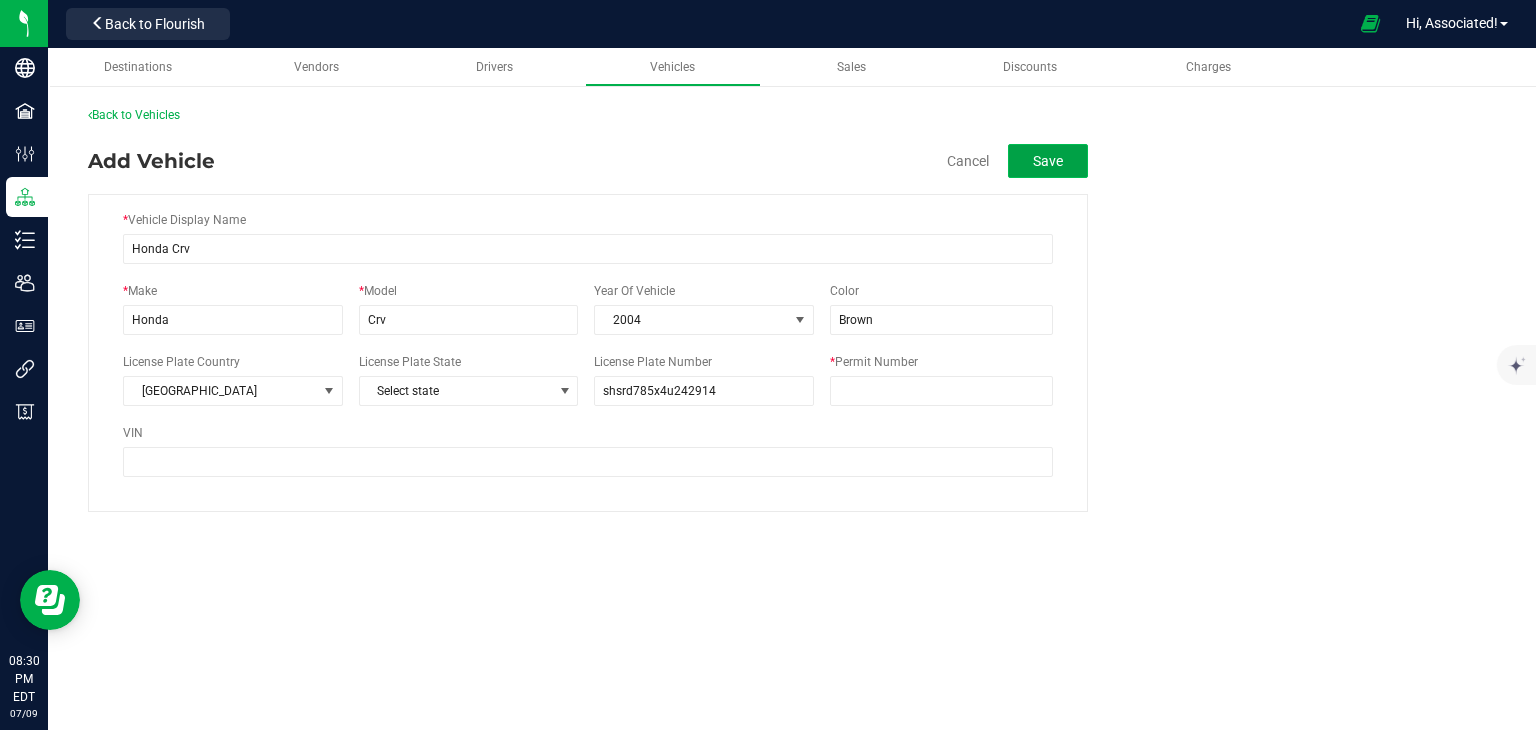 click on "Save" at bounding box center (1048, 161) 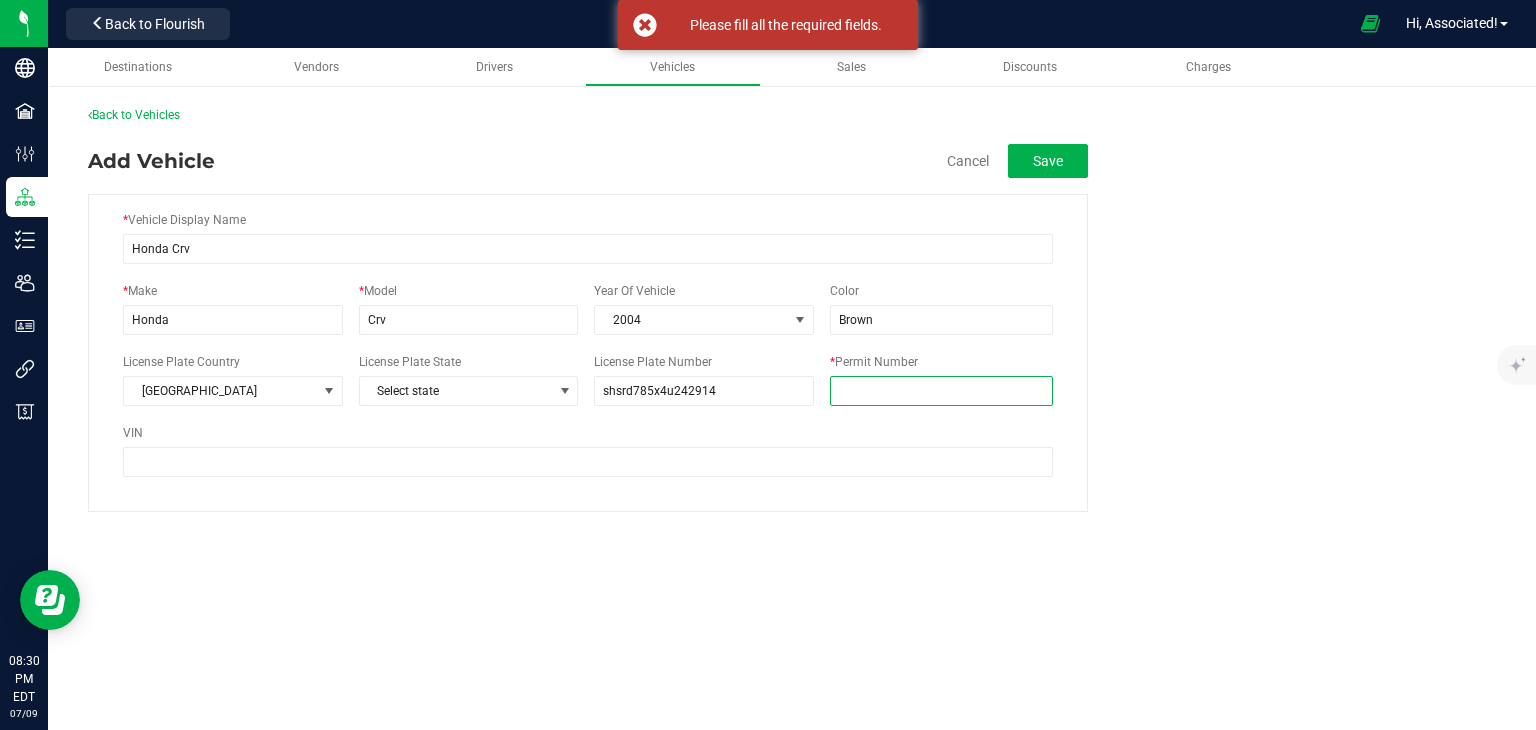 click on "*
Permit Number" at bounding box center [941, 391] 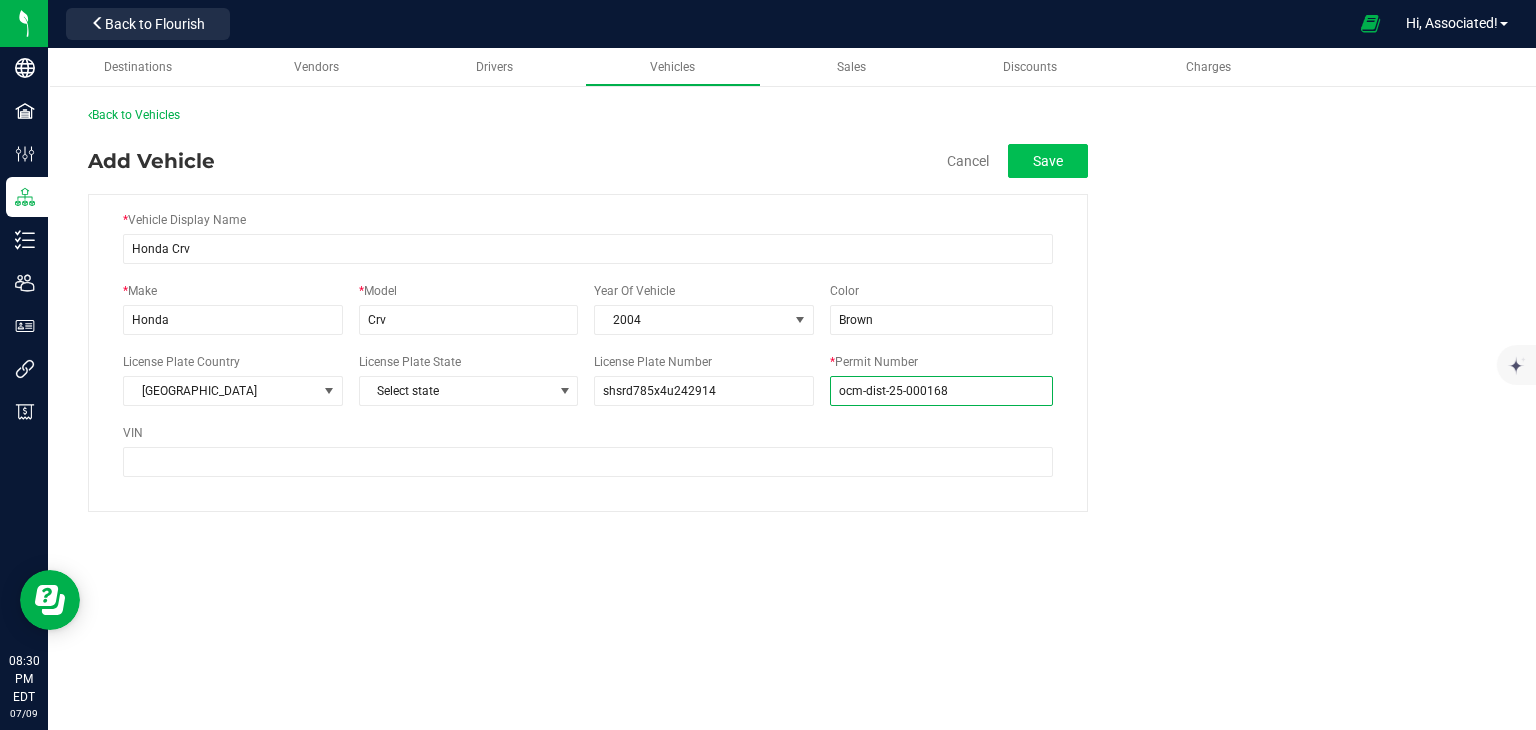 type on "ocm-dist-25-000168" 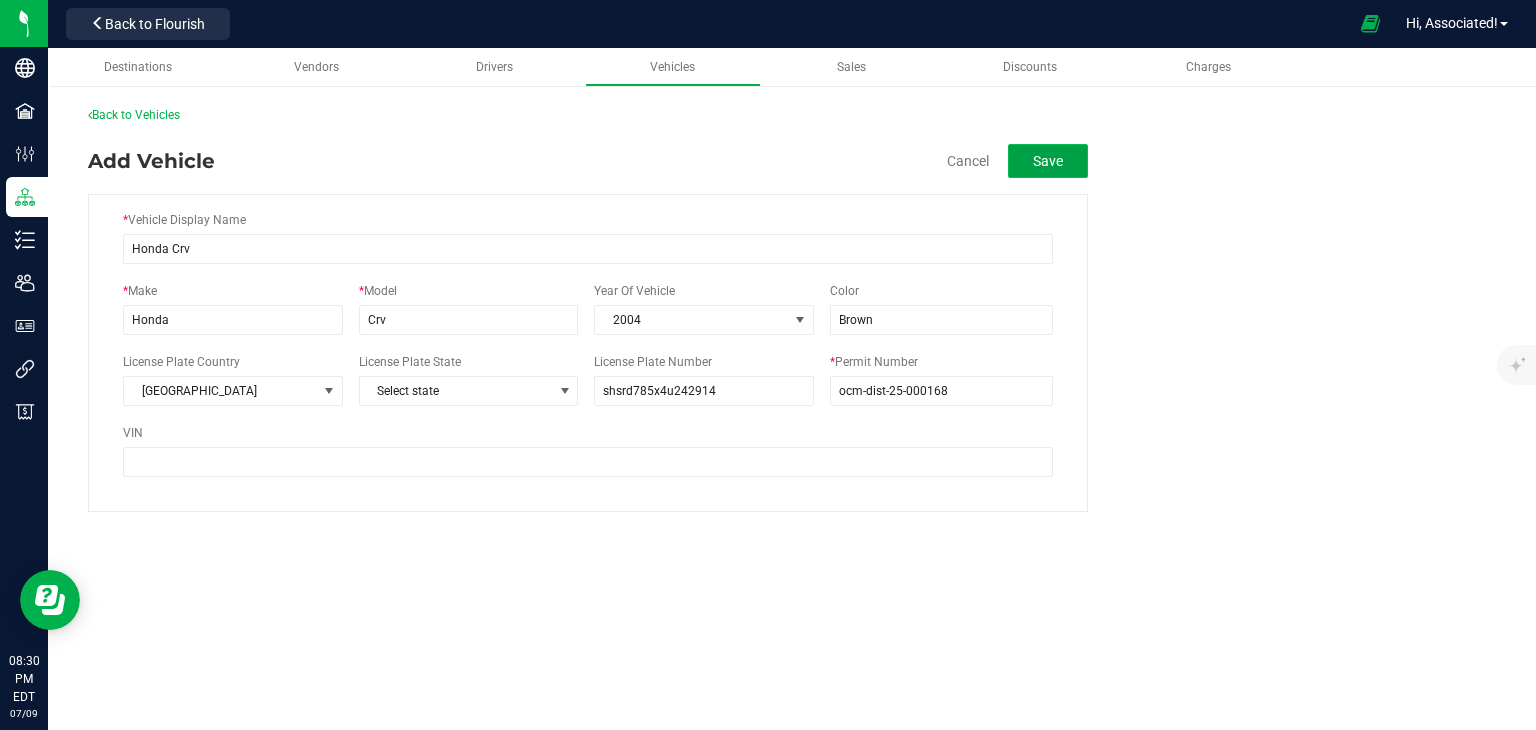 click on "Save" at bounding box center (1048, 161) 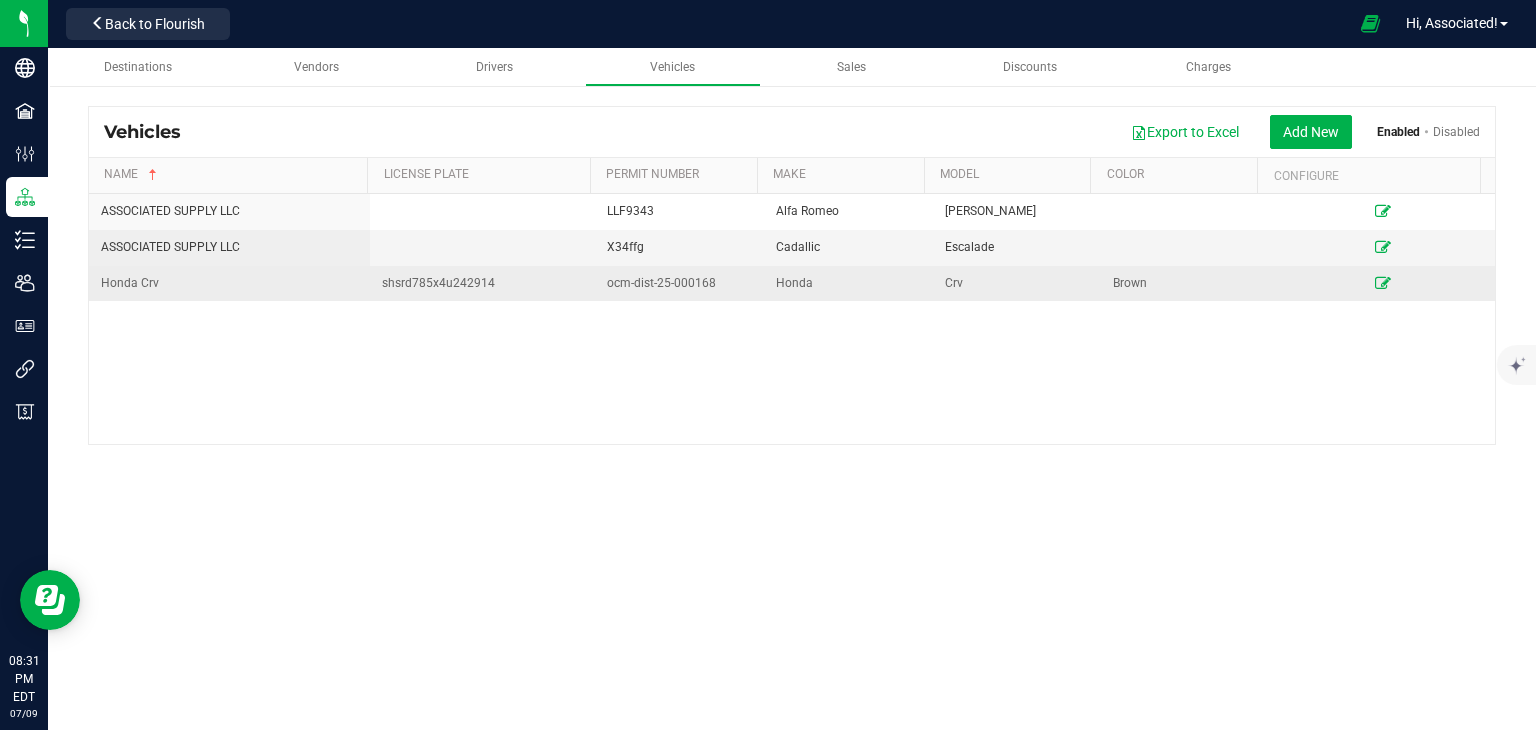 click on "ocm-dist-25-000168" at bounding box center (661, 283) 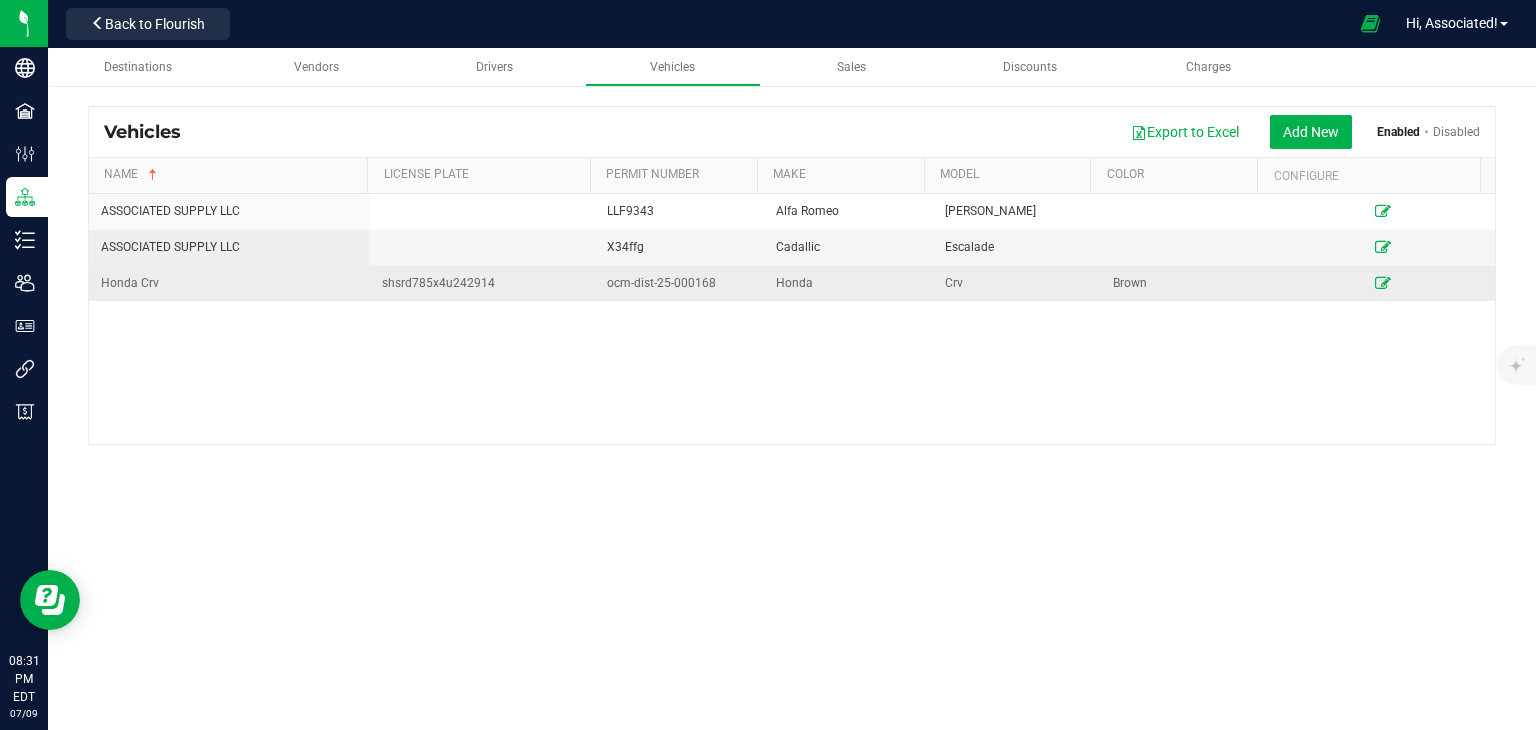 click on "Honda Crv" at bounding box center [229, 283] 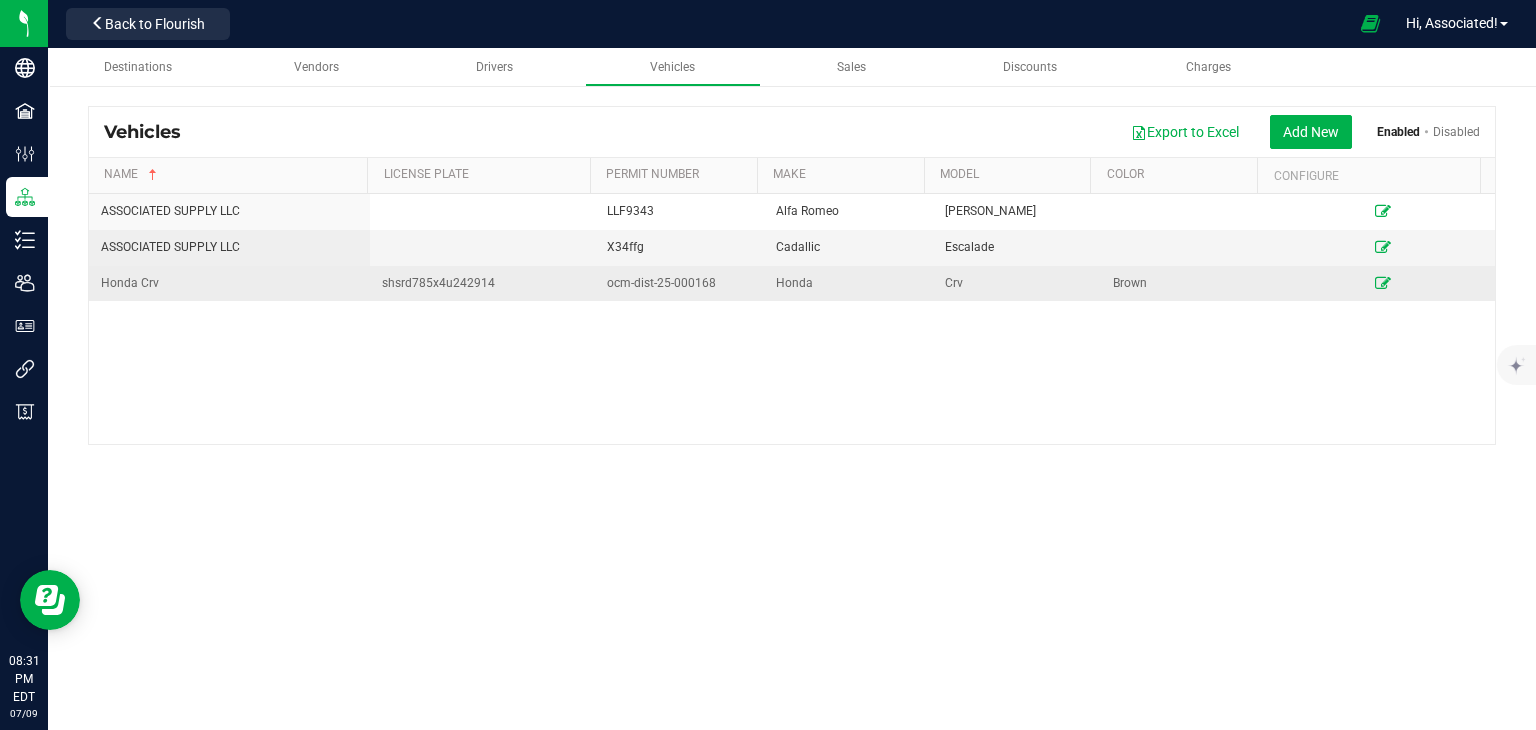 click on "Honda Crv" at bounding box center [229, 283] 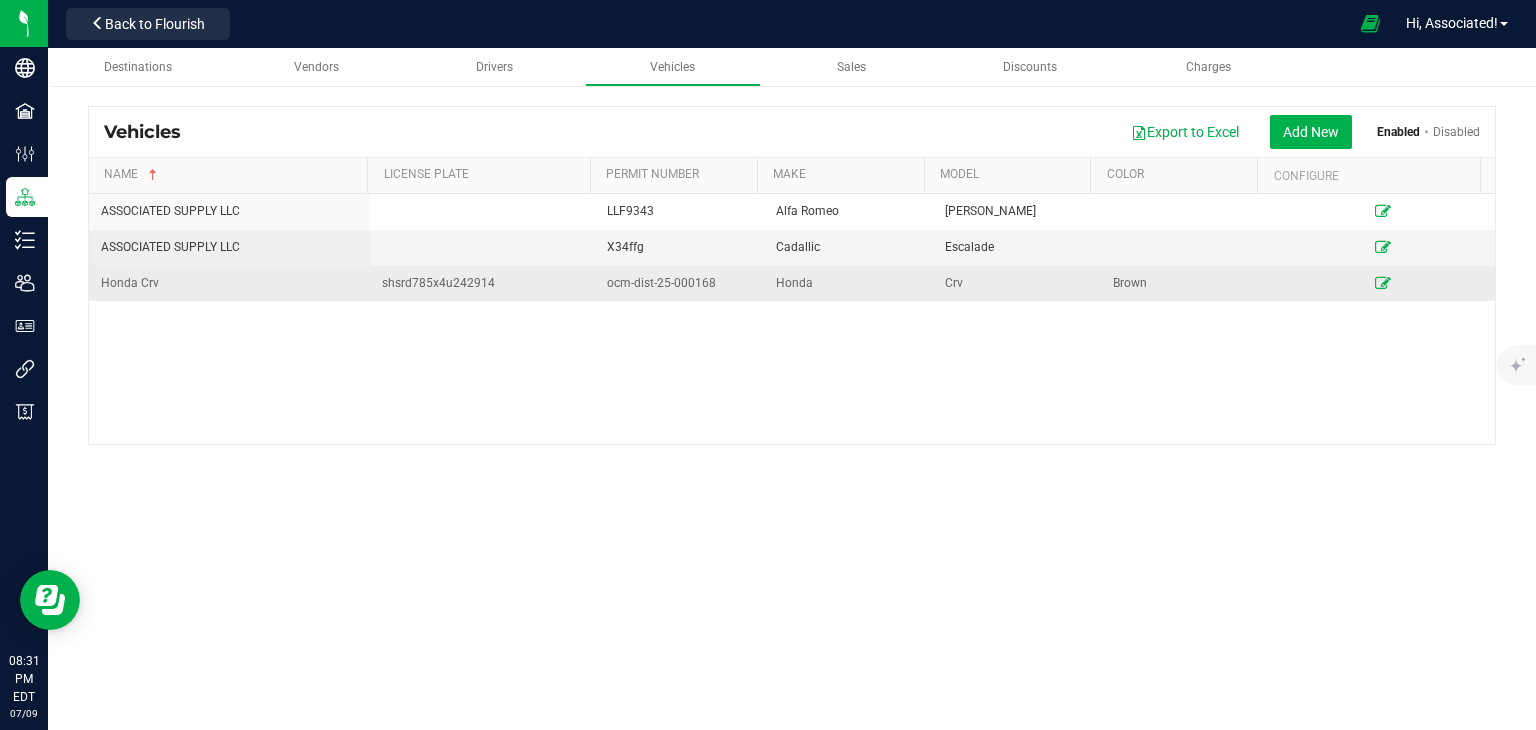 click on "Honda Crv" at bounding box center [229, 283] 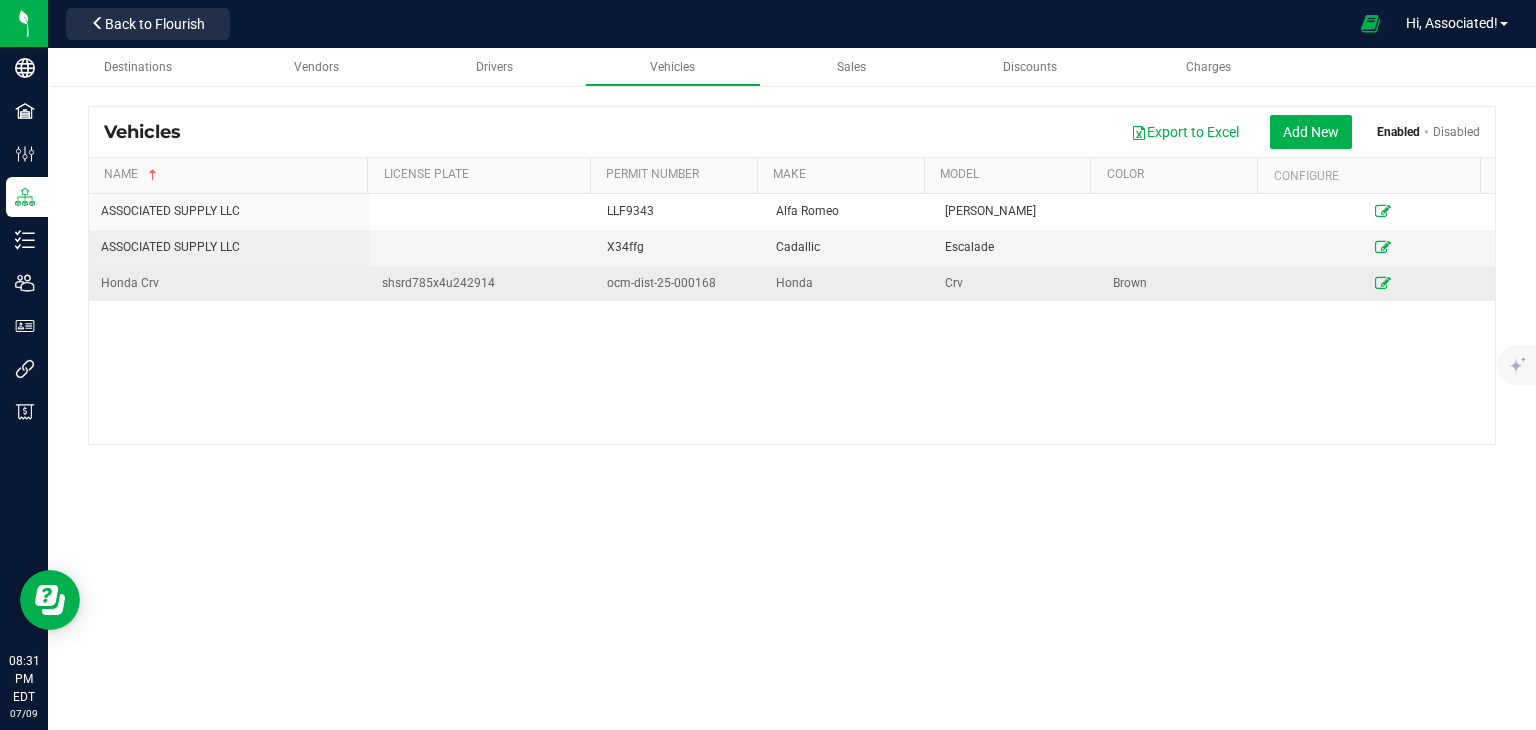 click at bounding box center (1383, 283) 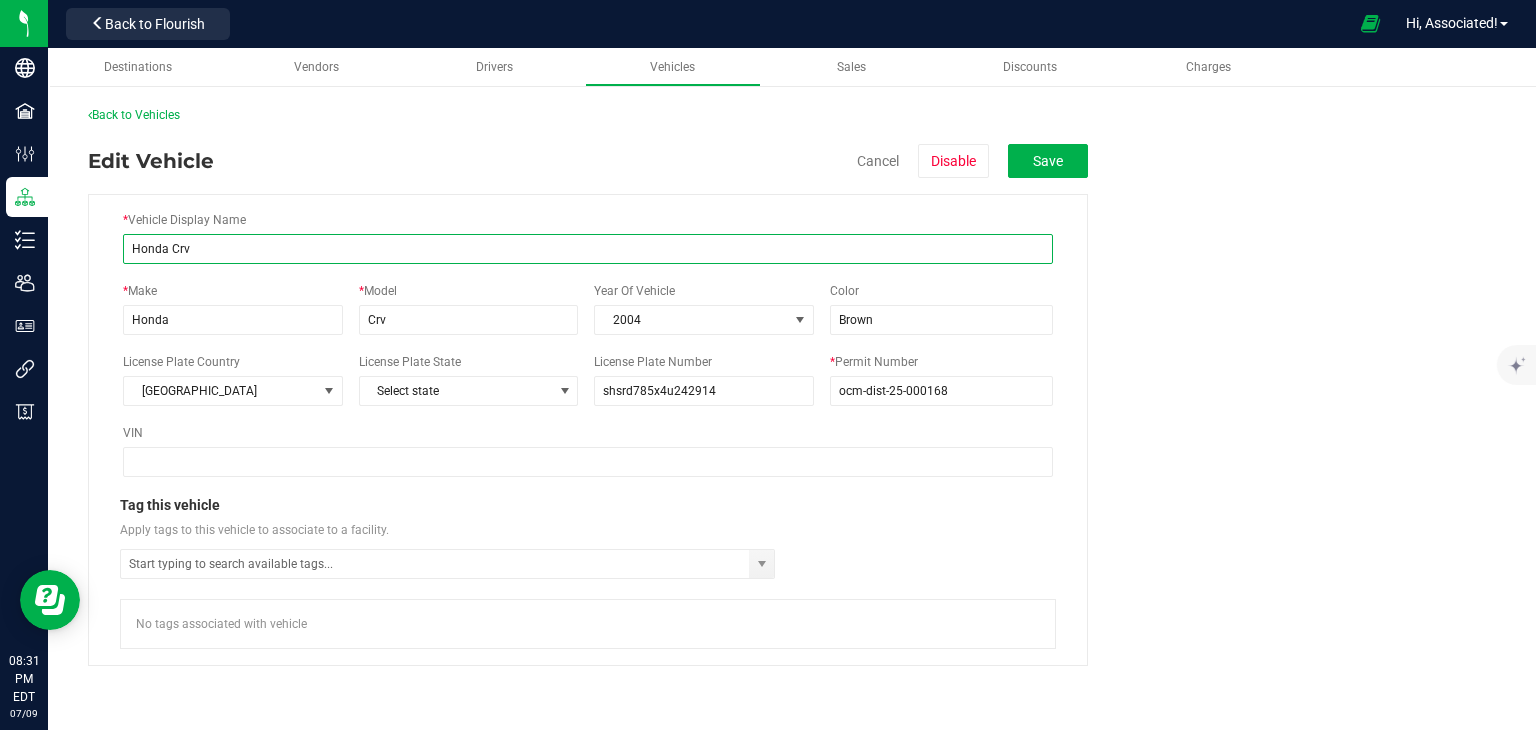 click on "Honda Crv" at bounding box center (588, 249) 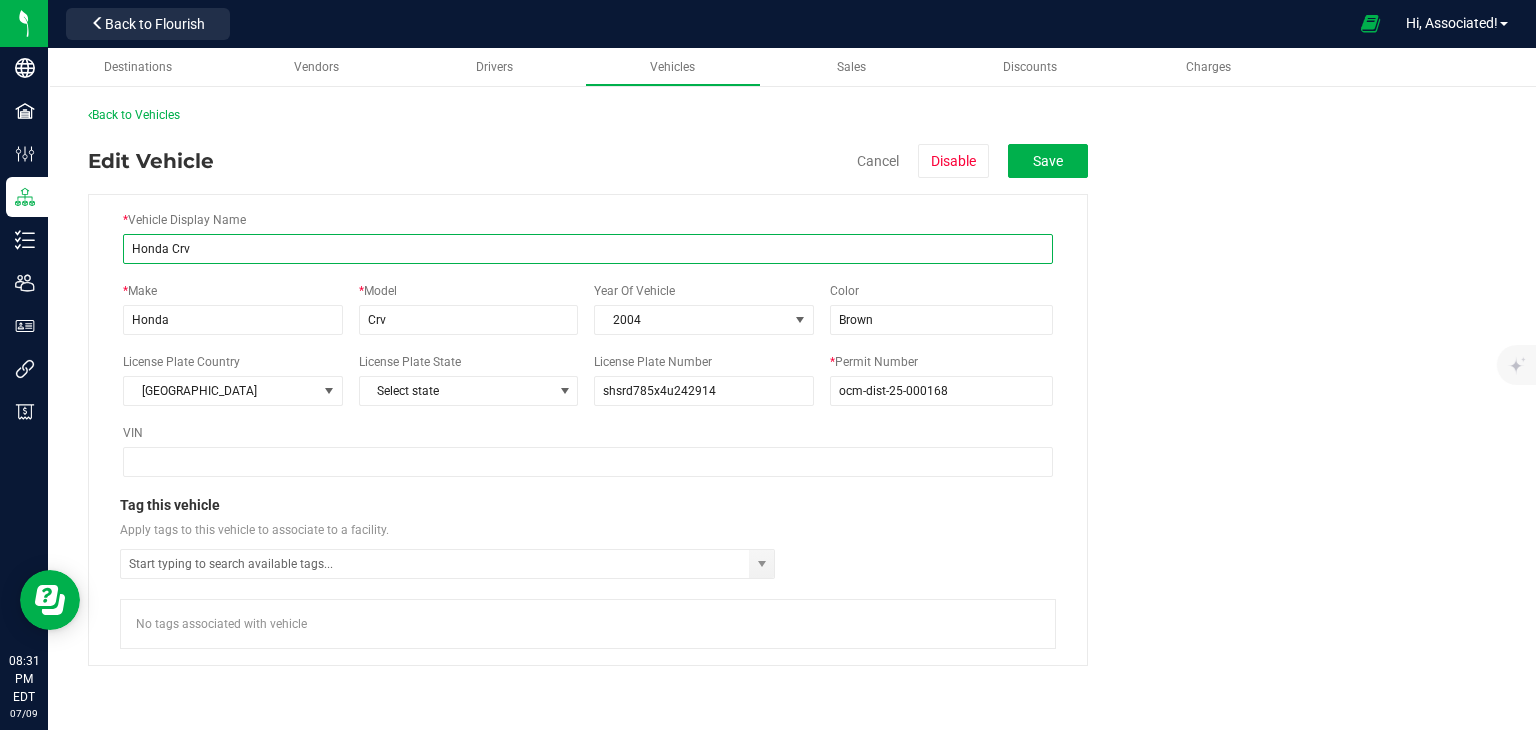click on "Honda Crv" at bounding box center [588, 249] 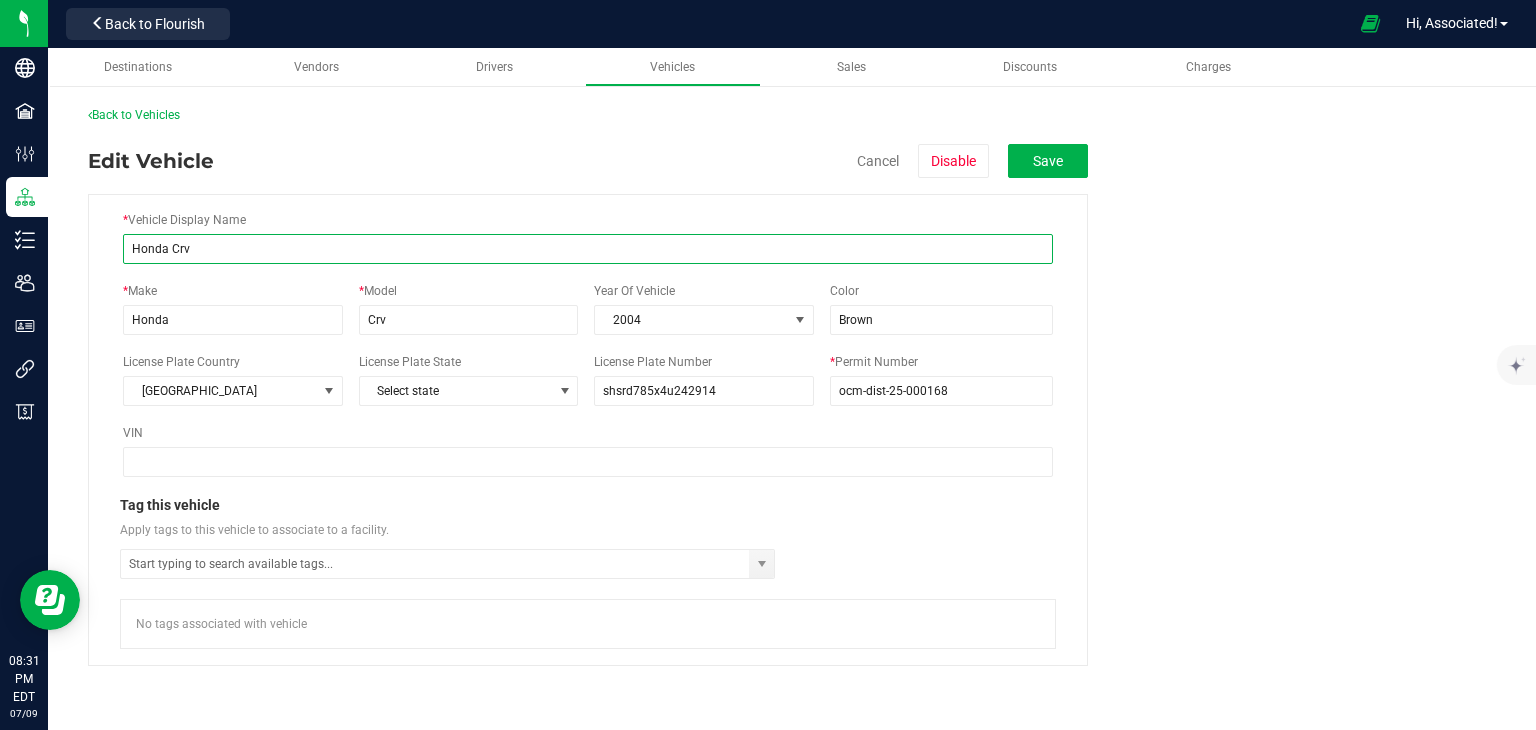click on "Honda Crv" at bounding box center [588, 249] 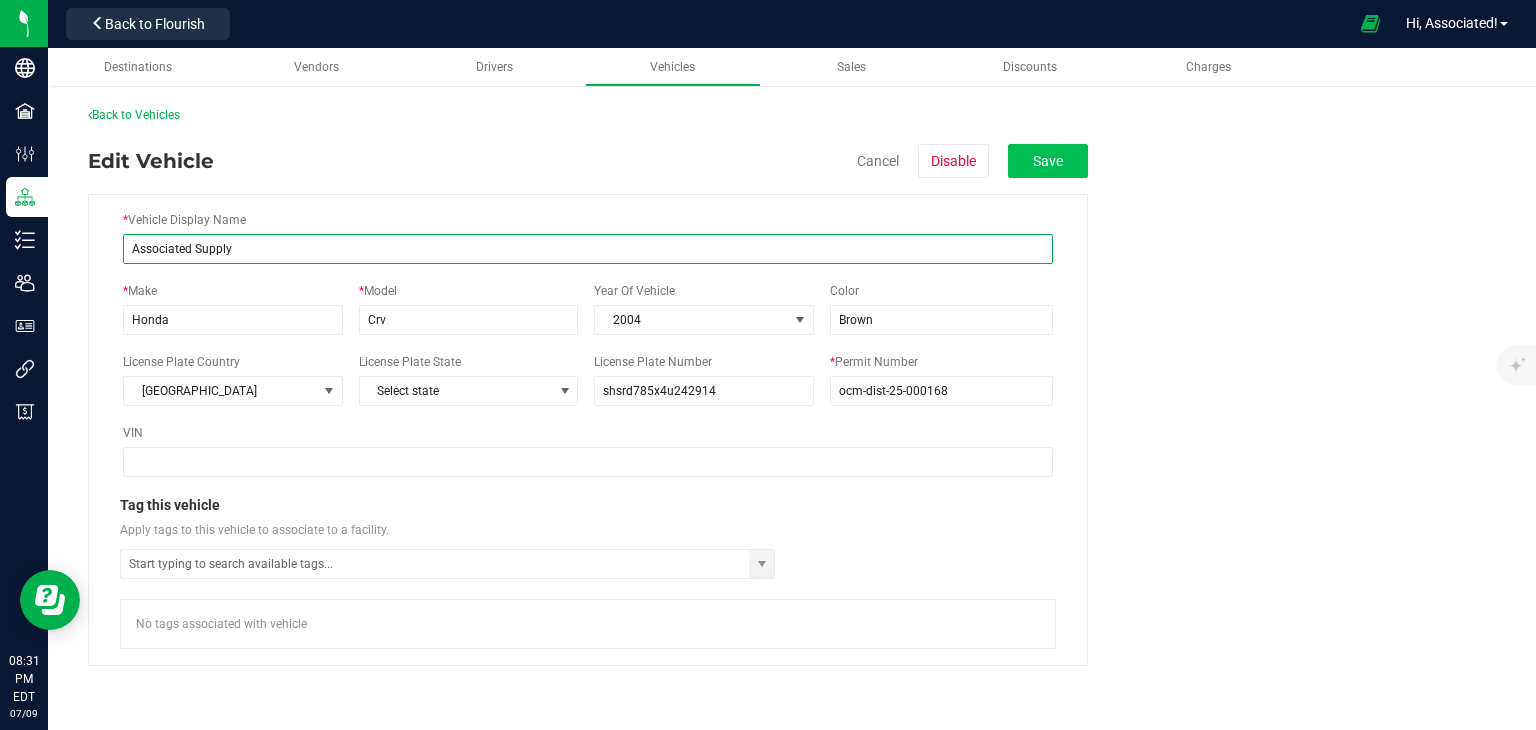type on "Associated Supply" 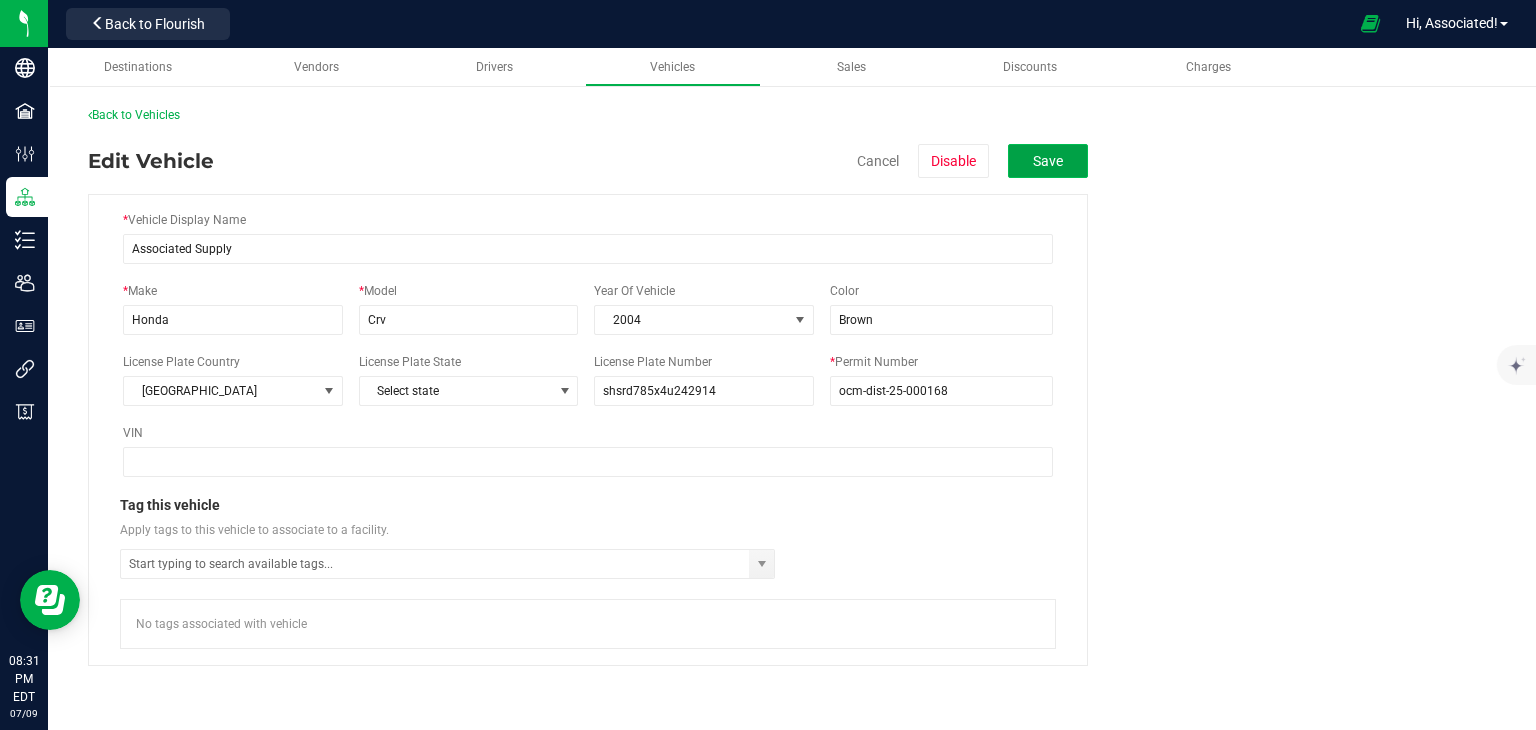 click on "Save" at bounding box center [1048, 161] 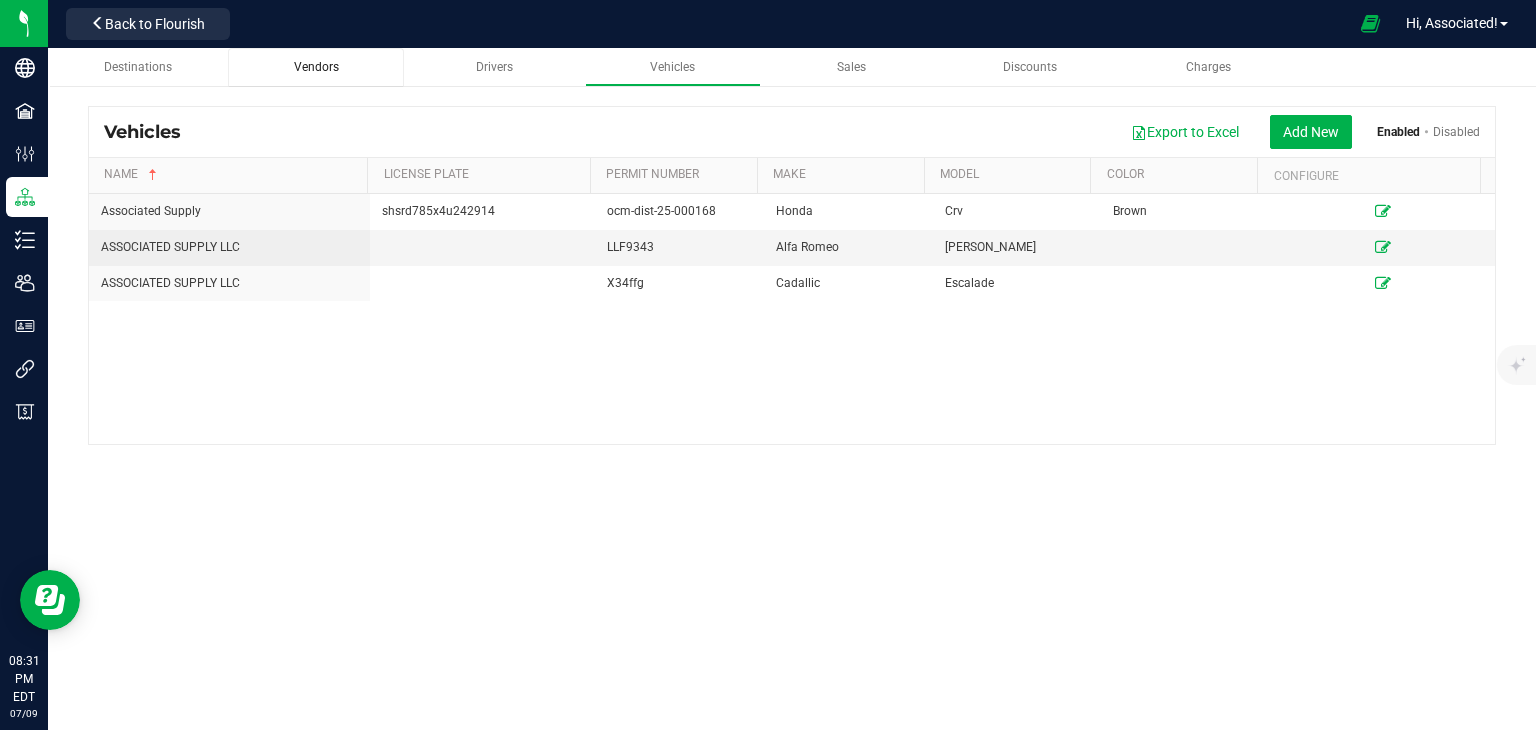 click on "Vendors" at bounding box center (316, 67) 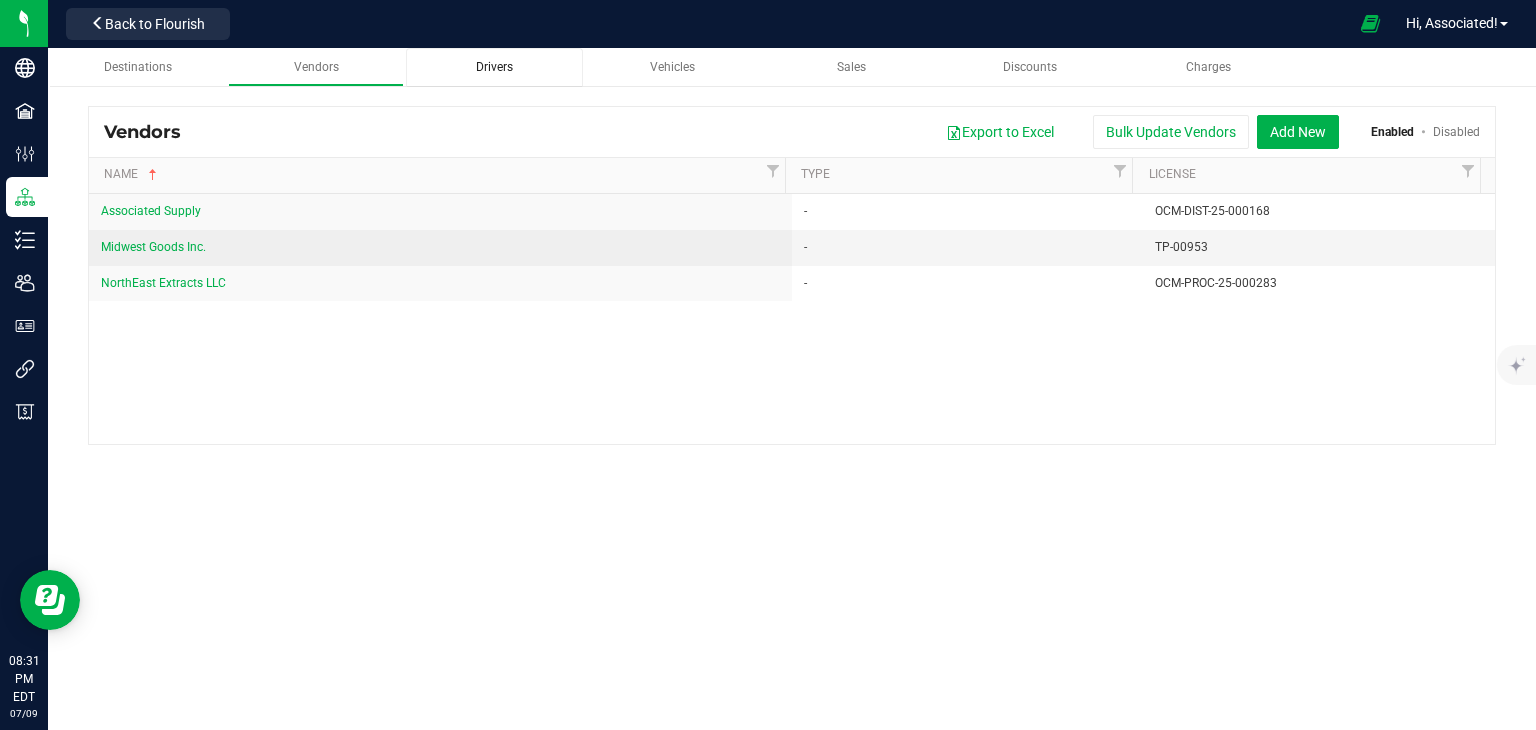 click on "Drivers" at bounding box center [494, 67] 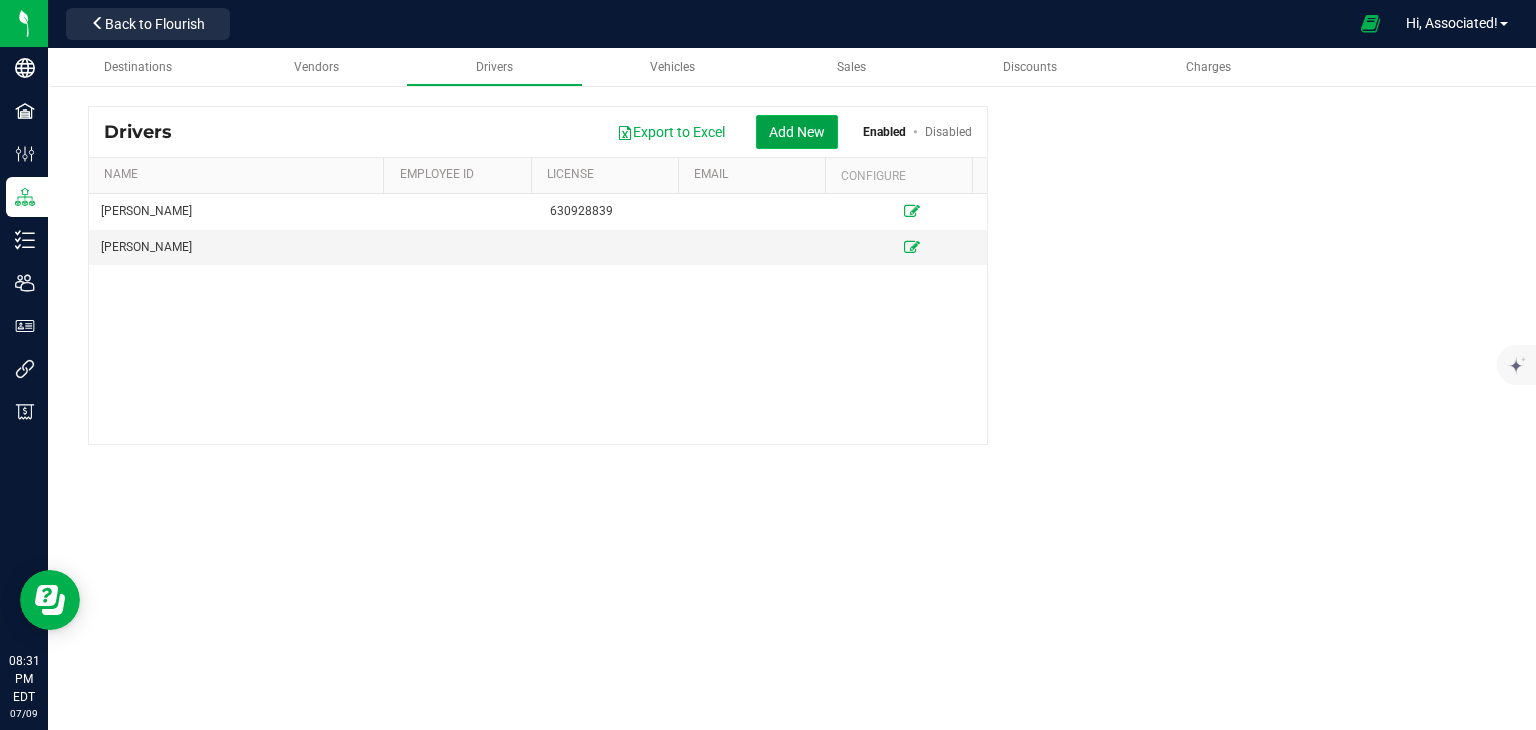 click on "Add New" at bounding box center (797, 132) 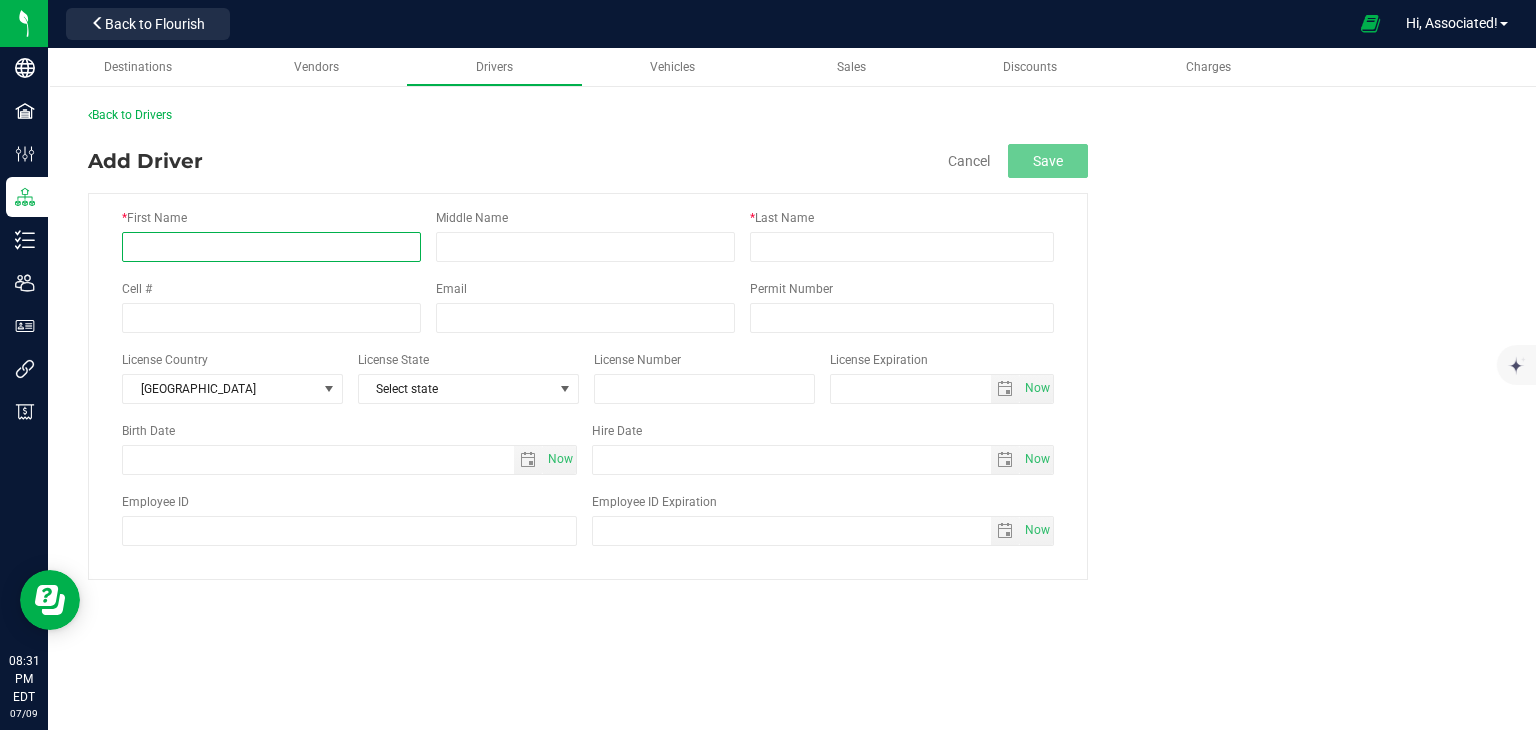 click on "*
First Name" at bounding box center (271, 247) 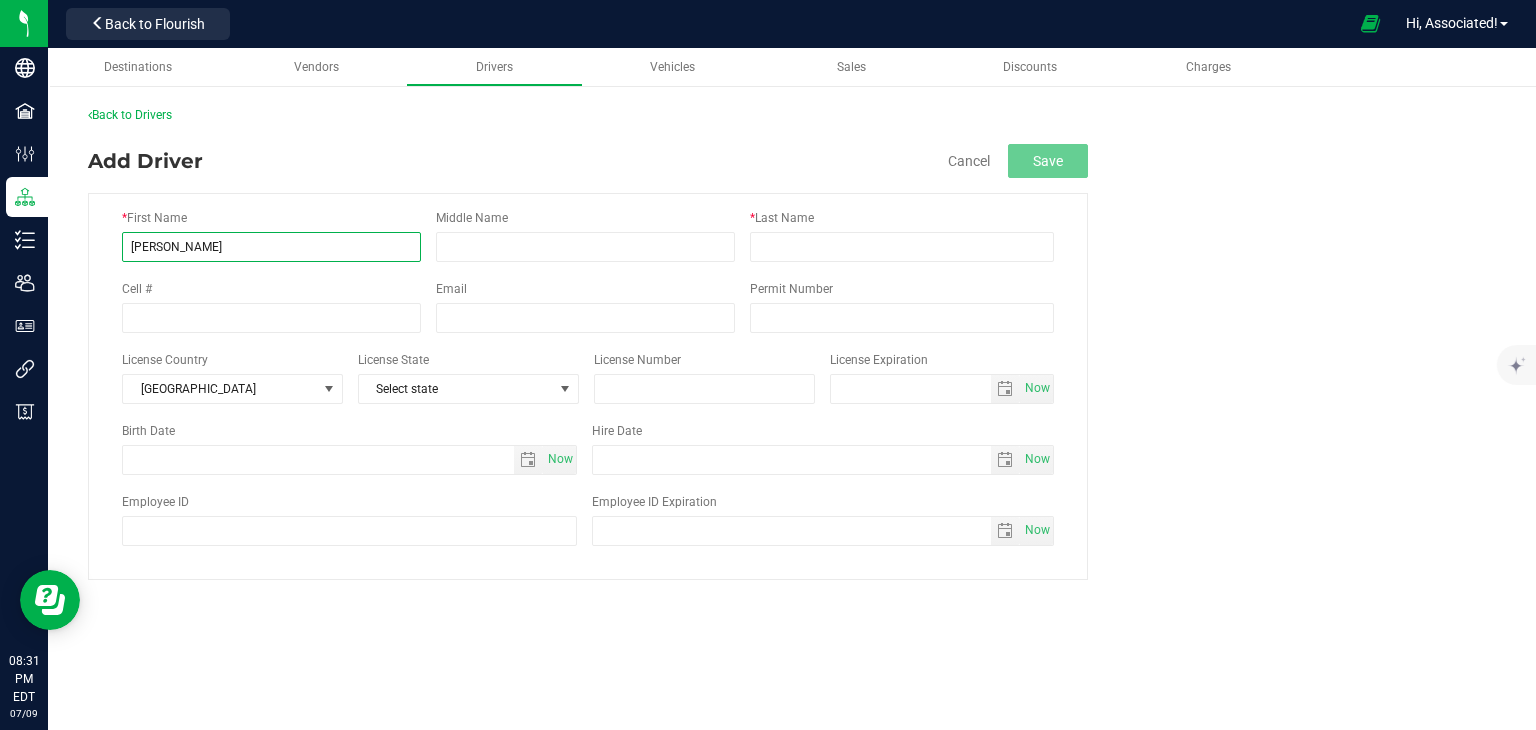 type on "Anthony" 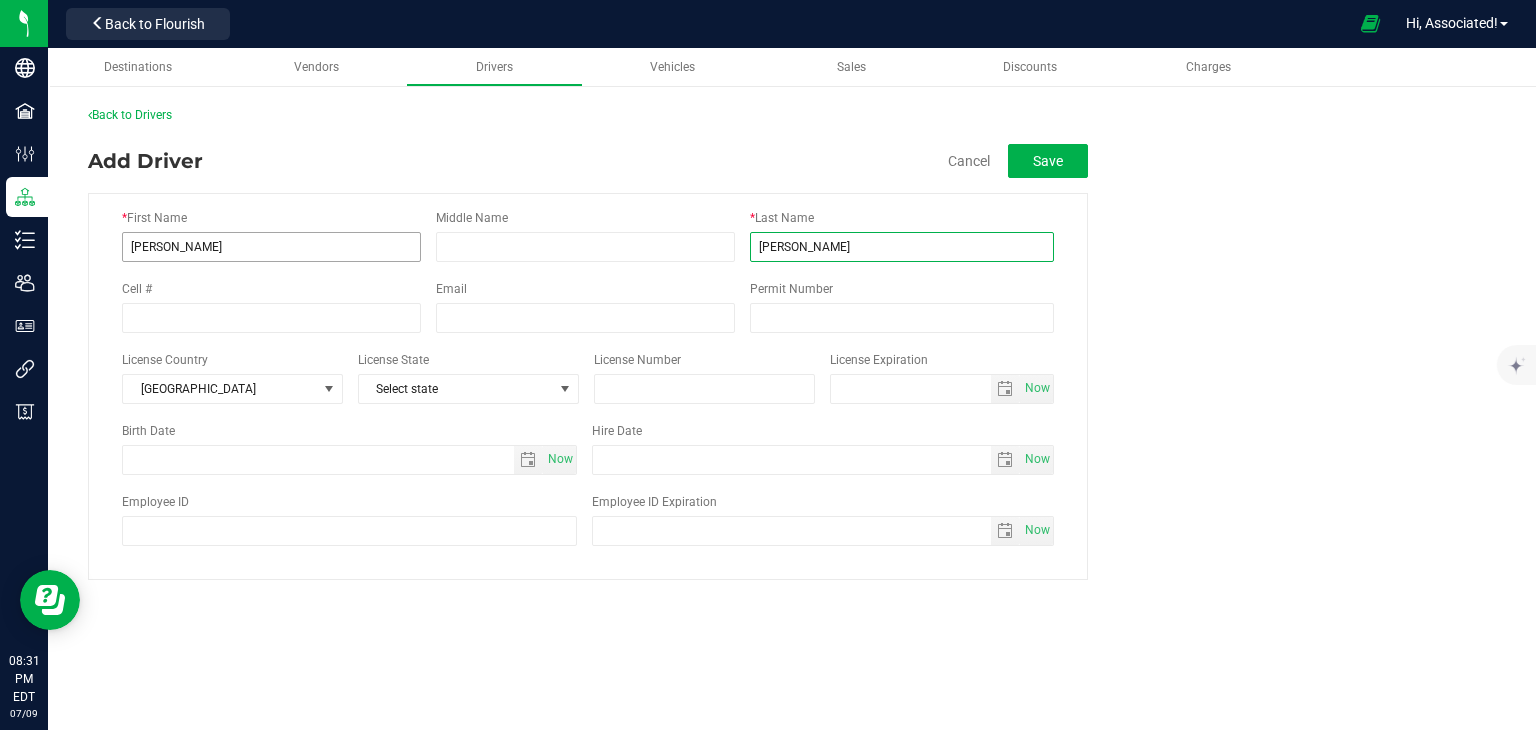 type on "Velez" 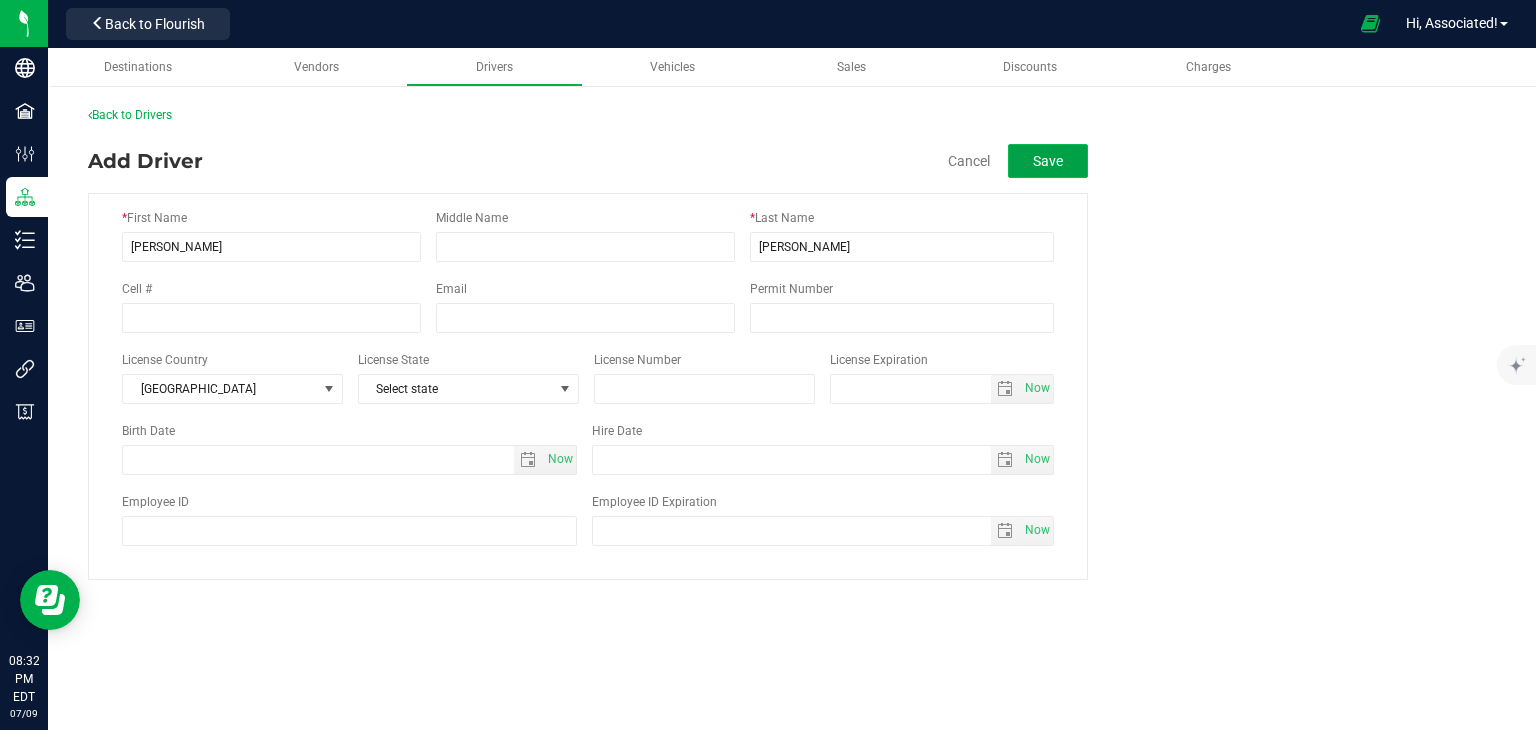 click on "Save" at bounding box center [1048, 161] 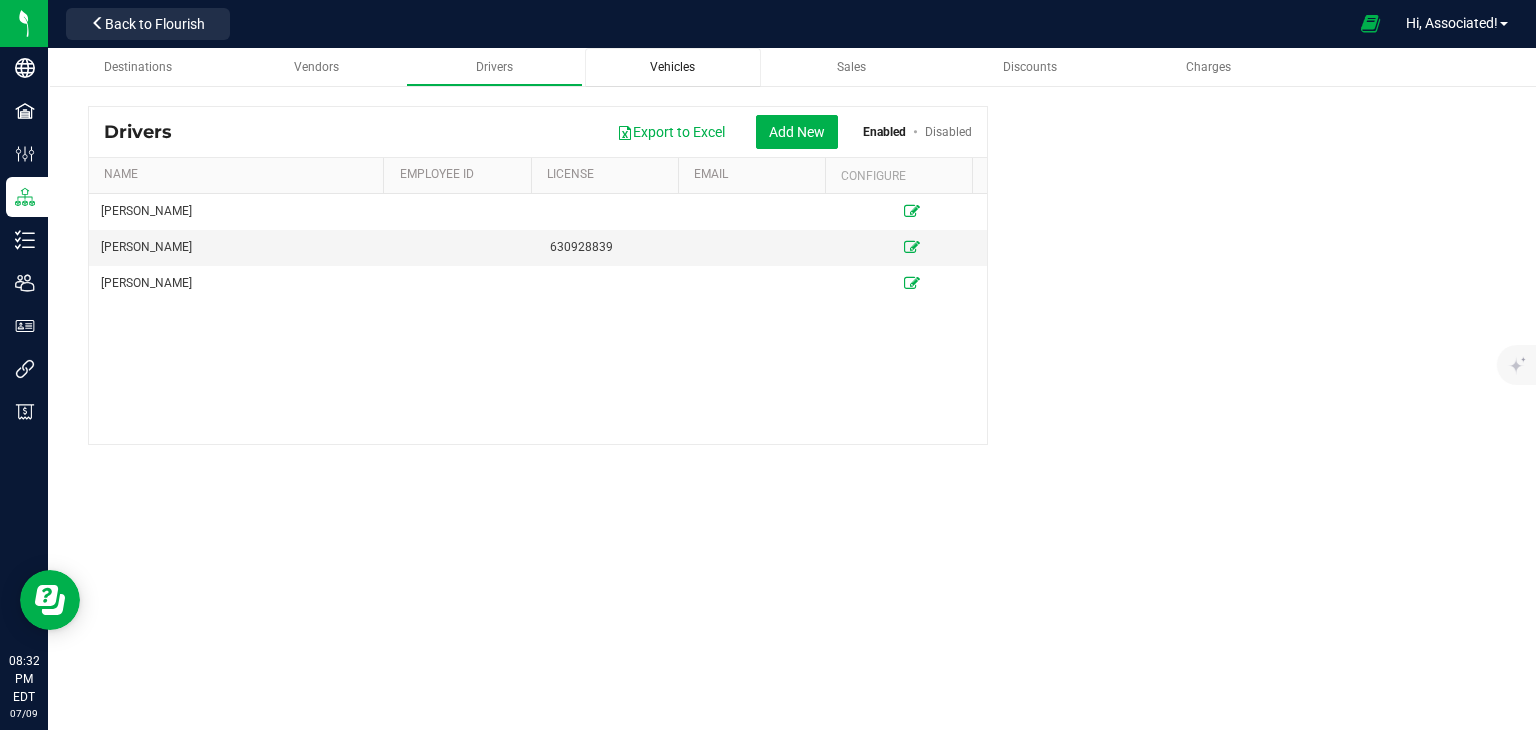 click on "Vehicles" at bounding box center [672, 67] 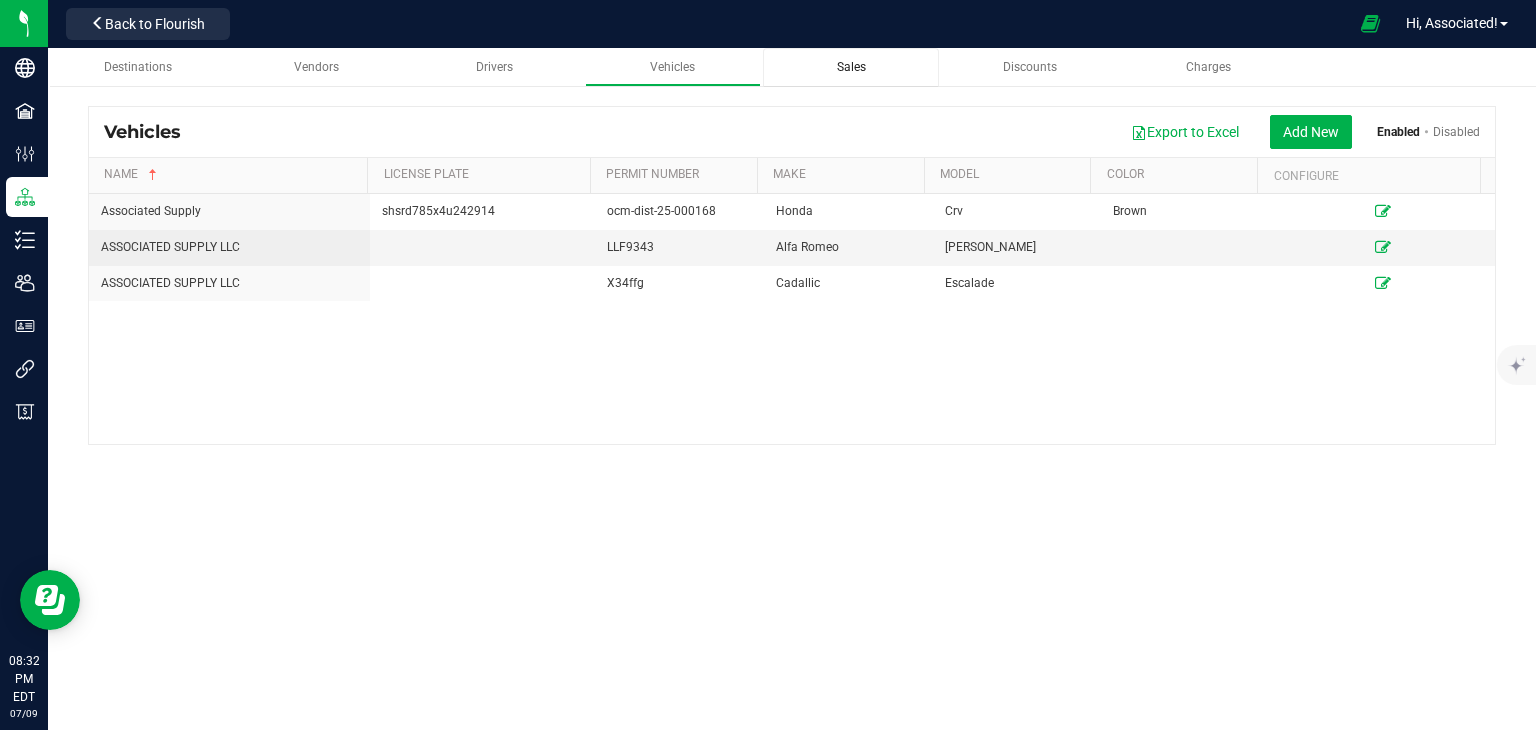 click on "Sales" at bounding box center (851, 67) 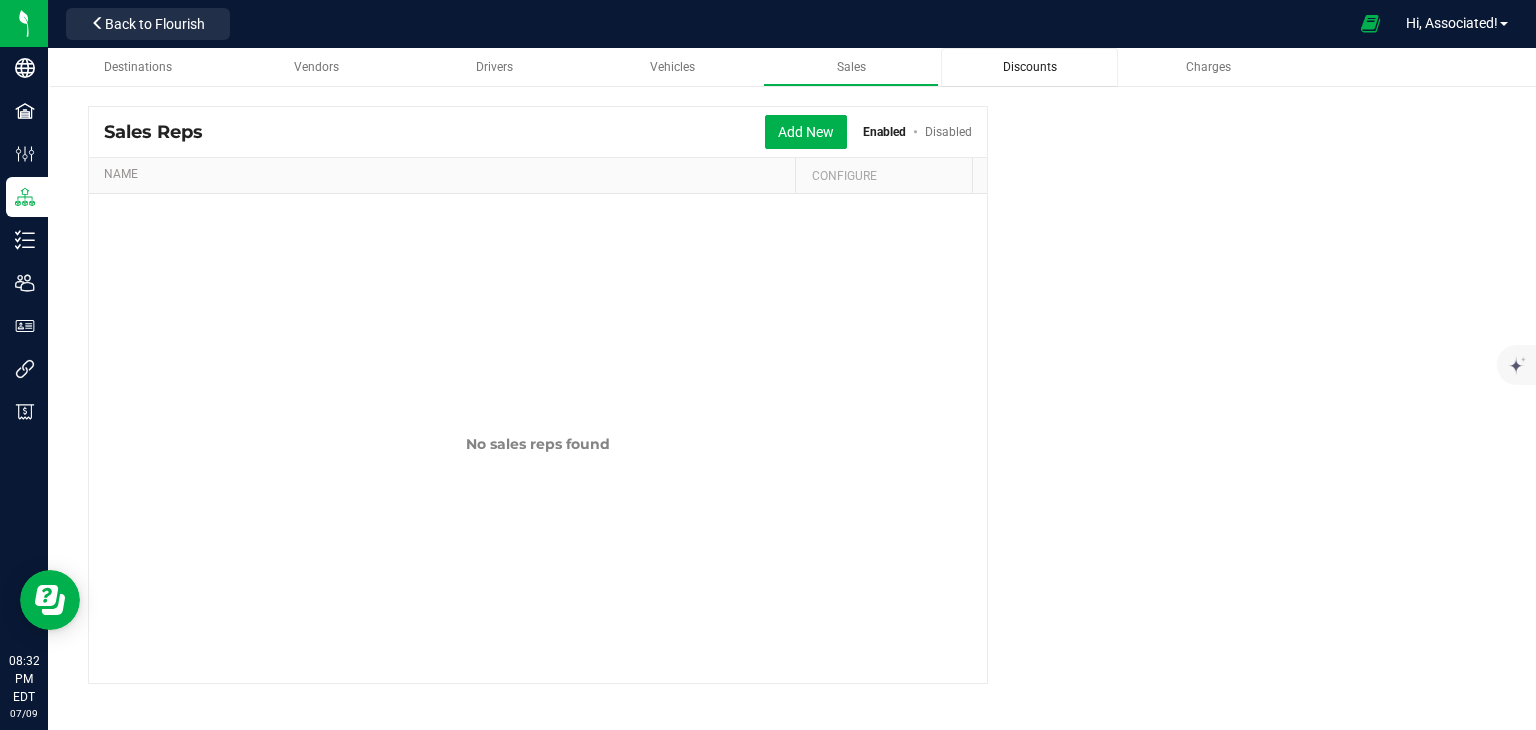 click on "Discounts" at bounding box center [1030, 67] 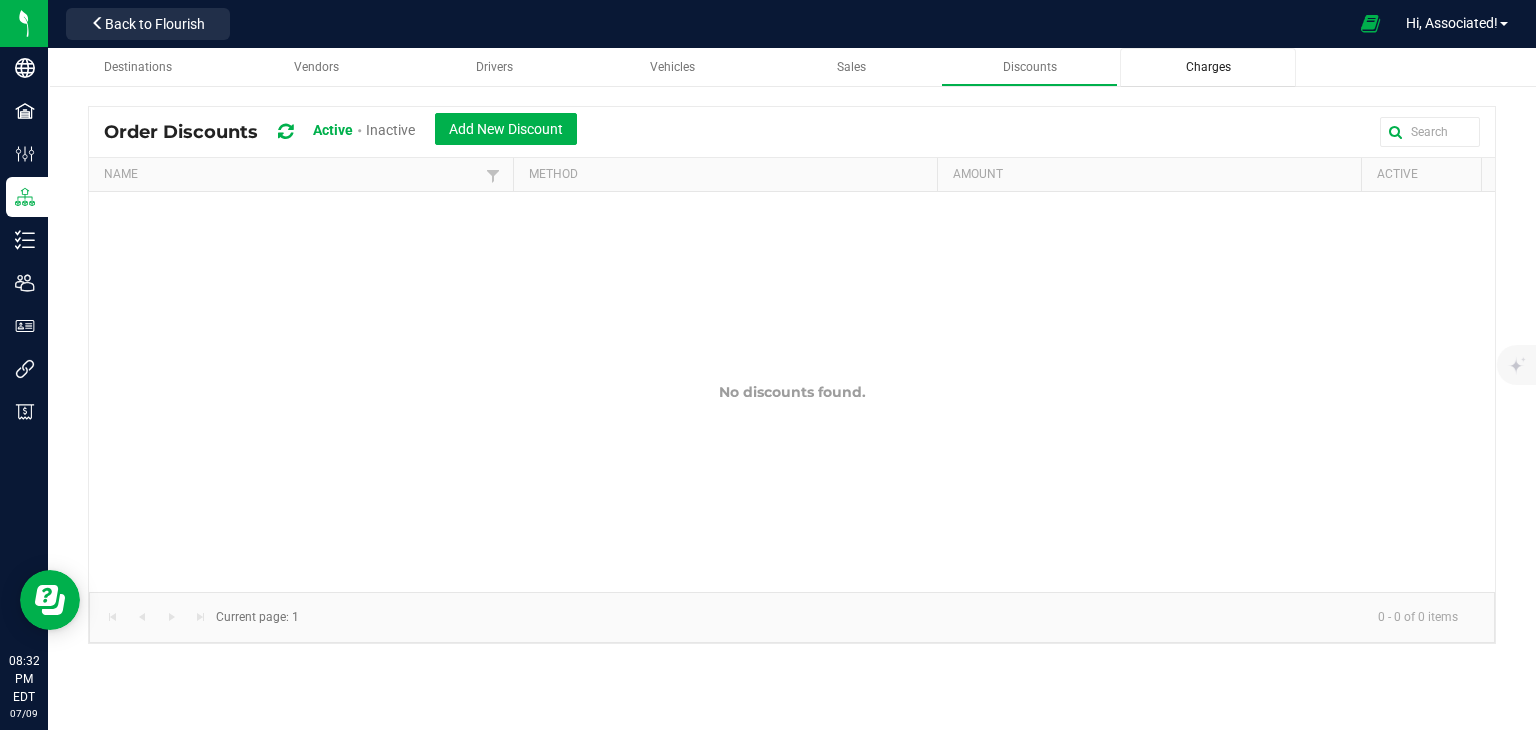 click on "Charges" at bounding box center (1208, 67) 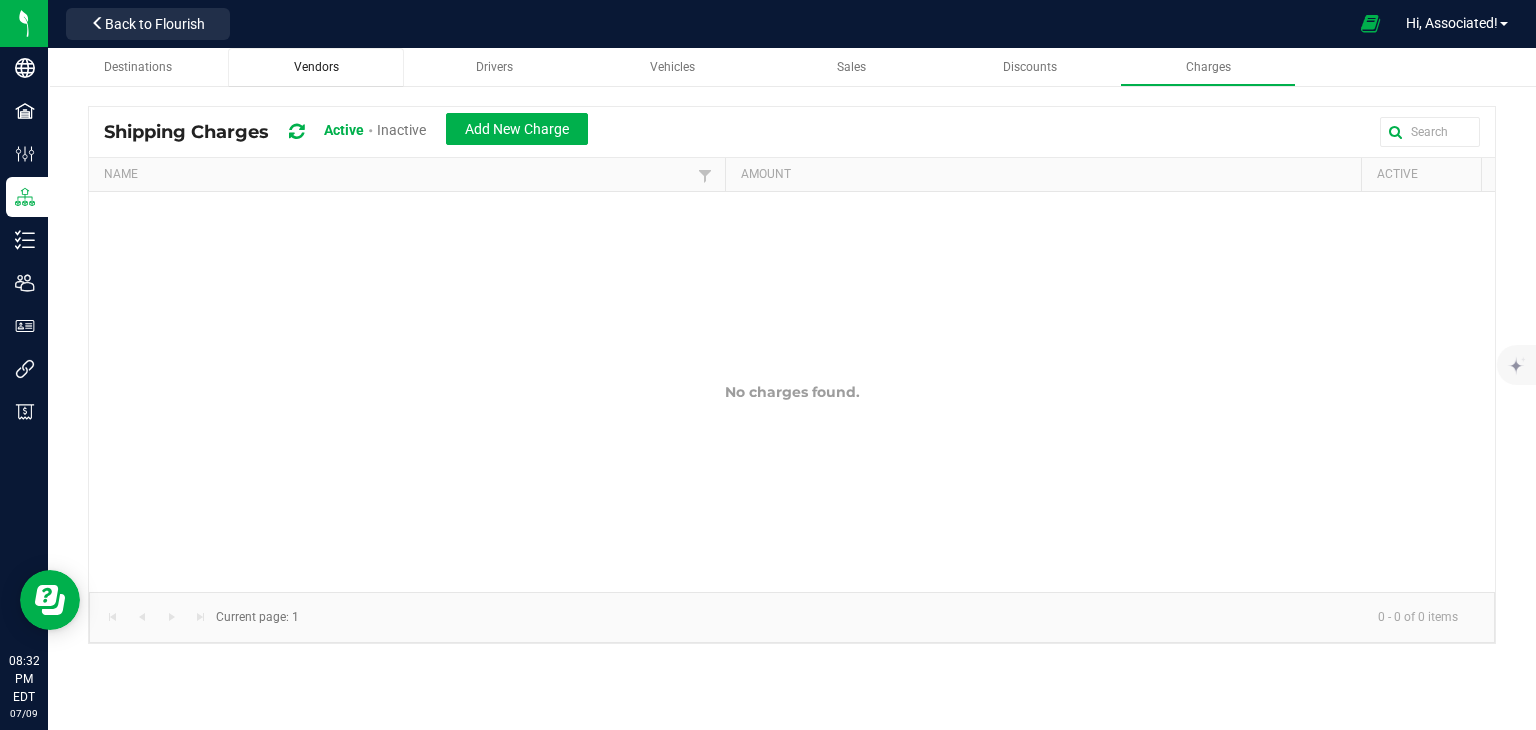 click on "Vendors" at bounding box center (316, 67) 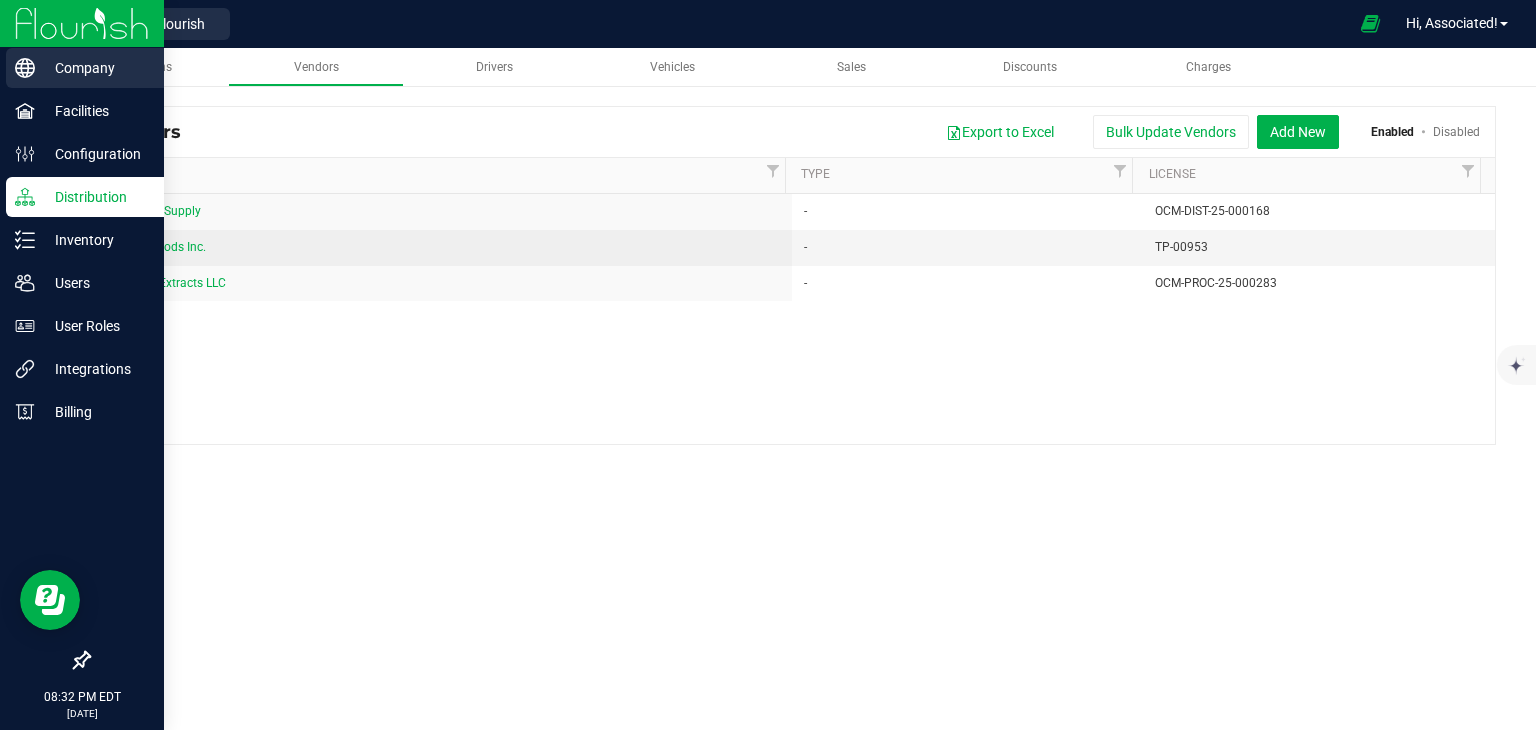 click on "Company" at bounding box center [95, 68] 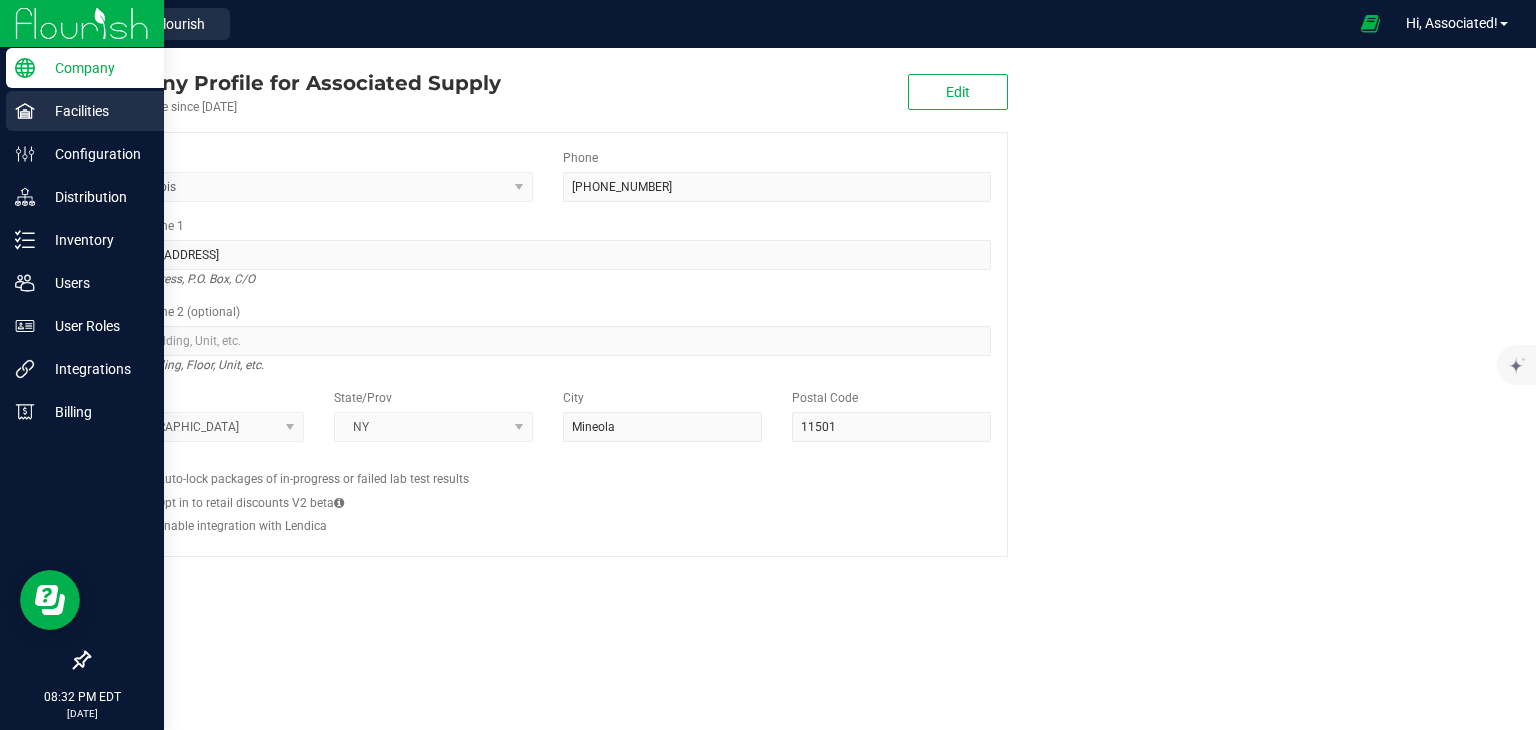 click on "Facilities" at bounding box center (95, 111) 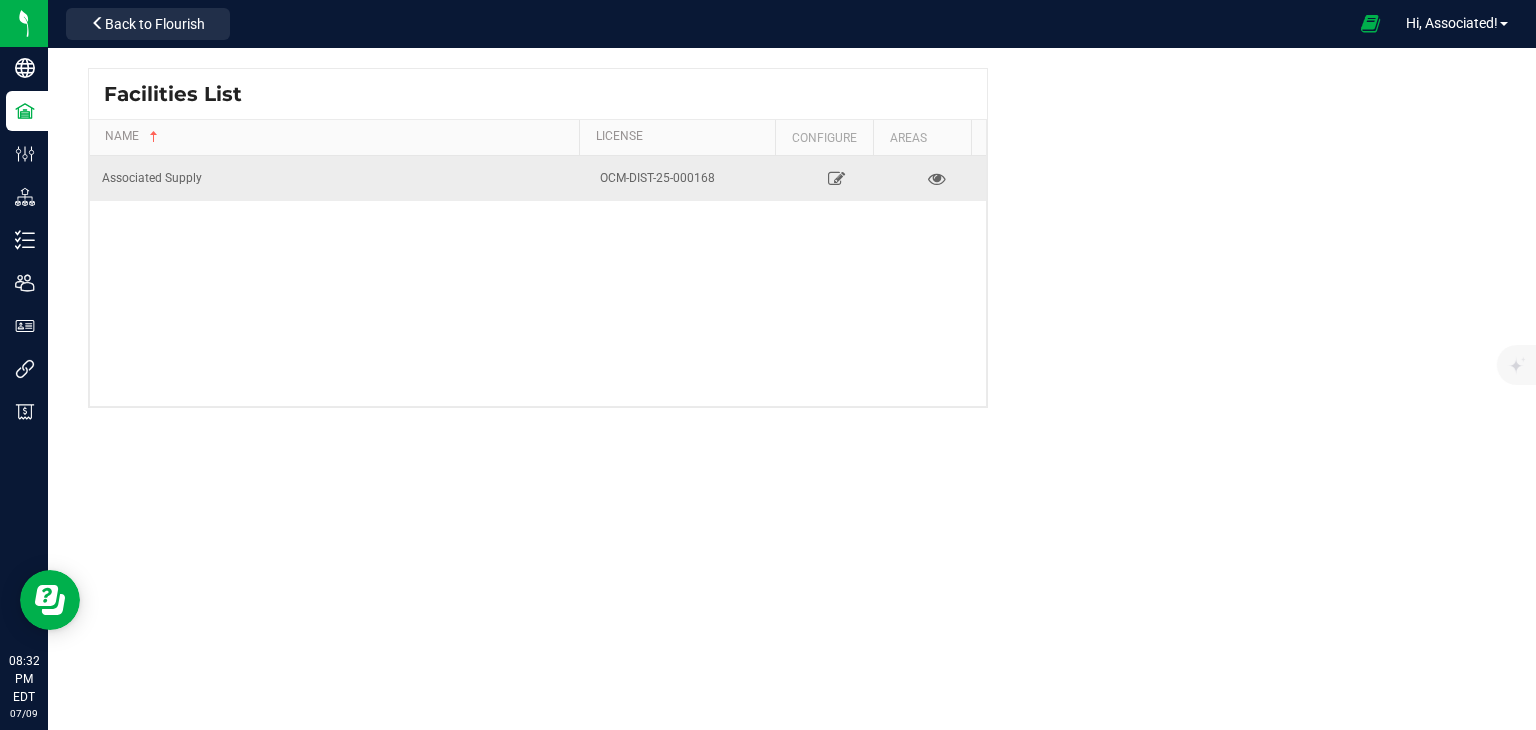 click on "Associated Supply" at bounding box center [339, 178] 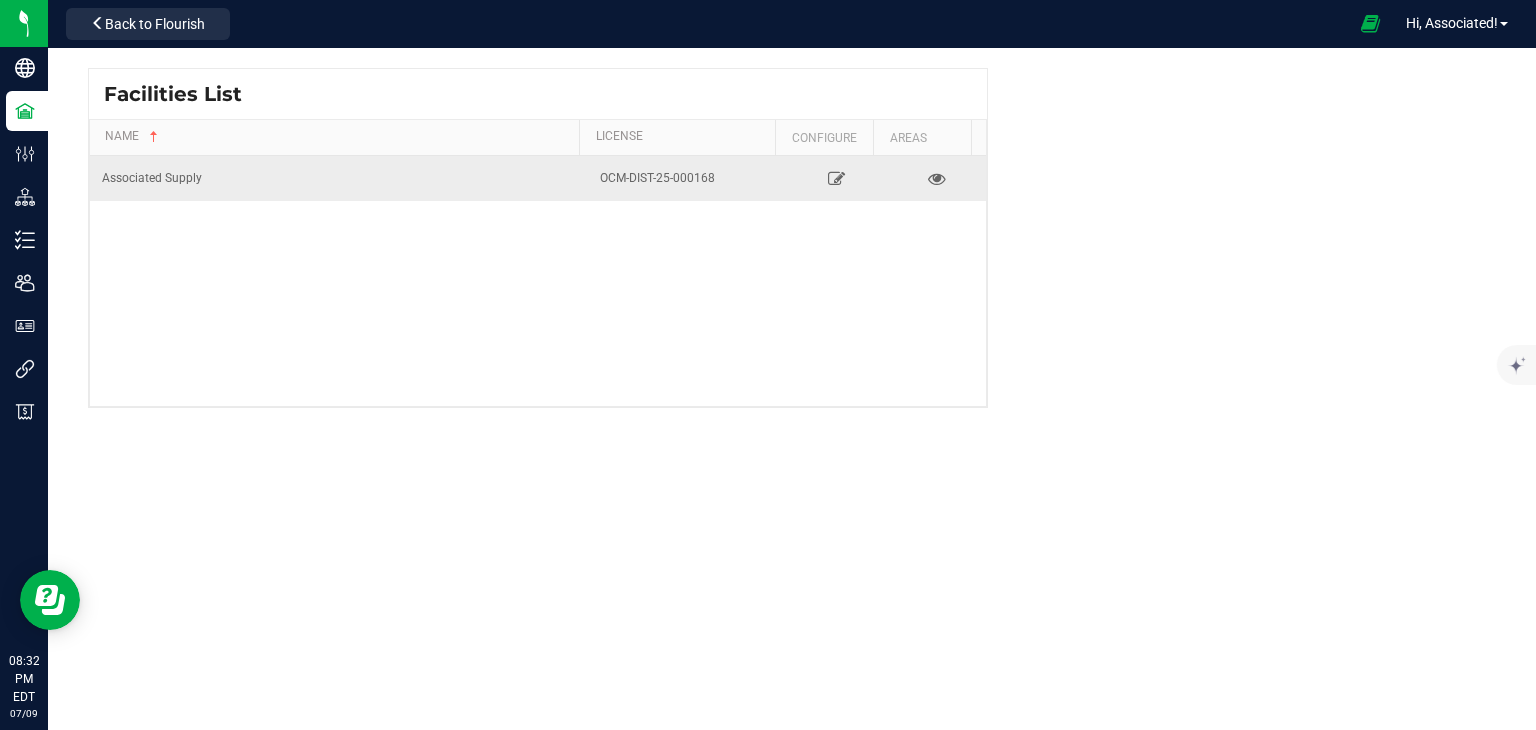 click on "Associated Supply" at bounding box center (339, 178) 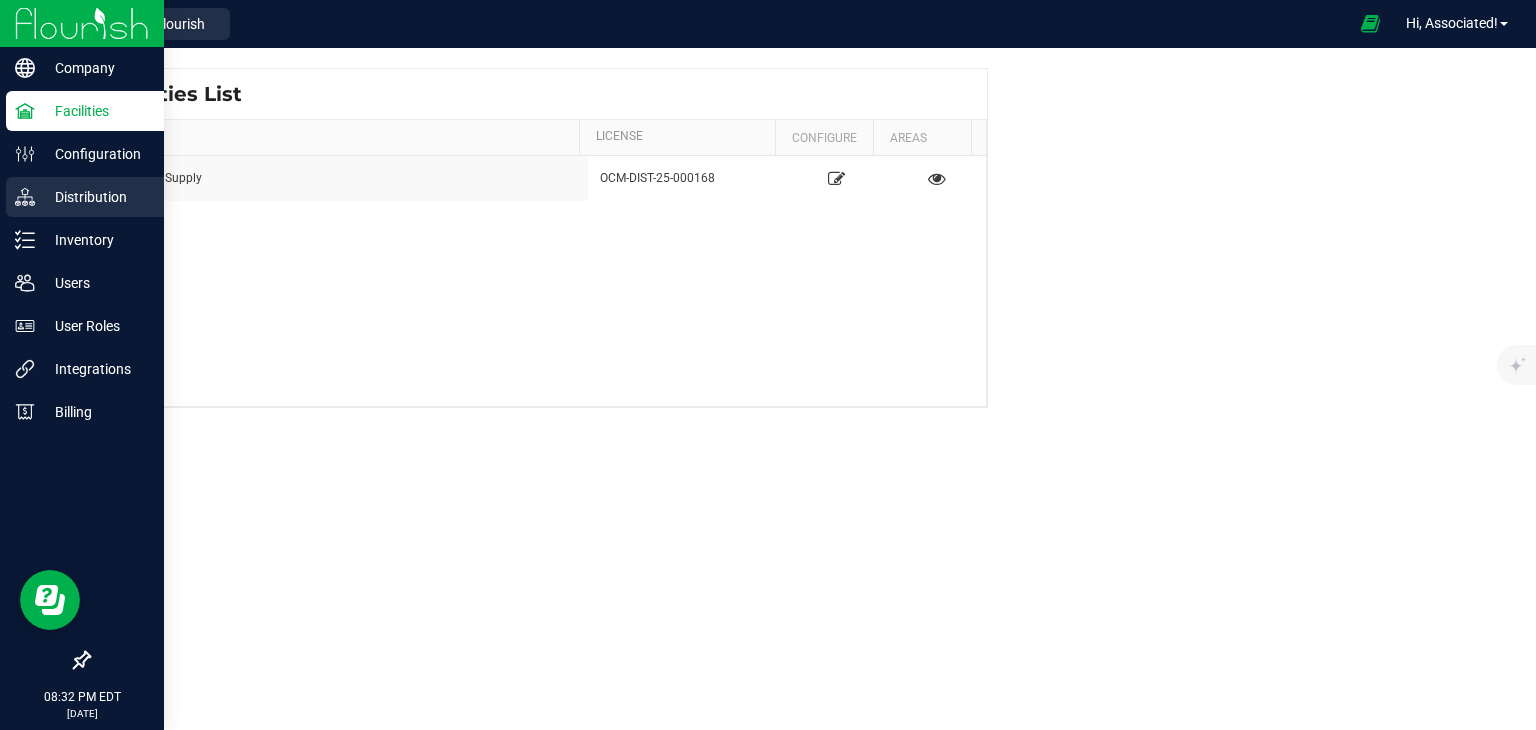 click on "Distribution" at bounding box center (95, 197) 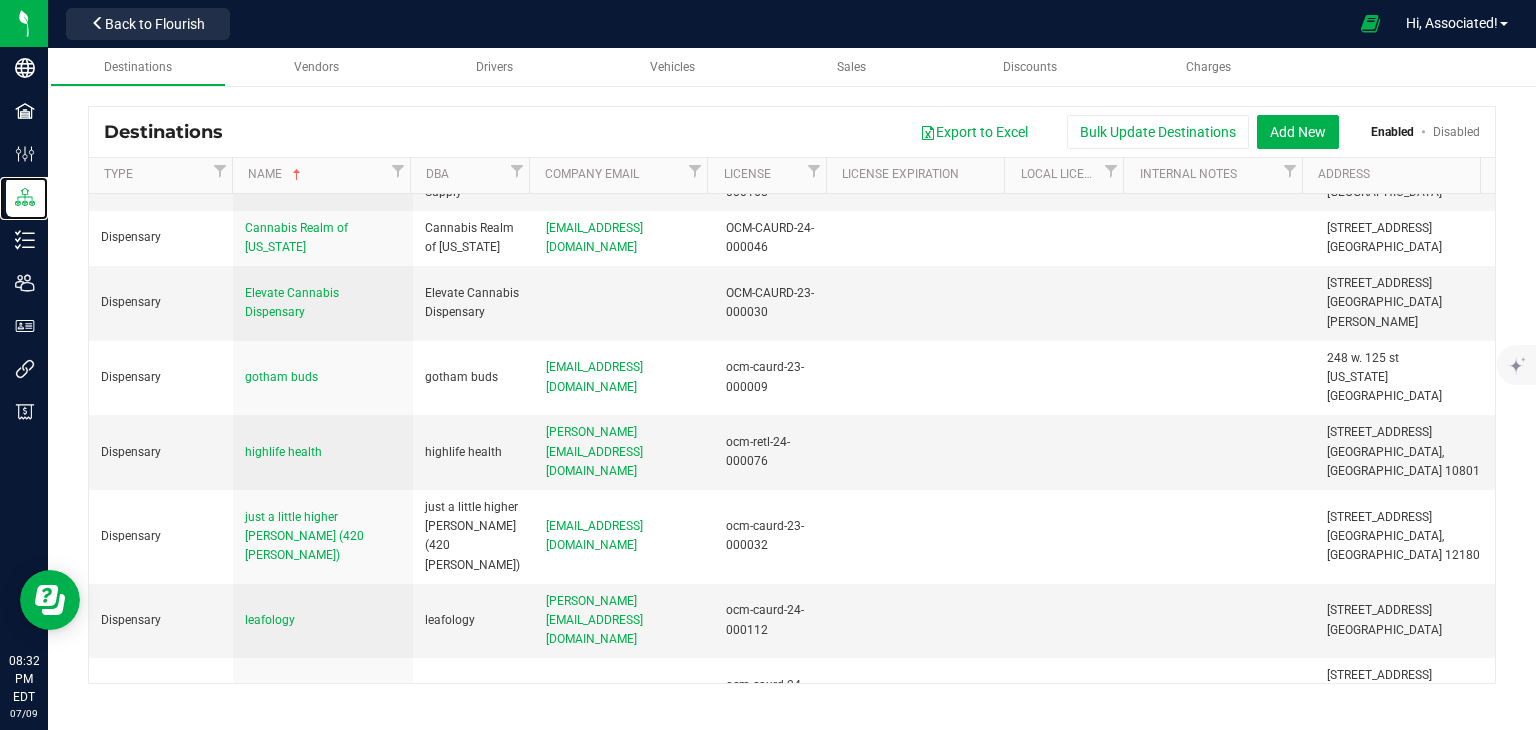 scroll, scrollTop: 0, scrollLeft: 0, axis: both 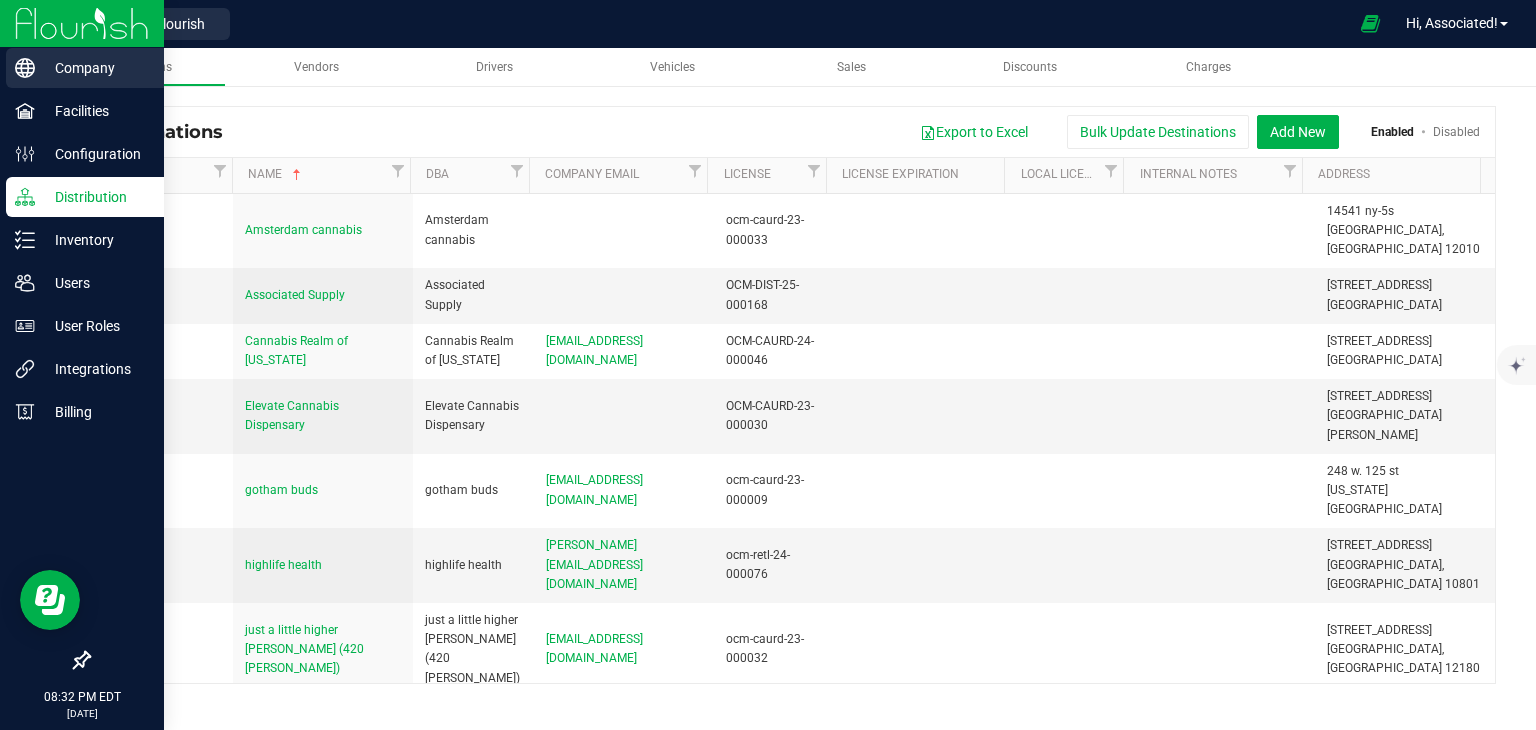 click on "Company" at bounding box center (95, 68) 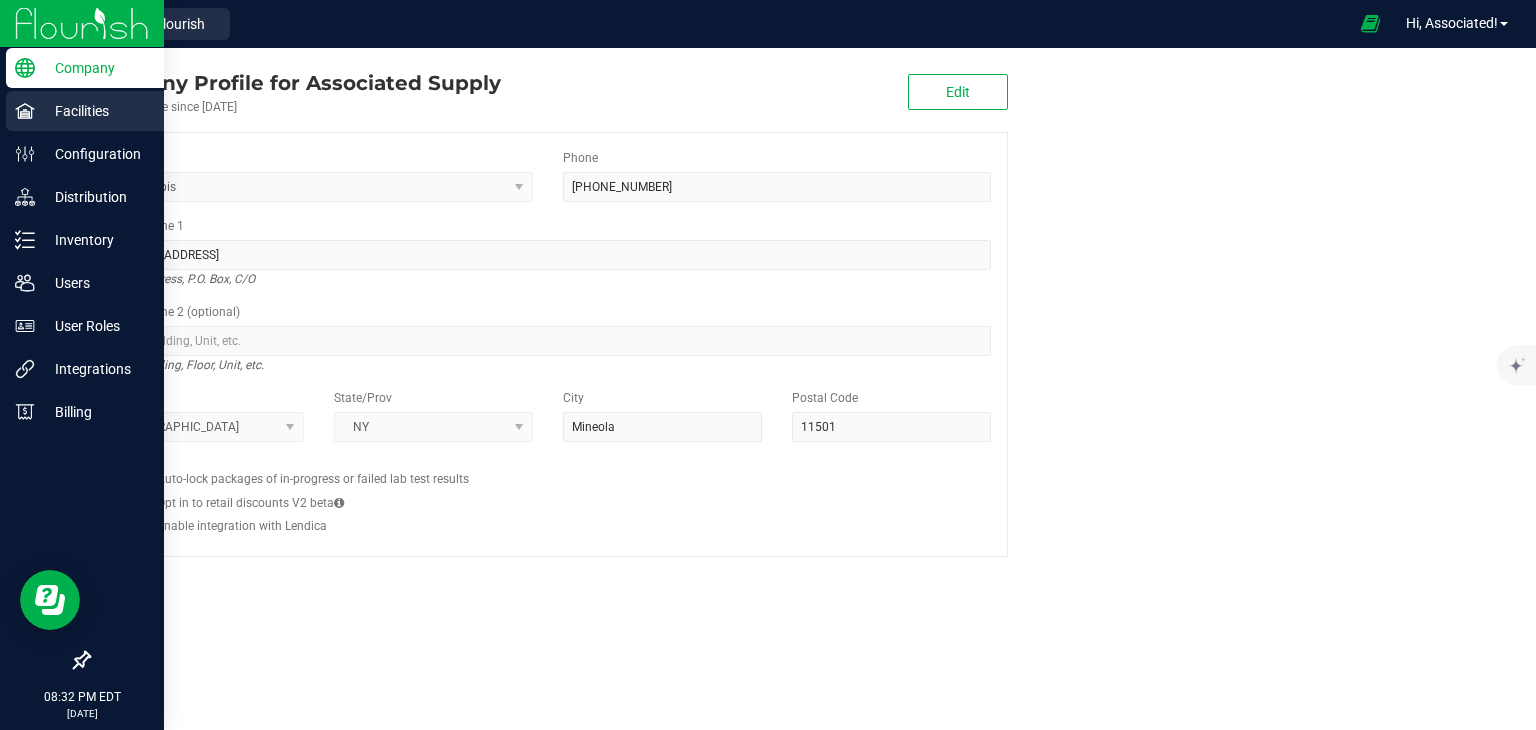 click on "Facilities" at bounding box center (95, 111) 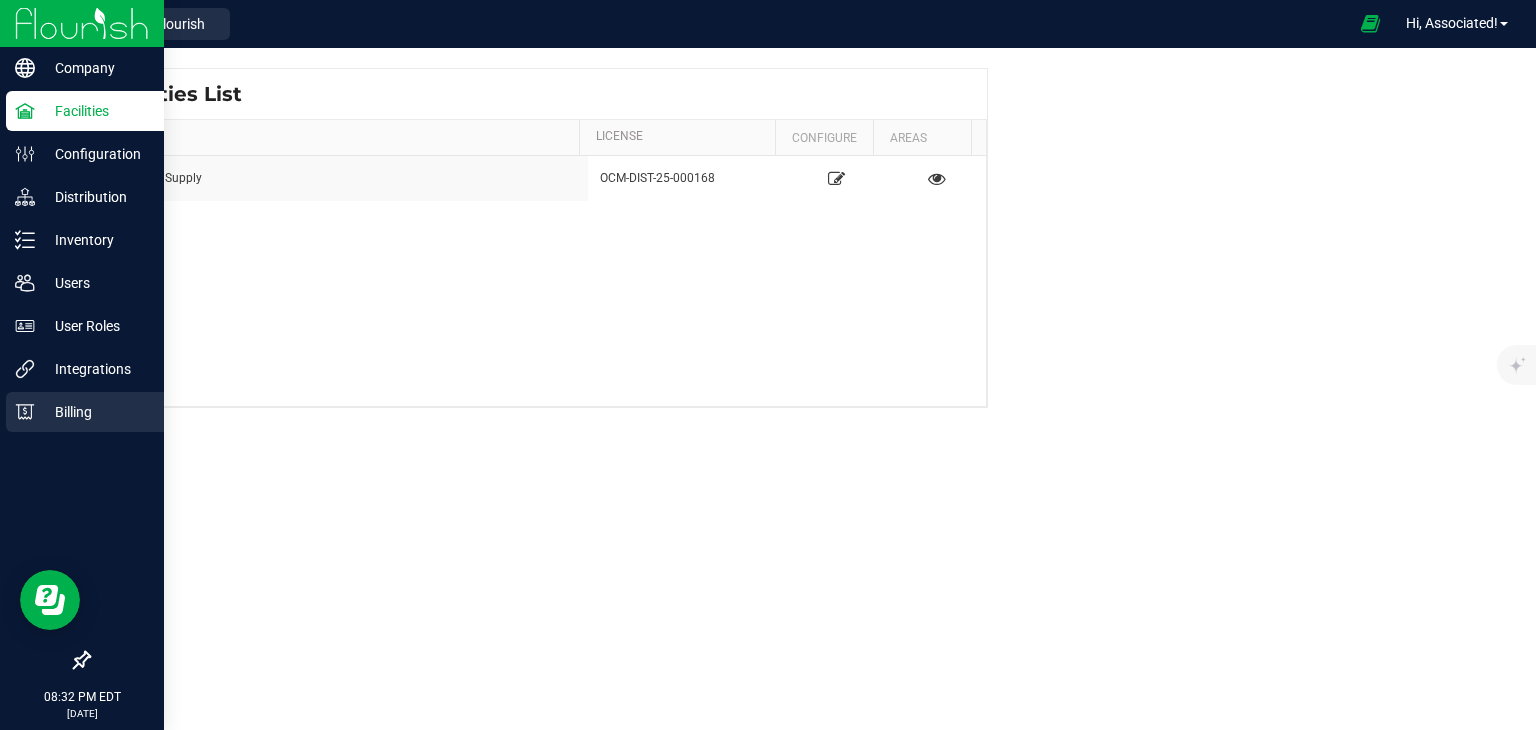 click on "Billing" at bounding box center (95, 412) 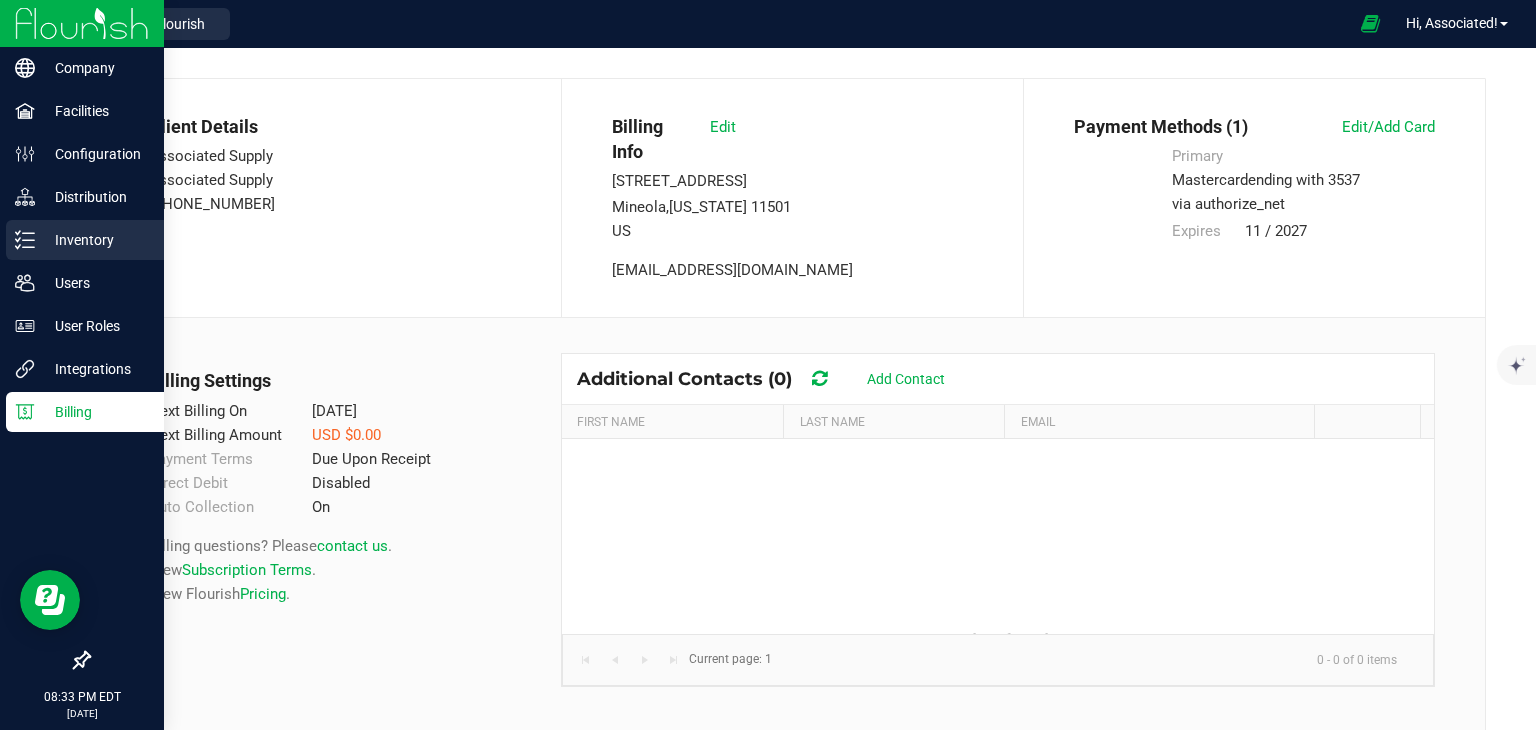 click on "Inventory" at bounding box center [95, 240] 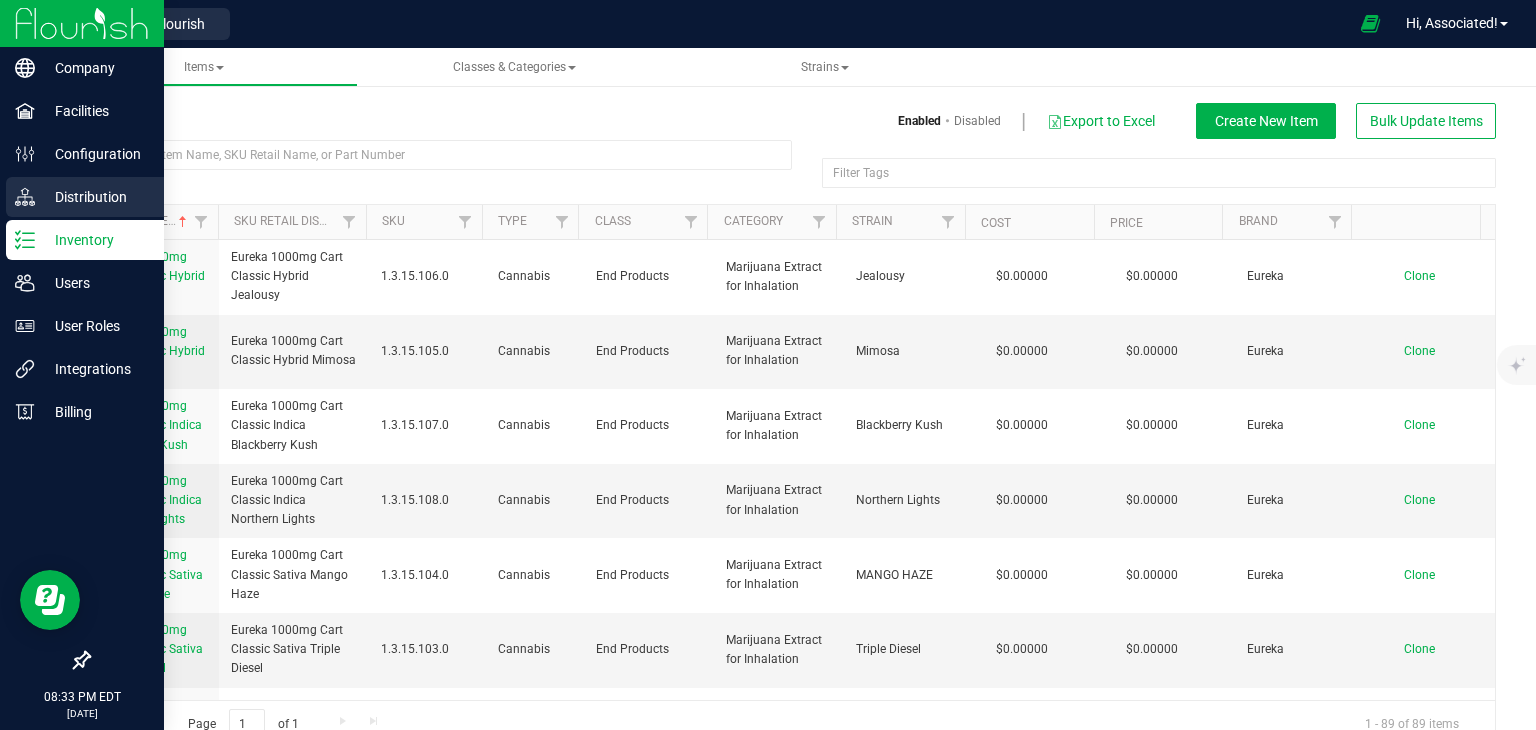 click on "Distribution" at bounding box center [95, 197] 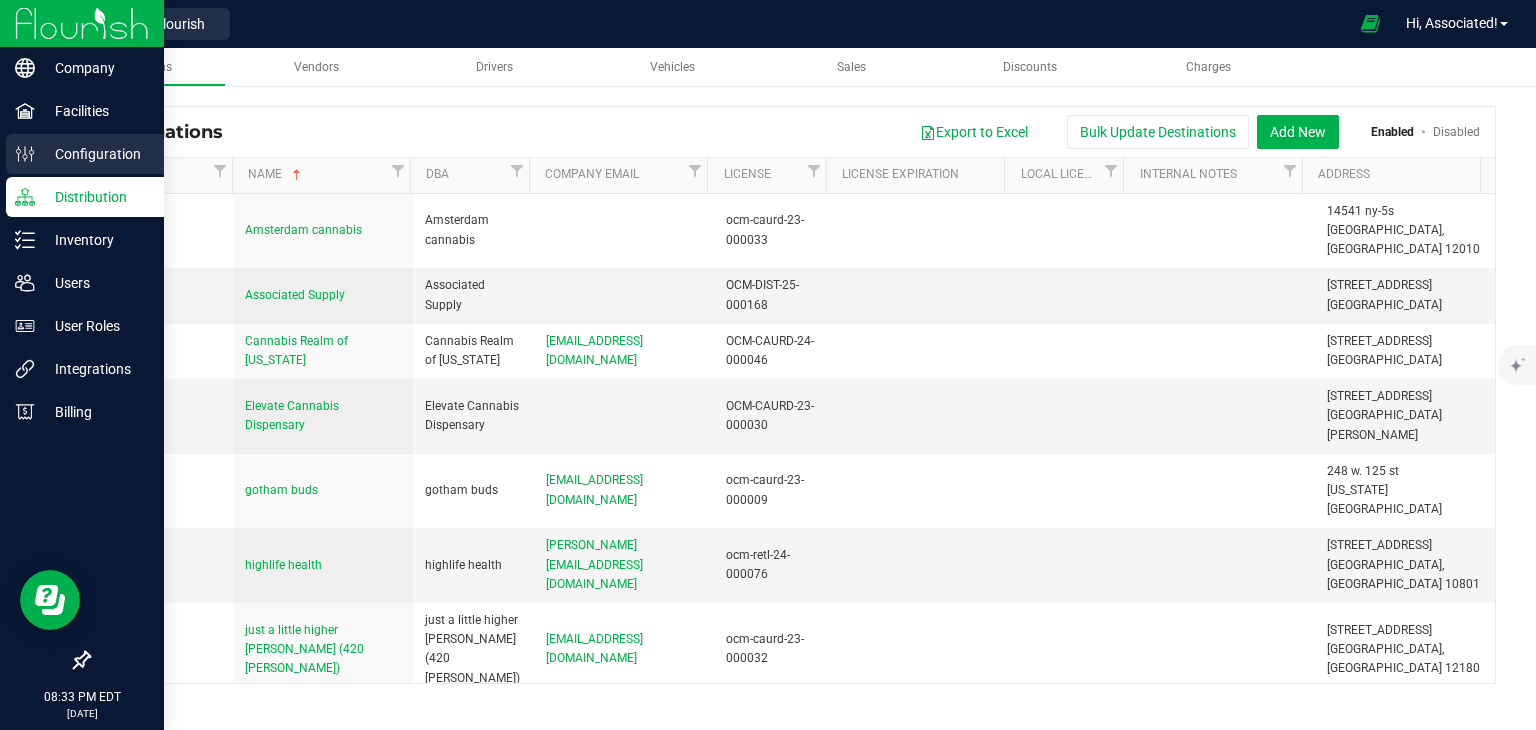 click on "Configuration" at bounding box center [95, 154] 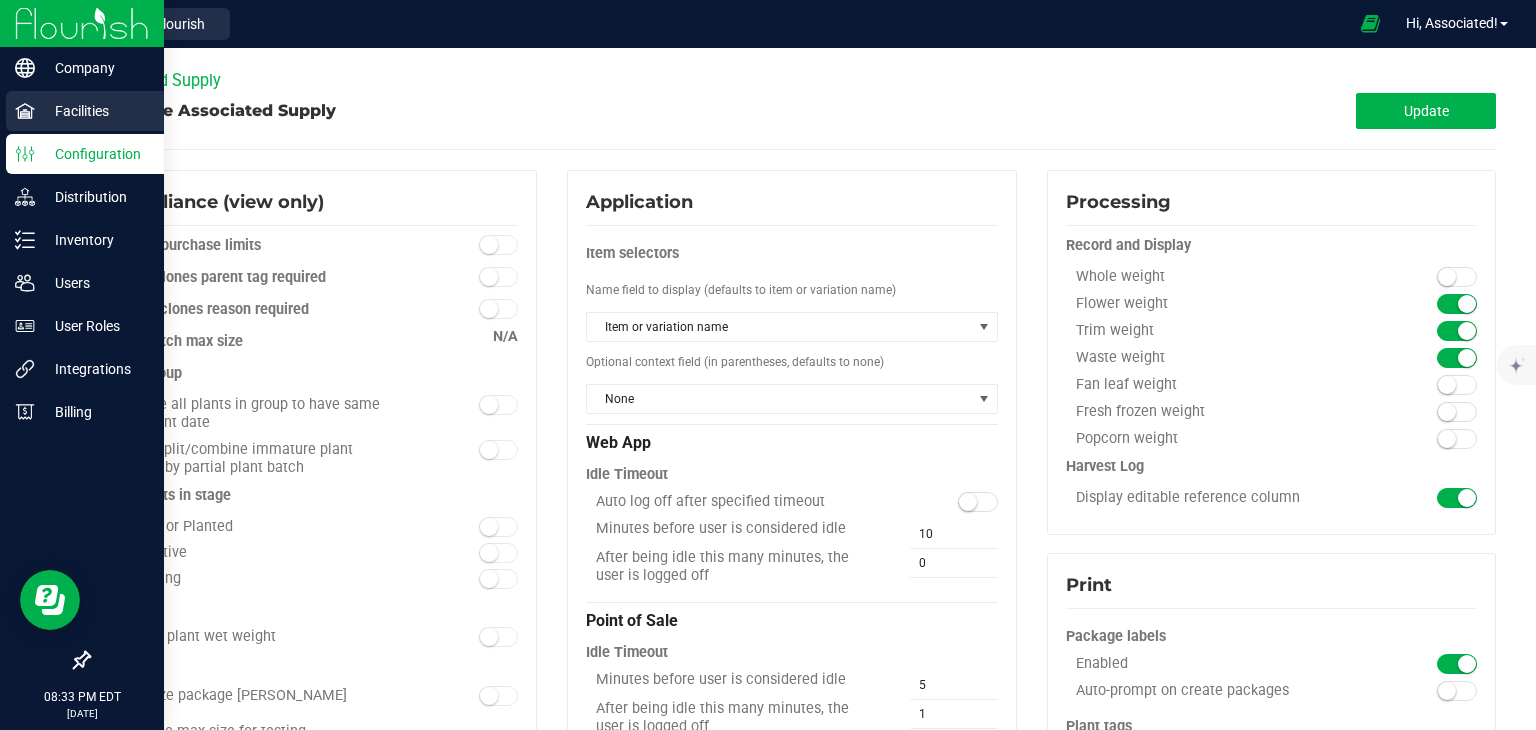 click on "Facilities" at bounding box center (85, 111) 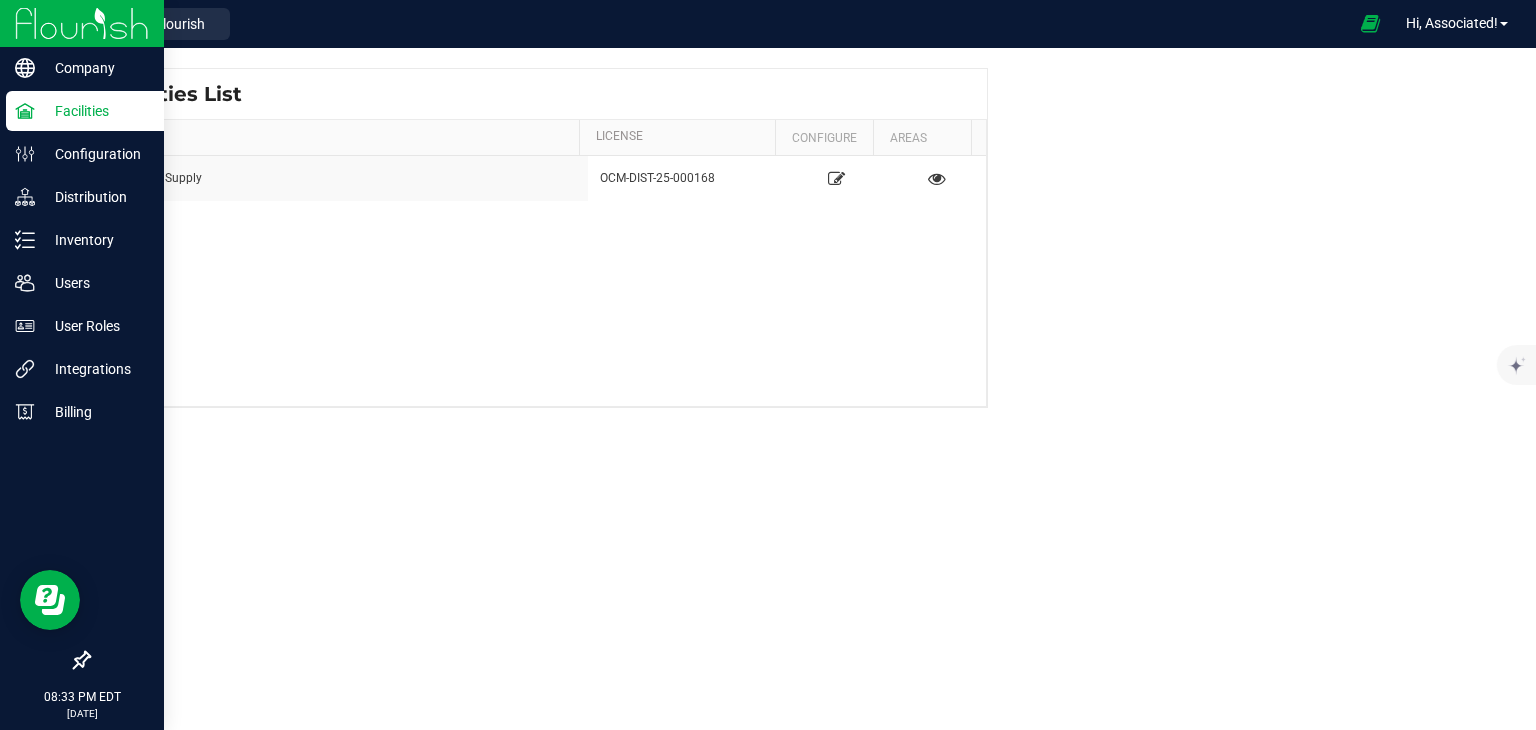 click at bounding box center [82, 23] 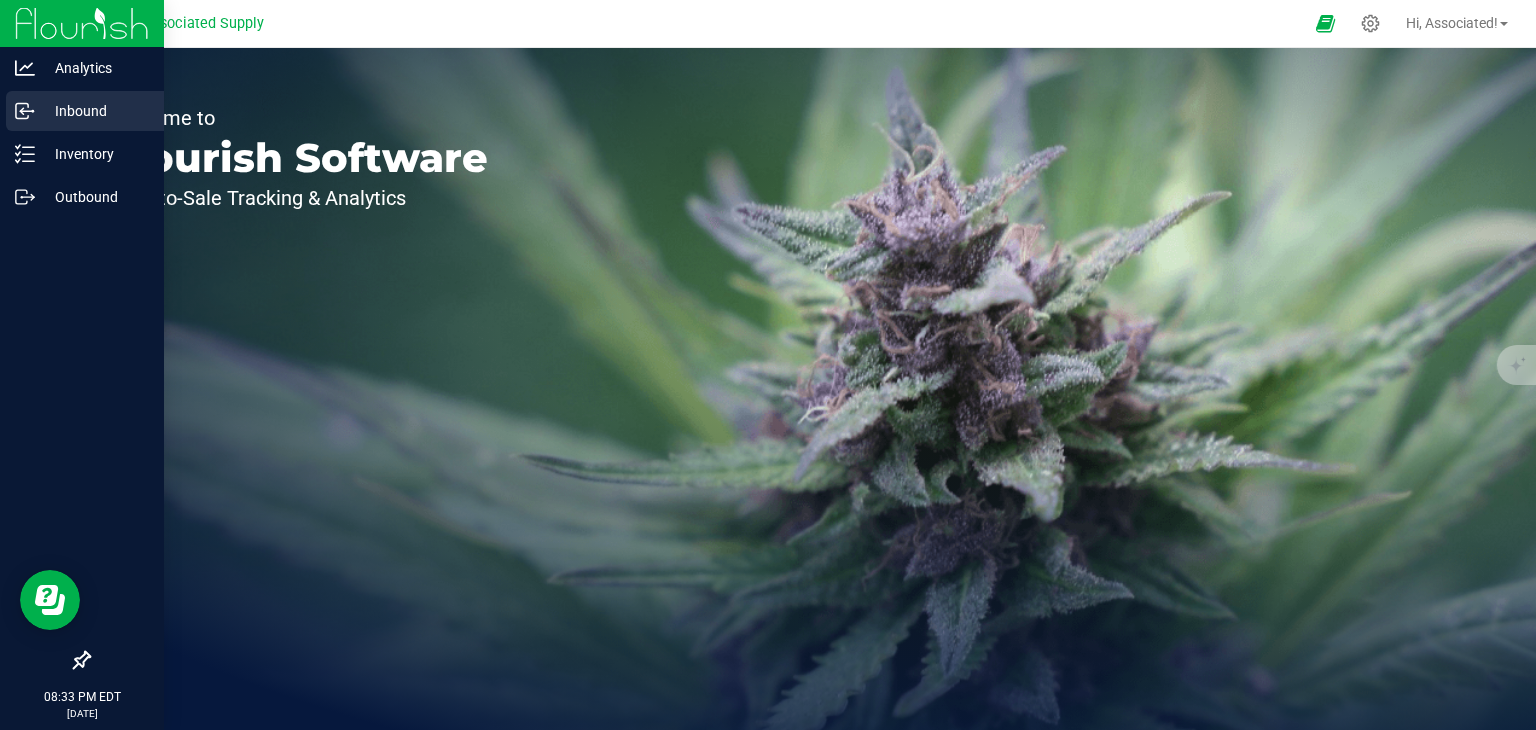 click on "Inbound" at bounding box center (95, 111) 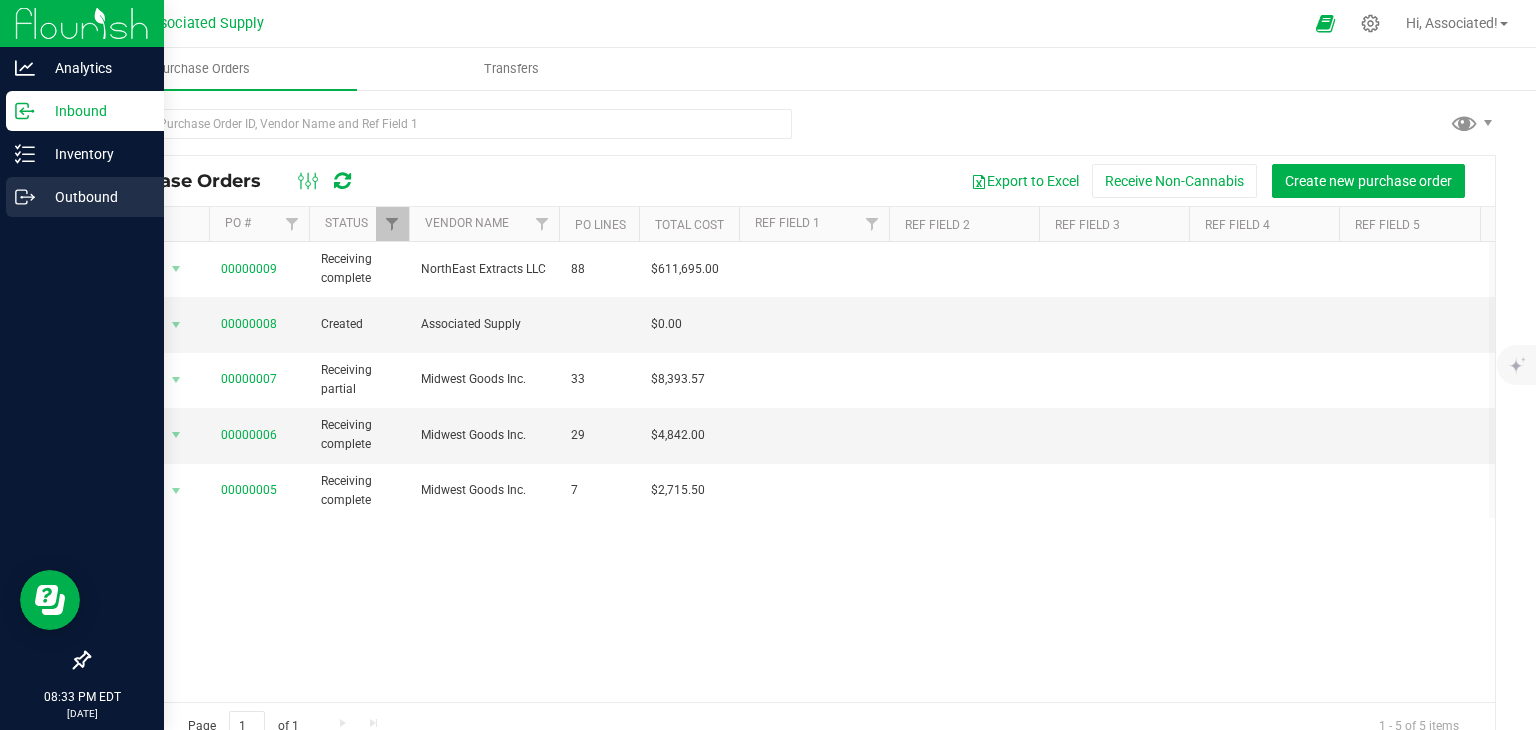 click on "Outbound" at bounding box center (85, 197) 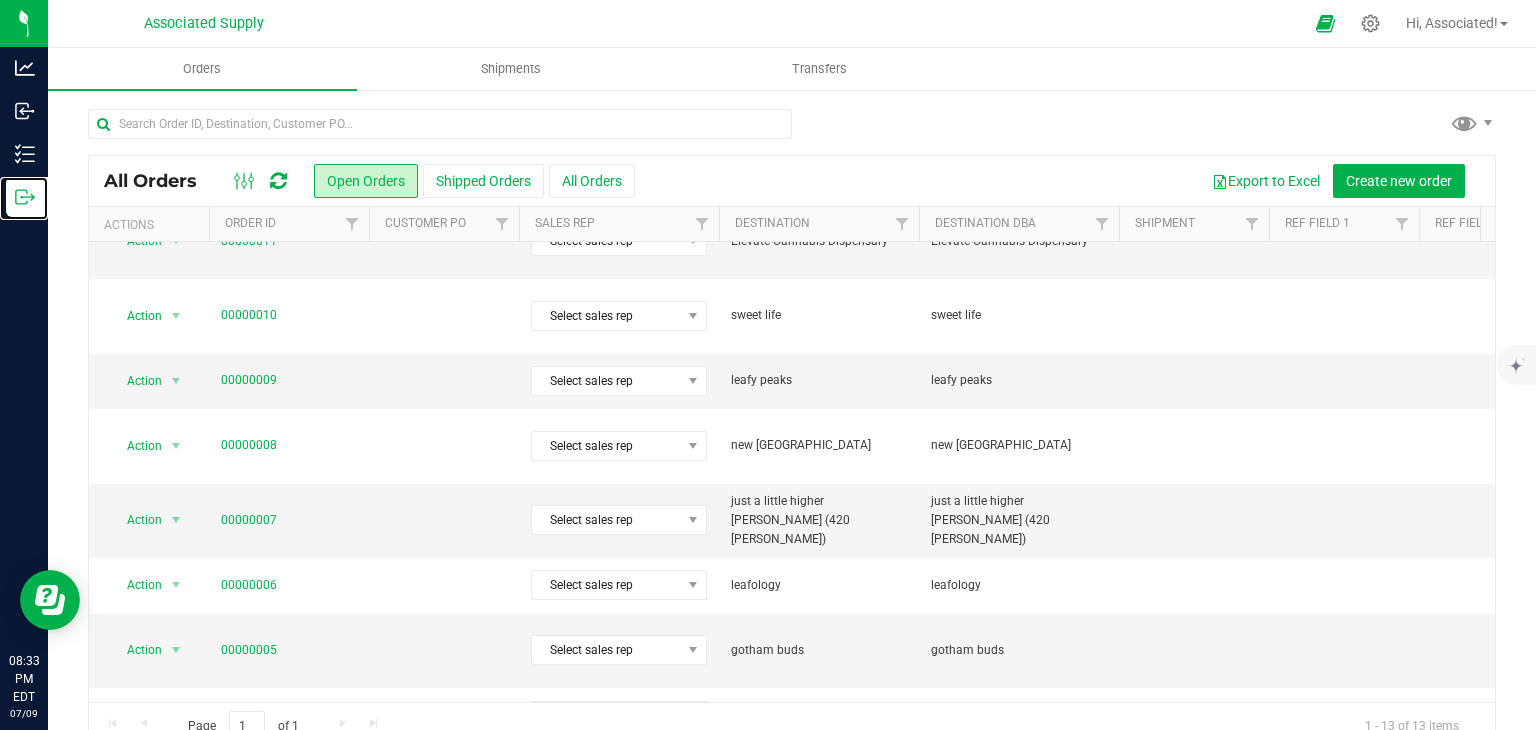 scroll, scrollTop: 272, scrollLeft: 0, axis: vertical 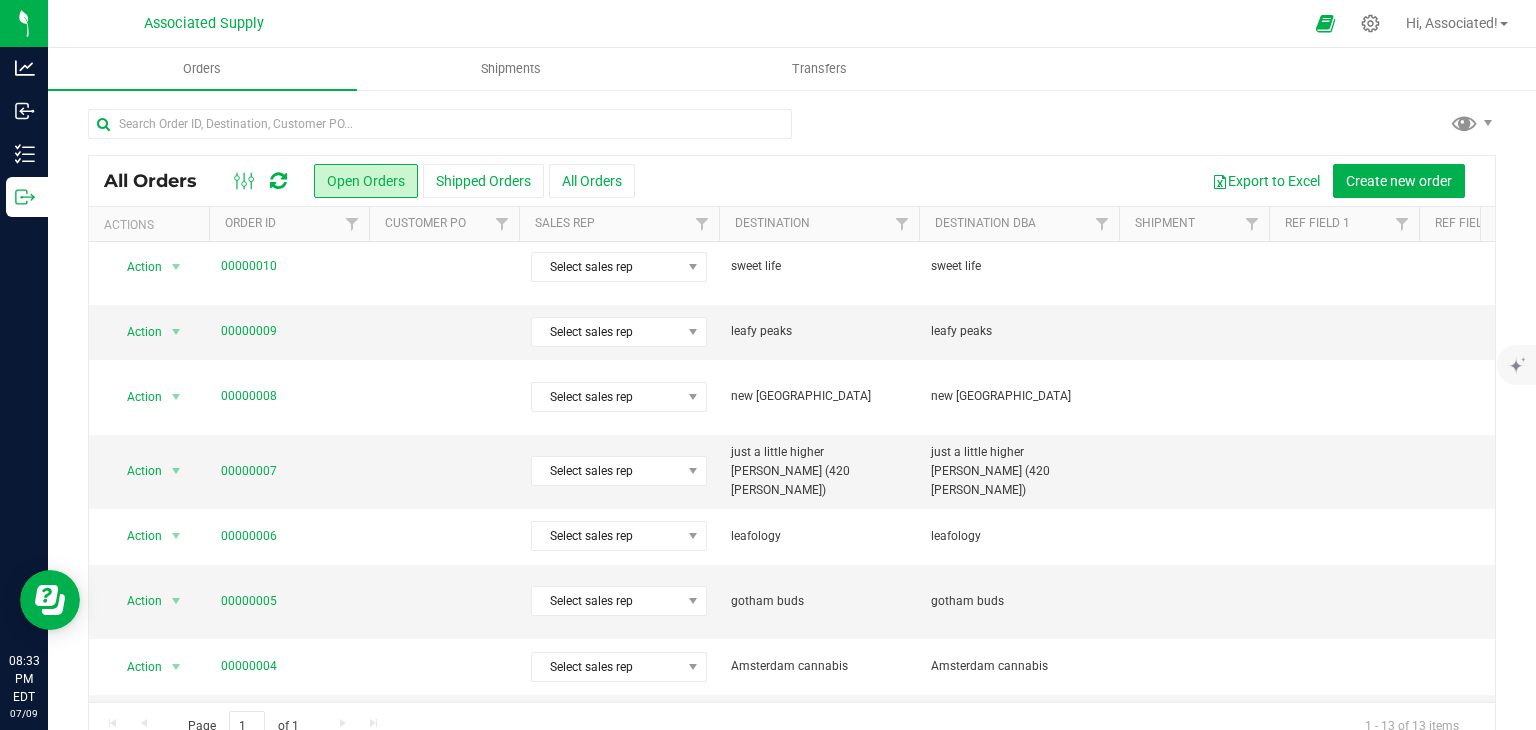 click on "00000002" at bounding box center [249, 777] 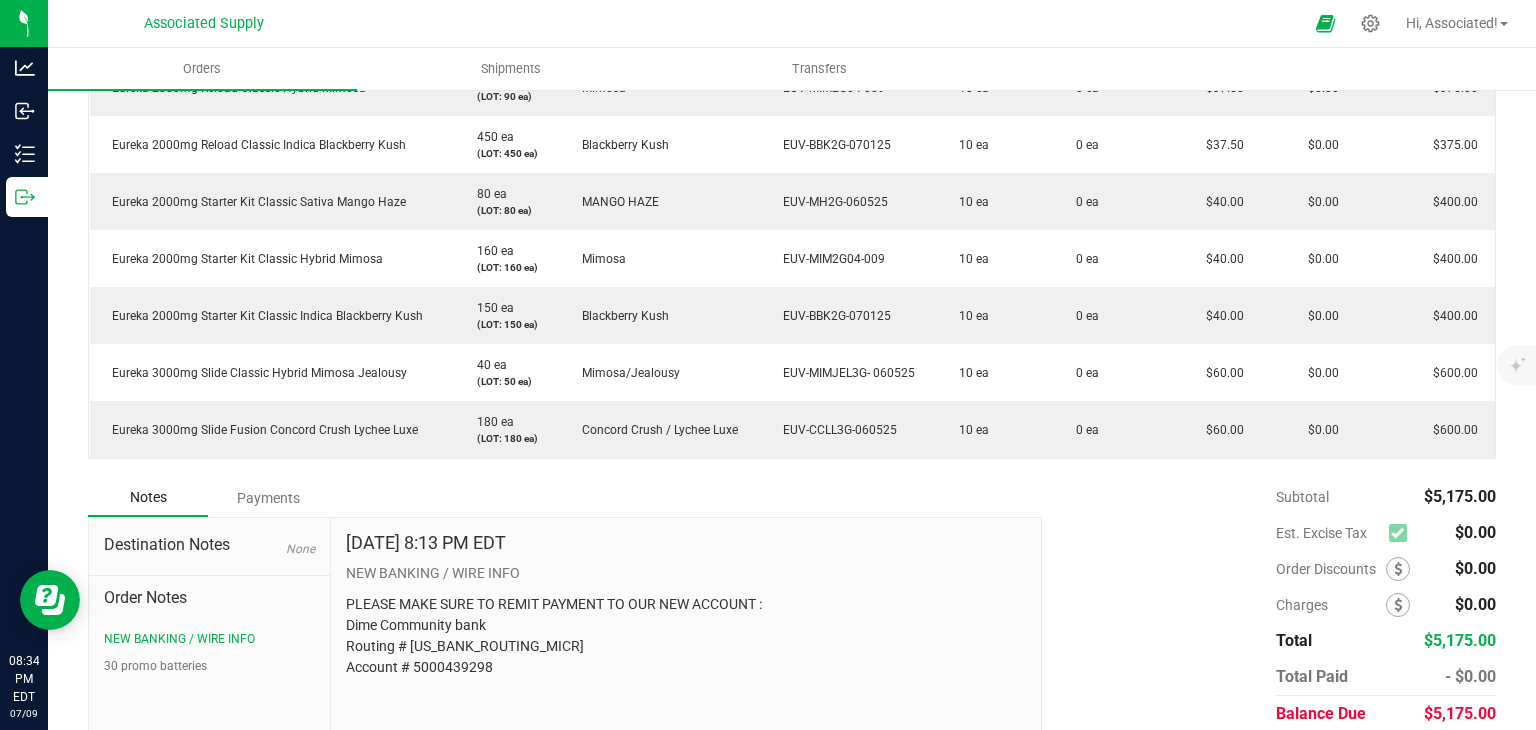 scroll, scrollTop: 1000, scrollLeft: 0, axis: vertical 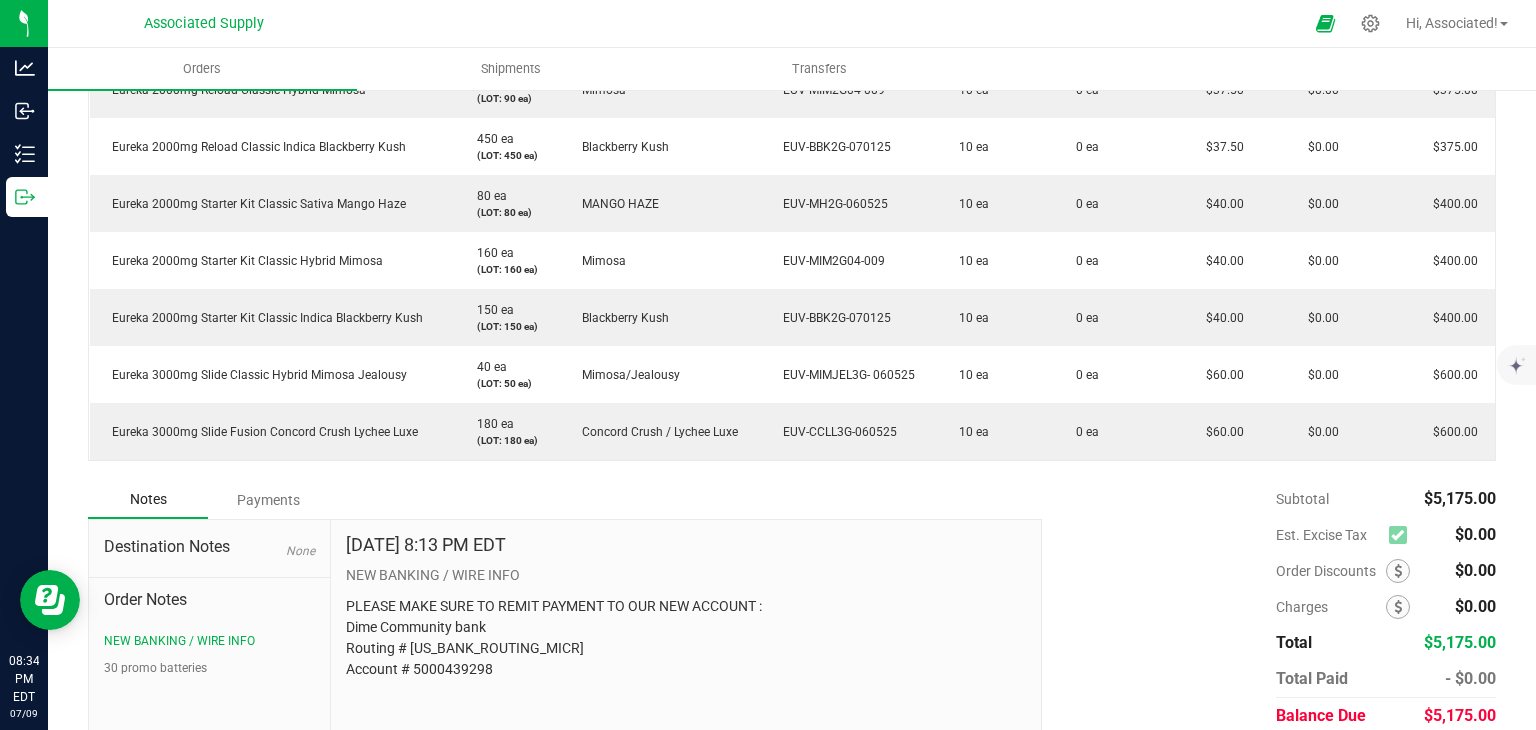 click at bounding box center (1397, 535) 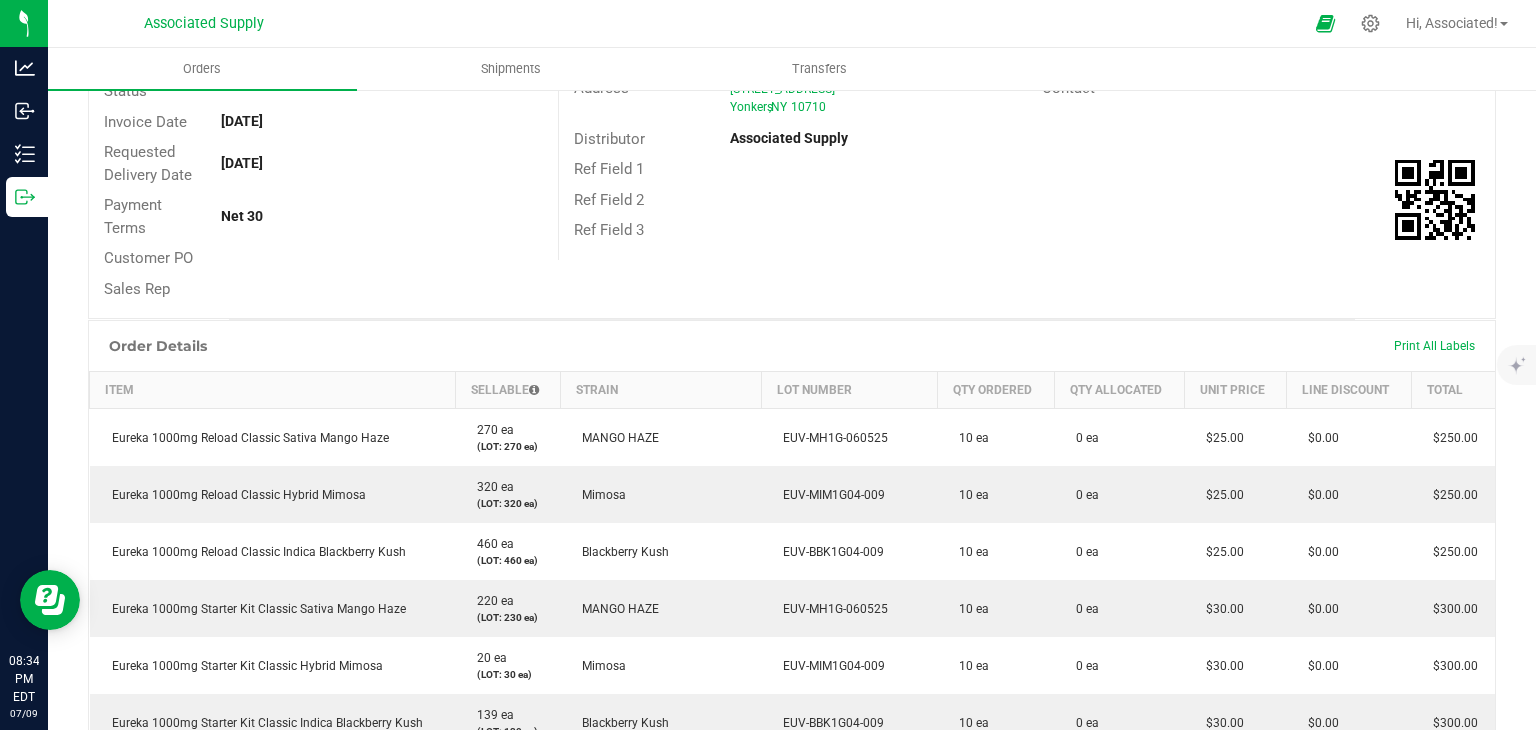 scroll, scrollTop: 0, scrollLeft: 0, axis: both 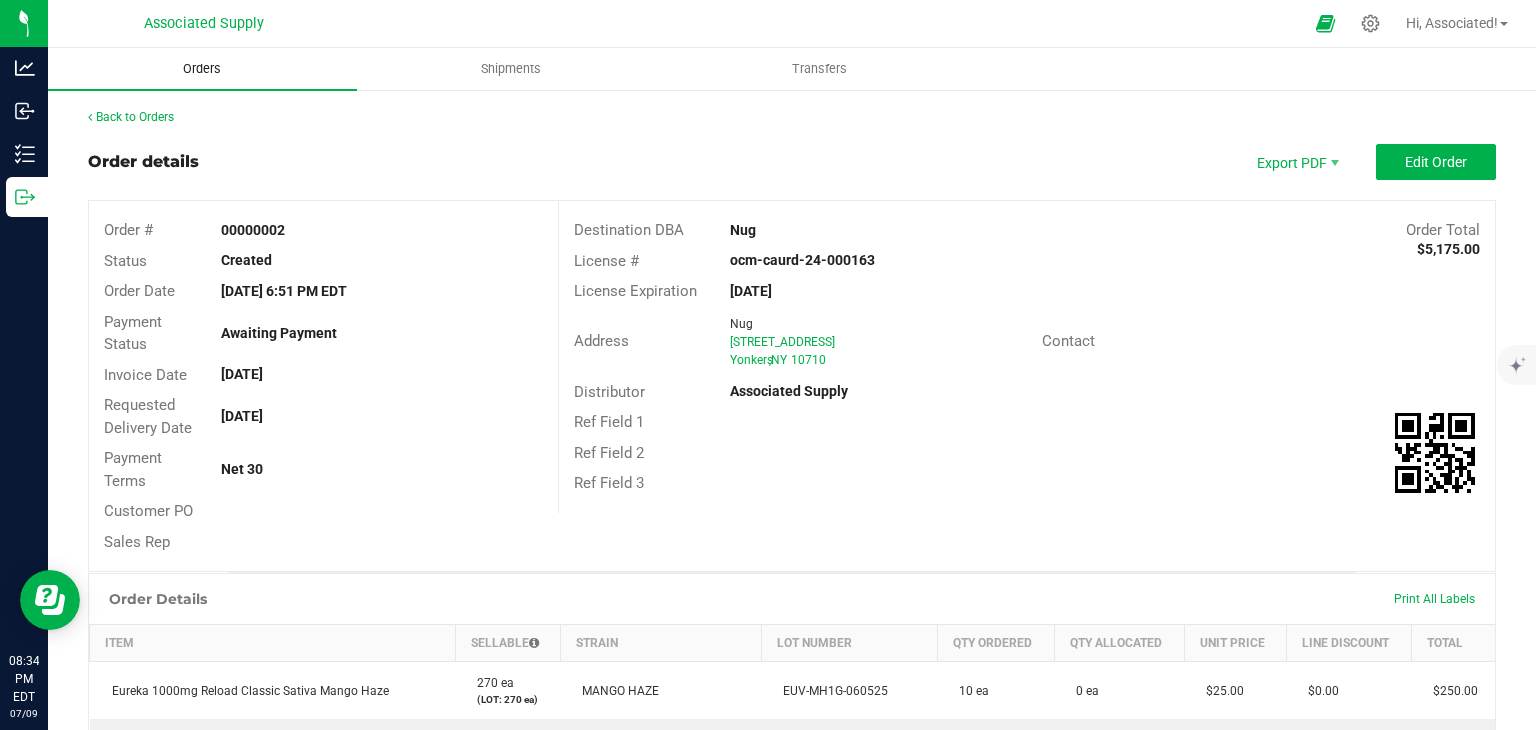 click on "Orders" at bounding box center (202, 69) 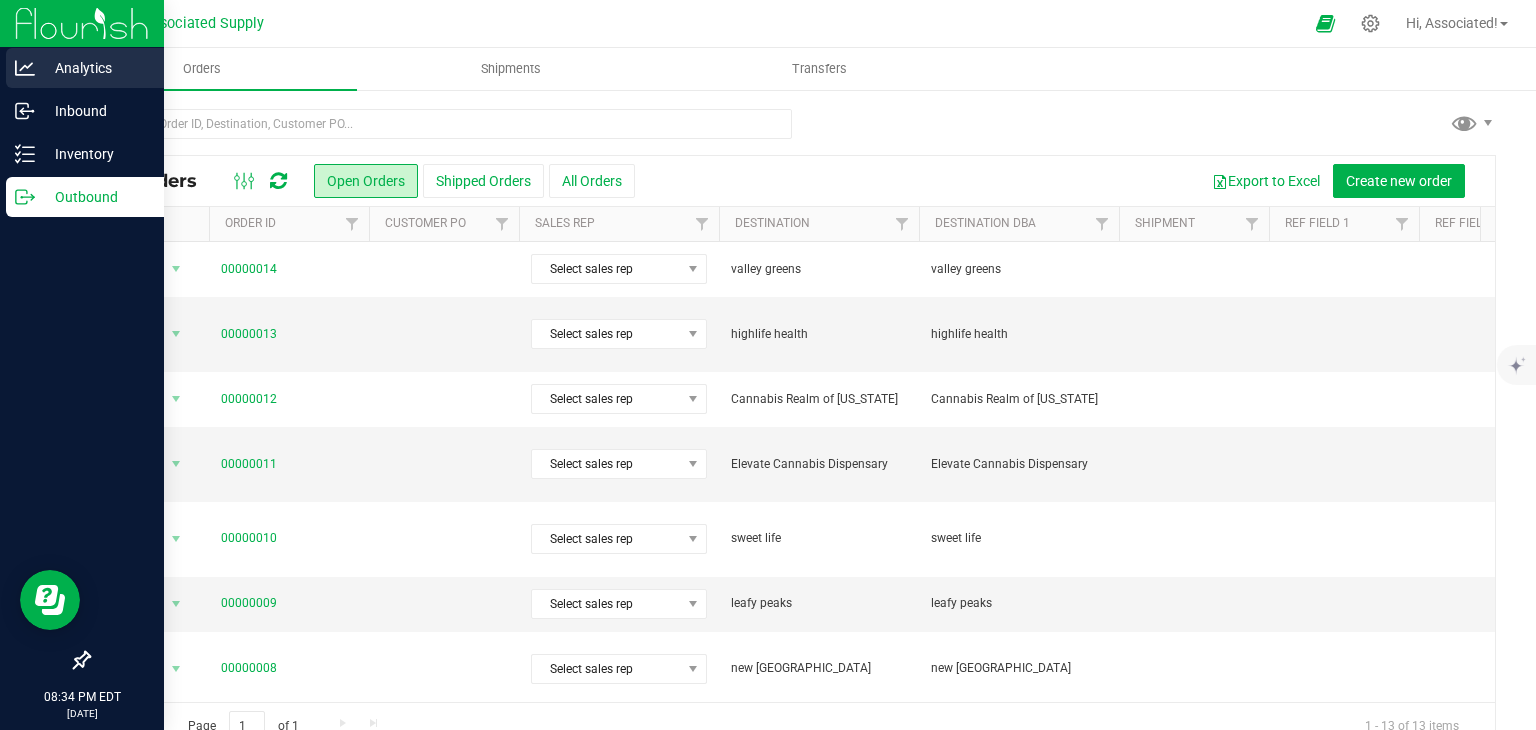 click on "Analytics" at bounding box center (85, 68) 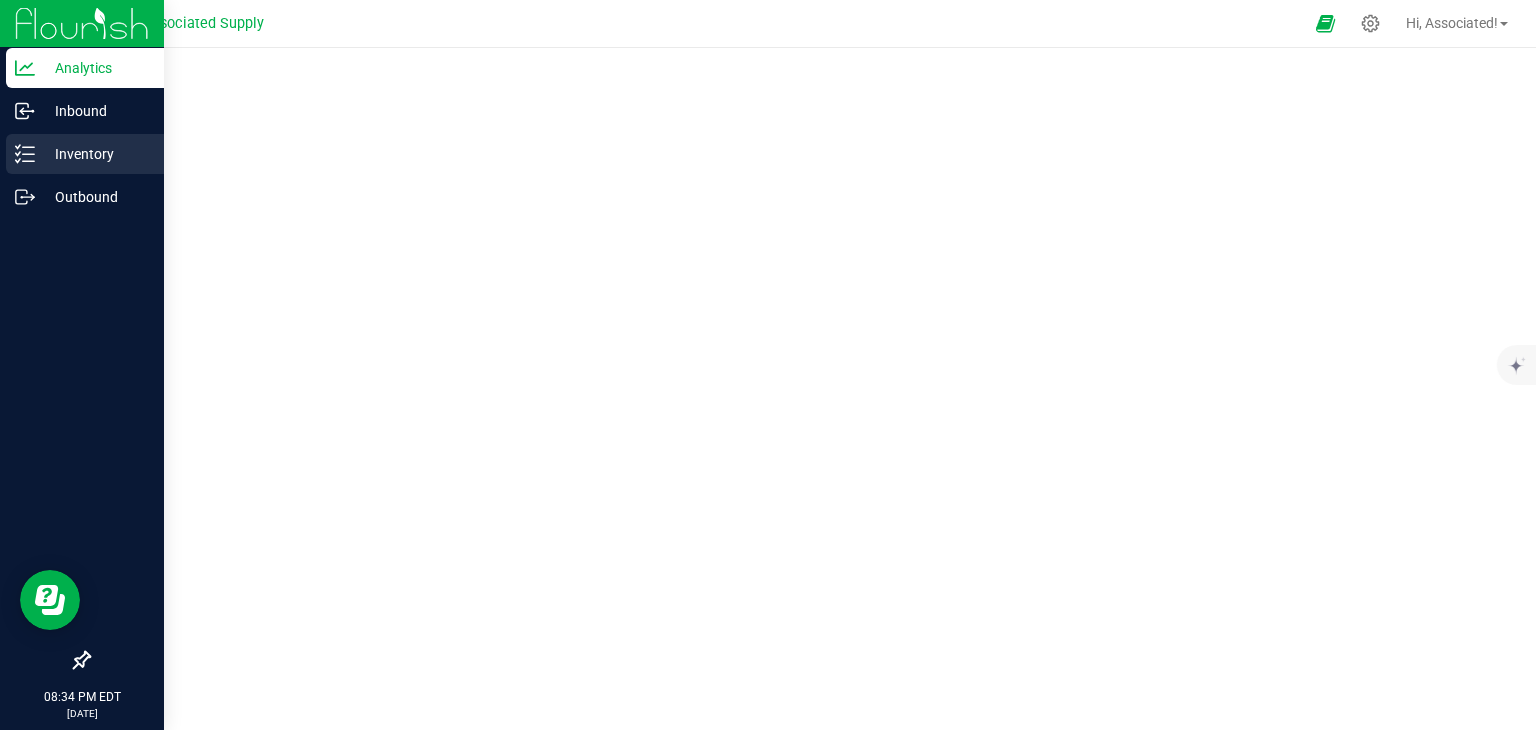 click on "Inventory" at bounding box center [85, 154] 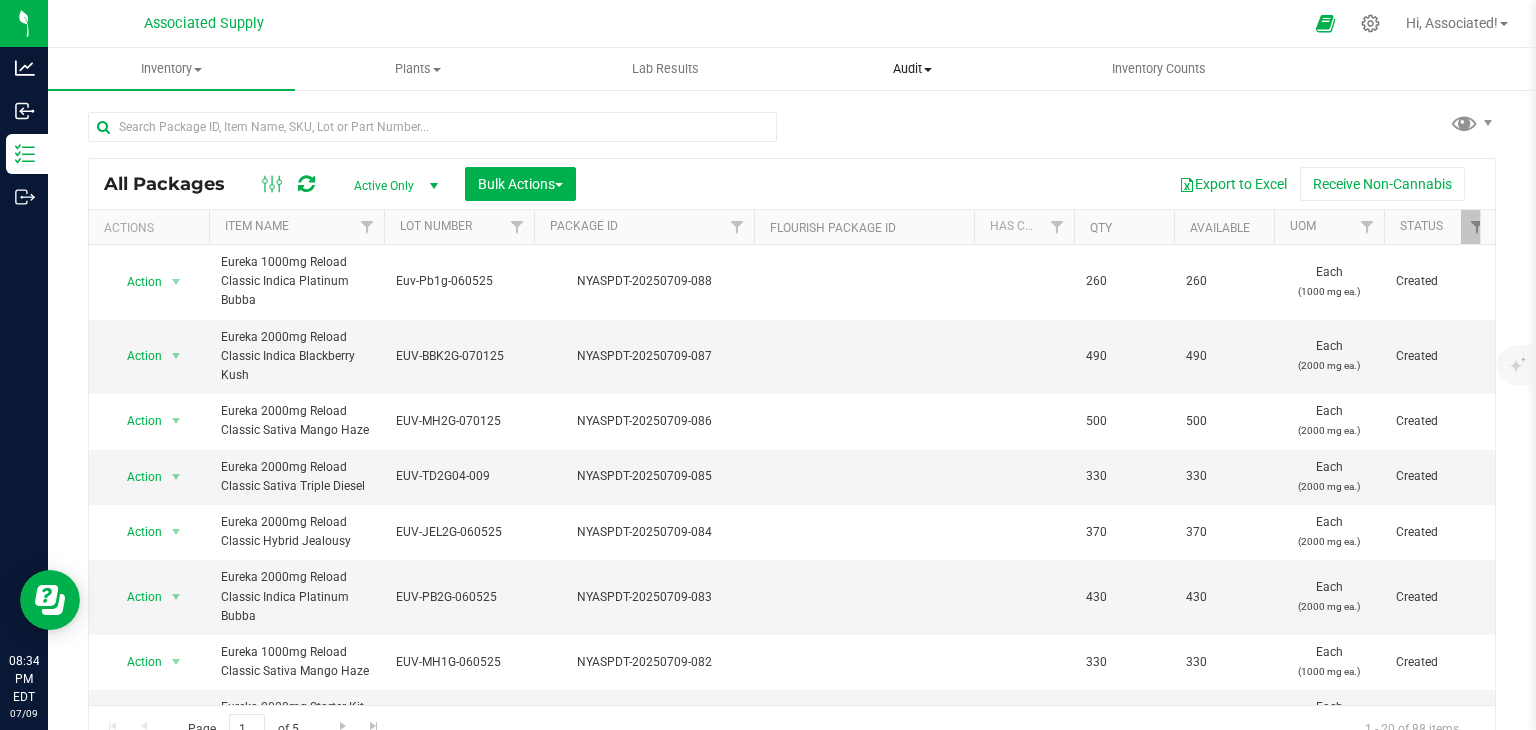 click on "Audit" at bounding box center (912, 69) 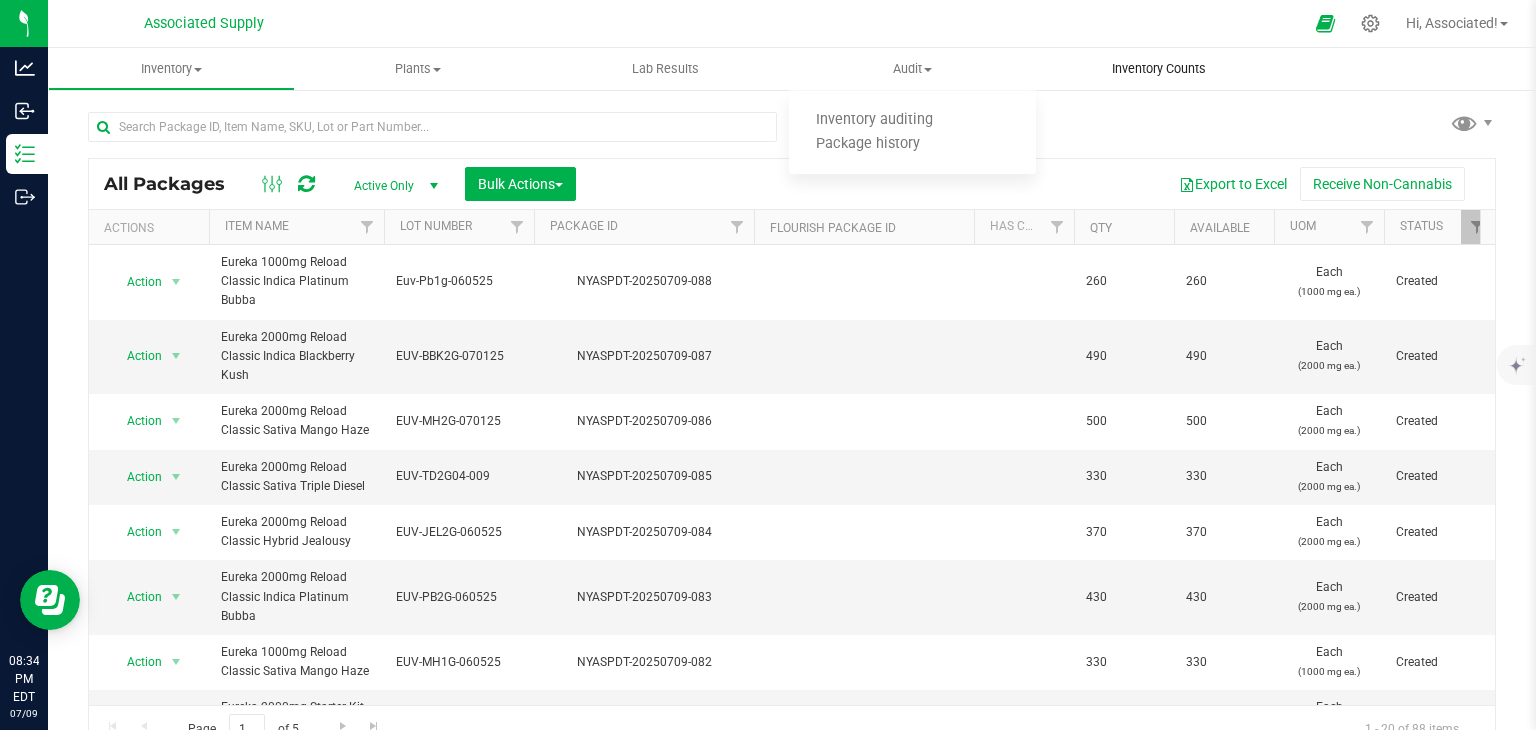 click on "Inventory Counts" at bounding box center [1159, 69] 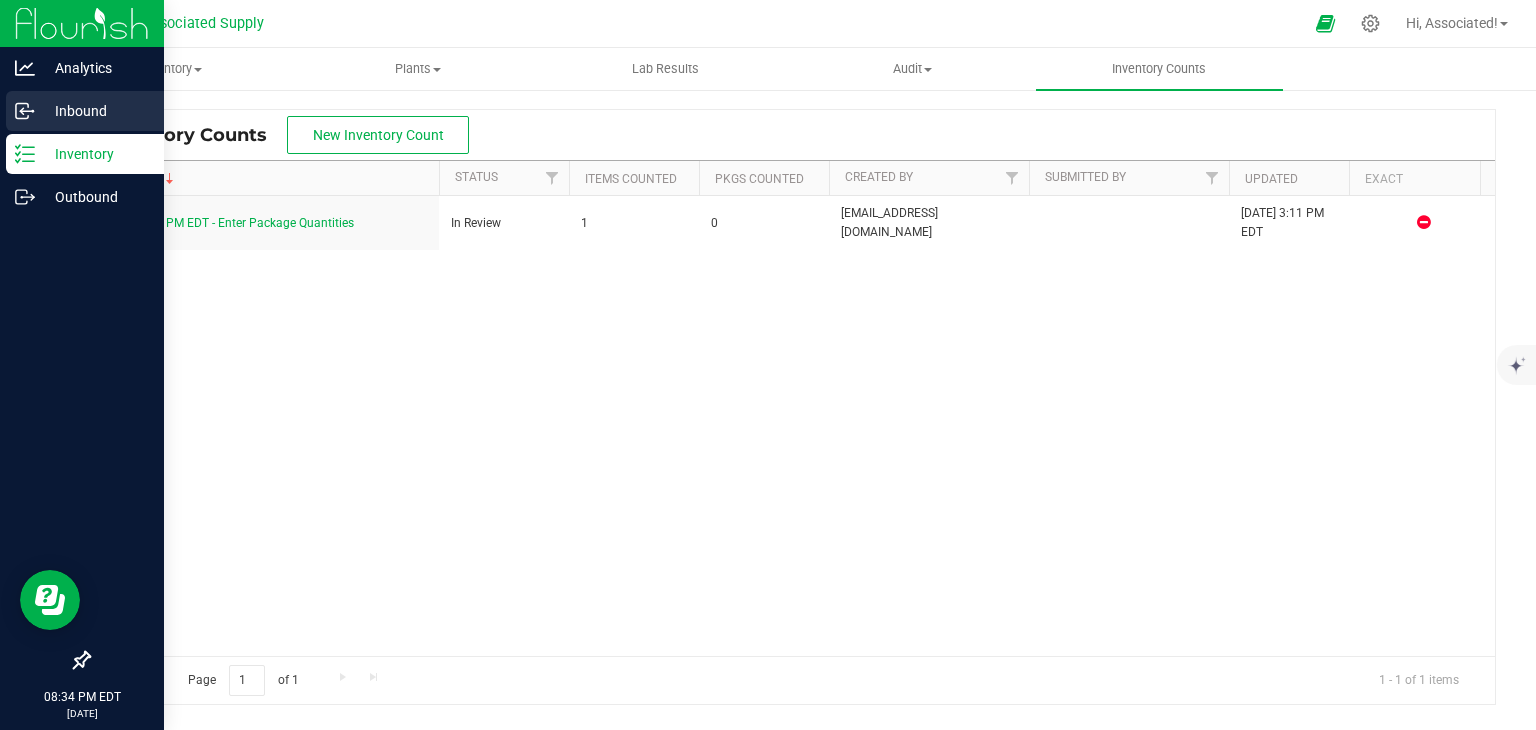 click 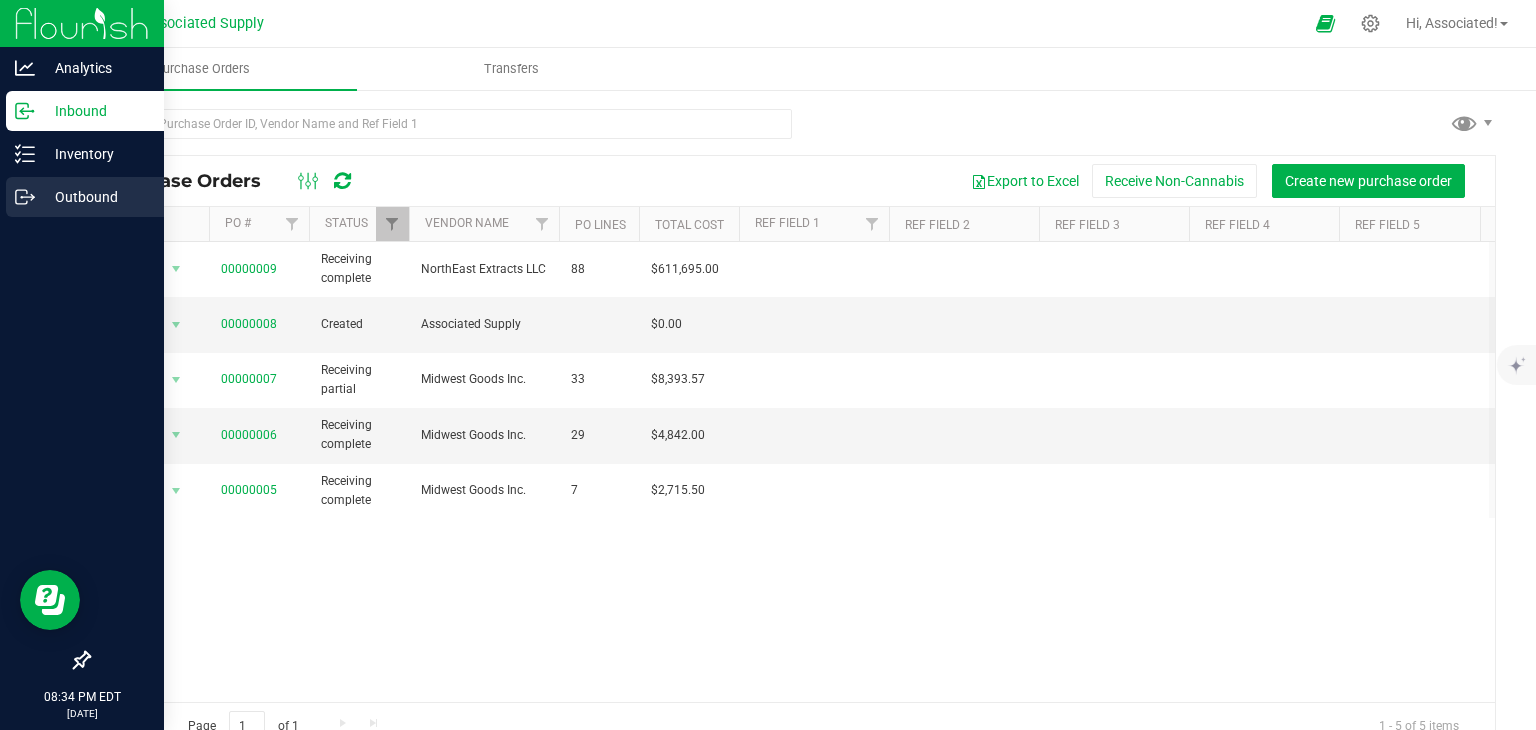 click on "Outbound" at bounding box center [95, 197] 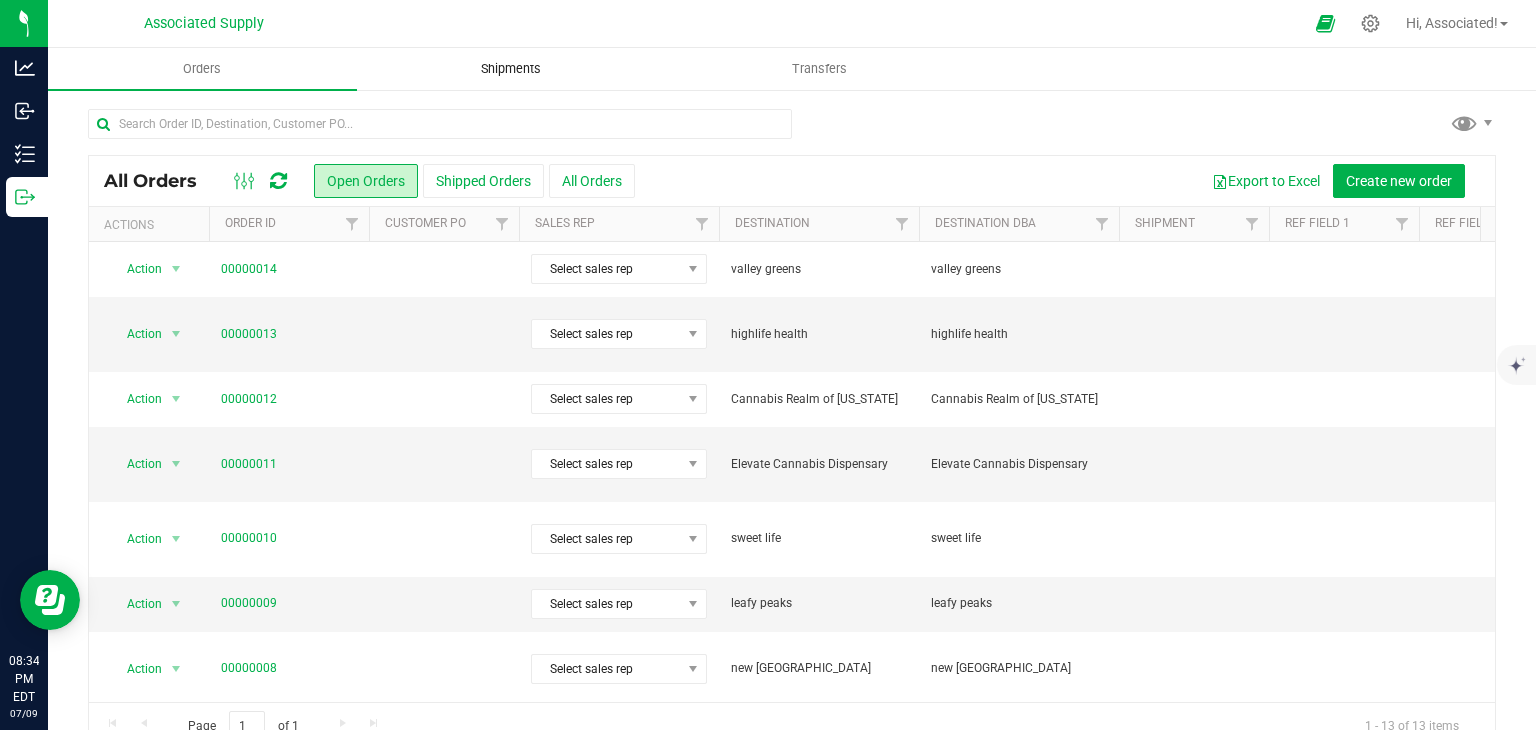 click on "Shipments" at bounding box center (511, 69) 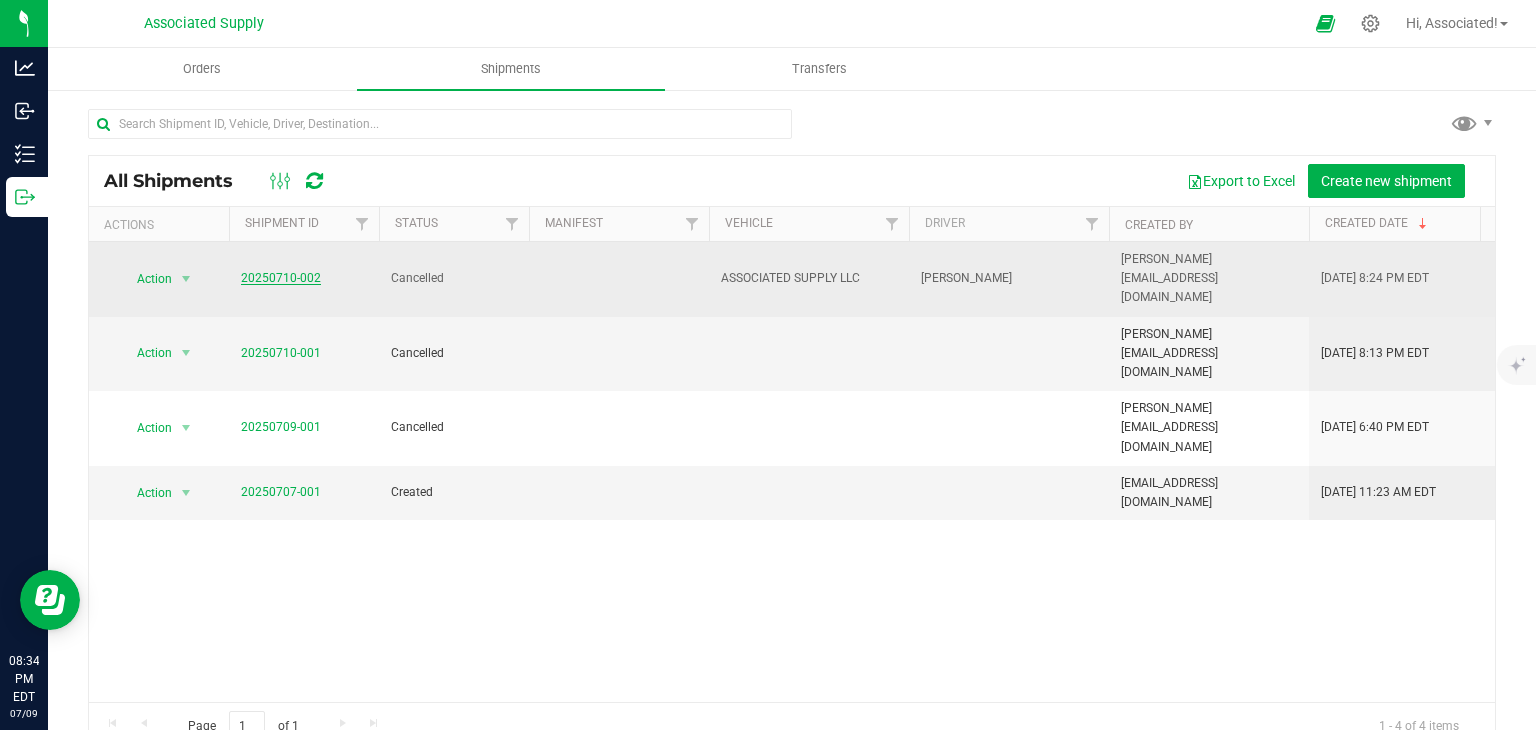click on "20250710-002" at bounding box center (281, 278) 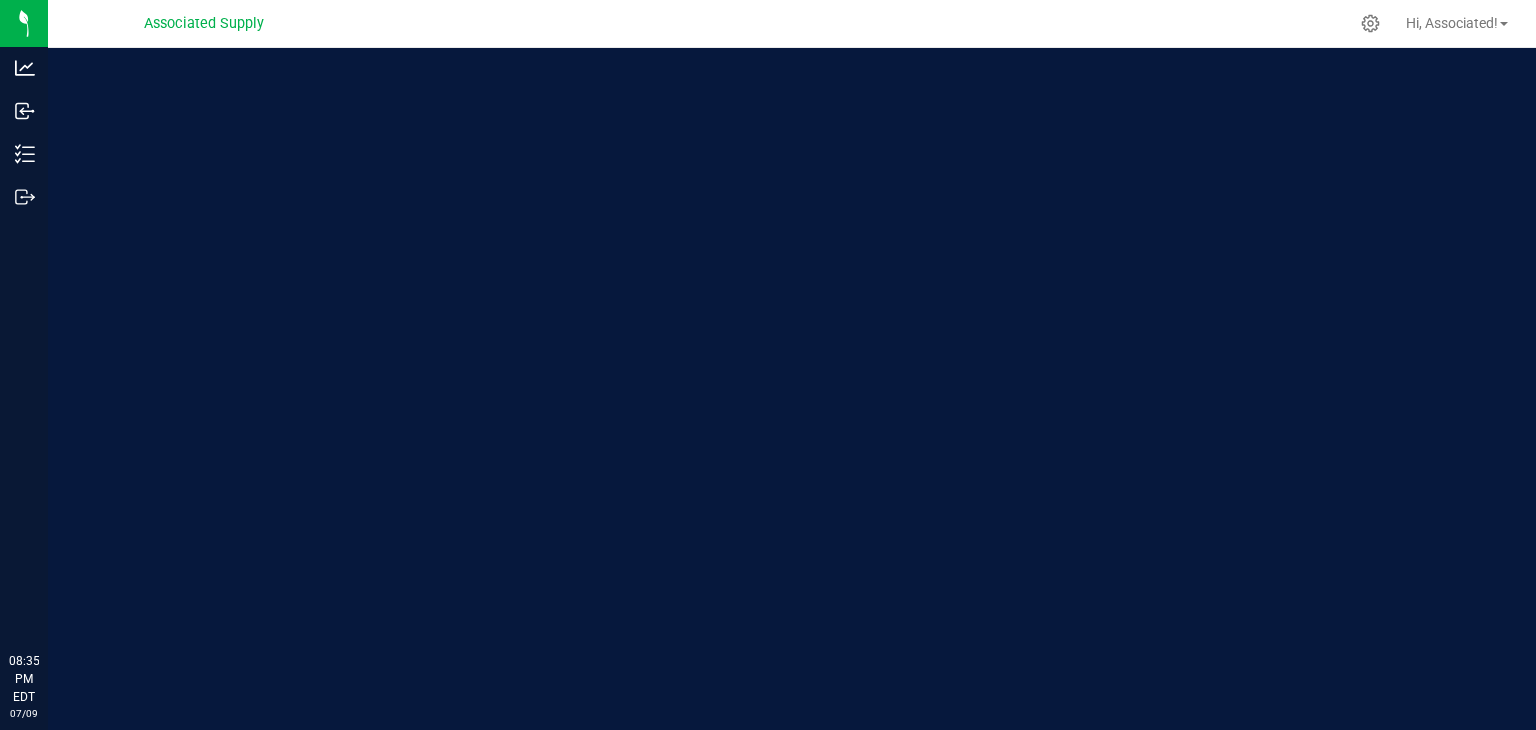 scroll, scrollTop: 0, scrollLeft: 0, axis: both 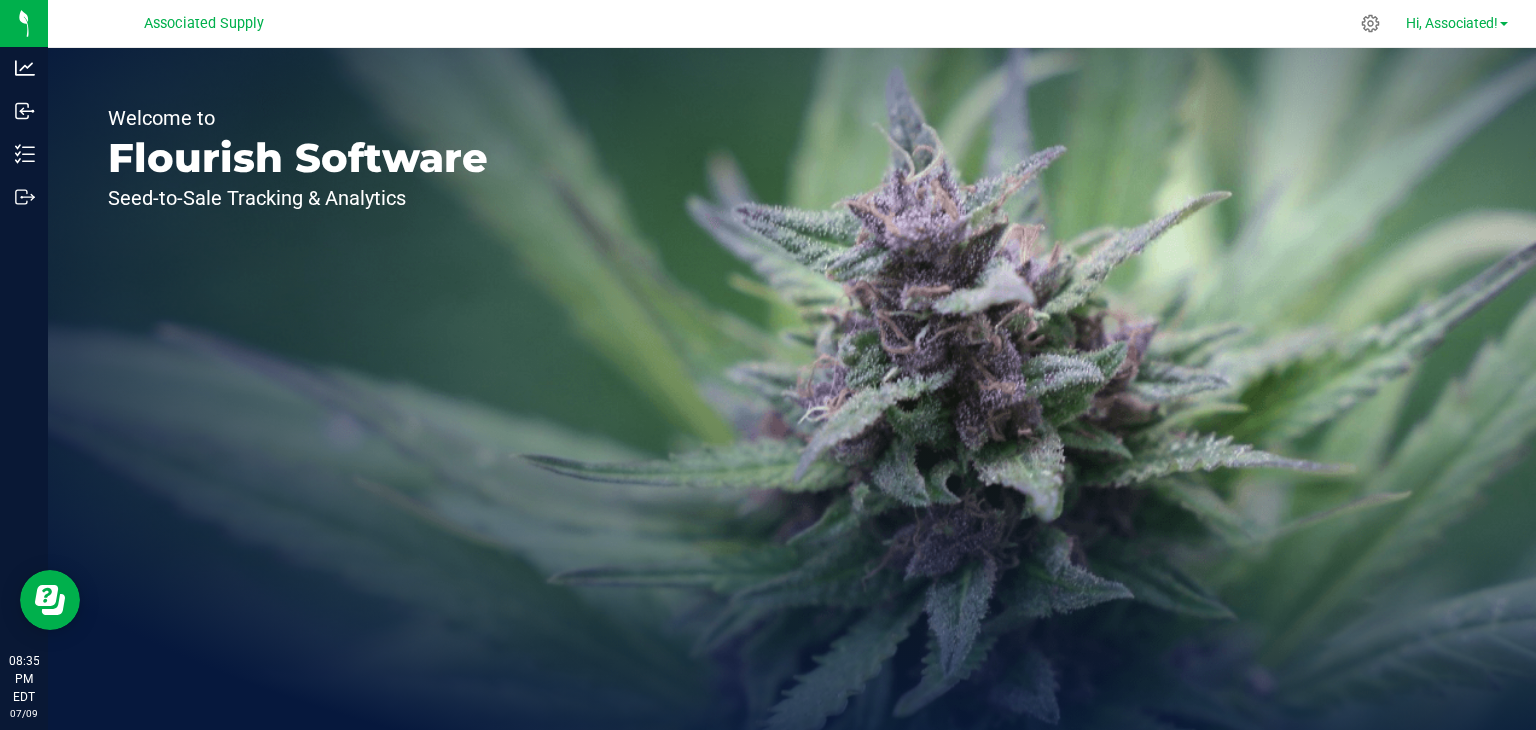 click on "Hi, Associated!" at bounding box center (1457, 23) 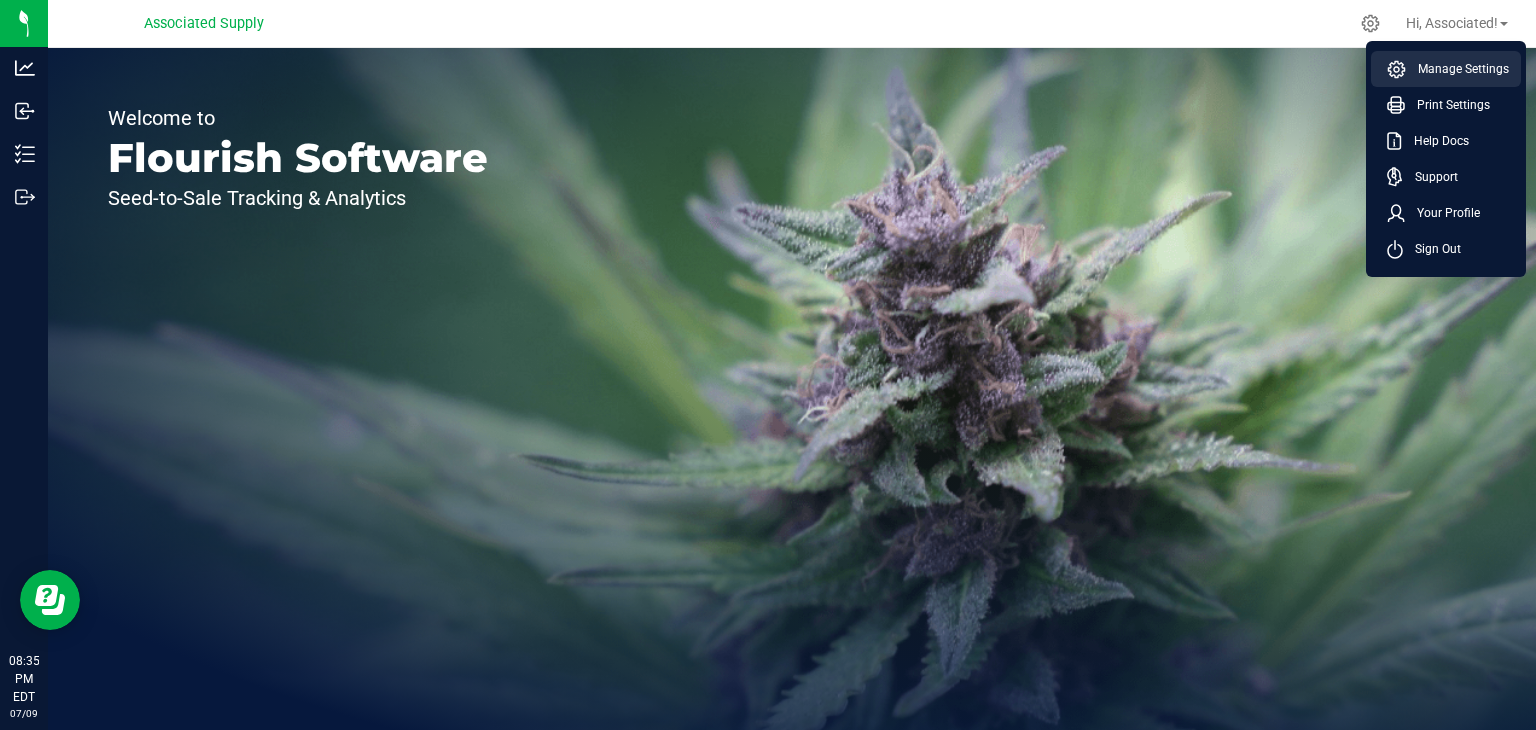 click on "Manage Settings" at bounding box center (1457, 69) 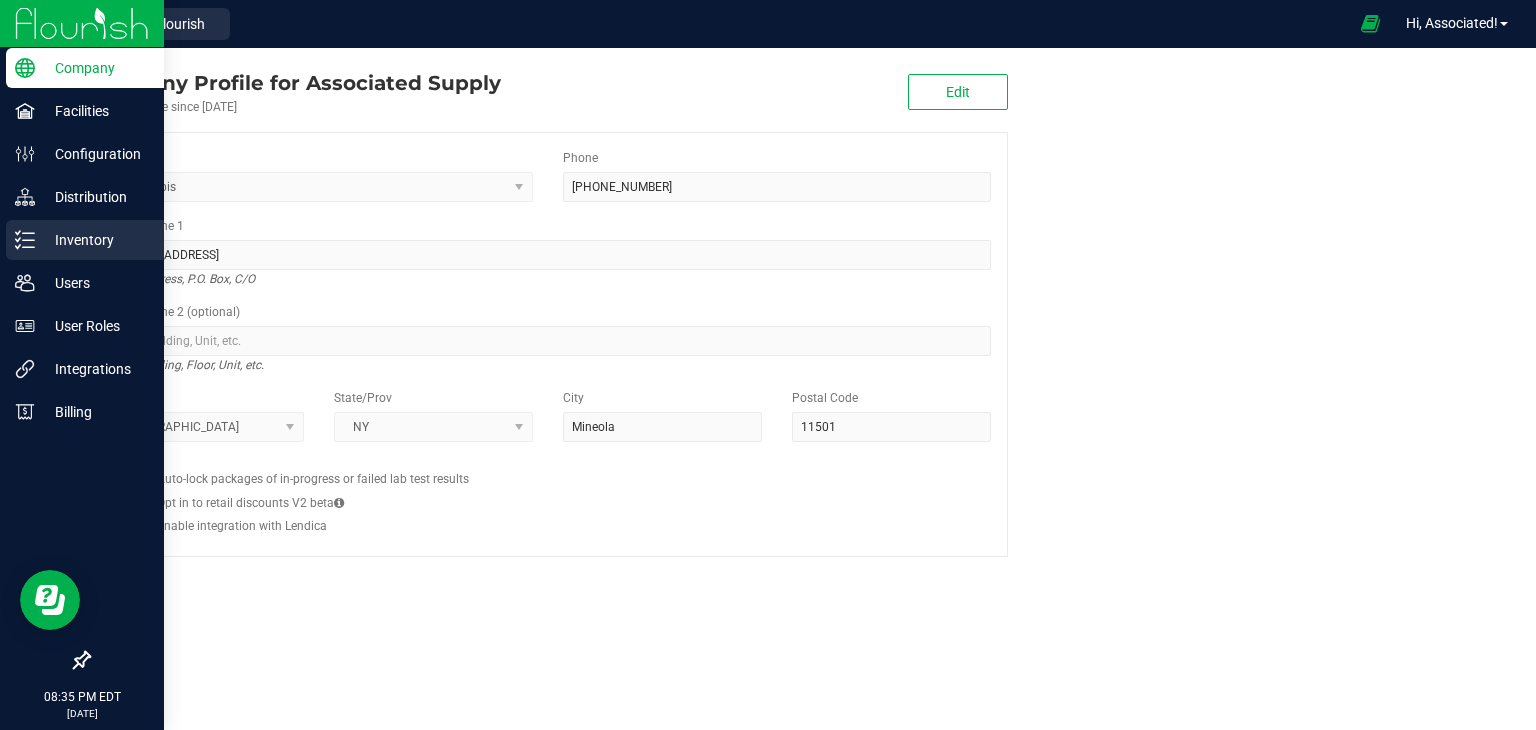 click on "Inventory" at bounding box center [95, 240] 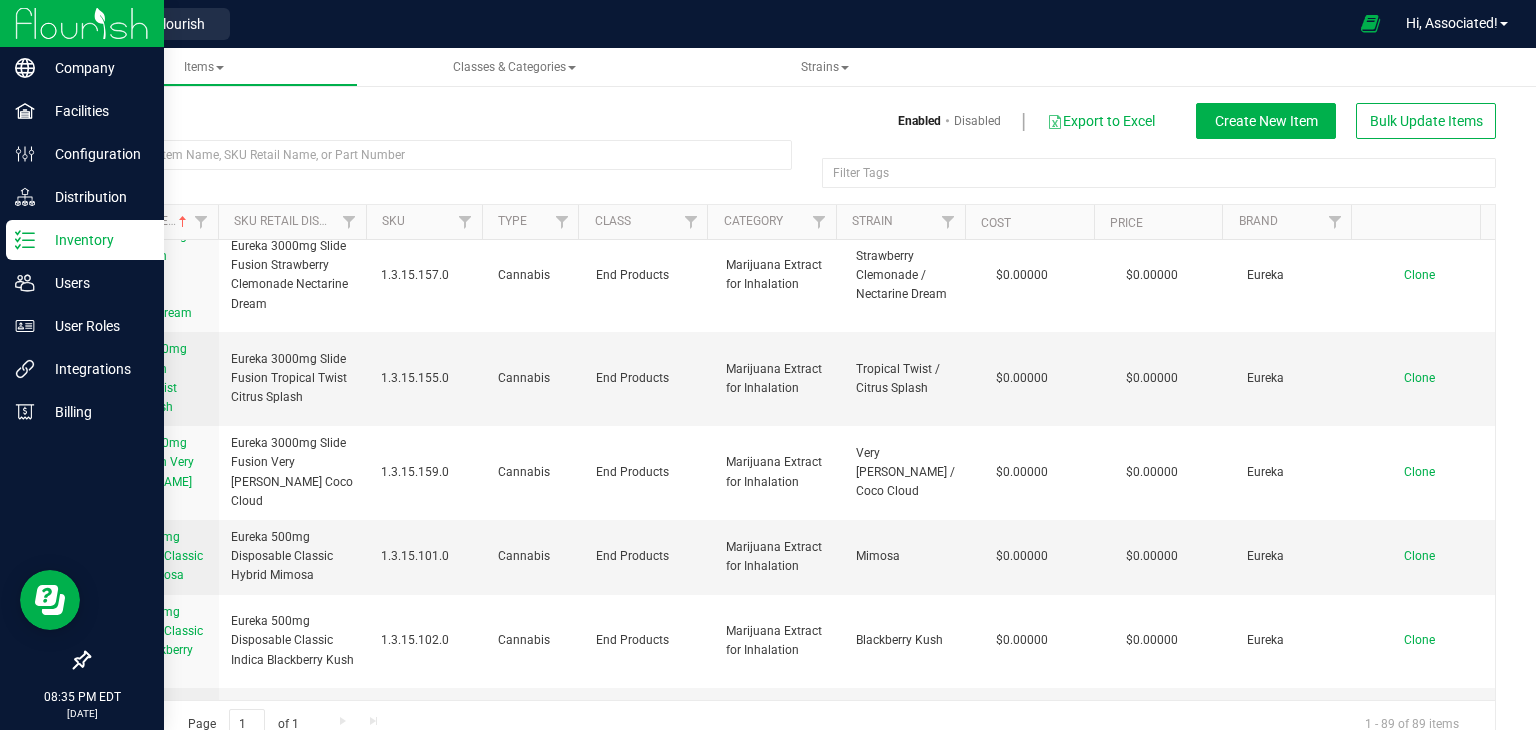 scroll, scrollTop: 6717, scrollLeft: 0, axis: vertical 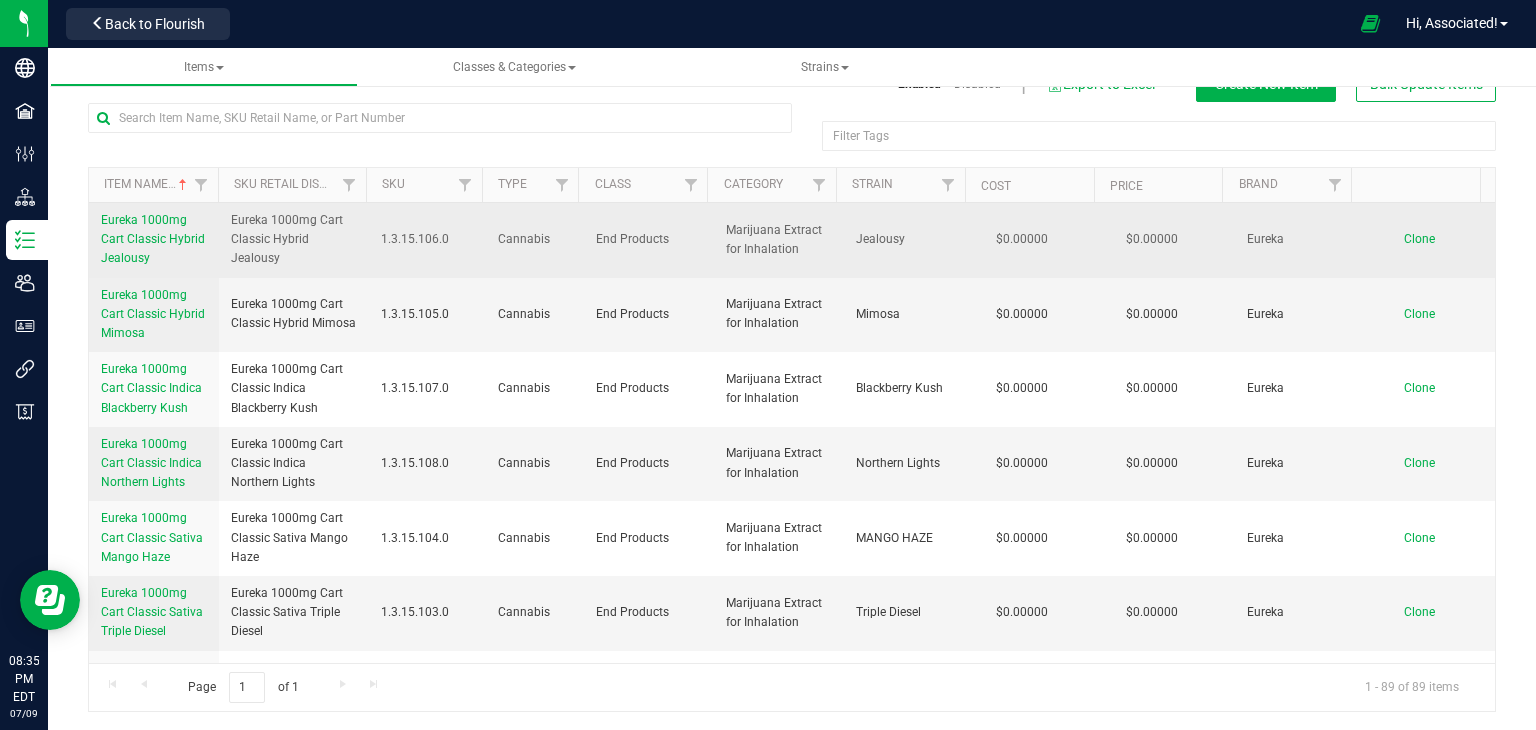 click on "Eureka 1000mg Cart Classic Hybrid Jealousy" at bounding box center (153, 239) 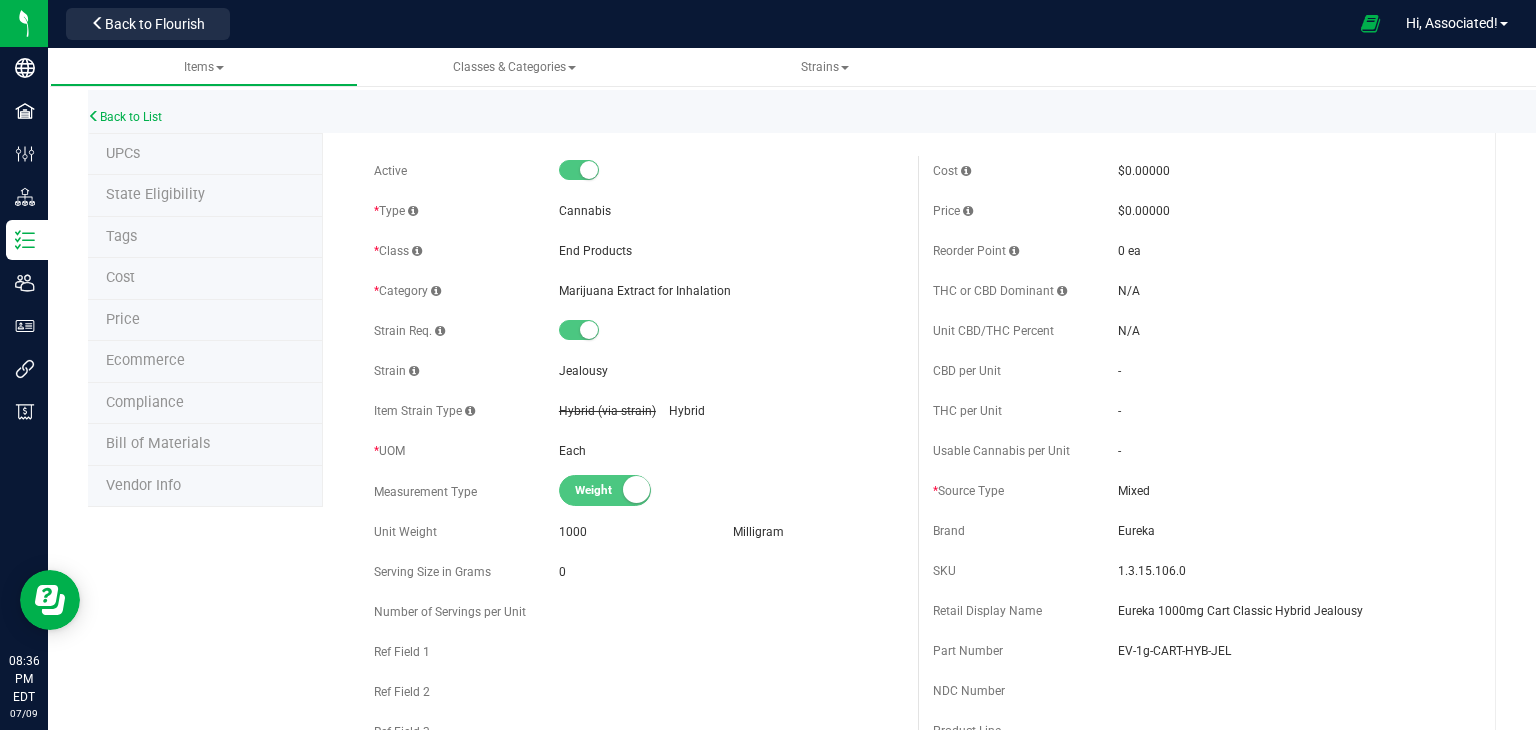 click on "Tags" at bounding box center [205, 238] 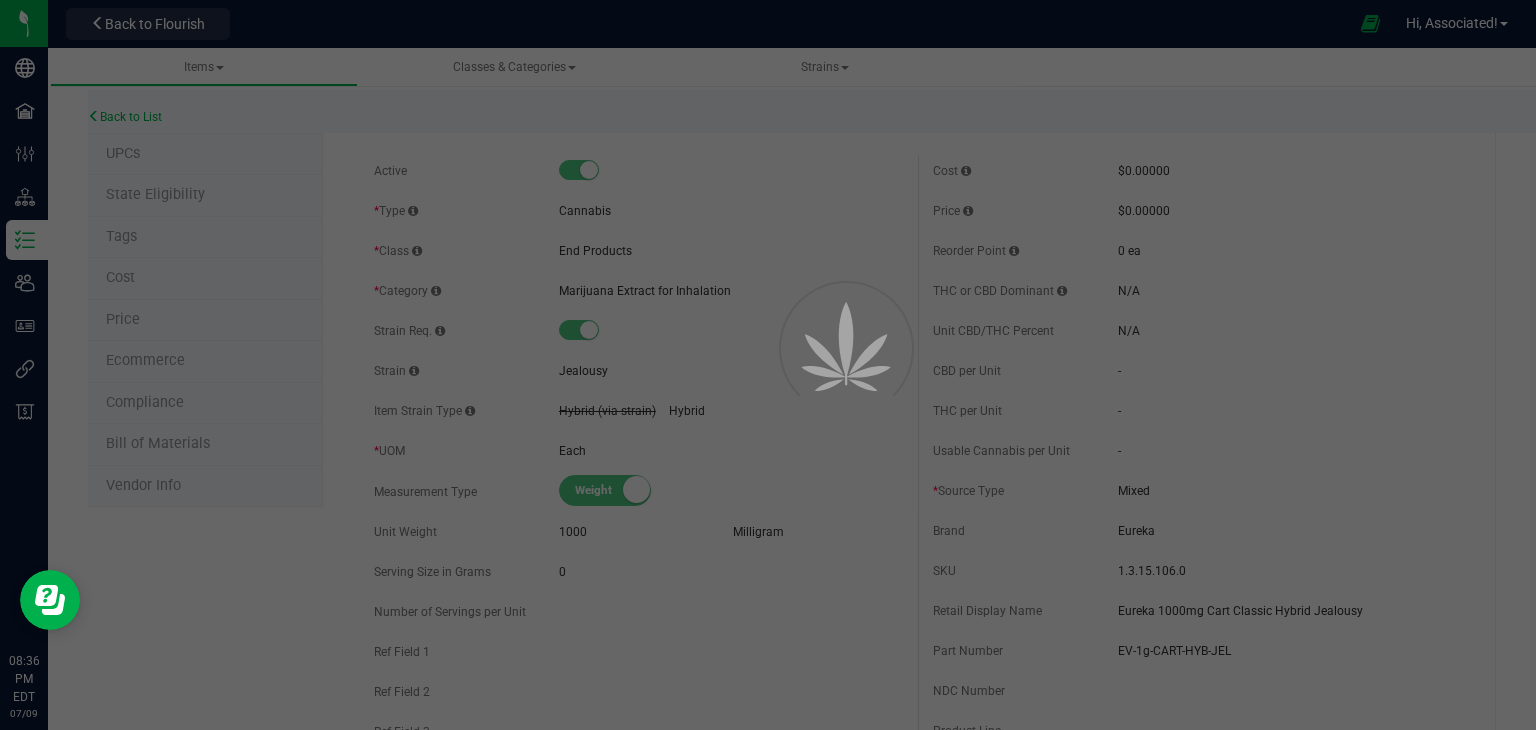 scroll, scrollTop: 0, scrollLeft: 0, axis: both 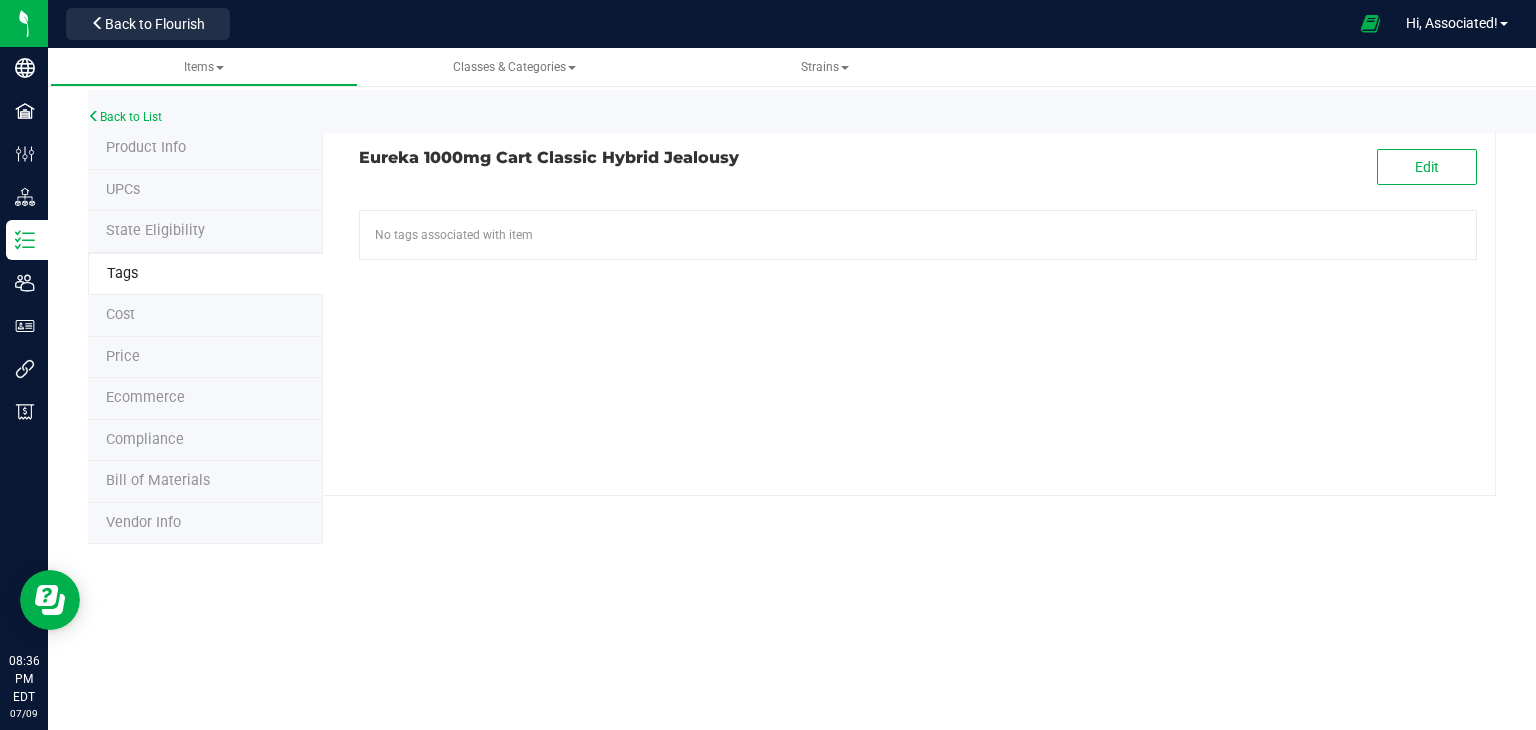 click on "Price" at bounding box center (205, 358) 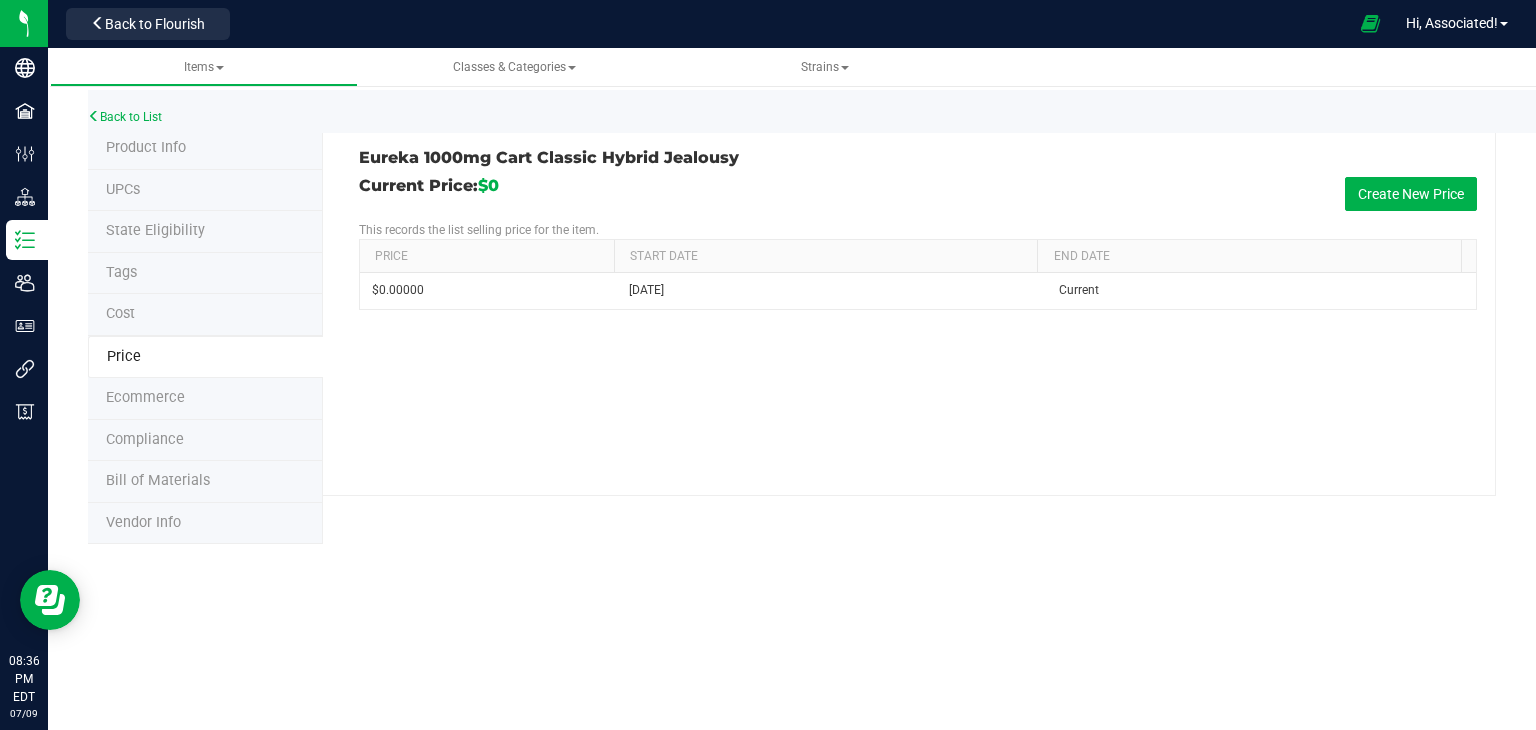 click on "Cost" at bounding box center (205, 315) 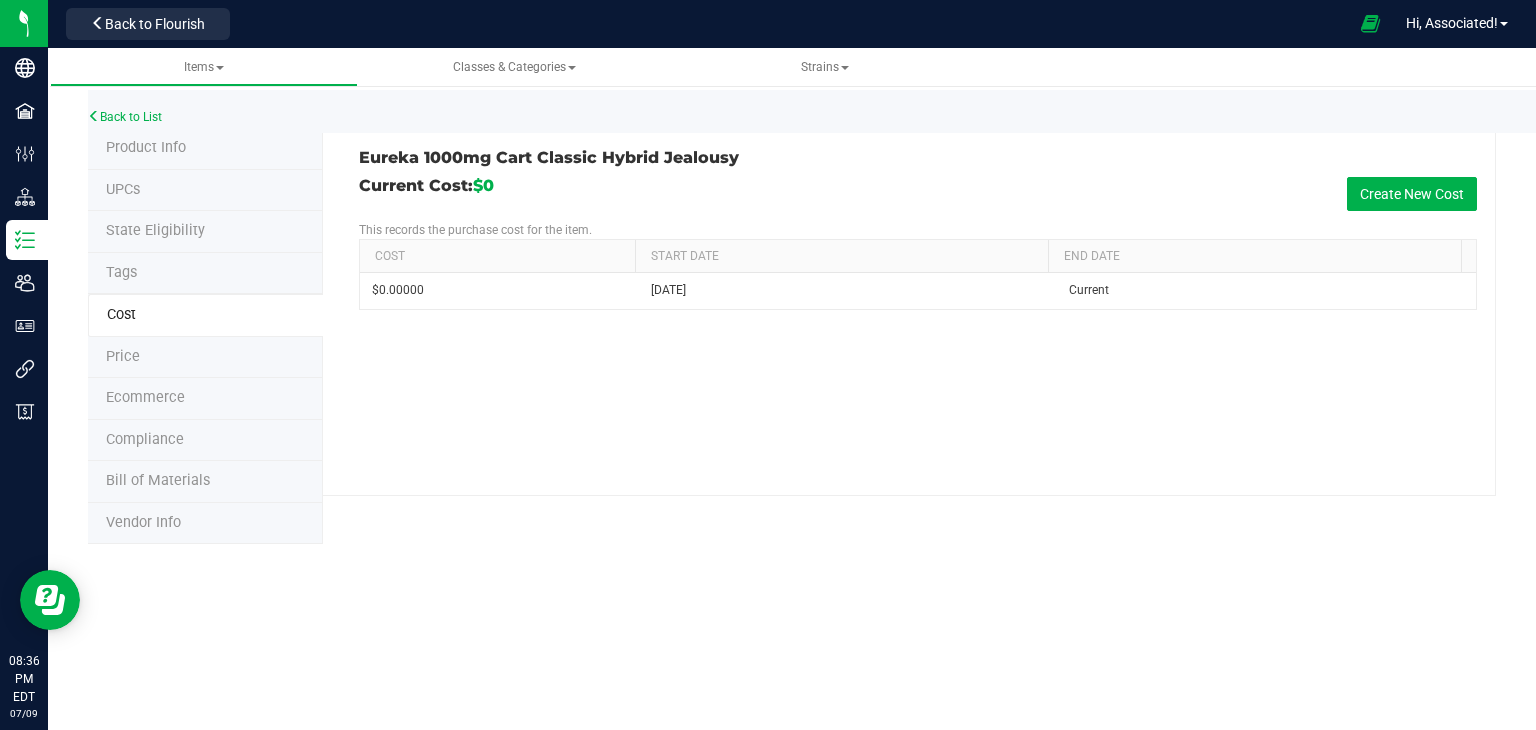 click on "Price" at bounding box center [123, 356] 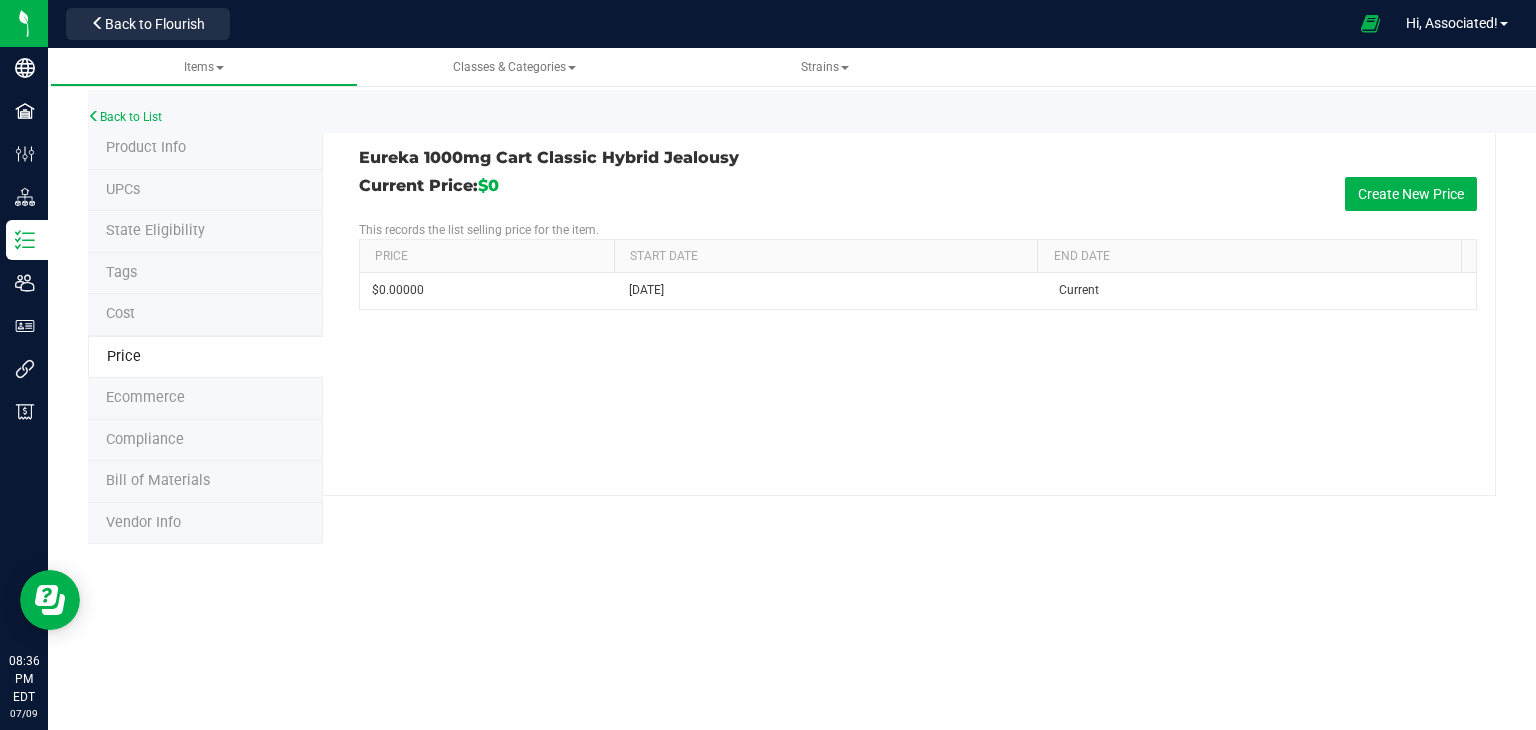 click on "State Eligibility" at bounding box center [155, 230] 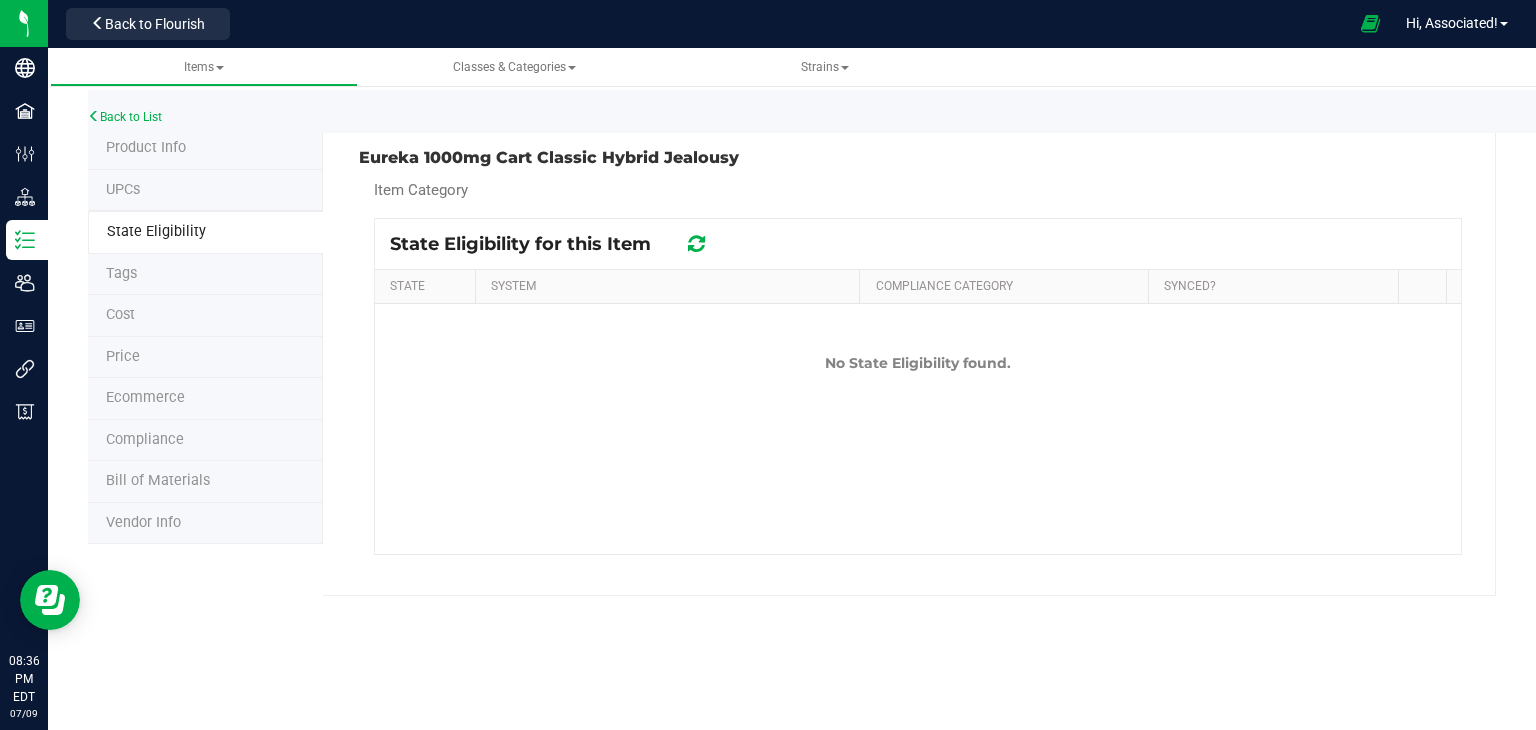 click on "UPCs" at bounding box center (205, 191) 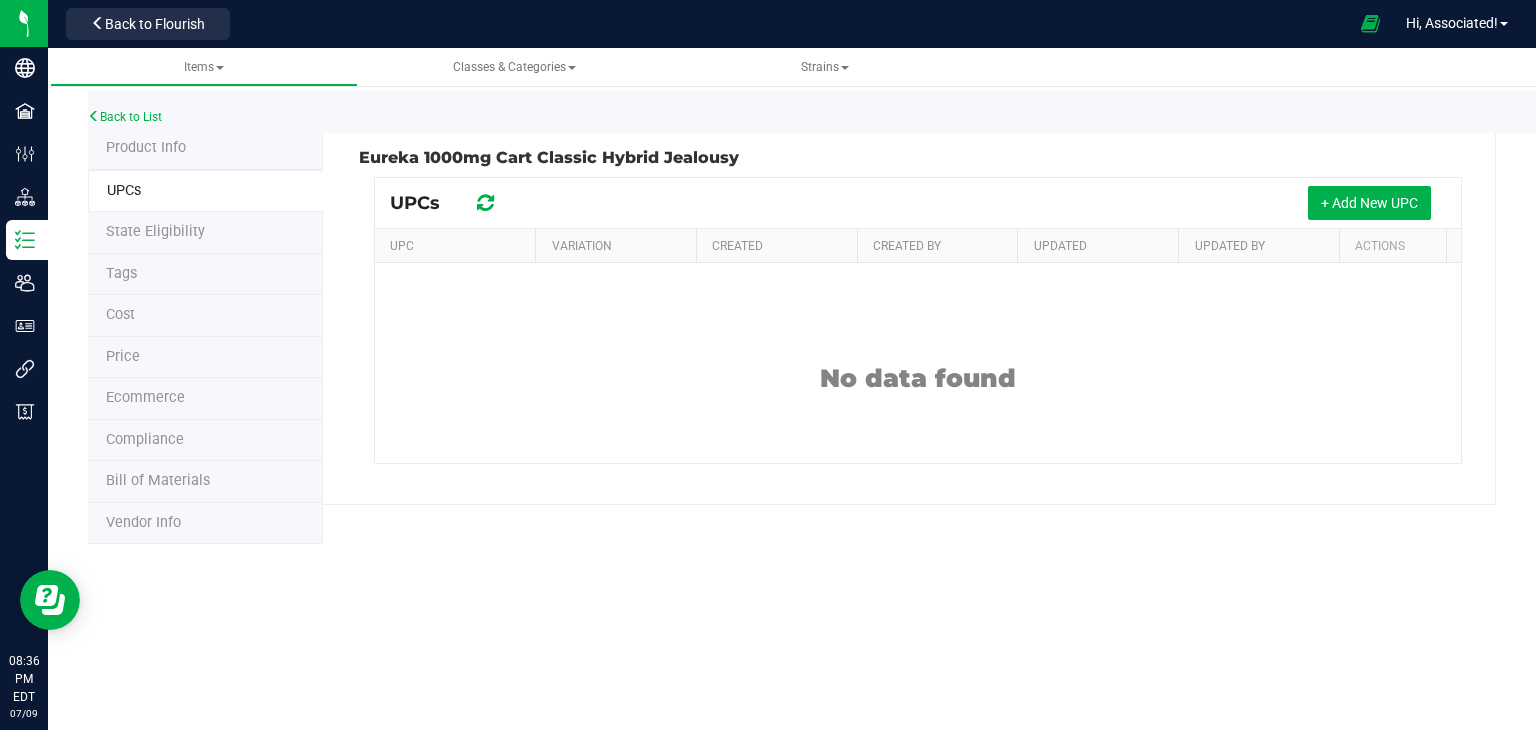 click on "Product Info" at bounding box center [146, 147] 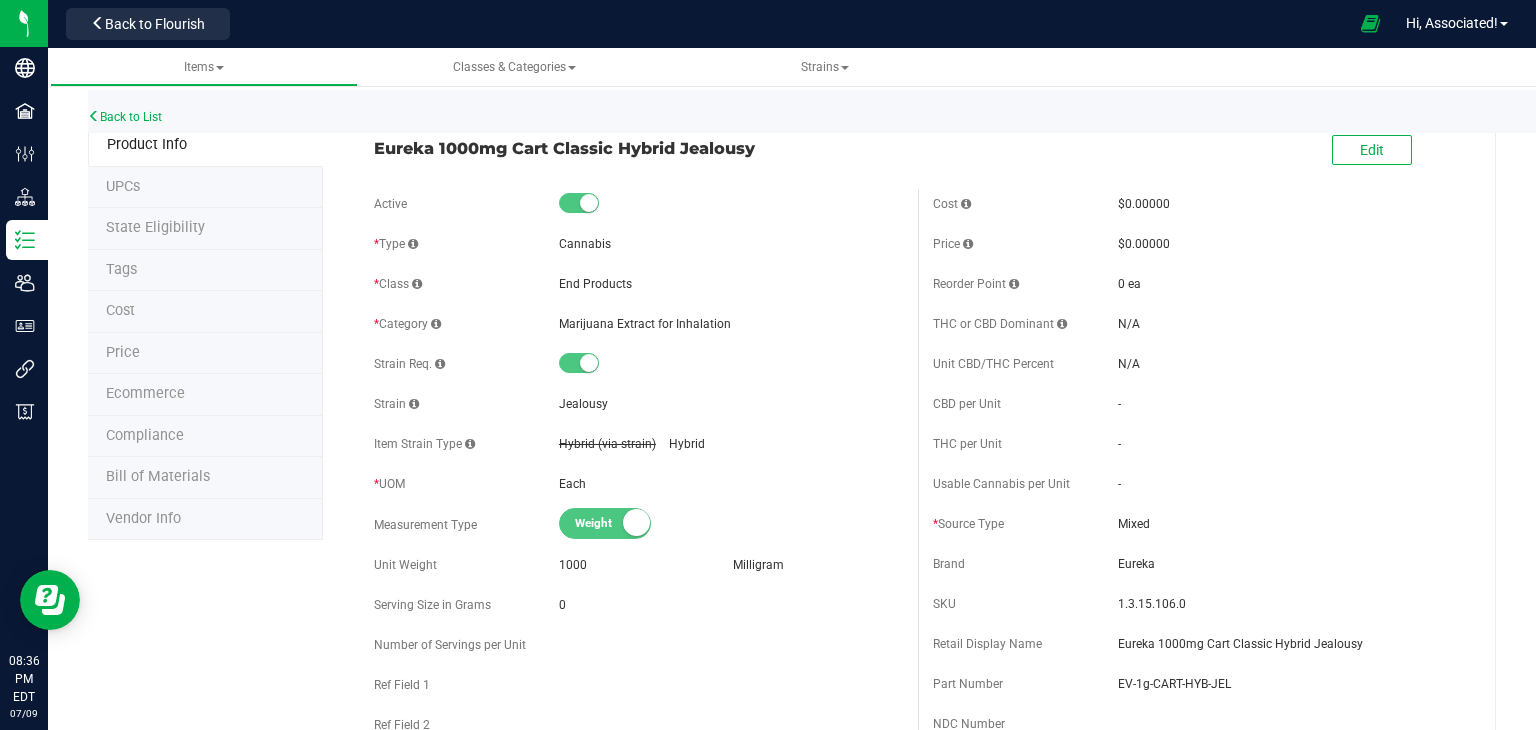 scroll, scrollTop: 0, scrollLeft: 0, axis: both 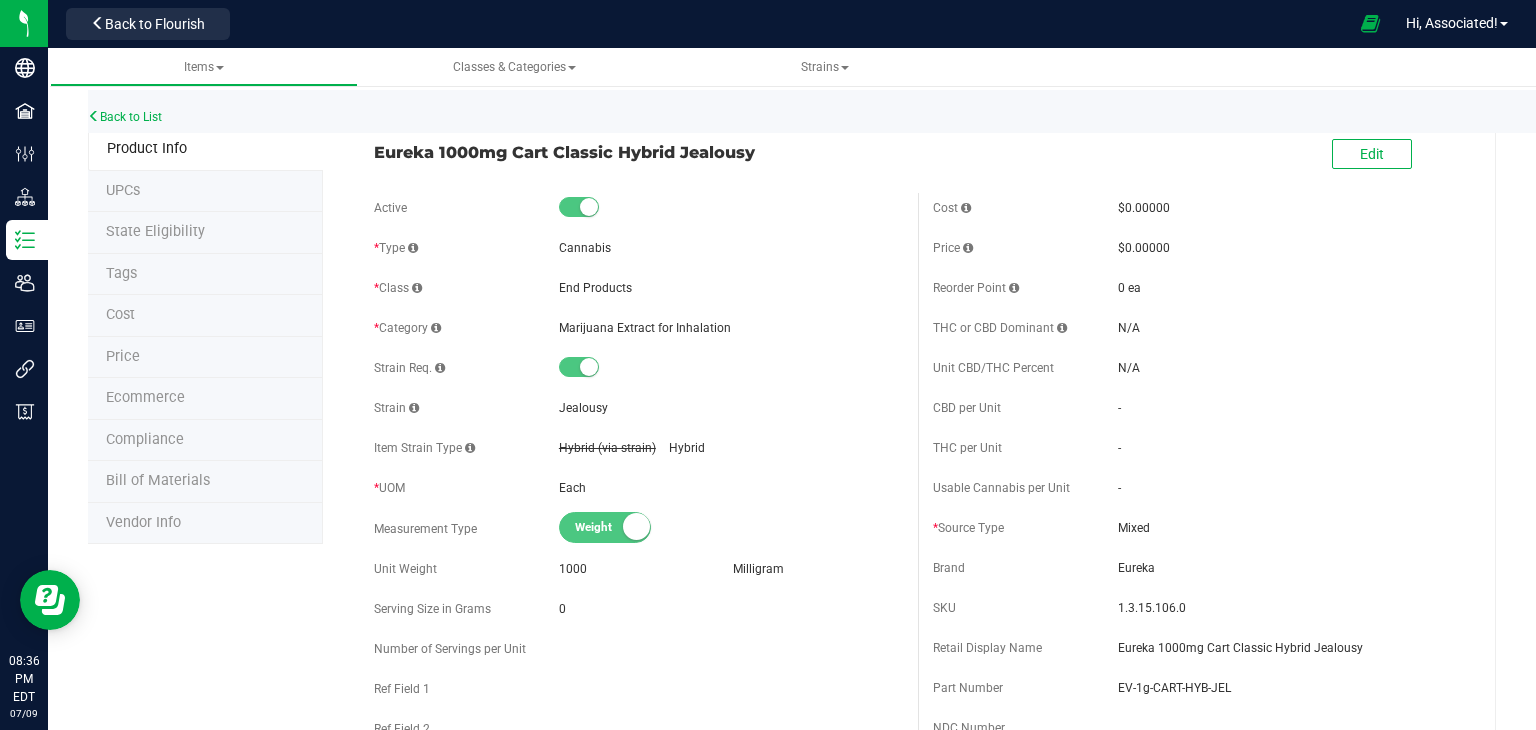 click on "Compliance" at bounding box center [205, 441] 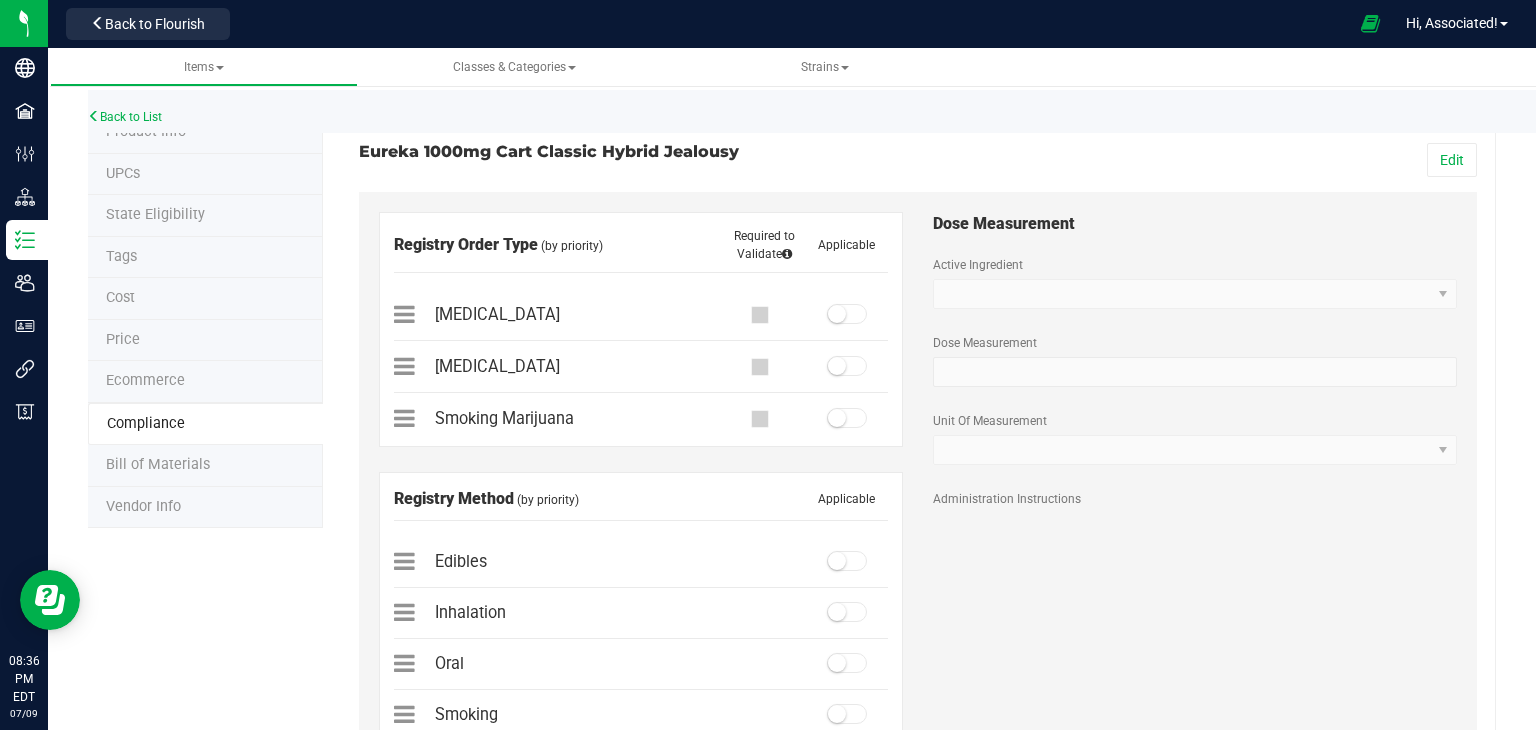 scroll, scrollTop: 17, scrollLeft: 0, axis: vertical 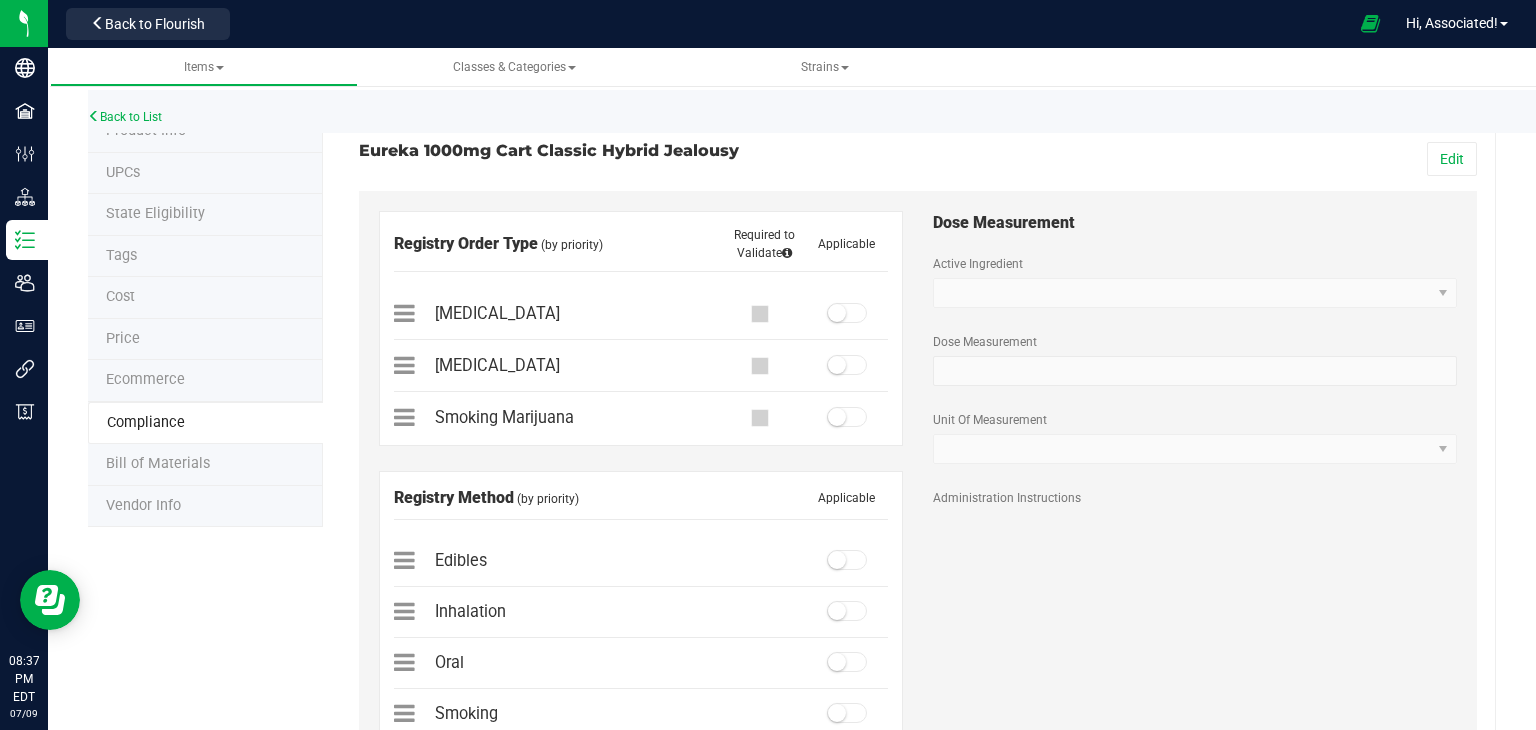 click on "Bill of Materials" at bounding box center (158, 463) 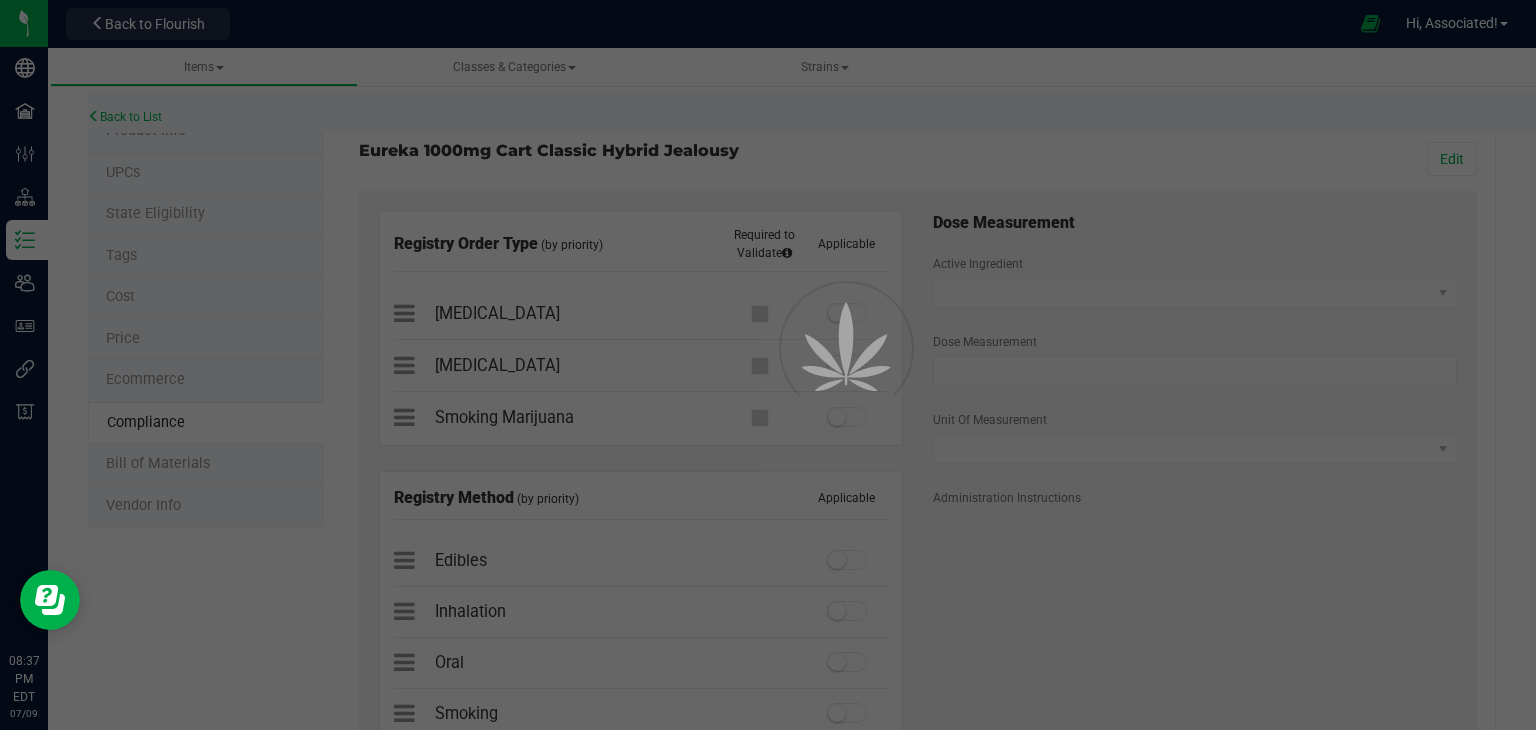 scroll, scrollTop: 0, scrollLeft: 0, axis: both 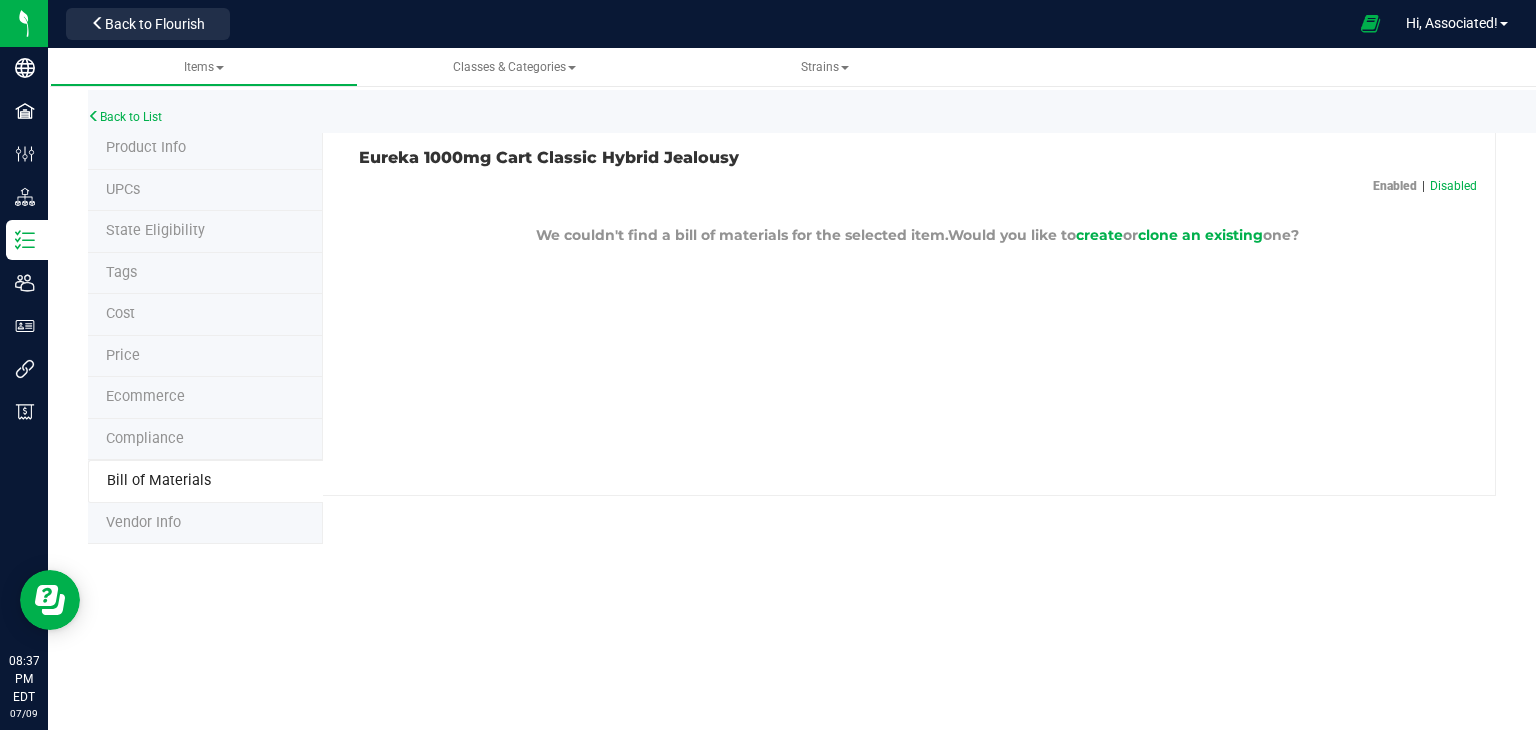 click on "Vendor Info" at bounding box center (143, 522) 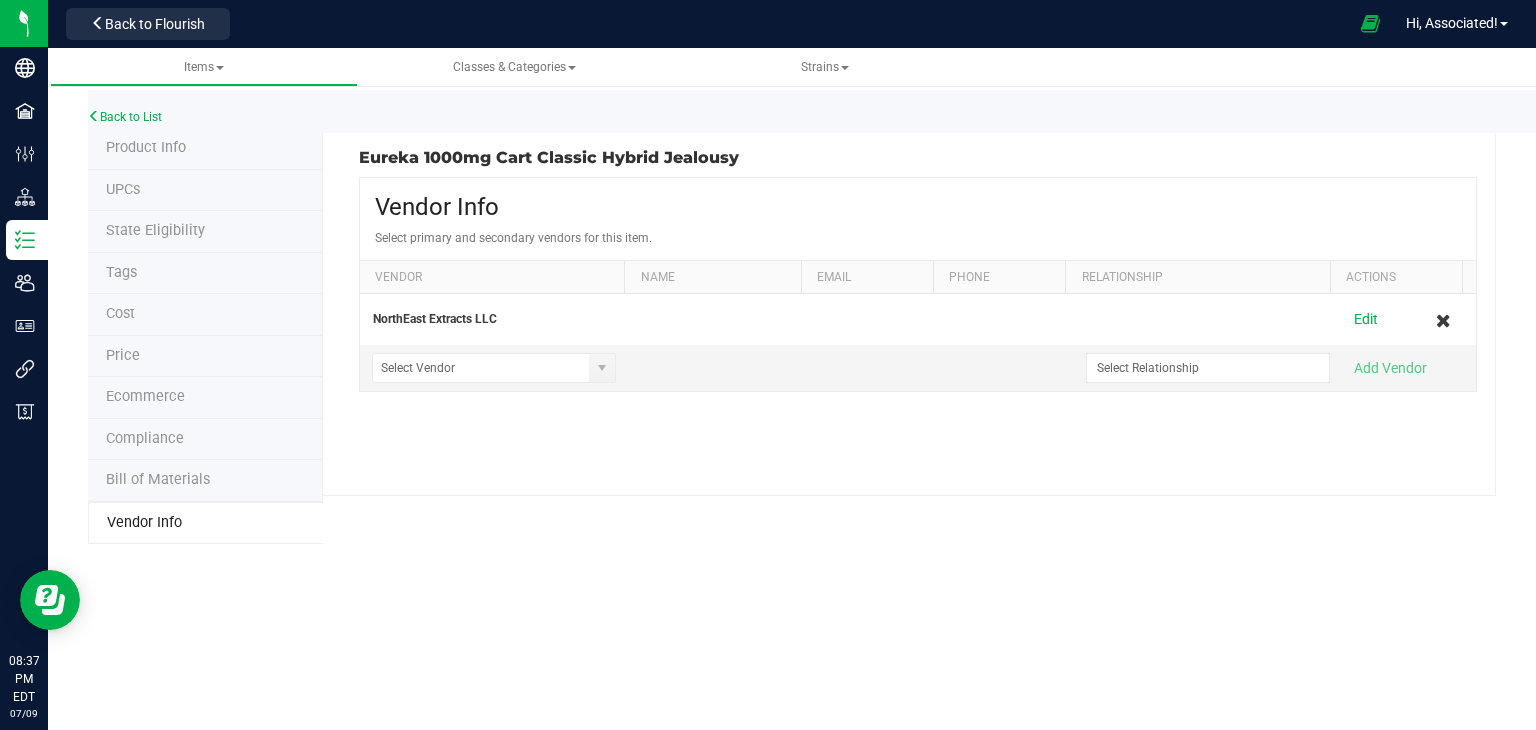 click on "Bill of Materials" at bounding box center (158, 479) 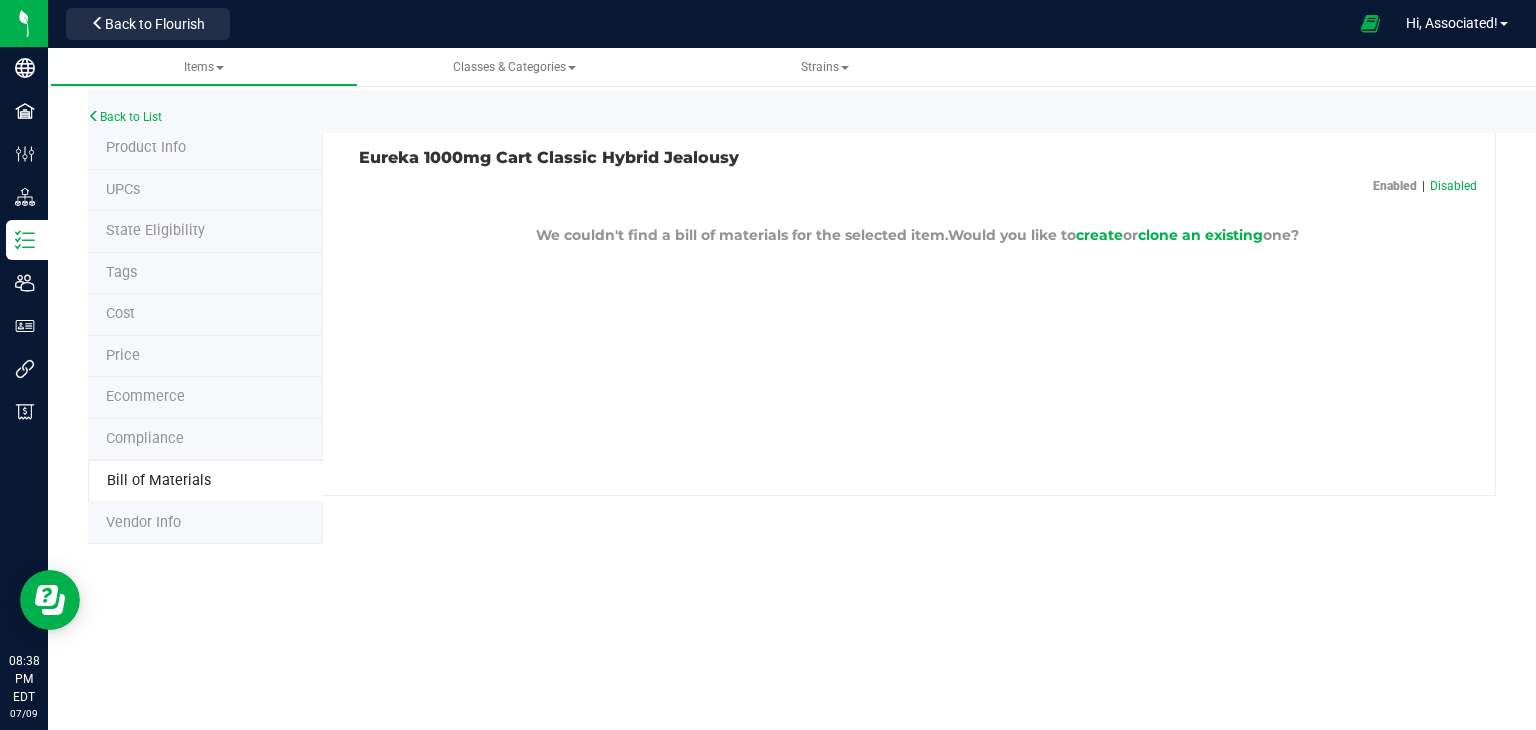 click on "Cost" at bounding box center [205, 315] 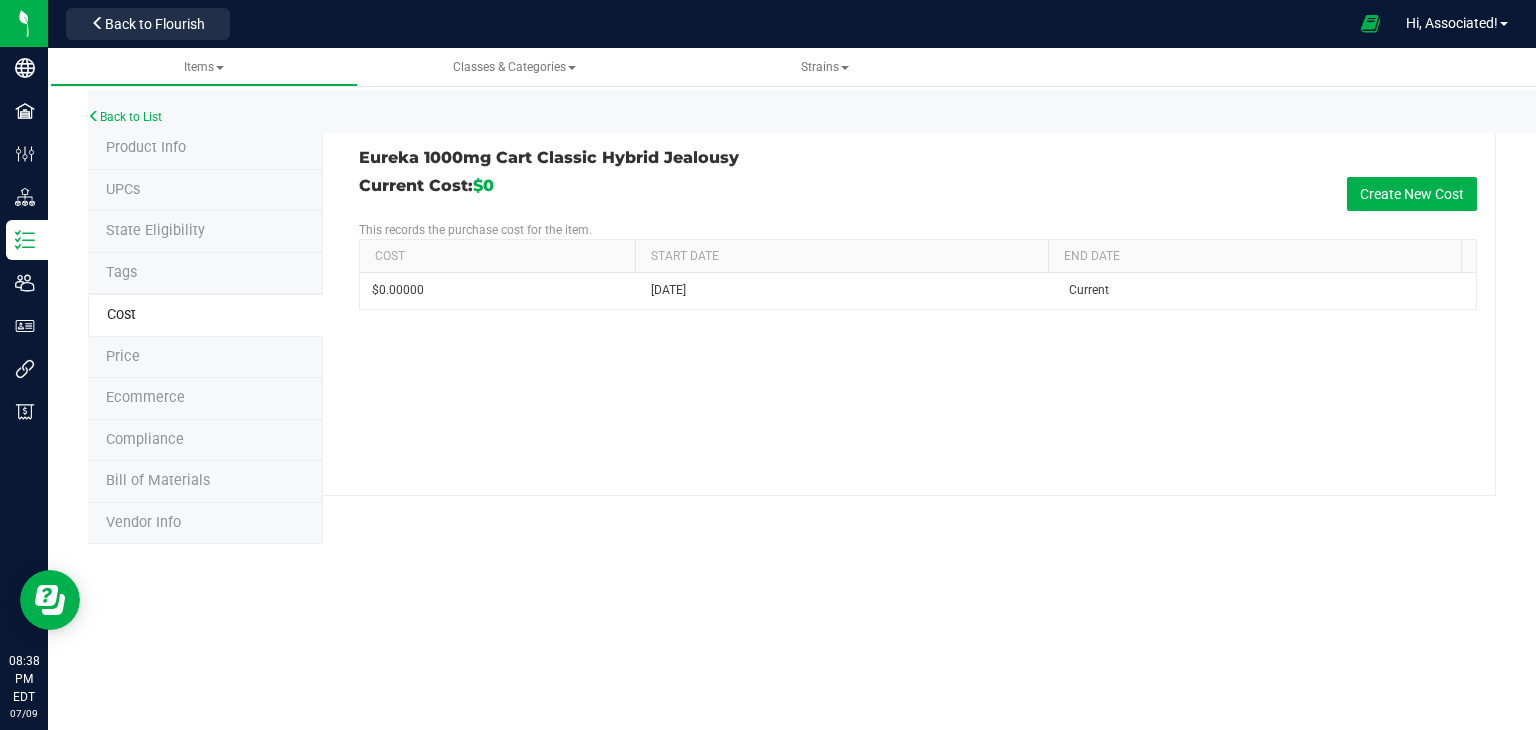 click on "Price" at bounding box center [205, 358] 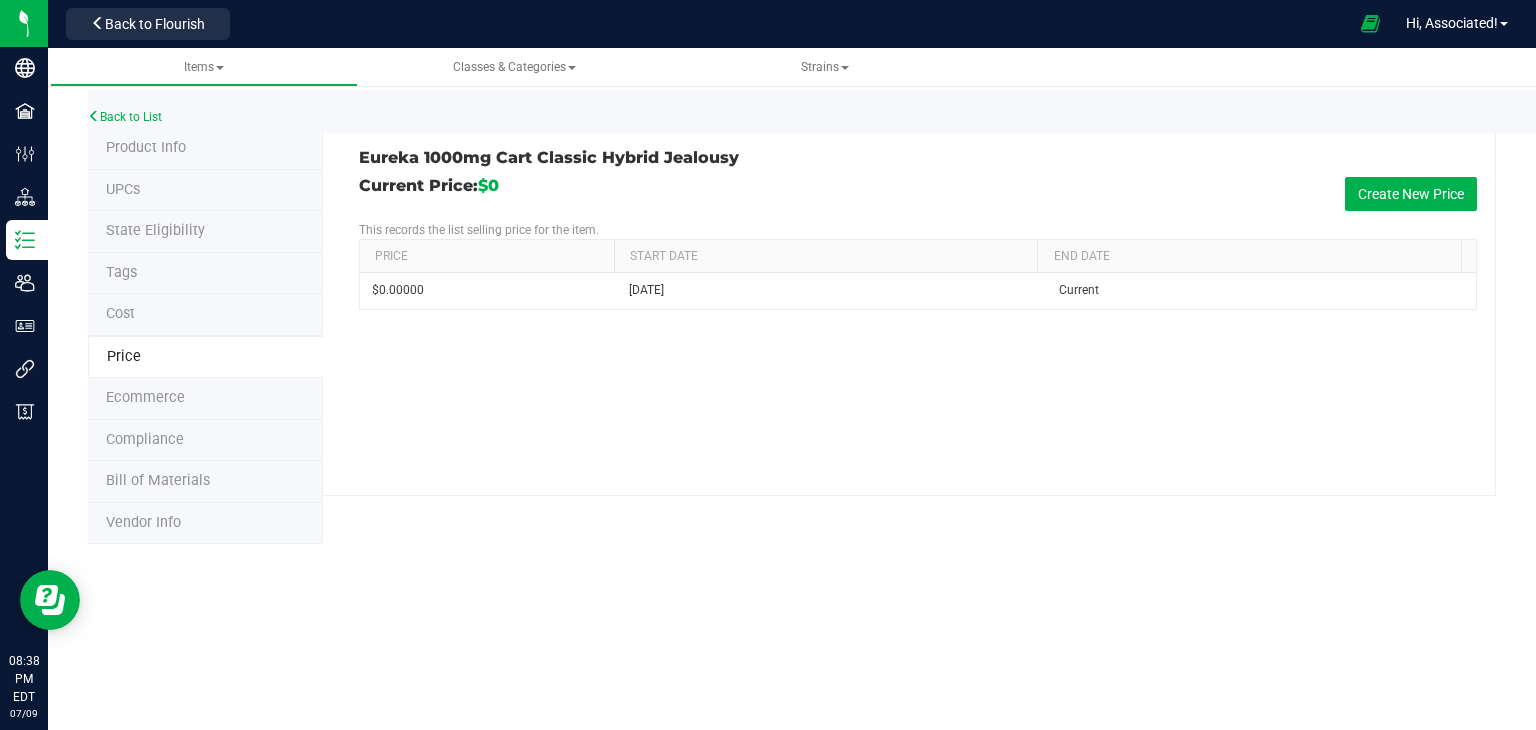 click on "Tags" at bounding box center (205, 274) 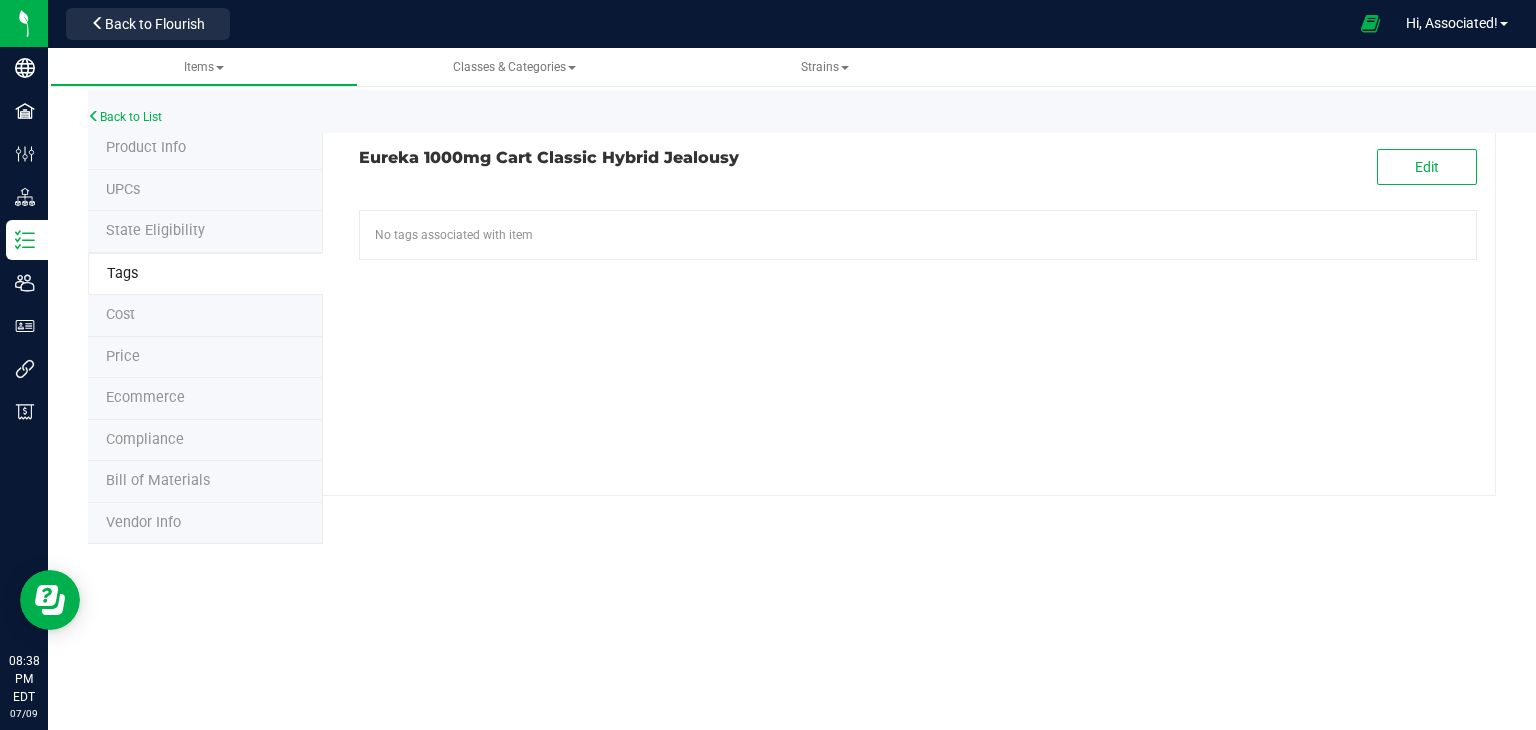 click on "UPCs" at bounding box center [205, 191] 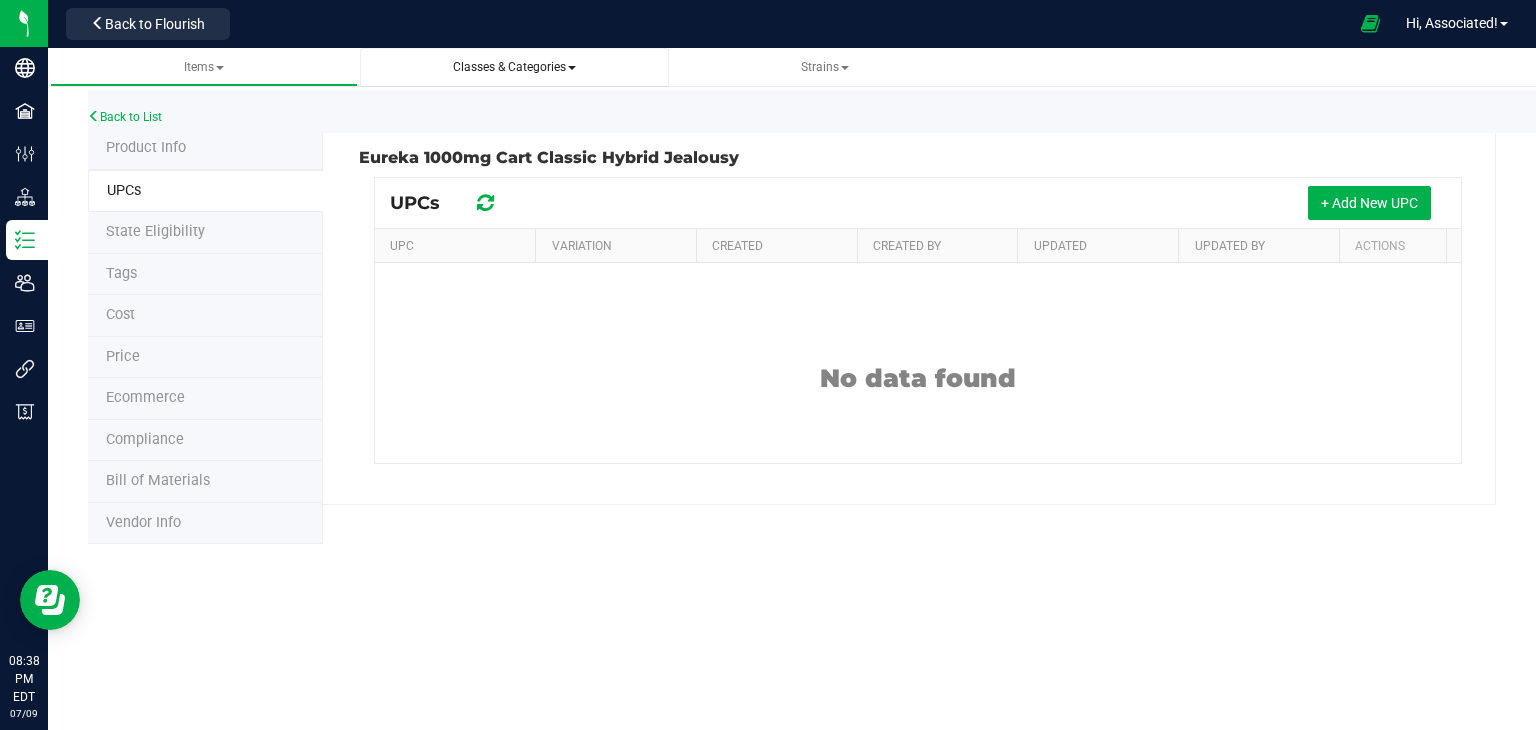 click on "Classes & Categories" at bounding box center (514, 67) 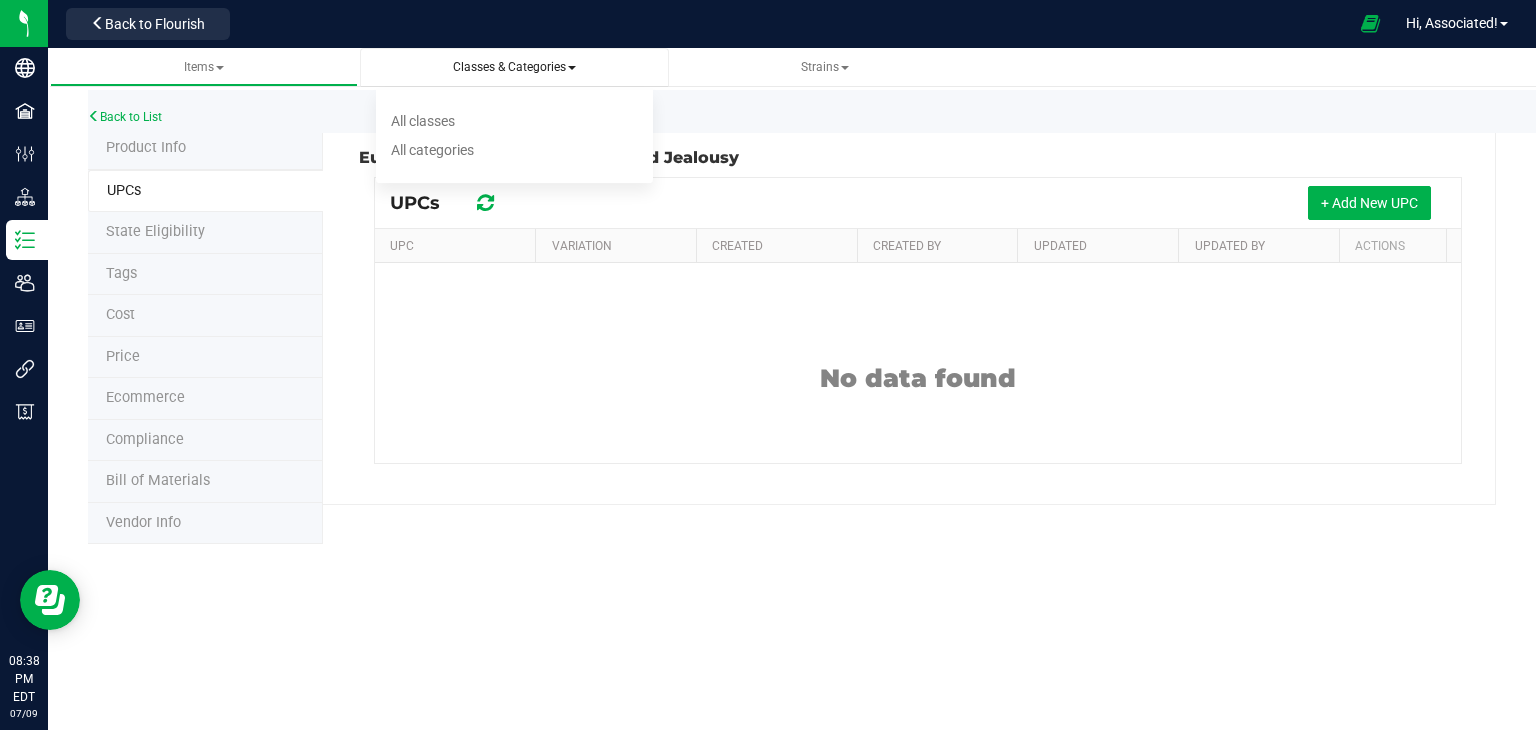 click on "Classes & Categories" at bounding box center (514, 67) 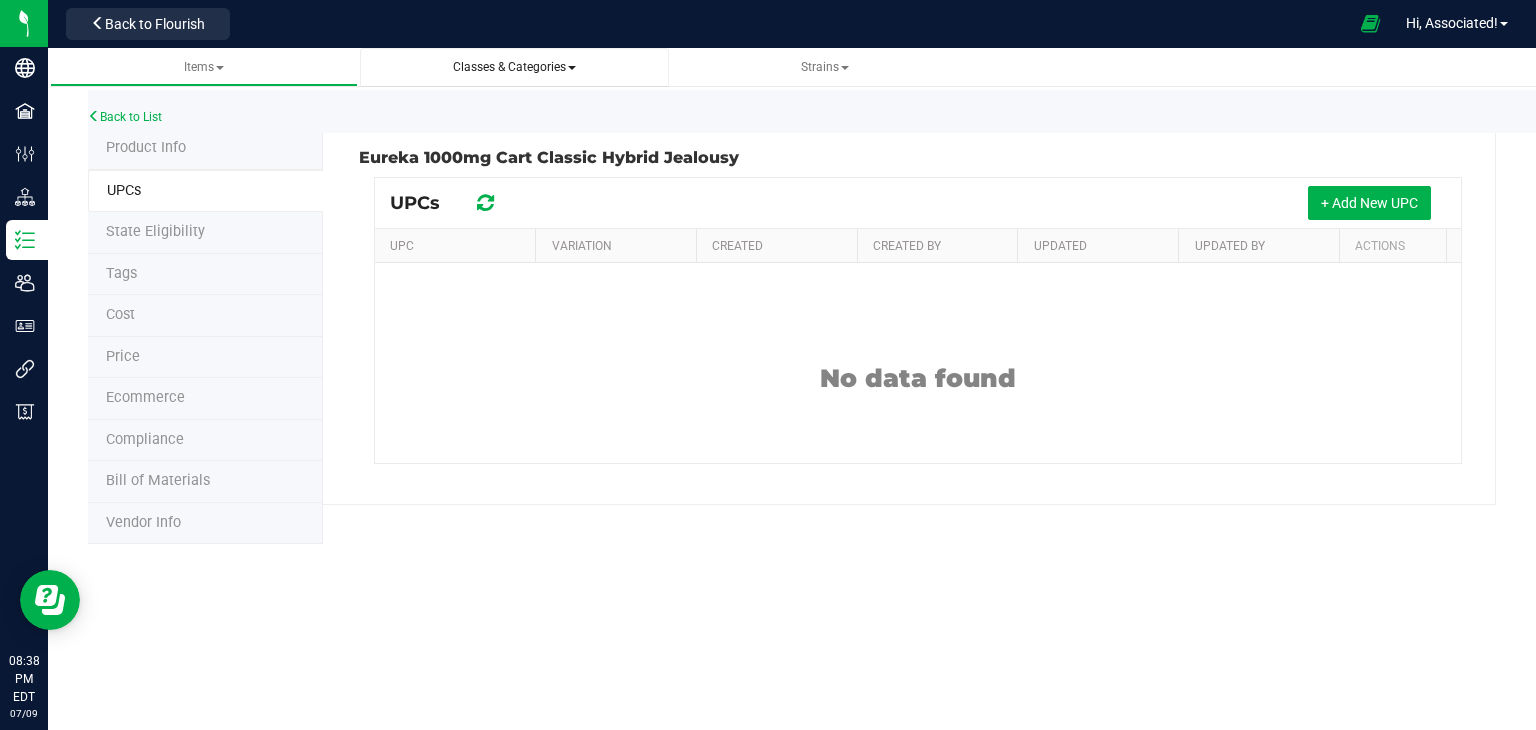 click on "Classes & Categories" at bounding box center [514, 67] 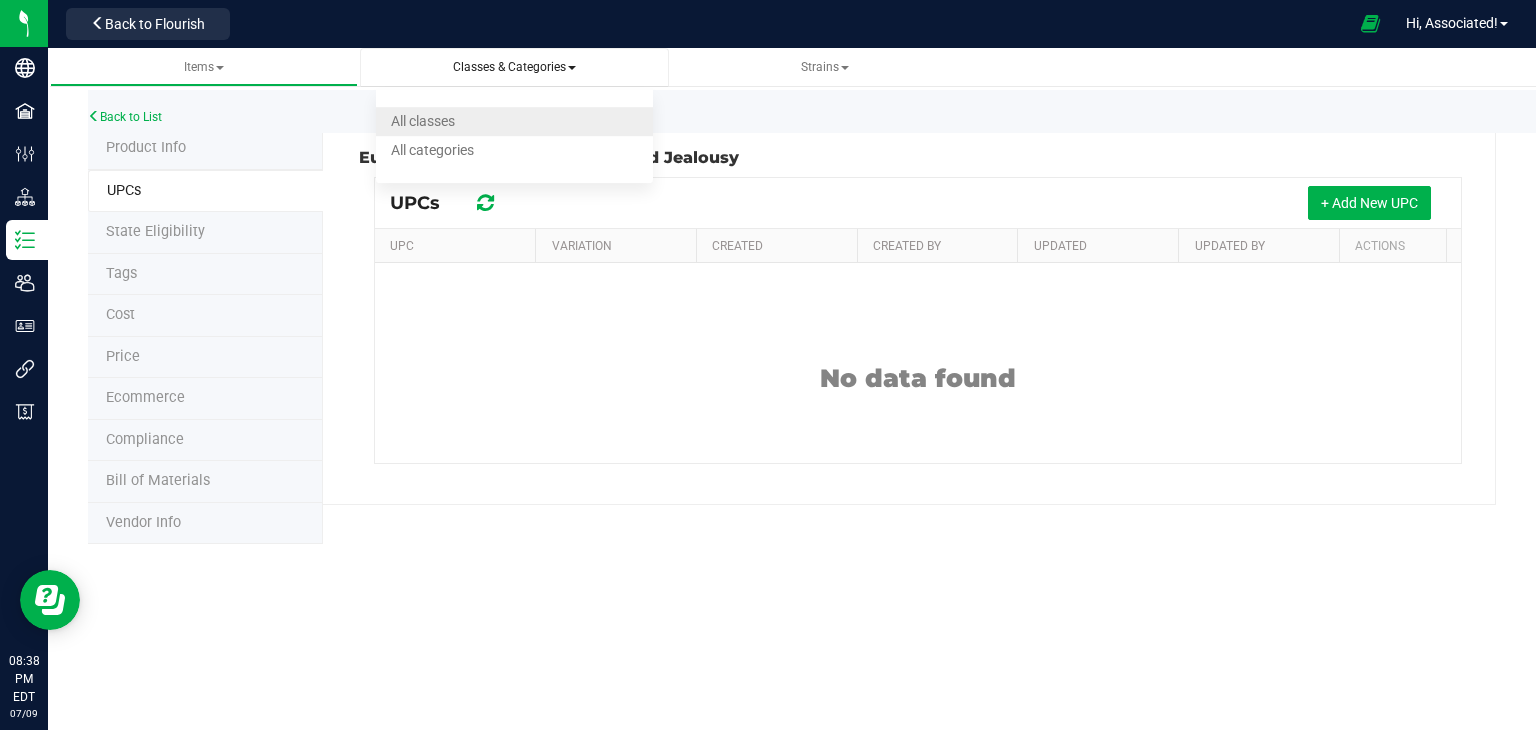 click on "All classes" at bounding box center [423, 121] 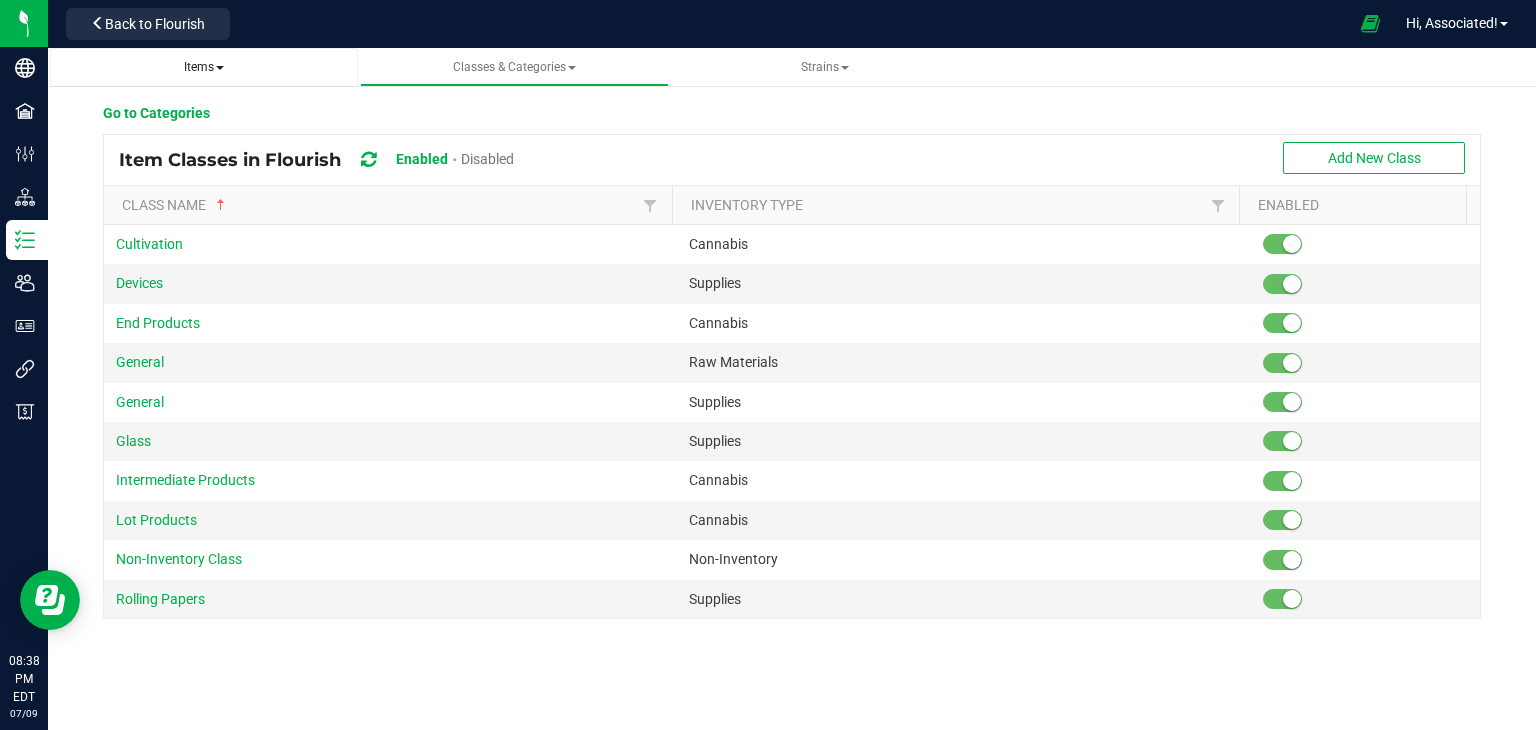 click on "Items" at bounding box center (204, 67) 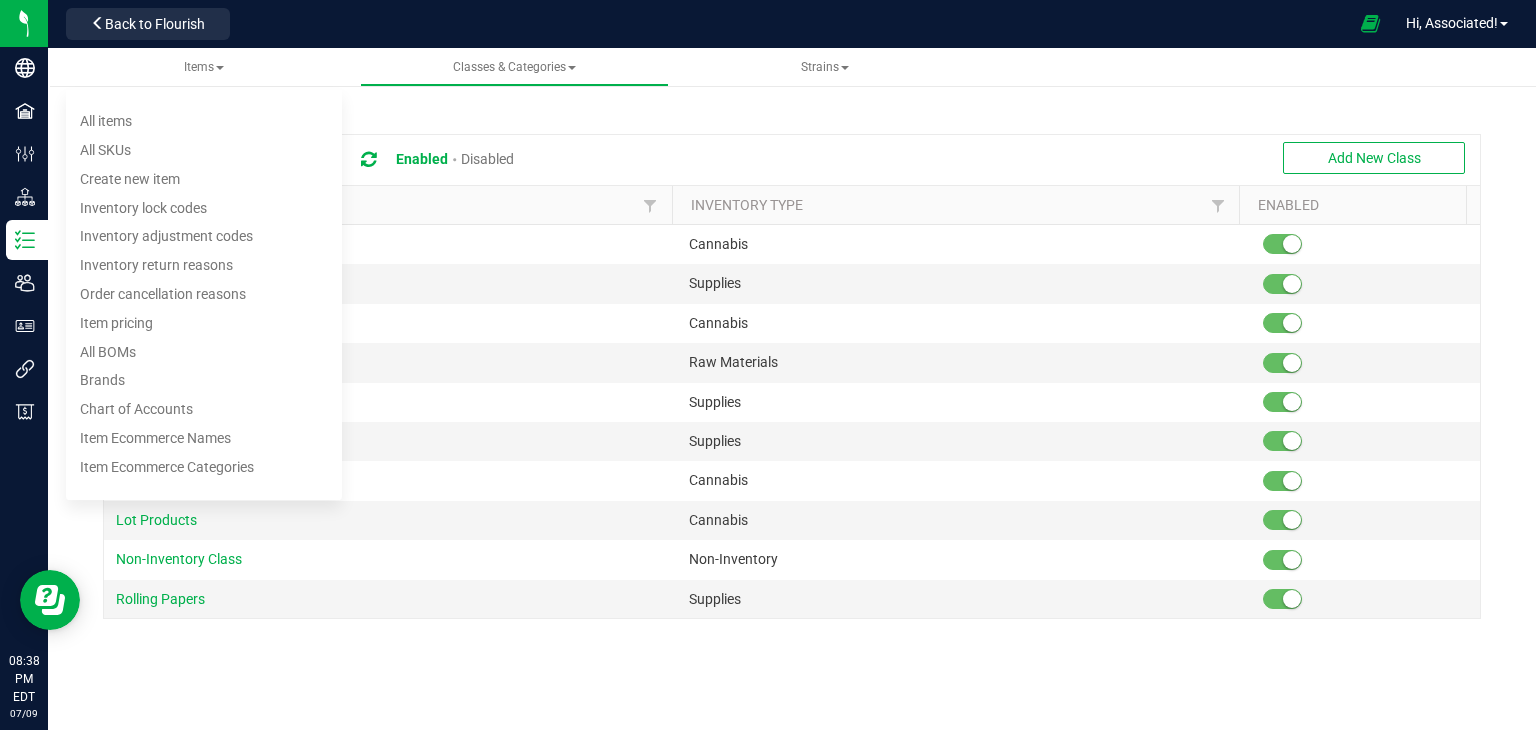 click on "Go to Categories" at bounding box center (799, 118) 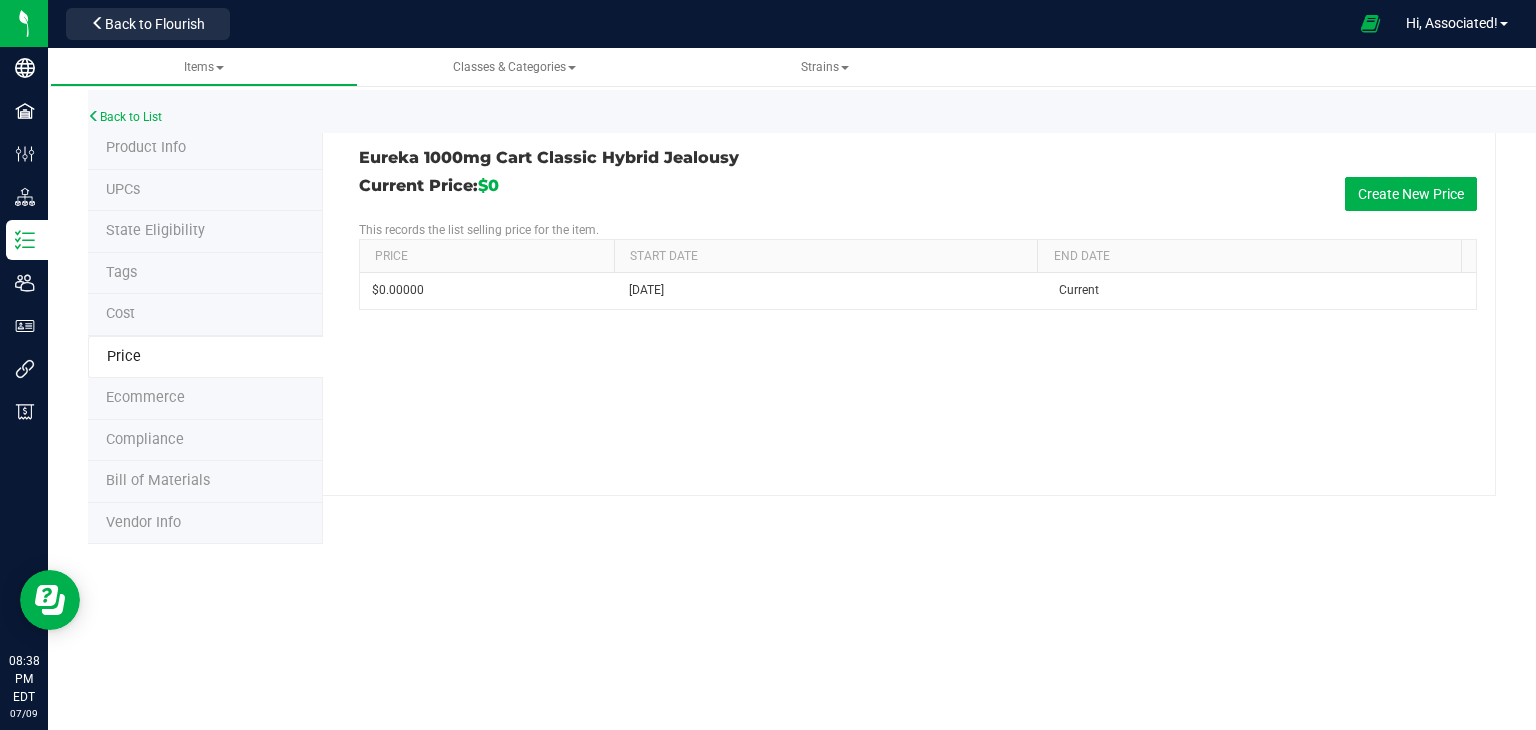 click on "Compliance" at bounding box center (205, 441) 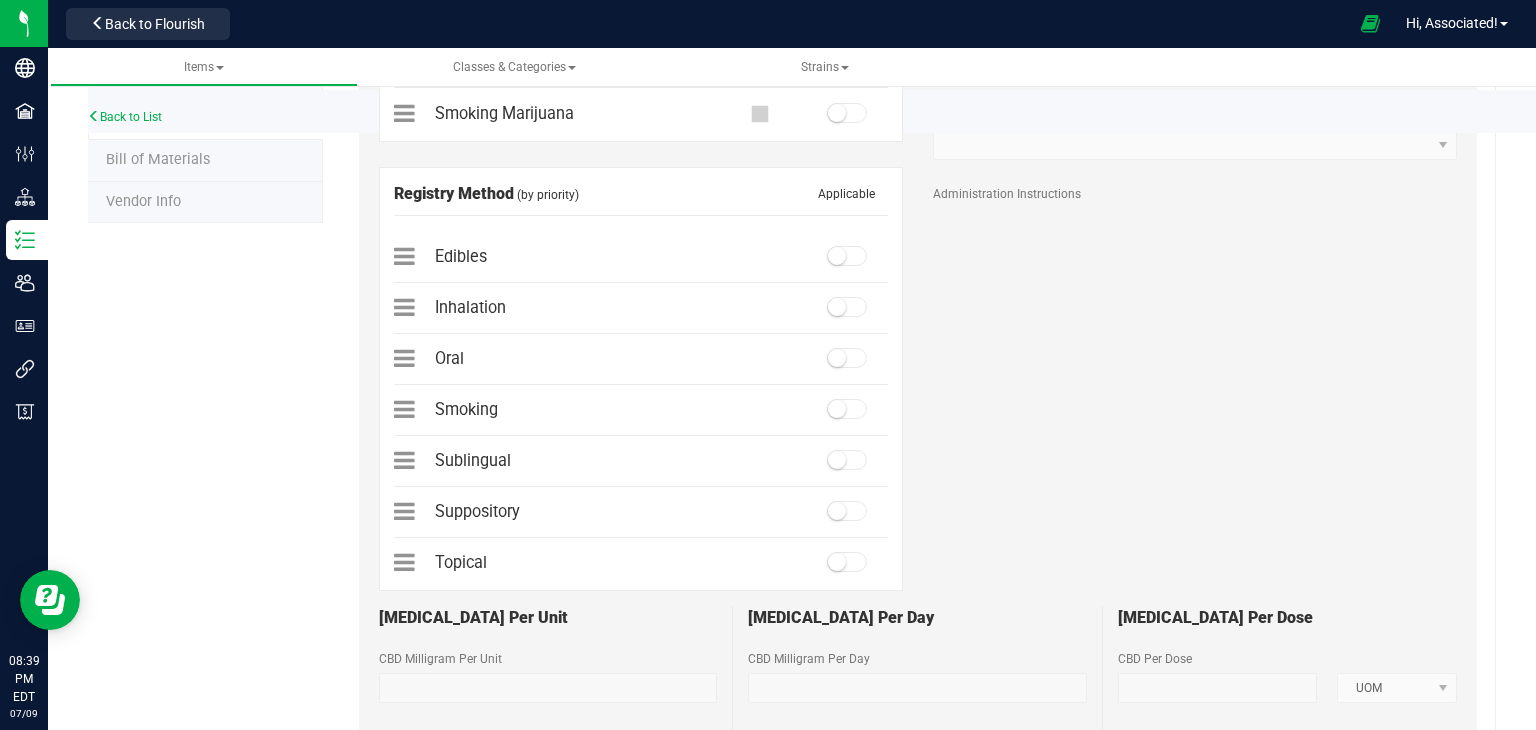 scroll, scrollTop: 0, scrollLeft: 0, axis: both 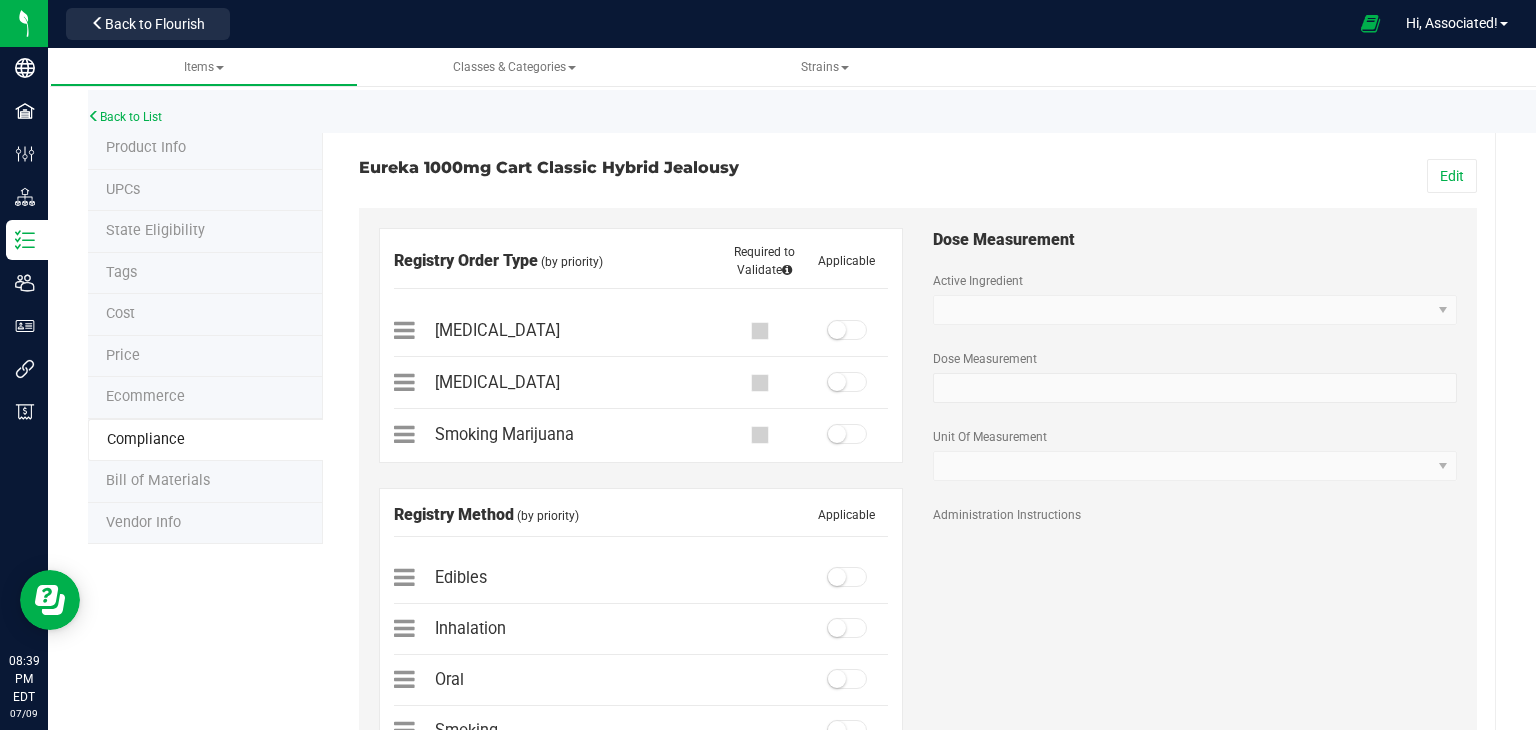click on "Vendor Info" at bounding box center (205, 524) 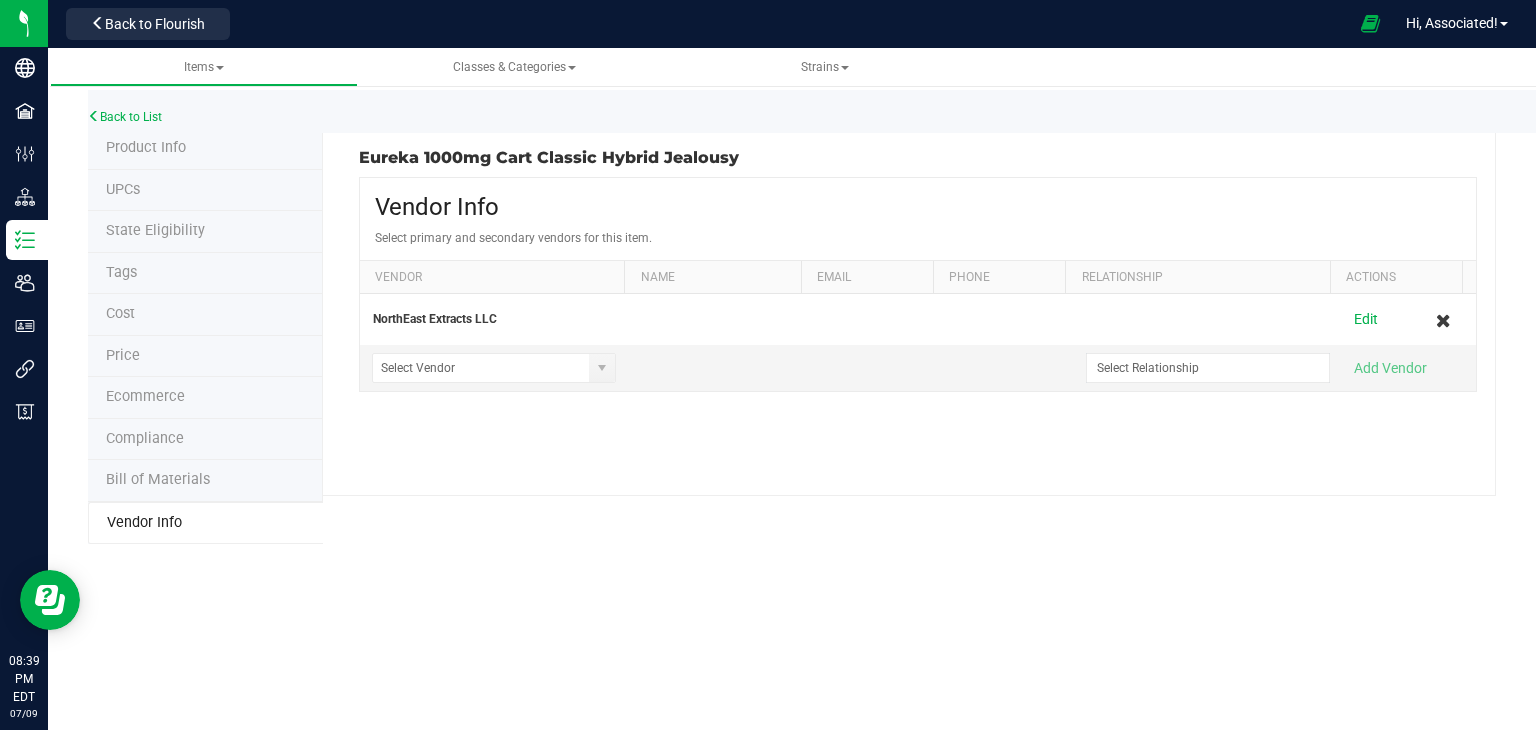 click on "Bill of Materials" at bounding box center (205, 481) 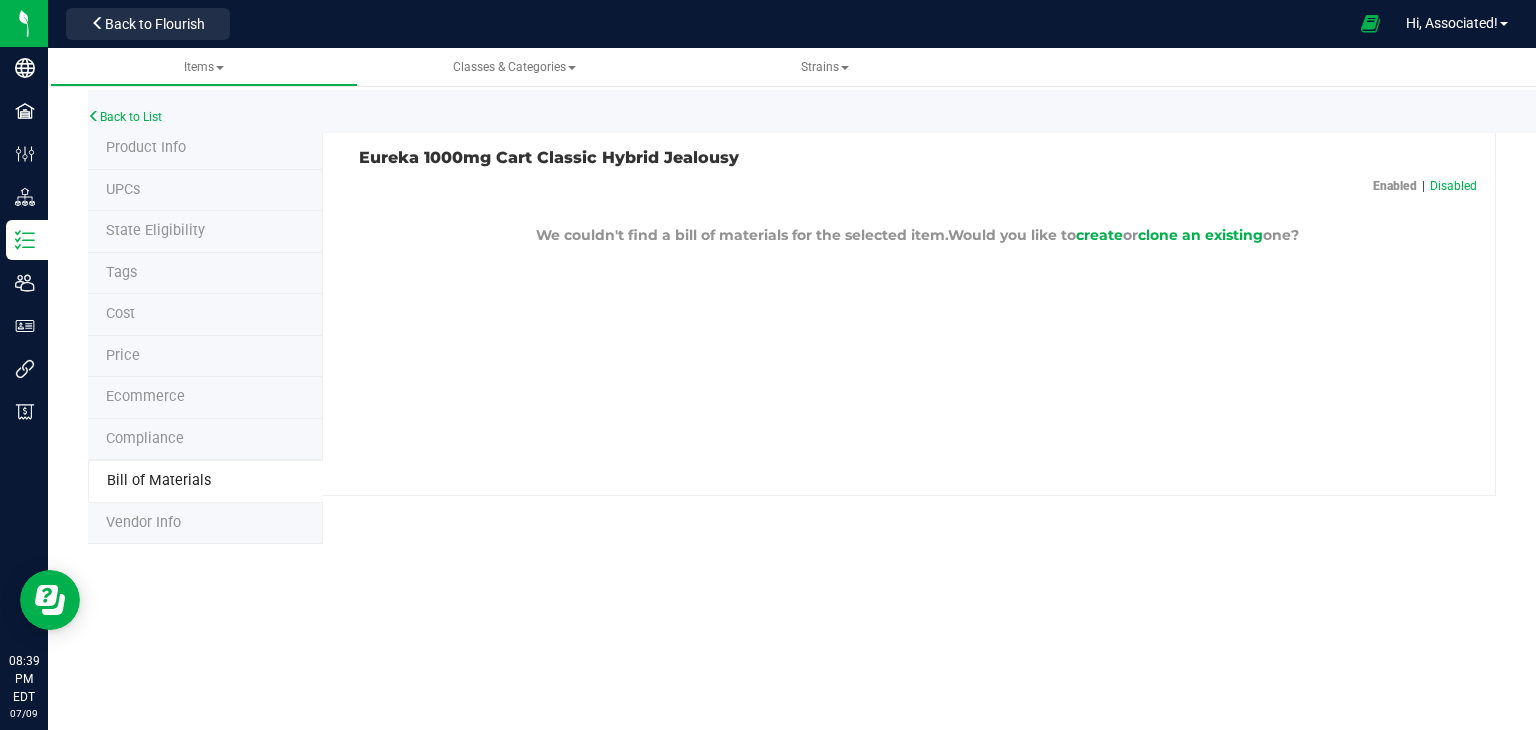 click on "Compliance" at bounding box center (145, 438) 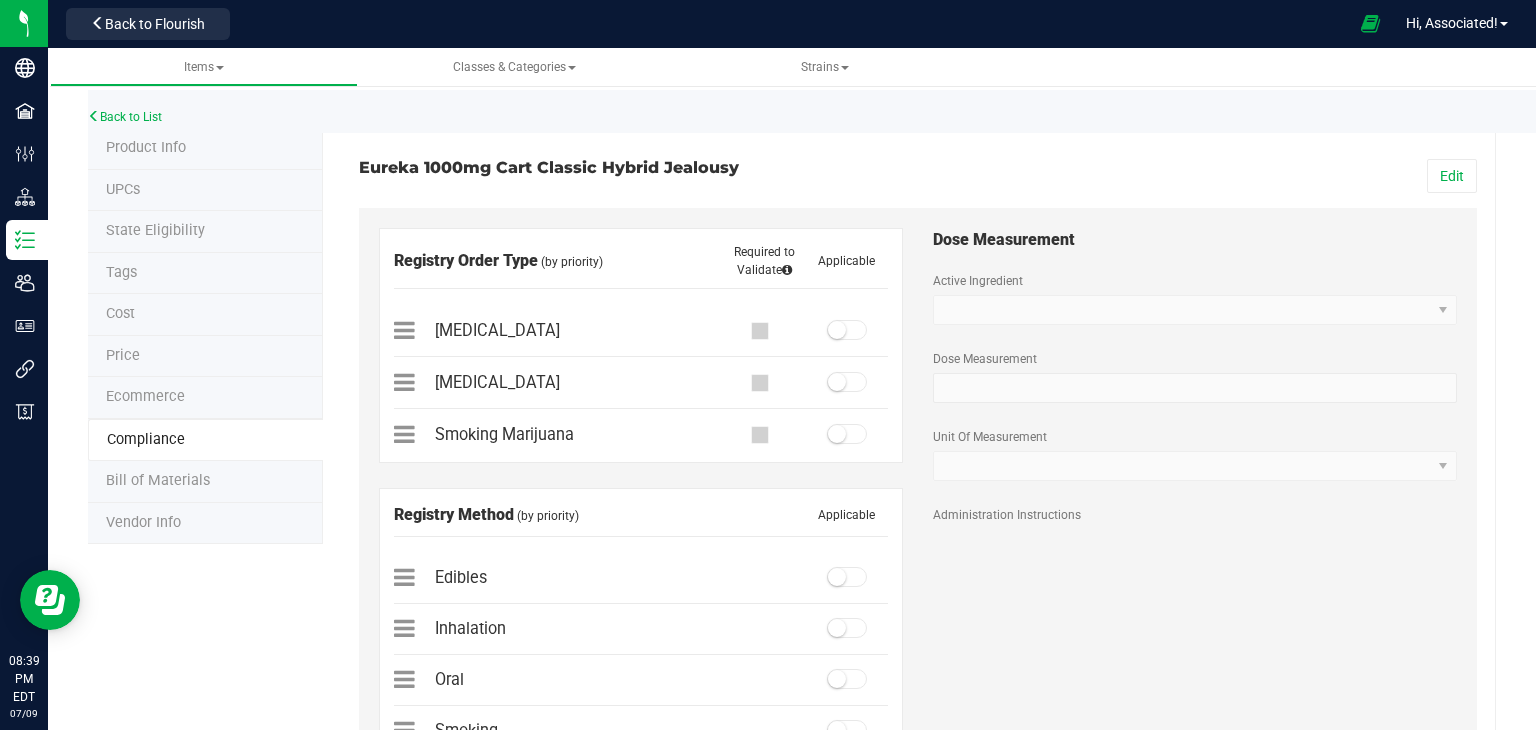 click on "Ecommerce" at bounding box center (145, 396) 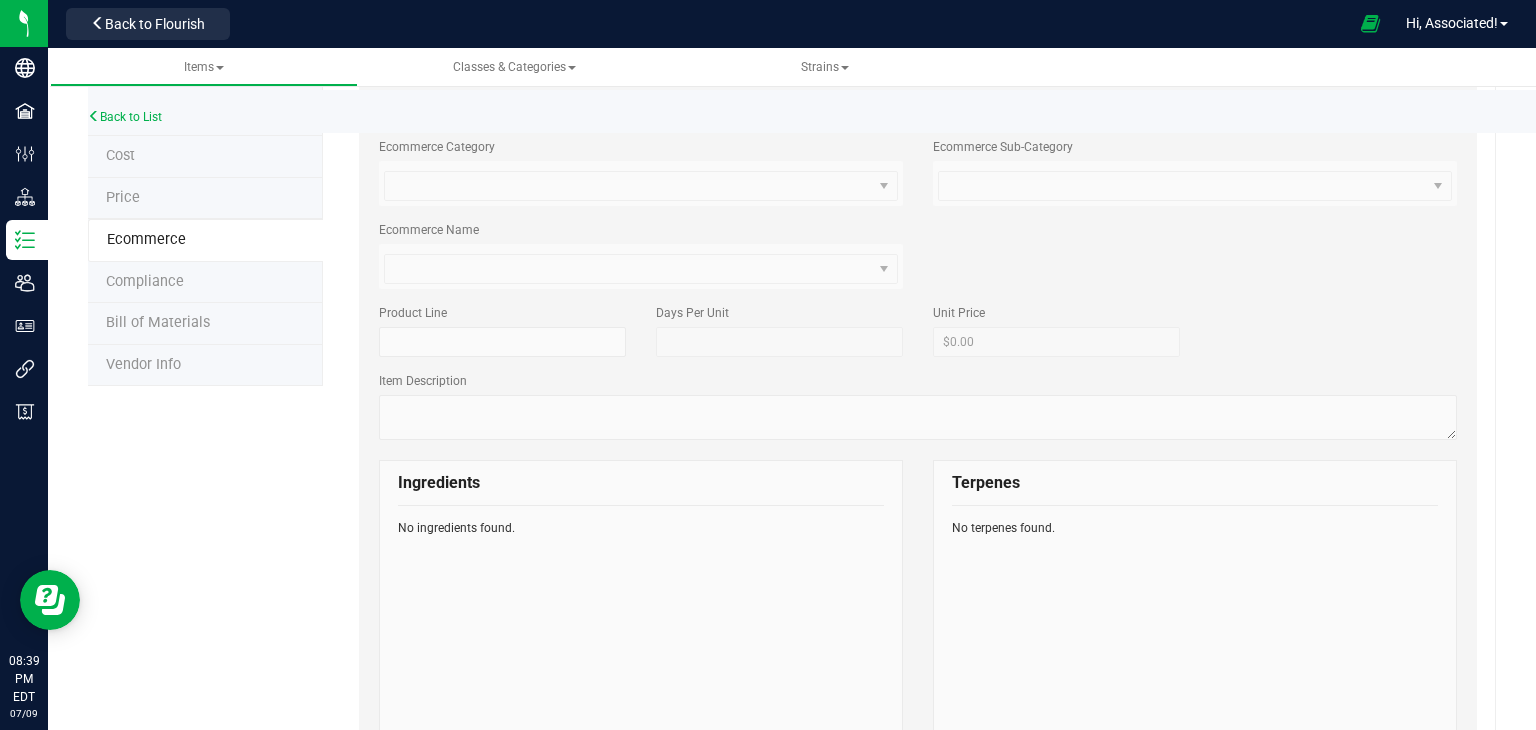 scroll, scrollTop: 0, scrollLeft: 0, axis: both 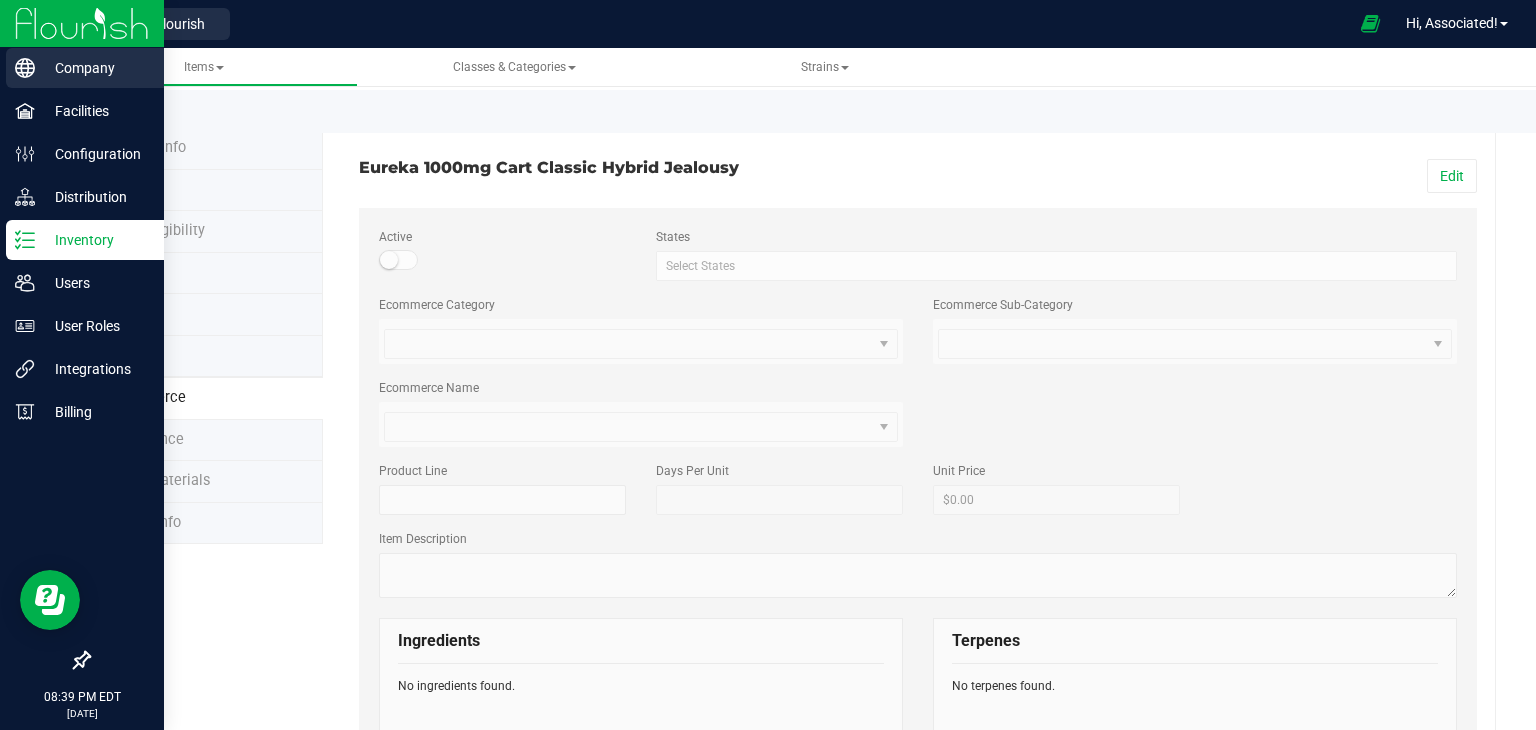 click on "Company" at bounding box center [95, 68] 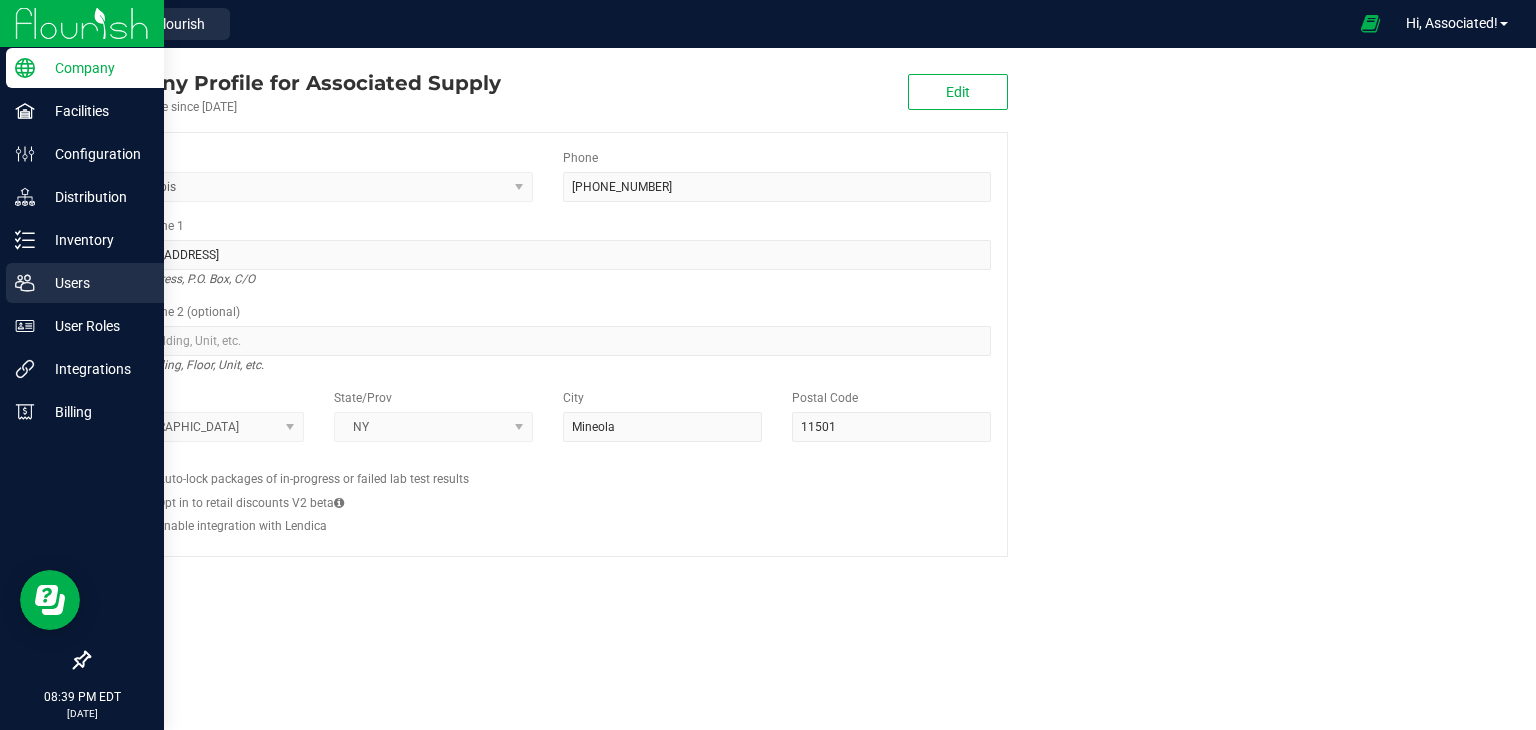 click on "Users" at bounding box center [95, 283] 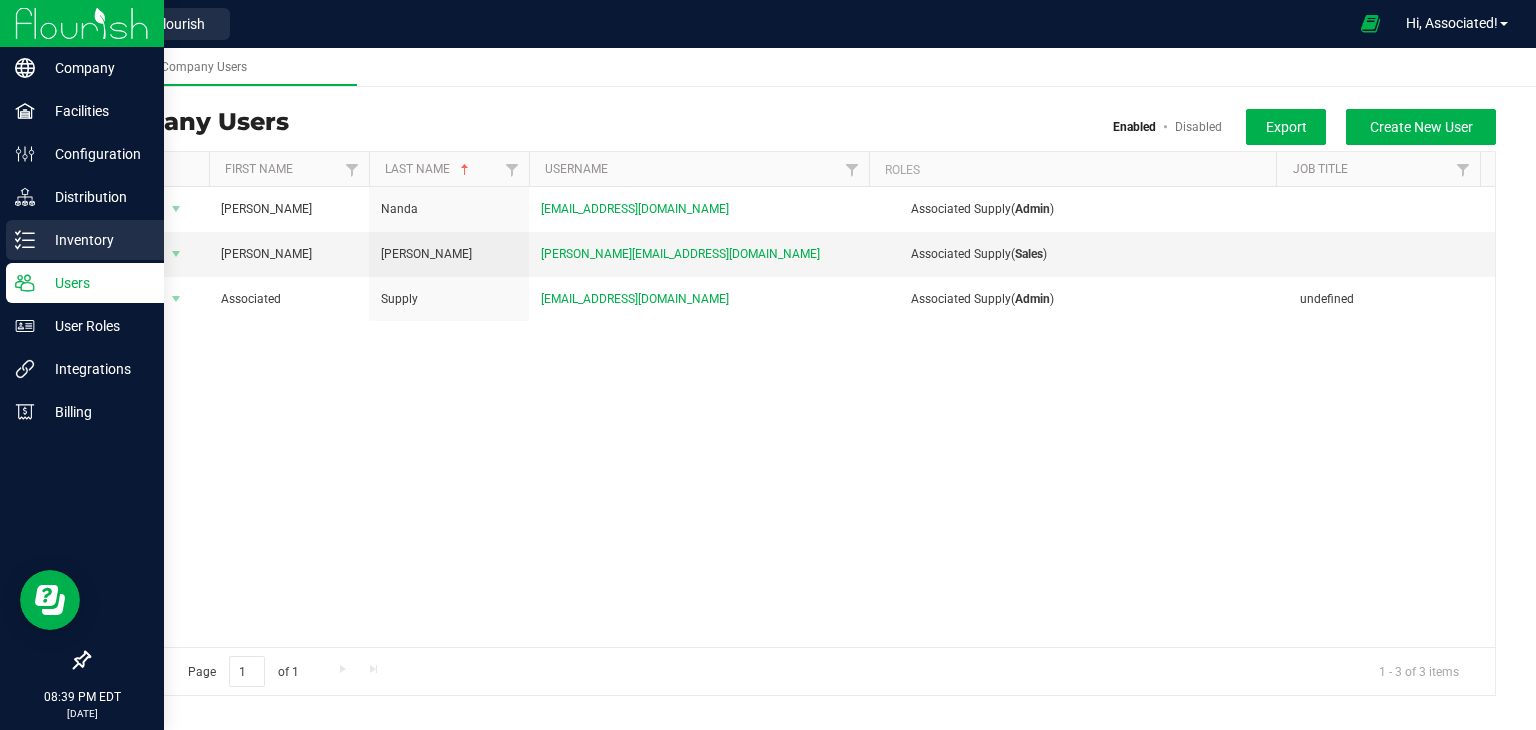 click on "Inventory" at bounding box center [95, 240] 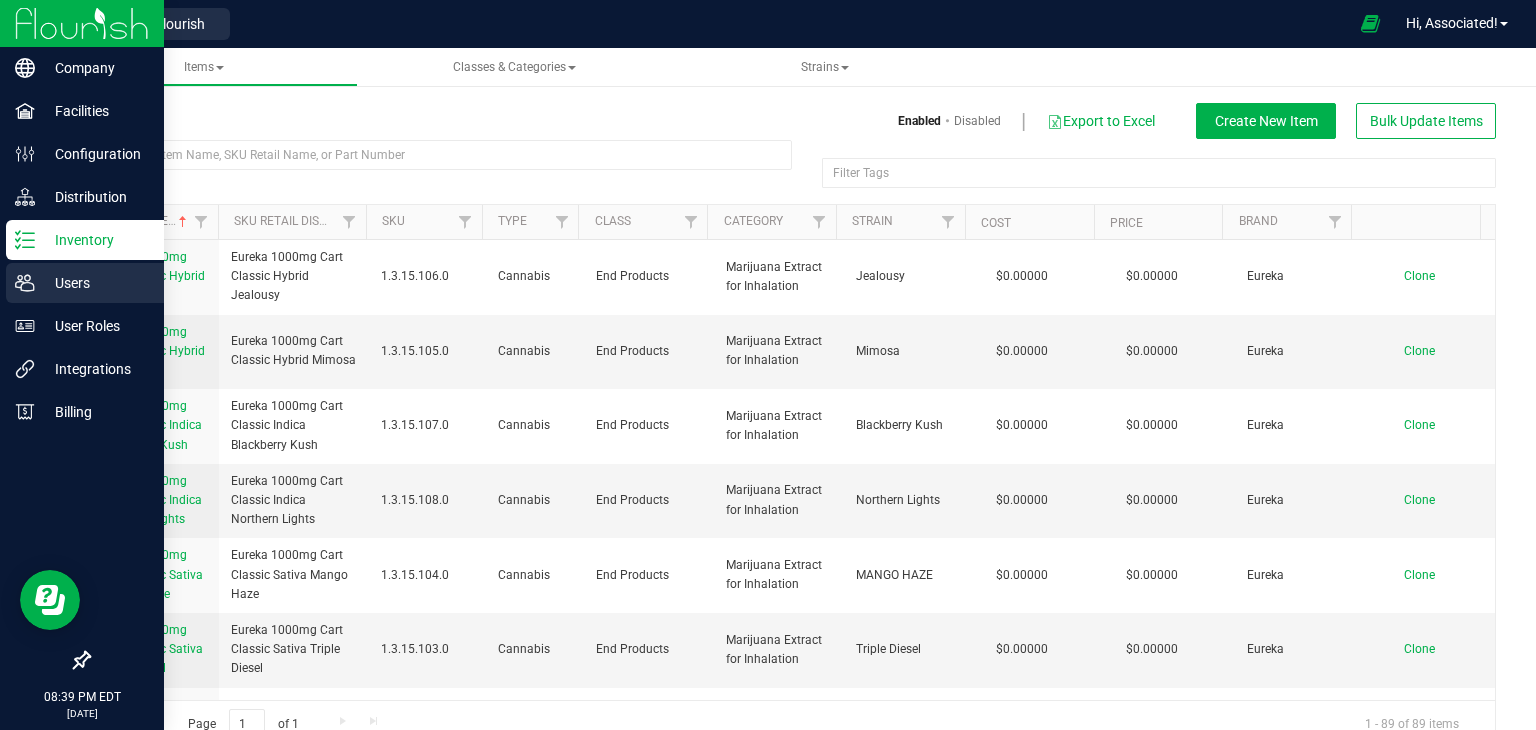 click on "Users" at bounding box center [95, 283] 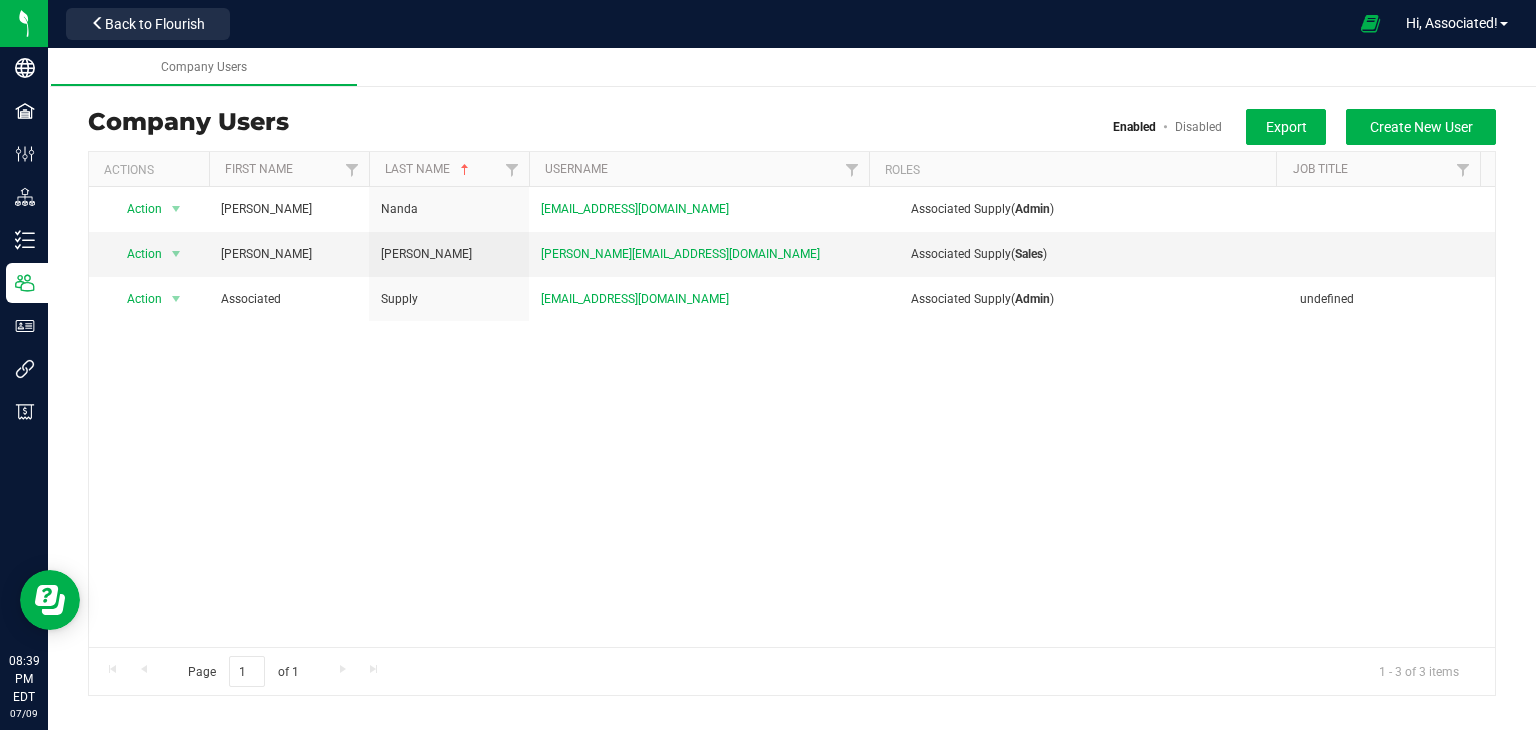 drag, startPoint x: 857, startPoint y: 410, endPoint x: 691, endPoint y: 370, distance: 170.75128 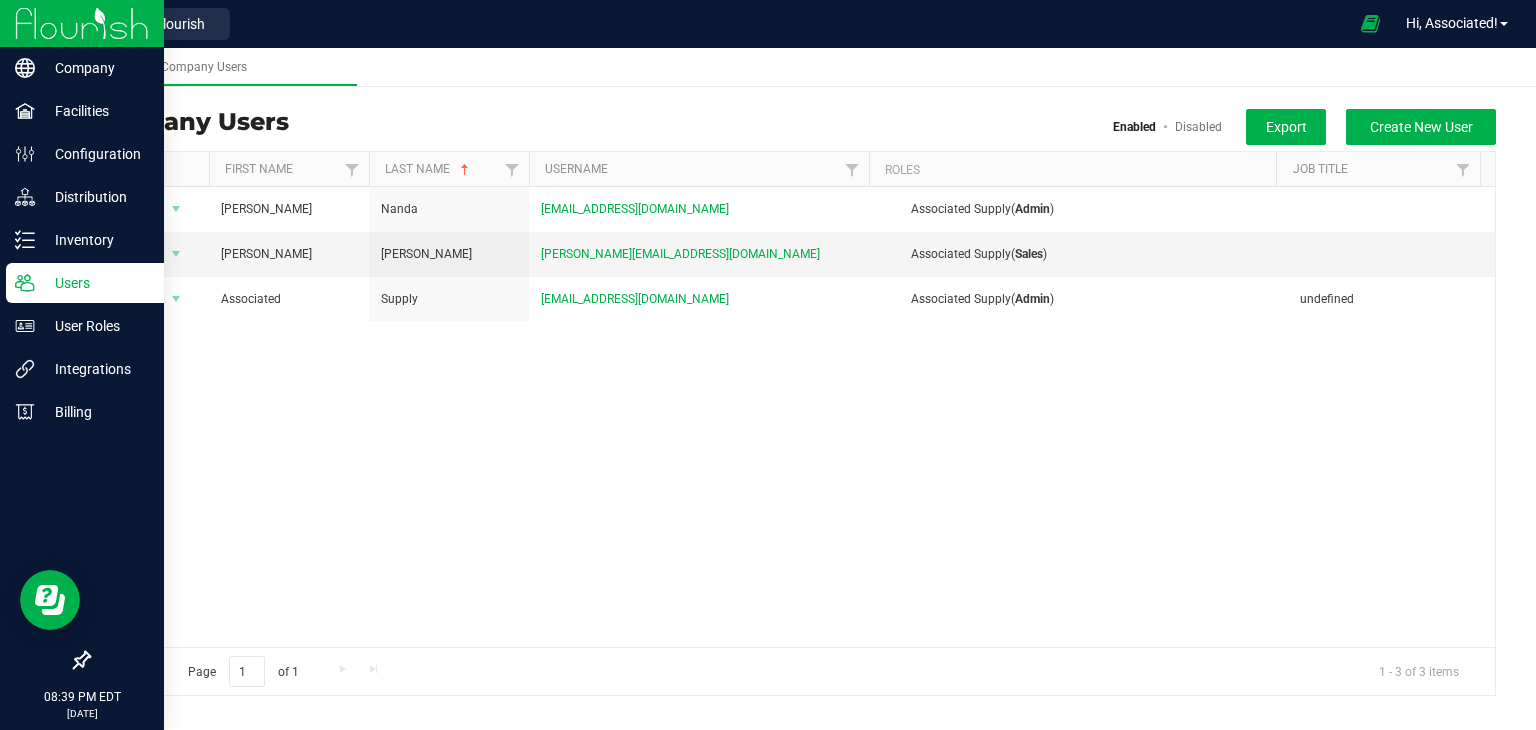click at bounding box center [82, 23] 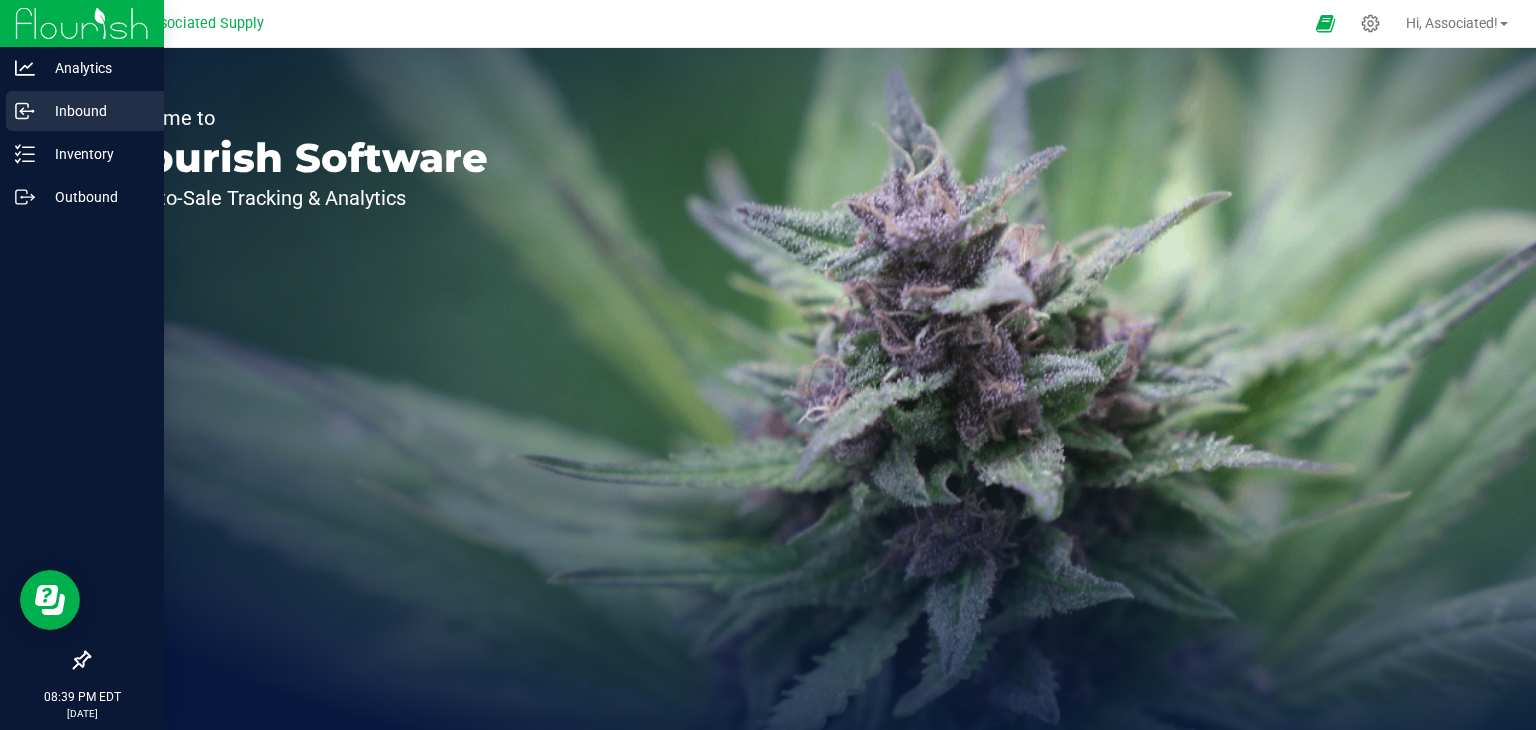 click on "Inbound" at bounding box center [85, 111] 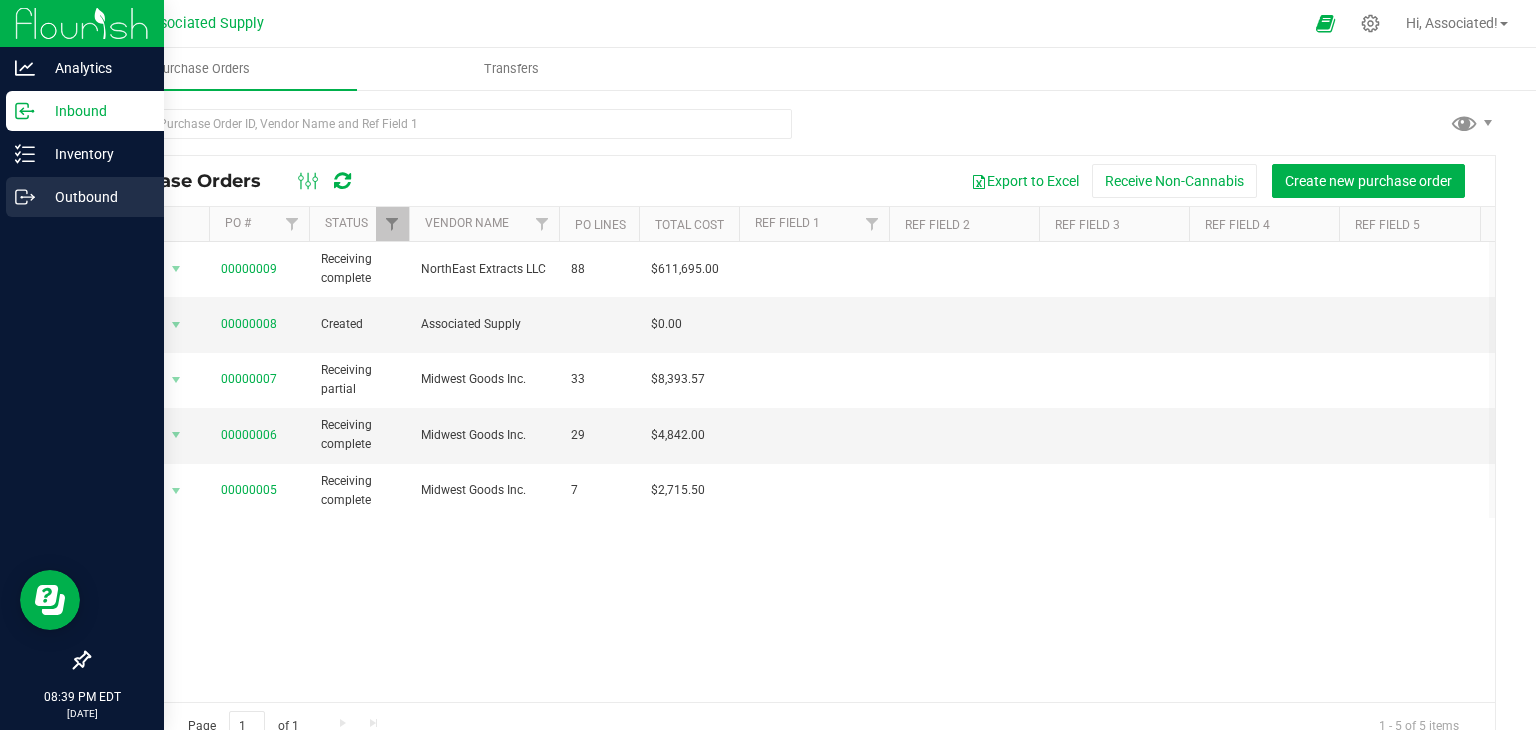 click on "Outbound" at bounding box center [95, 197] 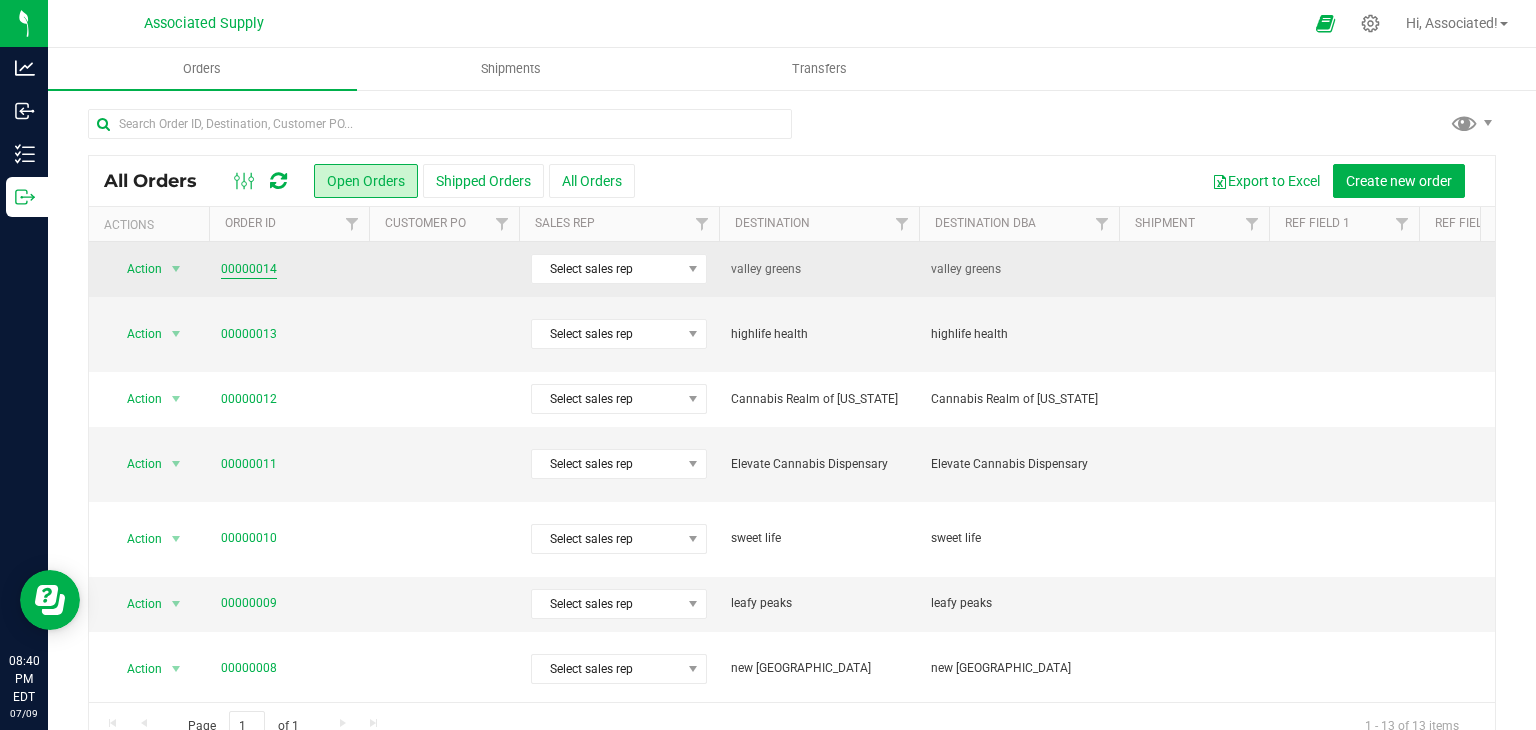 click on "00000014" at bounding box center [249, 269] 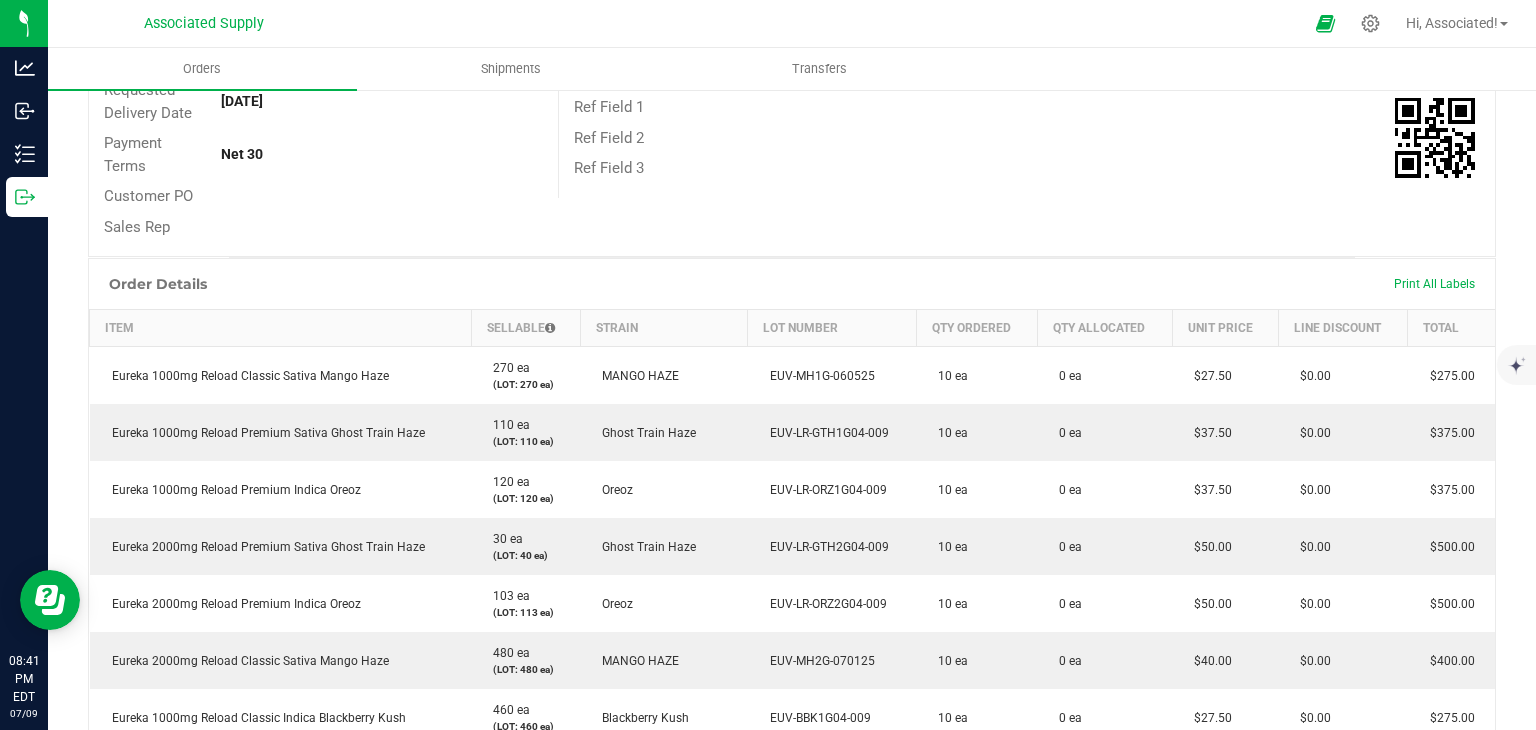 scroll, scrollTop: 314, scrollLeft: 0, axis: vertical 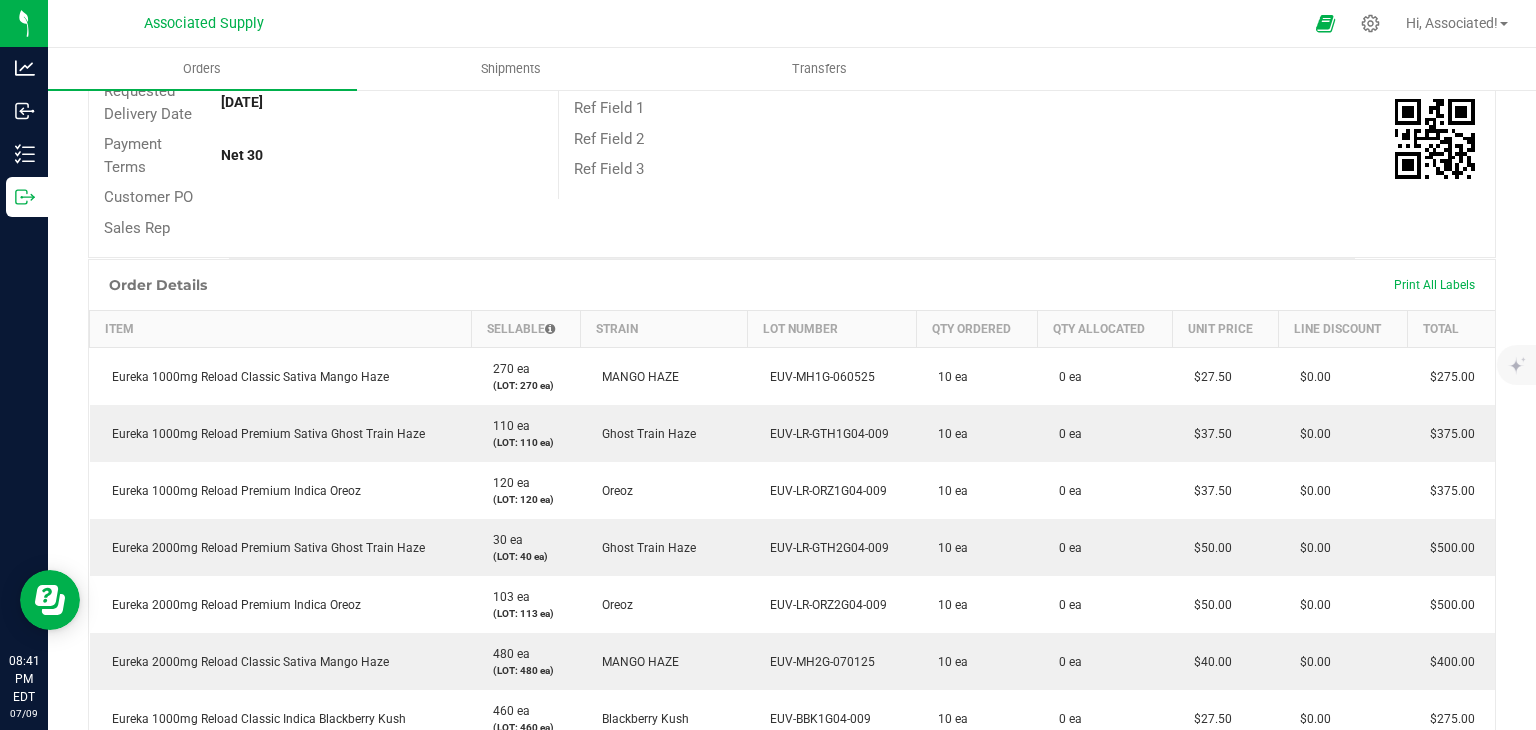 click on "Order Details Print All Labels" at bounding box center [792, 285] 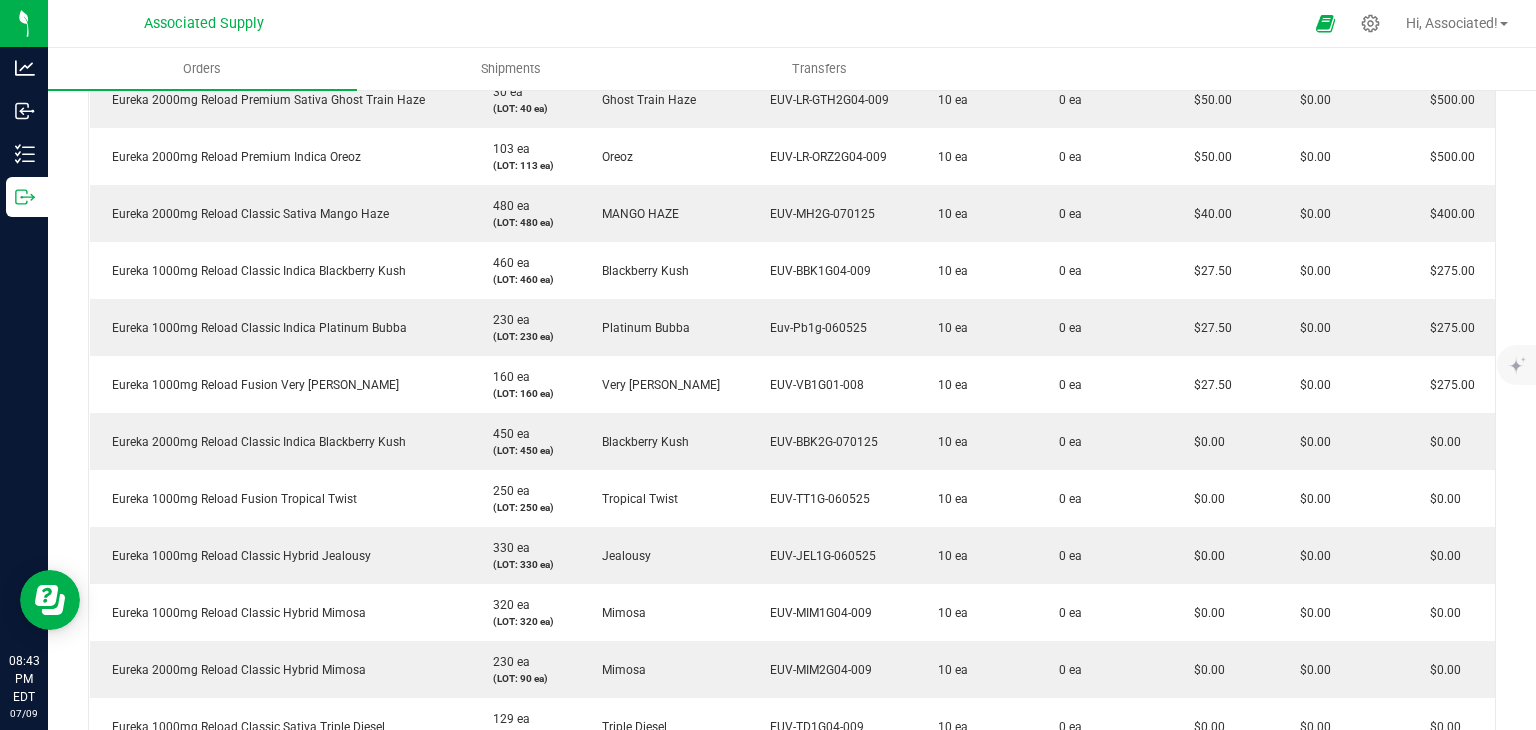 scroll, scrollTop: 764, scrollLeft: 0, axis: vertical 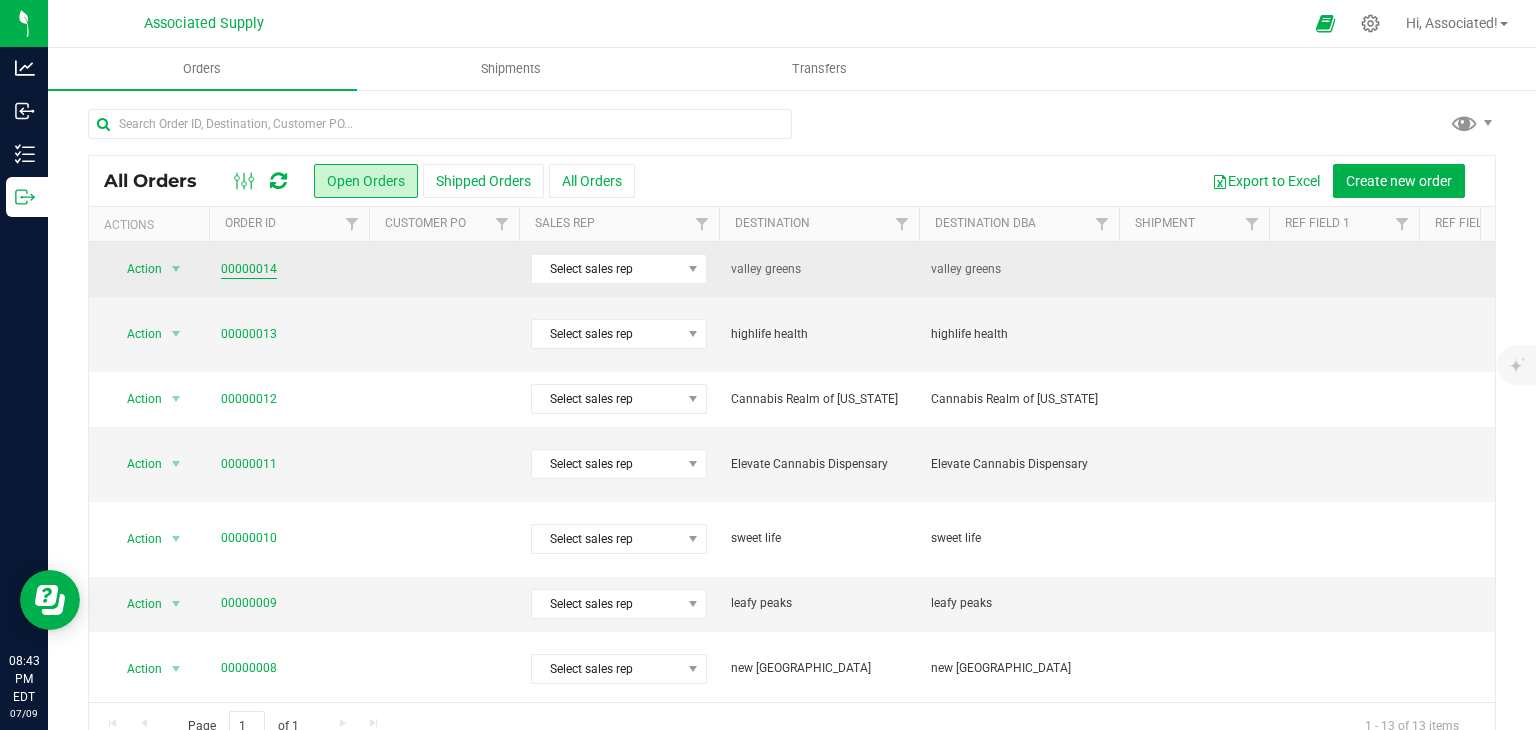 click on "00000014" at bounding box center [249, 269] 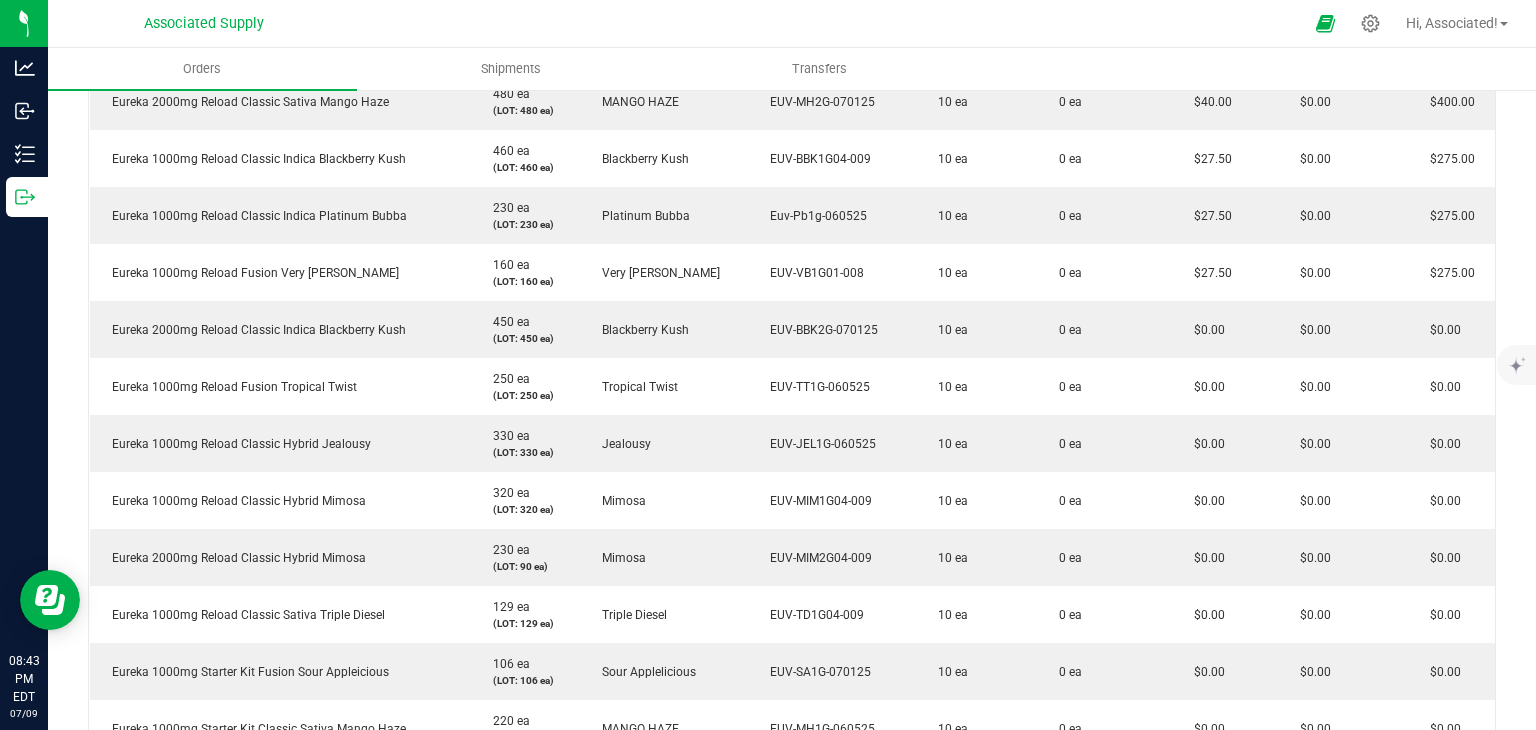 scroll, scrollTop: 872, scrollLeft: 0, axis: vertical 